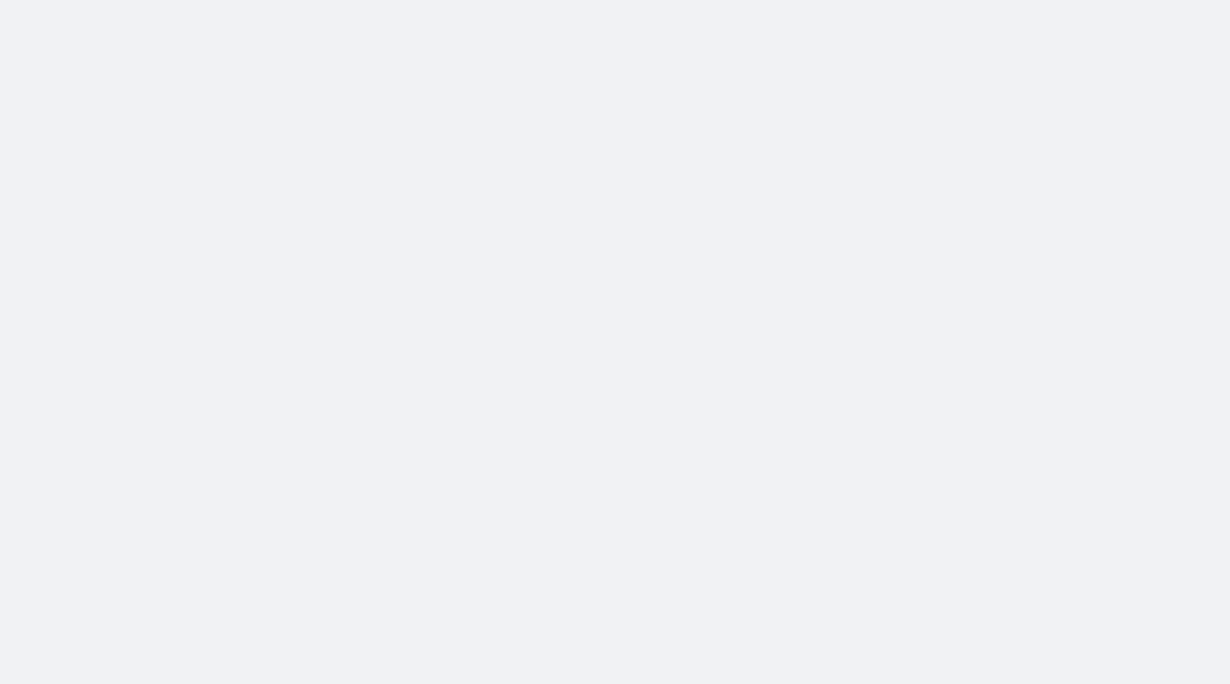 scroll, scrollTop: 0, scrollLeft: 0, axis: both 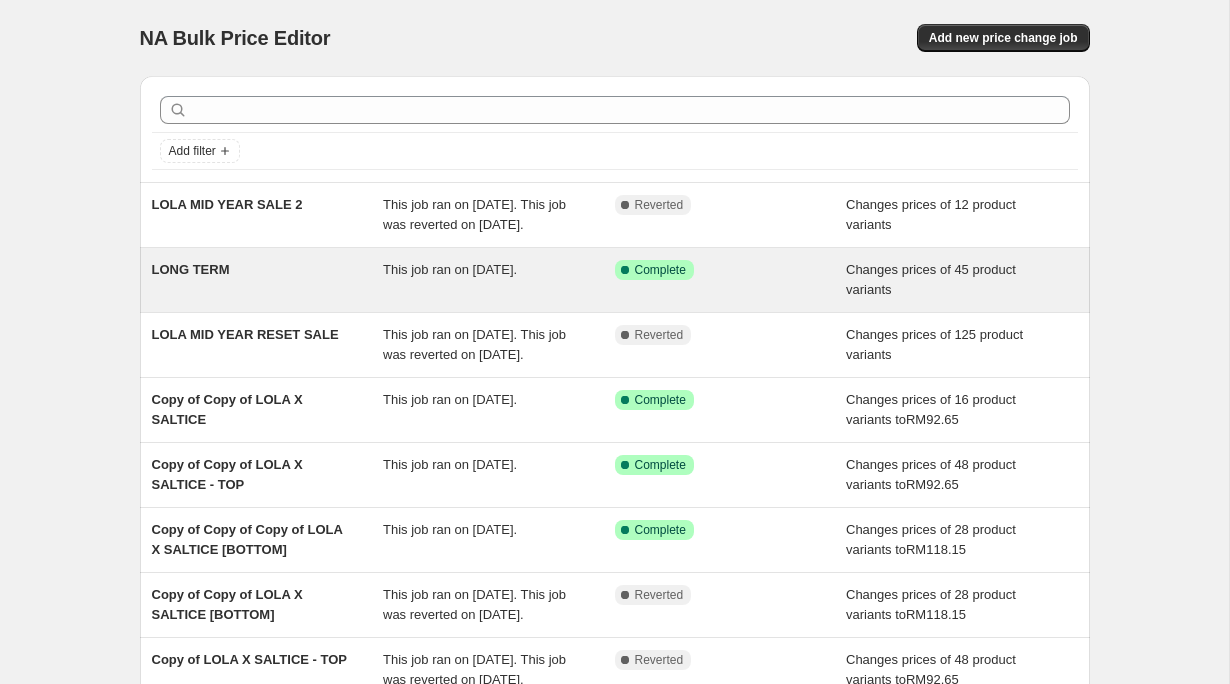 click on "Changes prices of 45 product variants" at bounding box center (931, 279) 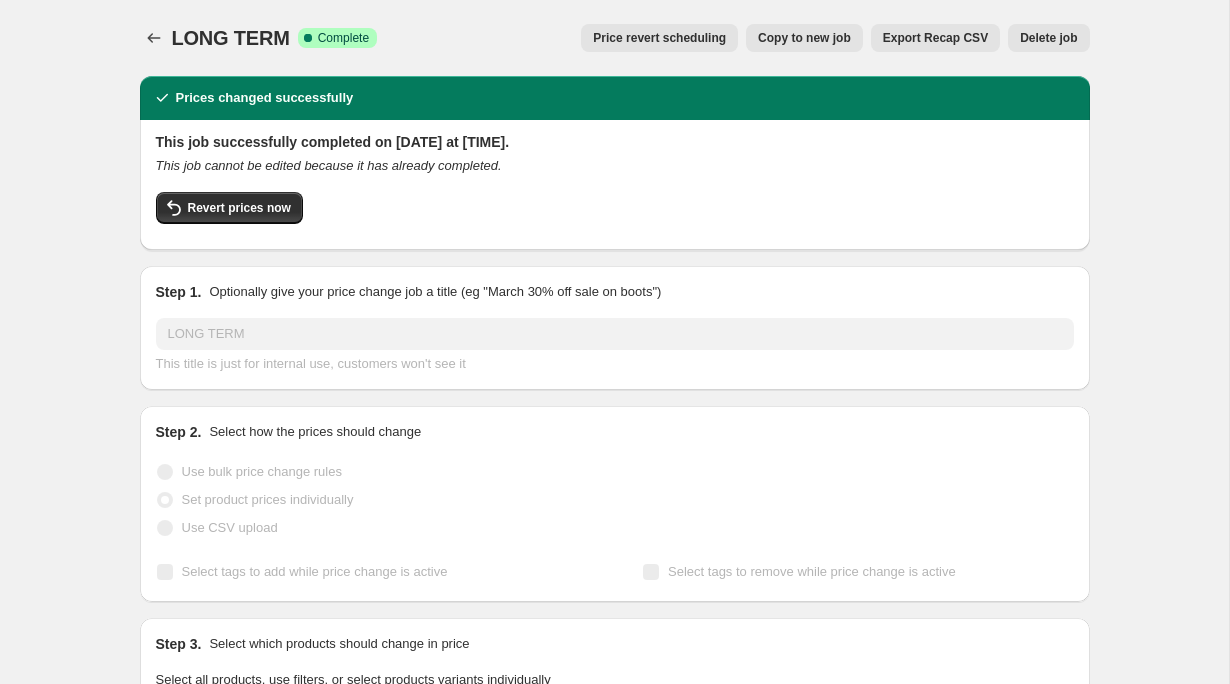 click on "Delete job" at bounding box center [1048, 38] 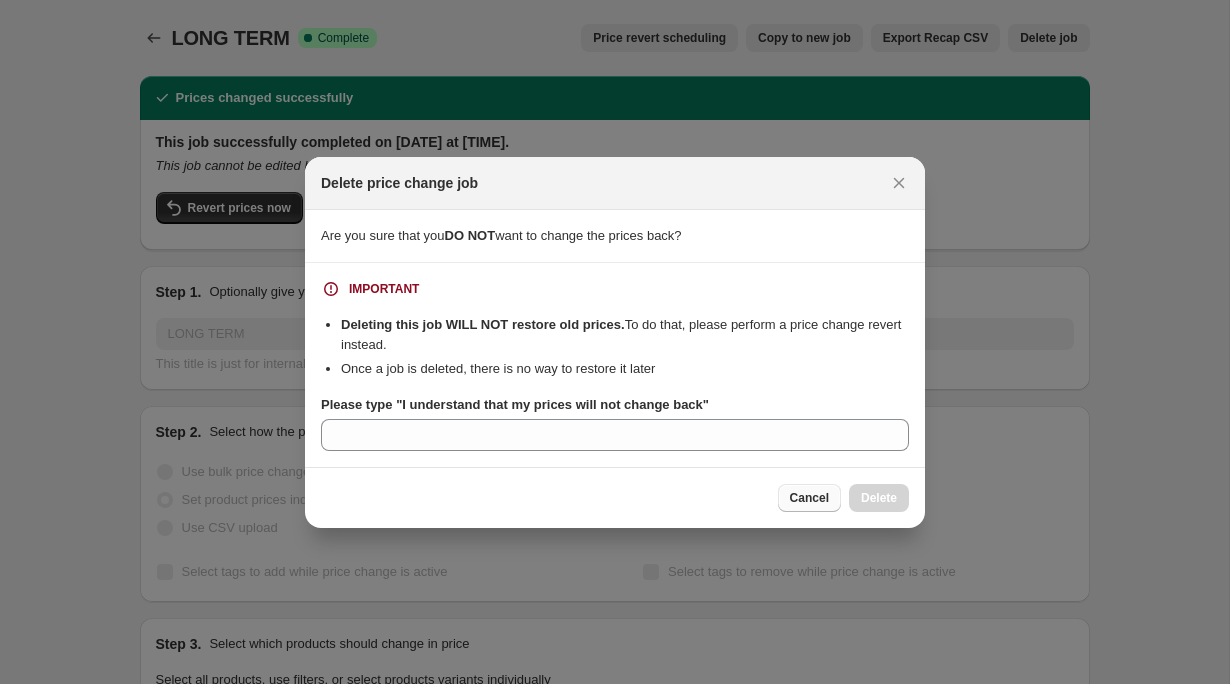 click on "Cancel" at bounding box center (809, 498) 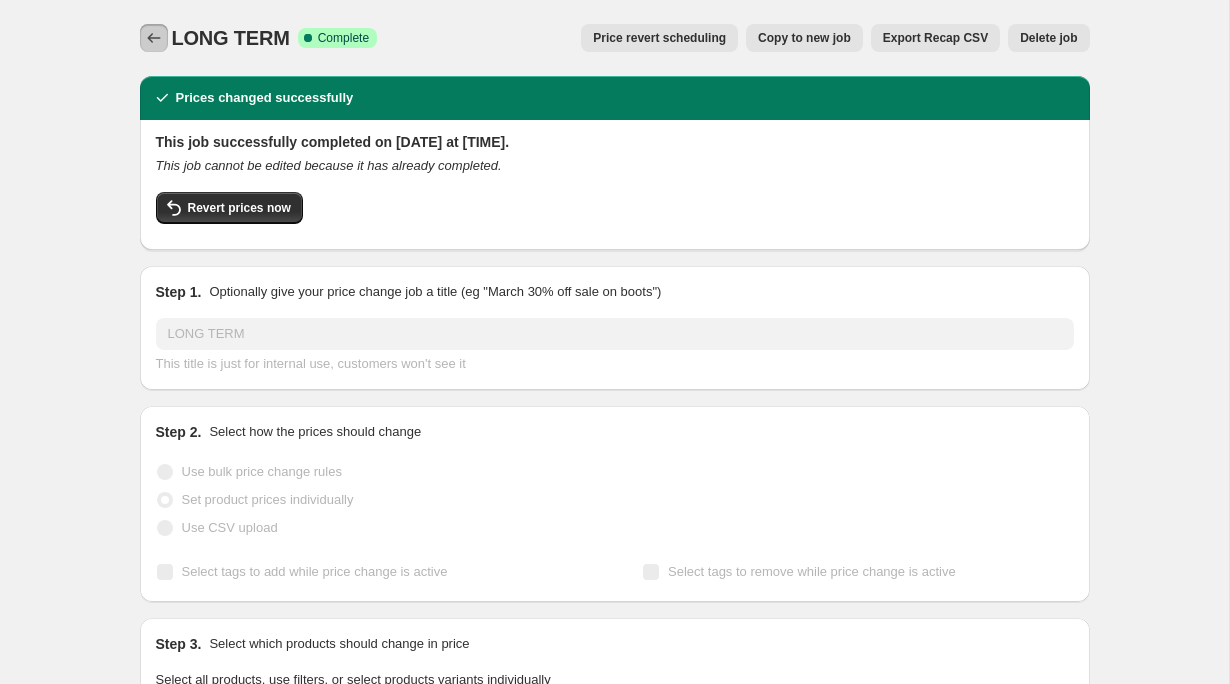 click 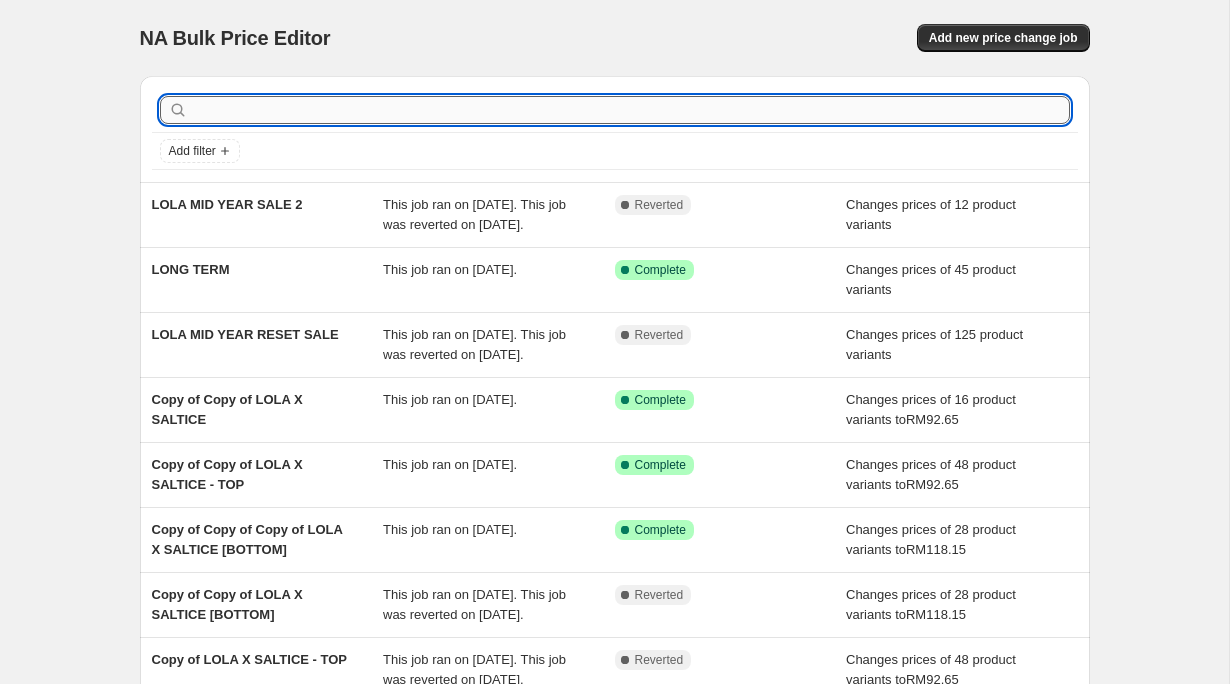 click at bounding box center (631, 110) 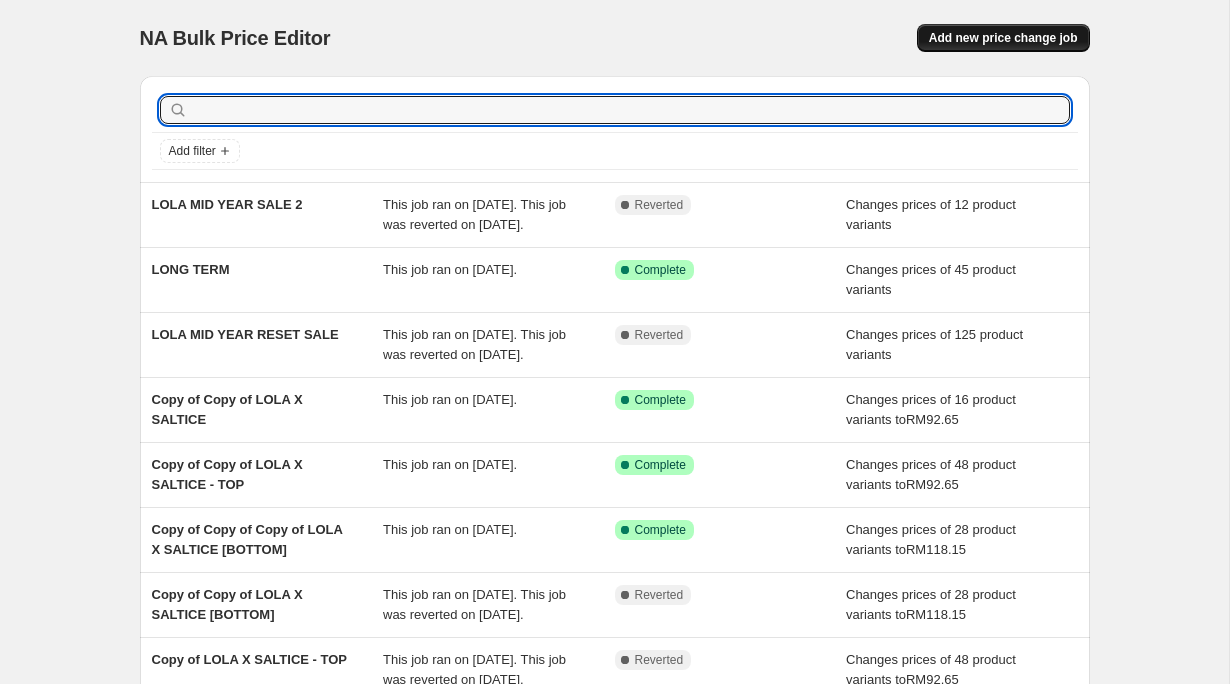click on "Add new price change job" at bounding box center [1003, 38] 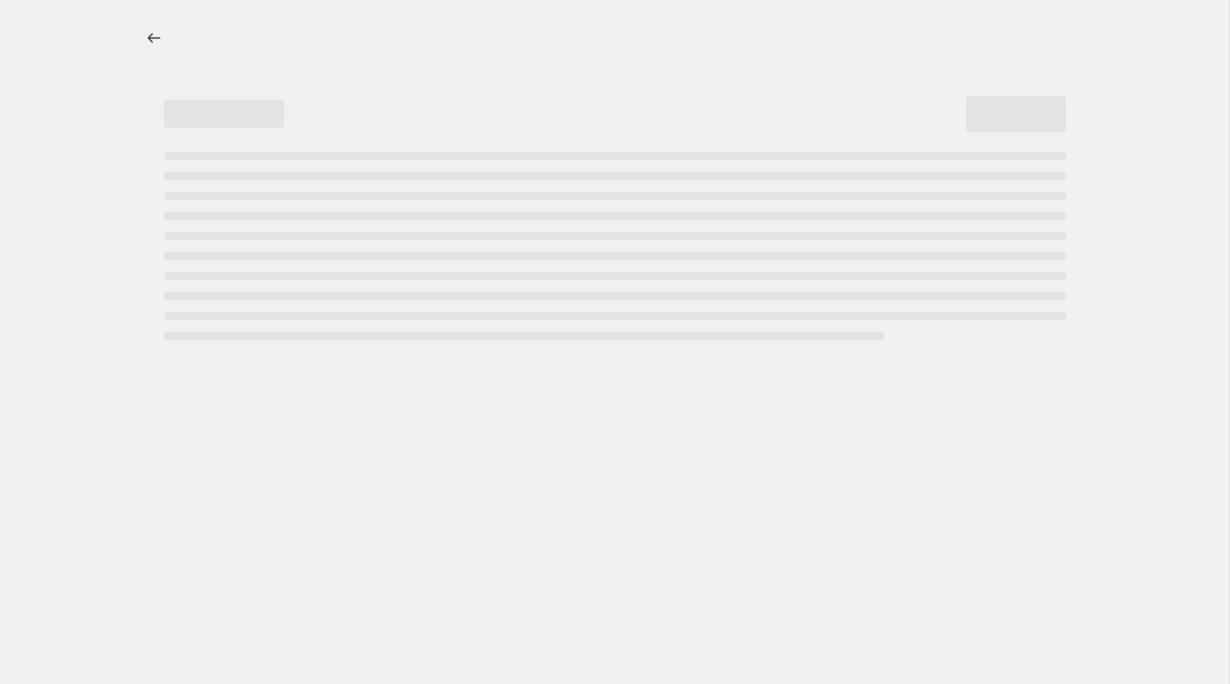 select on "percentage" 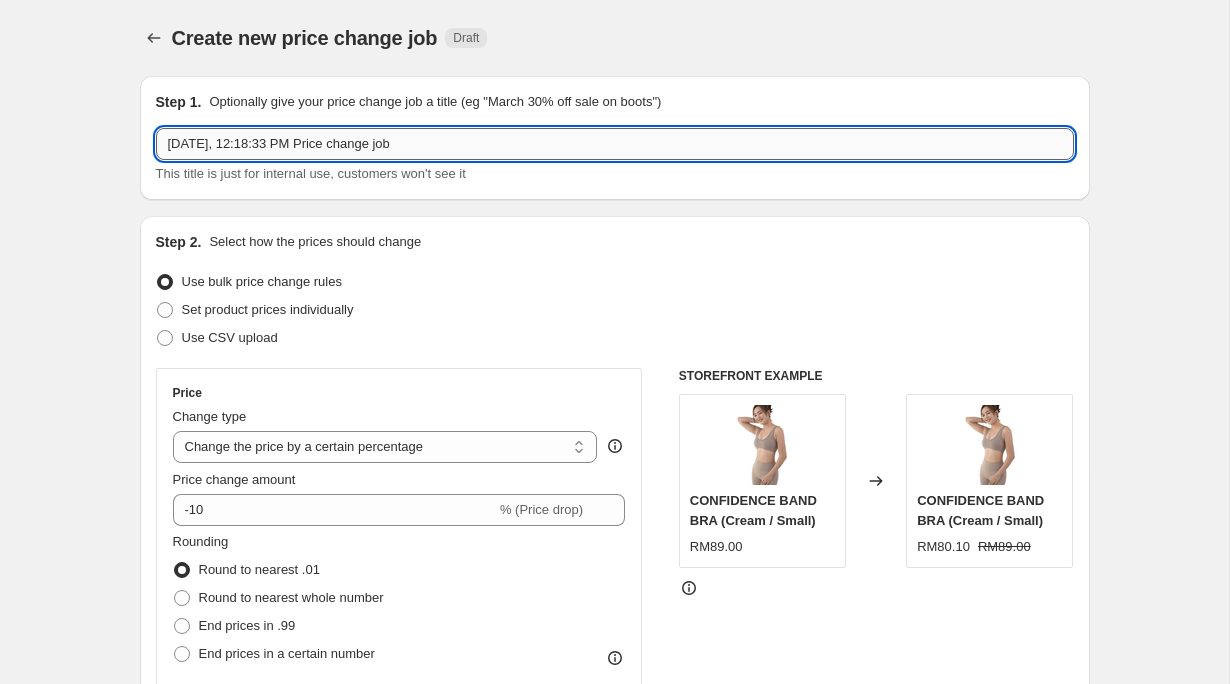 drag, startPoint x: 590, startPoint y: 145, endPoint x: 214, endPoint y: 129, distance: 376.34027 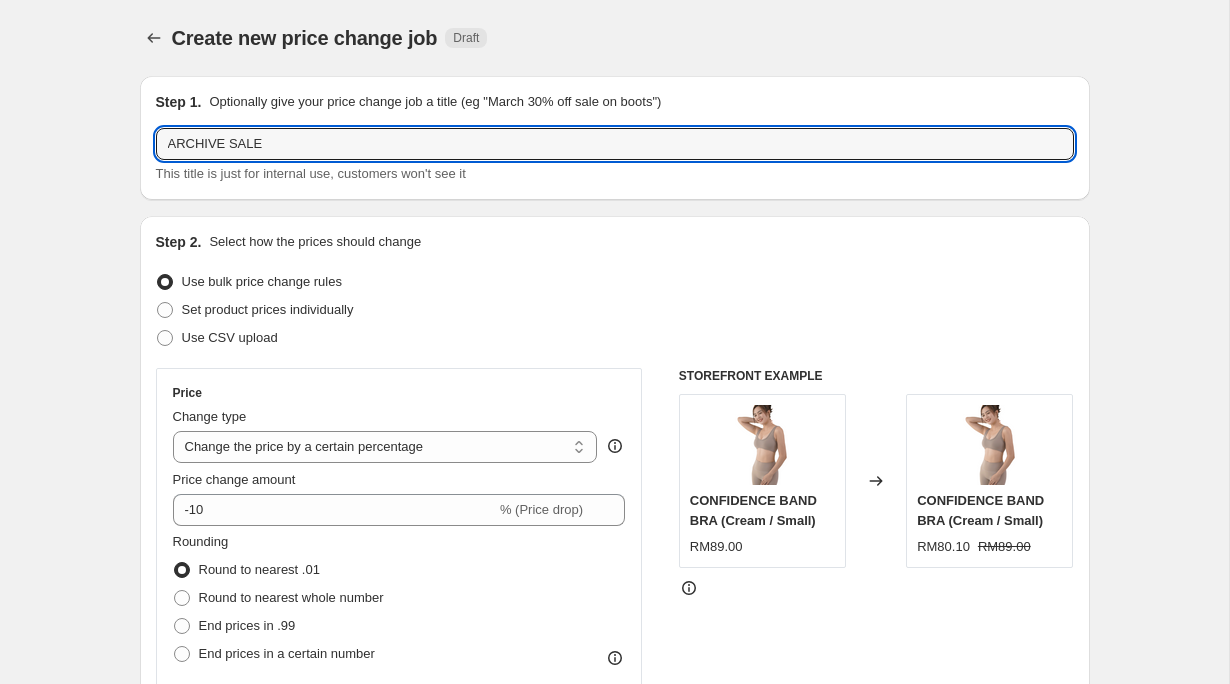 type on "ARCHIVE SALE" 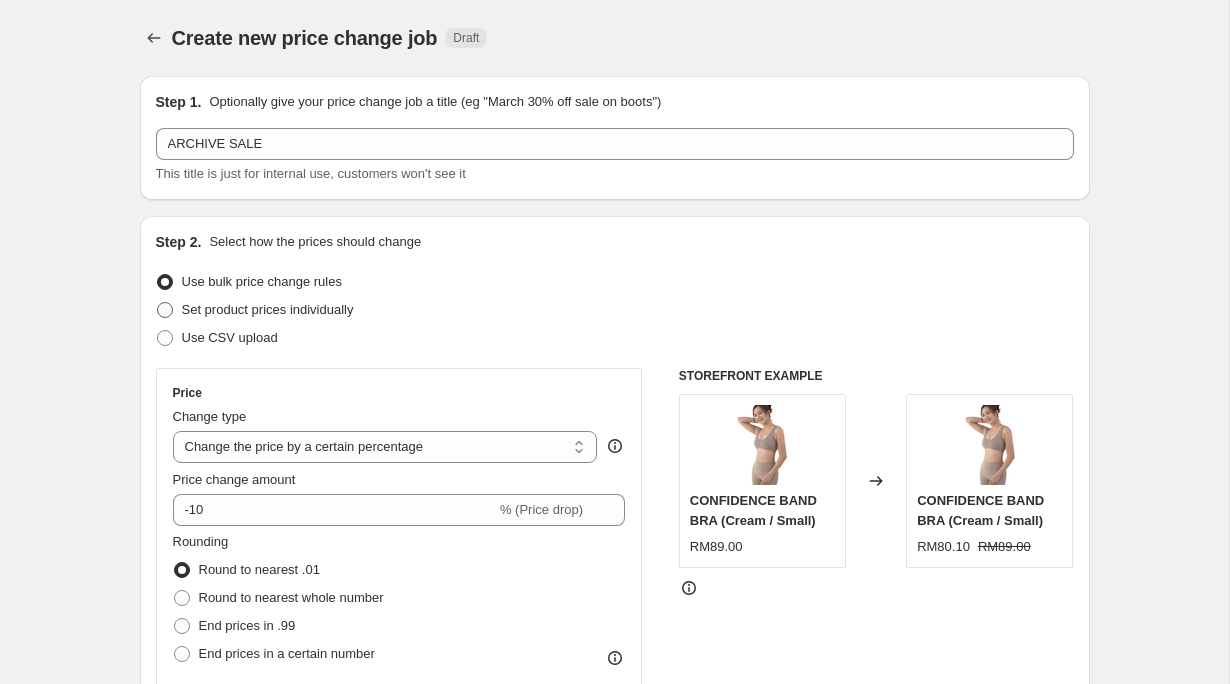 click on "Set product prices individually" at bounding box center (268, 309) 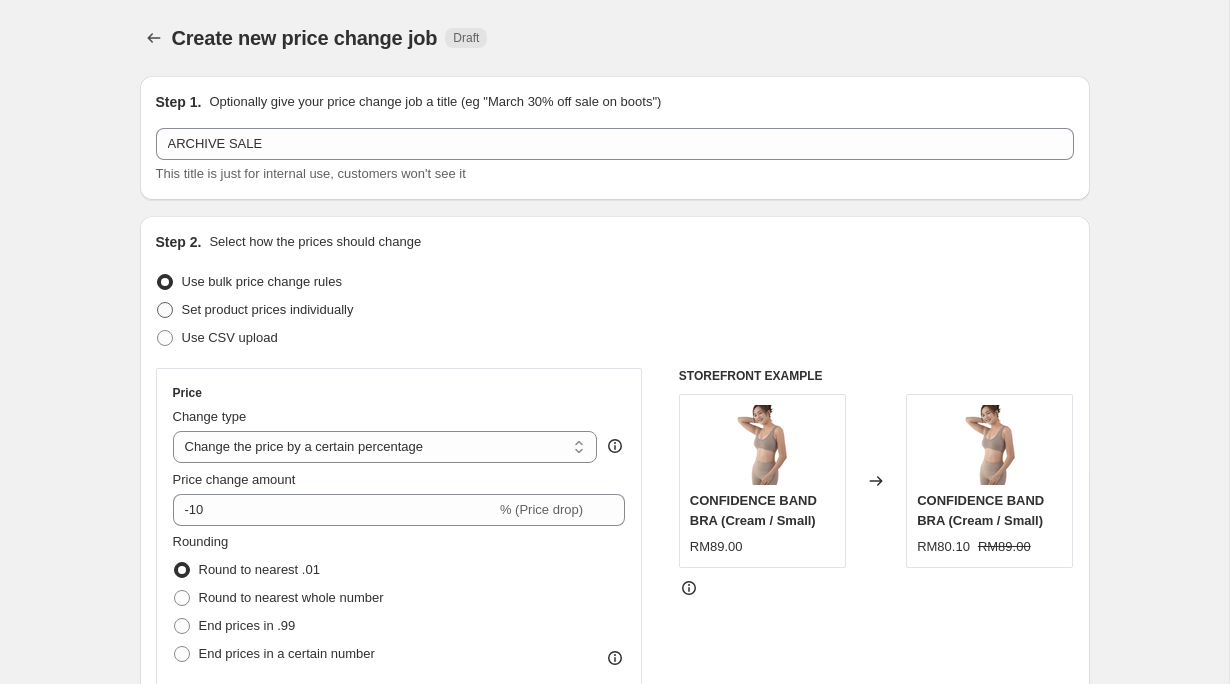 radio on "true" 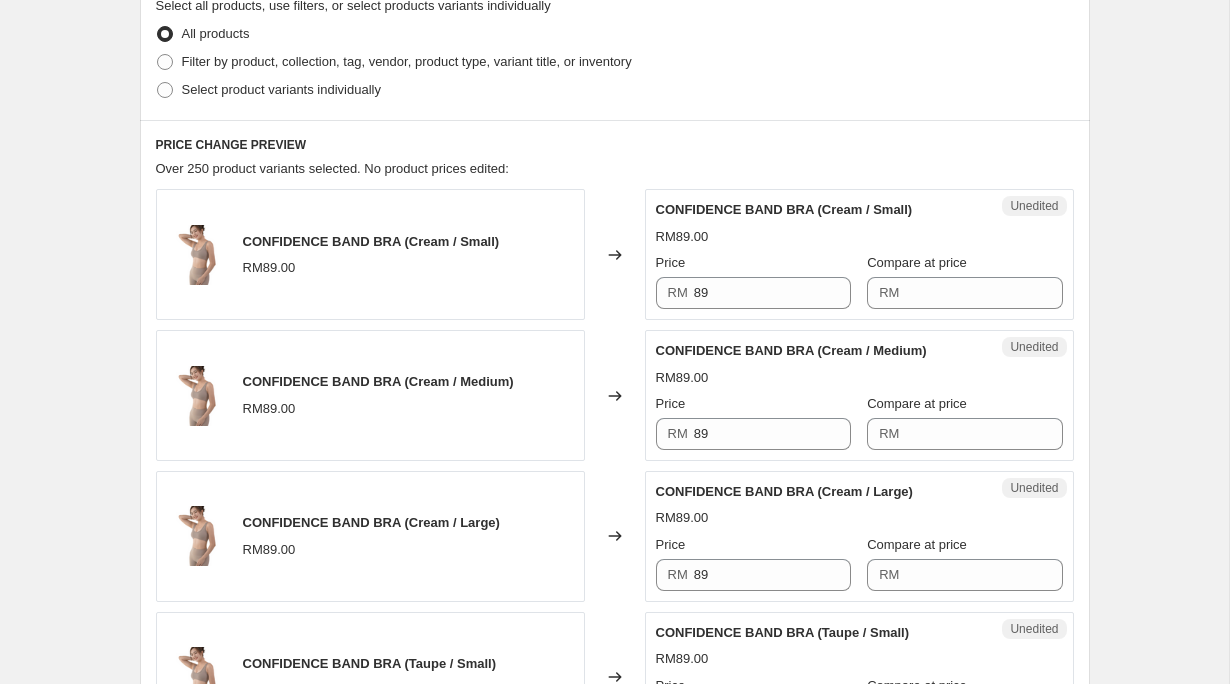 scroll, scrollTop: 437, scrollLeft: 0, axis: vertical 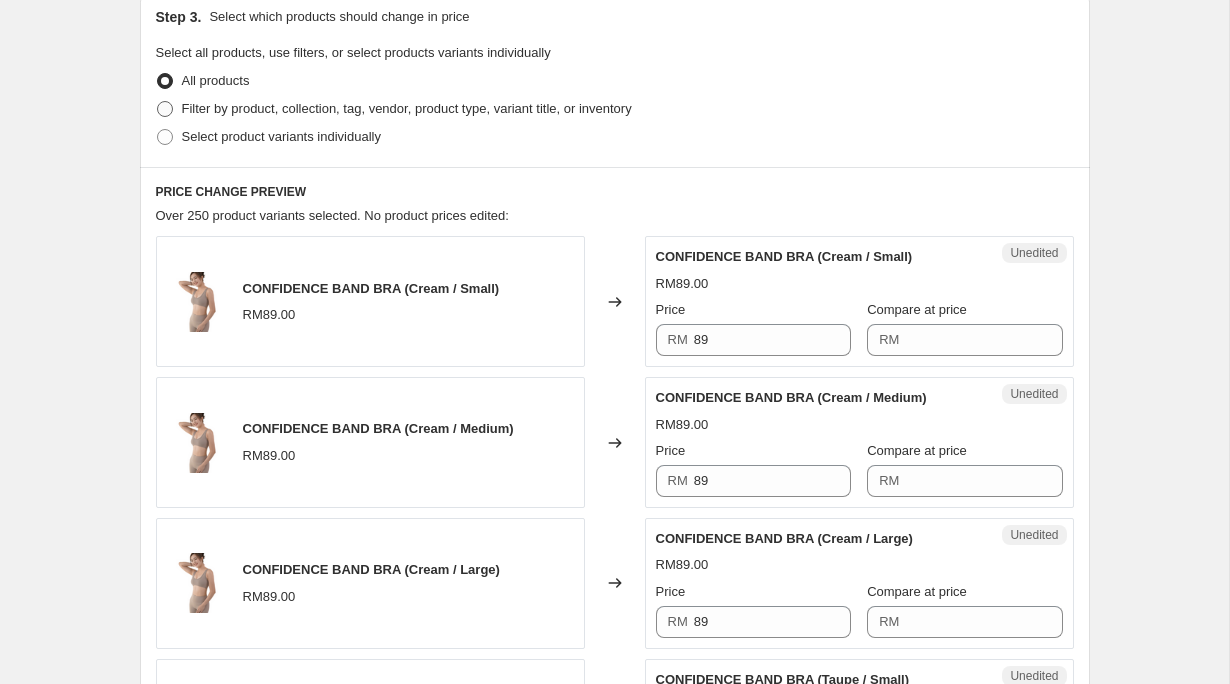 click on "Filter by product, collection, tag, vendor, product type, variant title, or inventory" at bounding box center [407, 108] 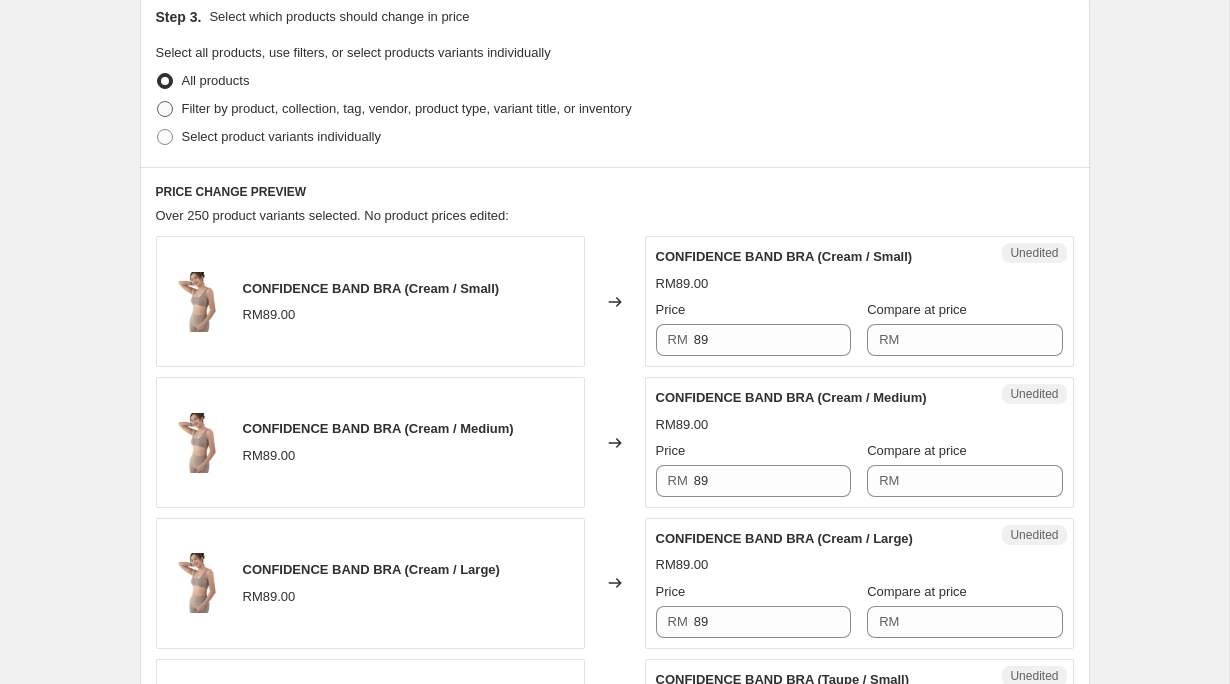 radio on "true" 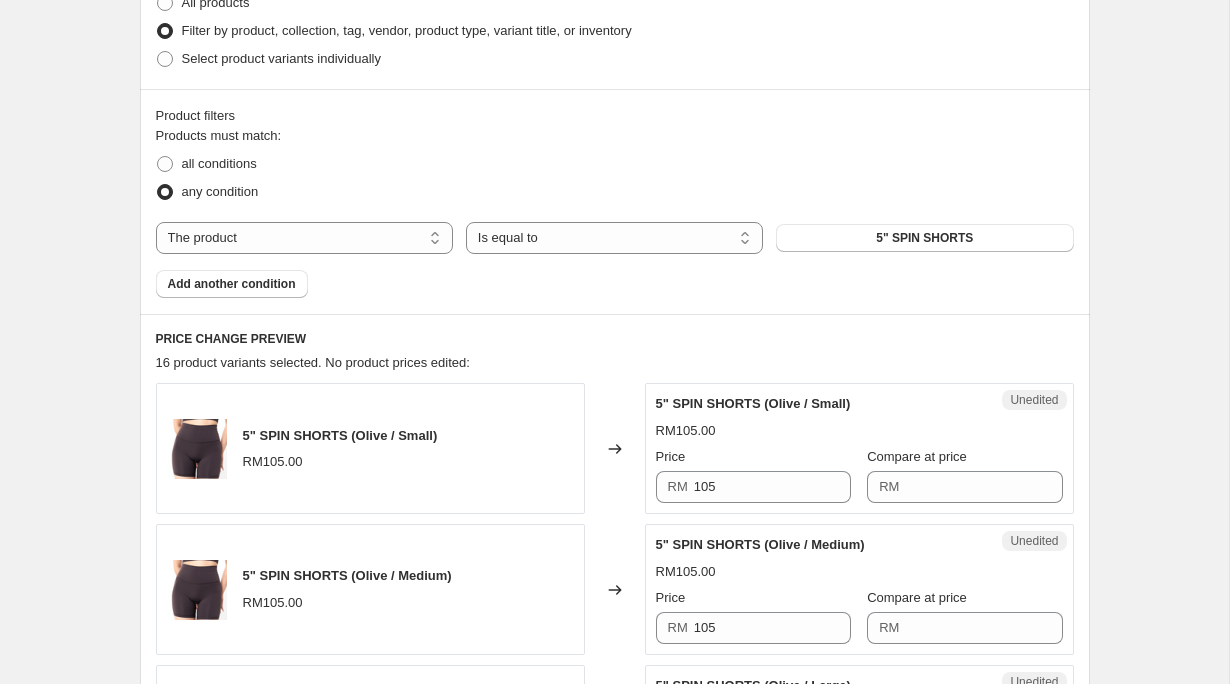 scroll, scrollTop: 830, scrollLeft: 0, axis: vertical 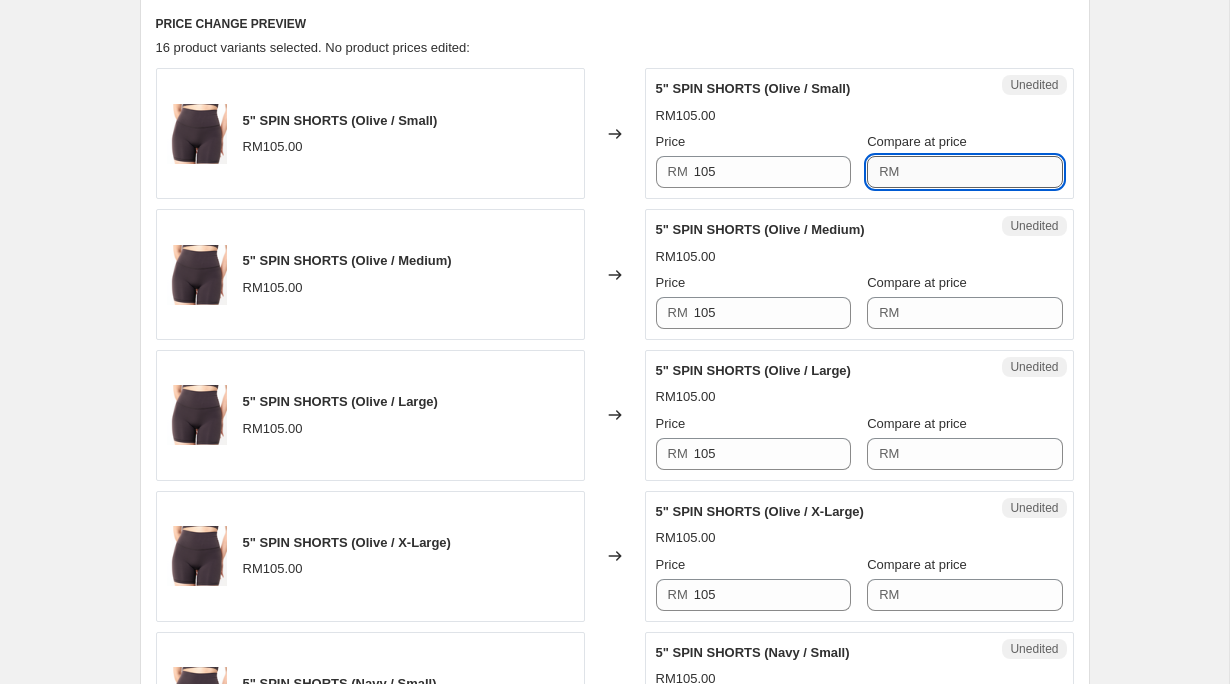 click on "Compare at price" at bounding box center (983, 172) 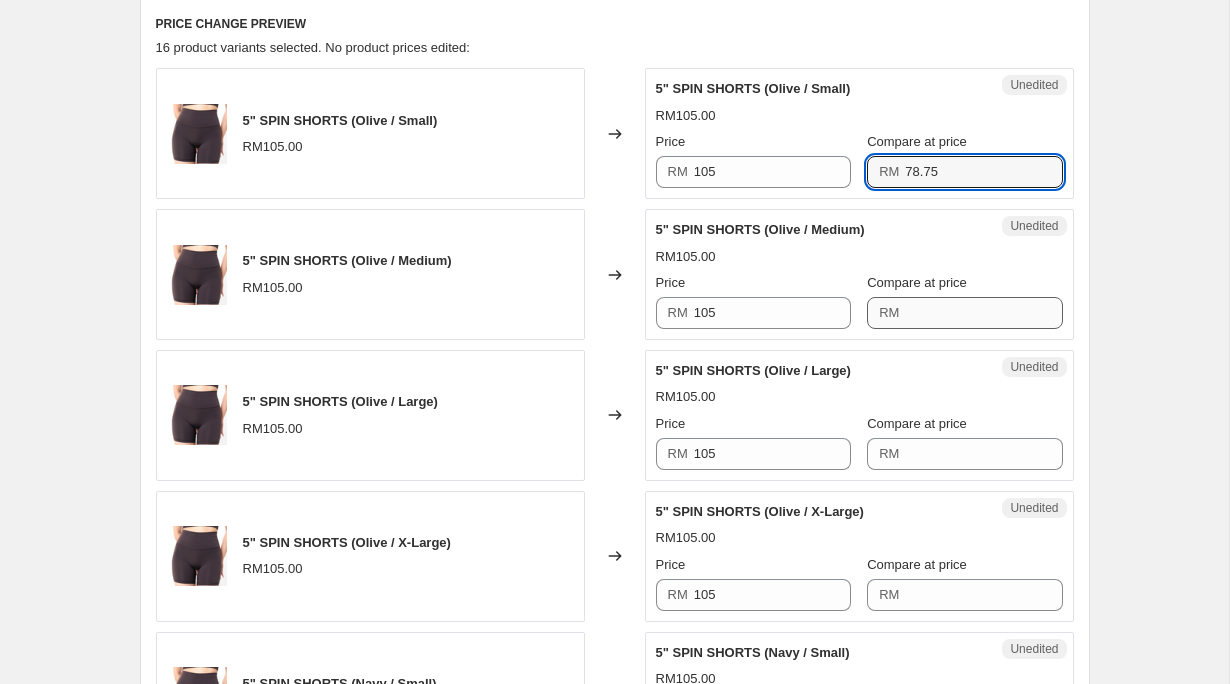 type on "78.75" 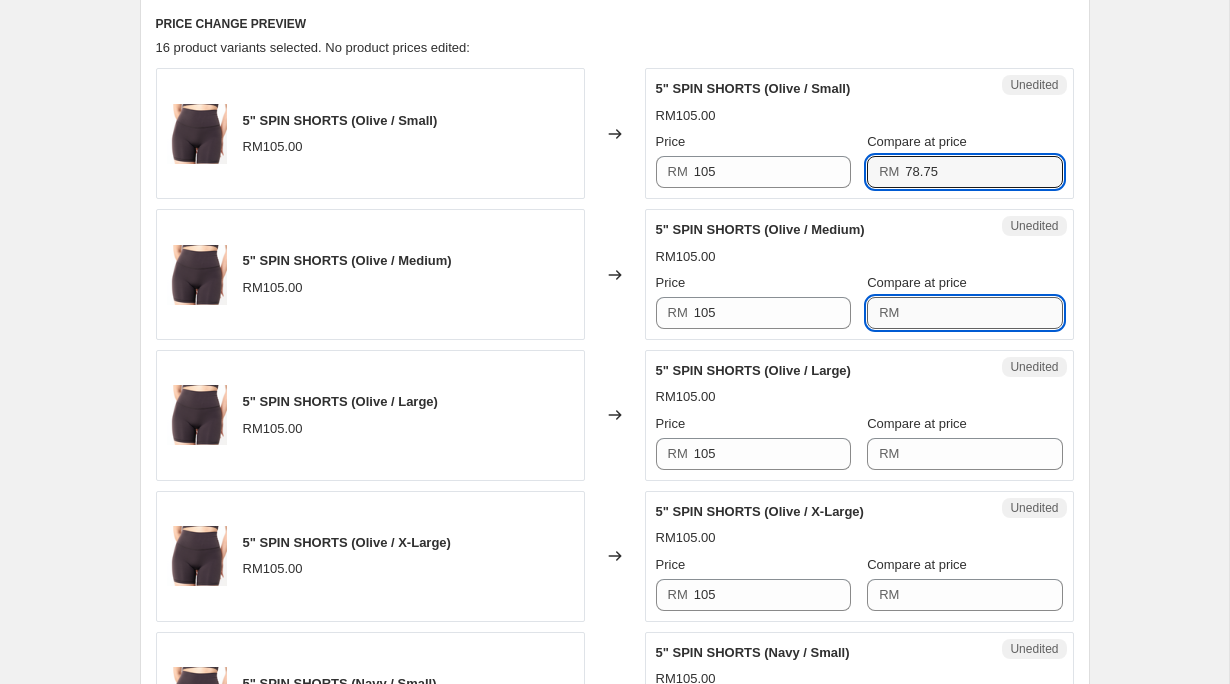 click on "5" SPIN SHORTS (Olive / Medium) RM105.00 Price RM 105 Compare at price RM" at bounding box center [859, 274] 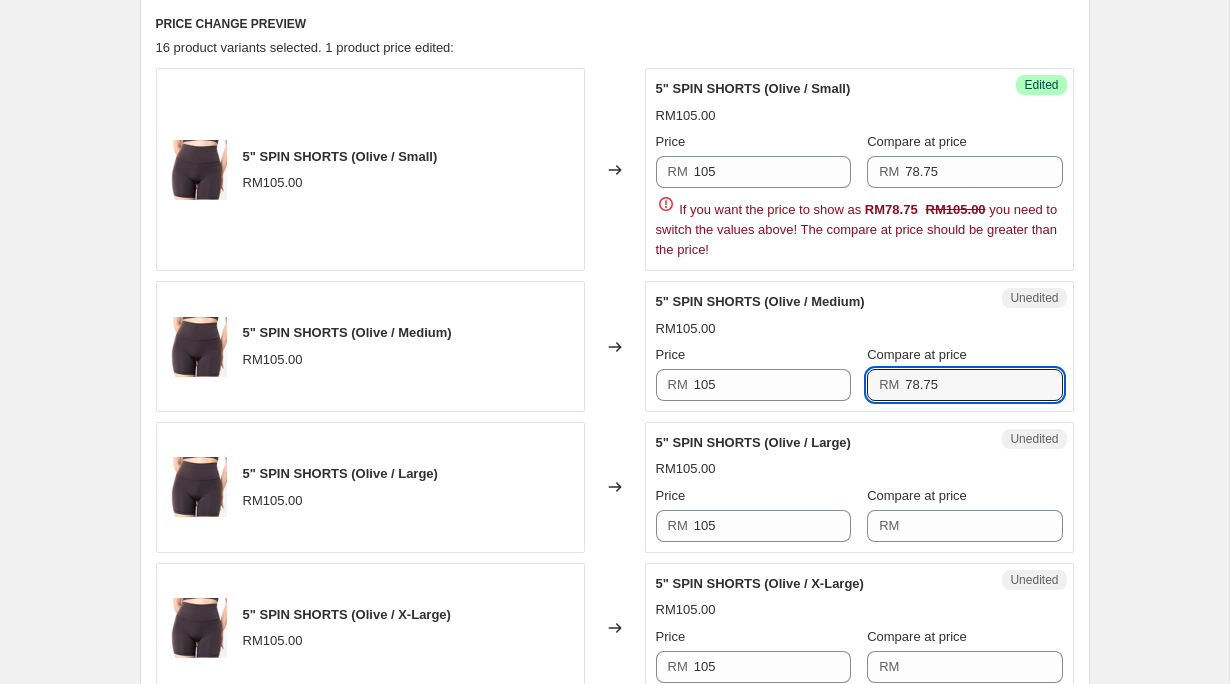 type on "78.75" 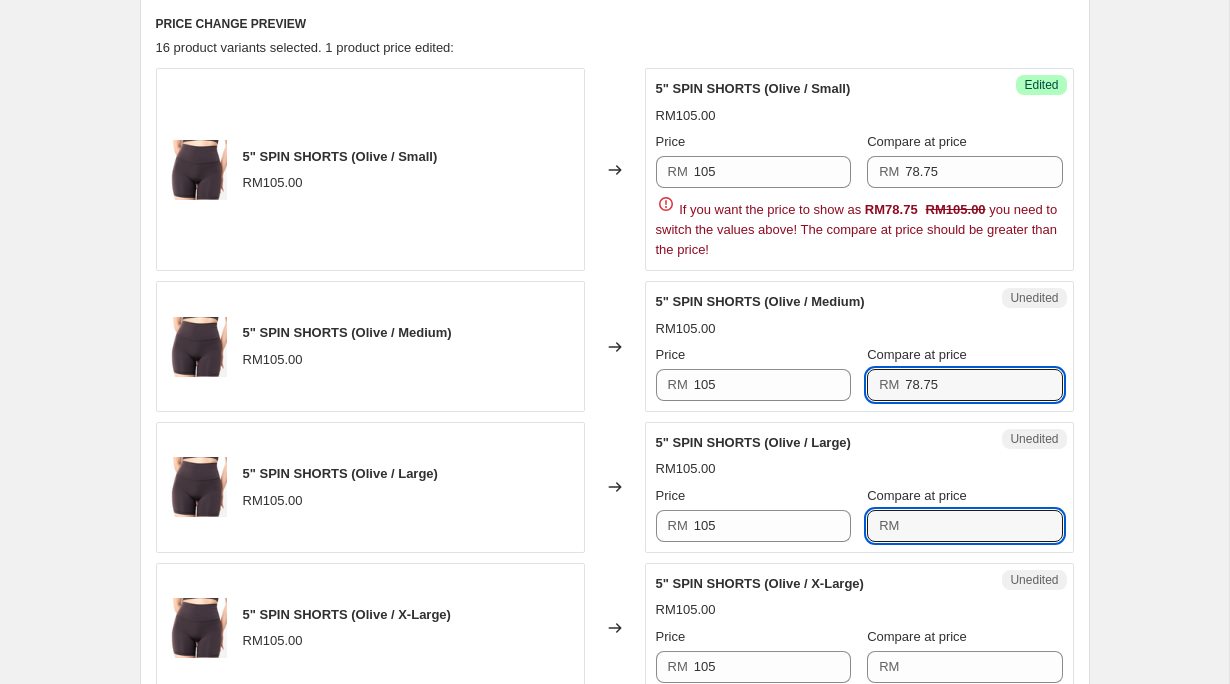 click on "5" SPIN SHORTS (Olive / Large) RM105.00 Price RM 105 Compare at price RM" at bounding box center (859, 487) 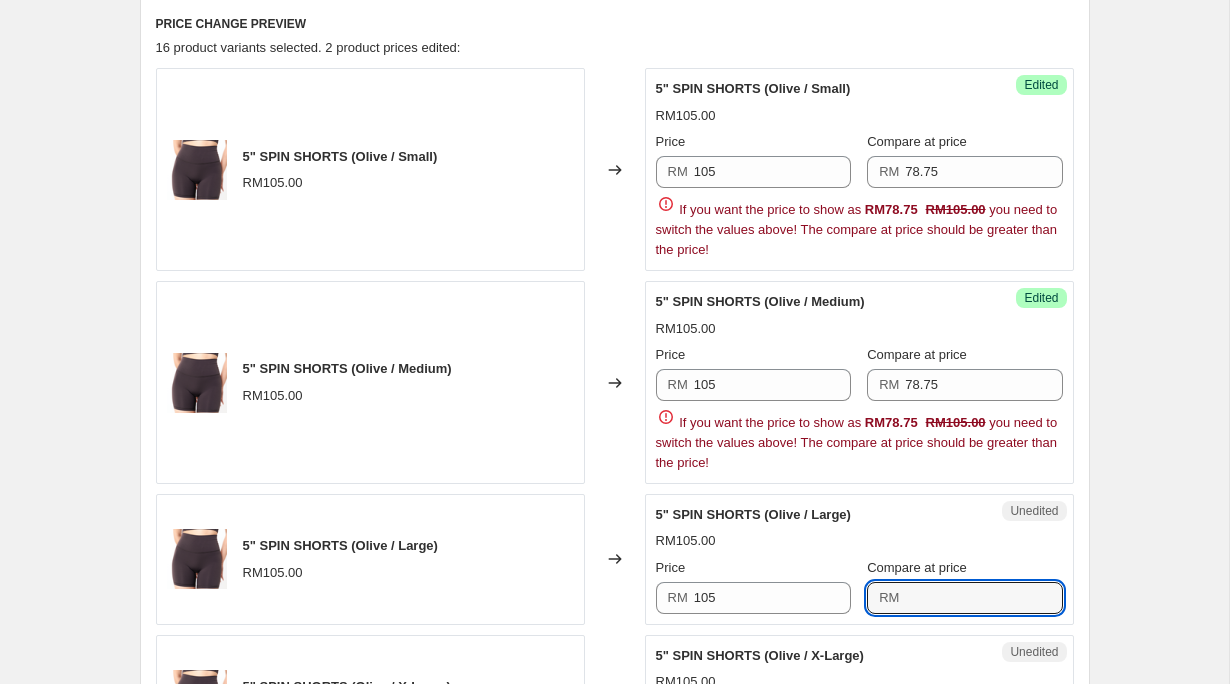 type on "8" 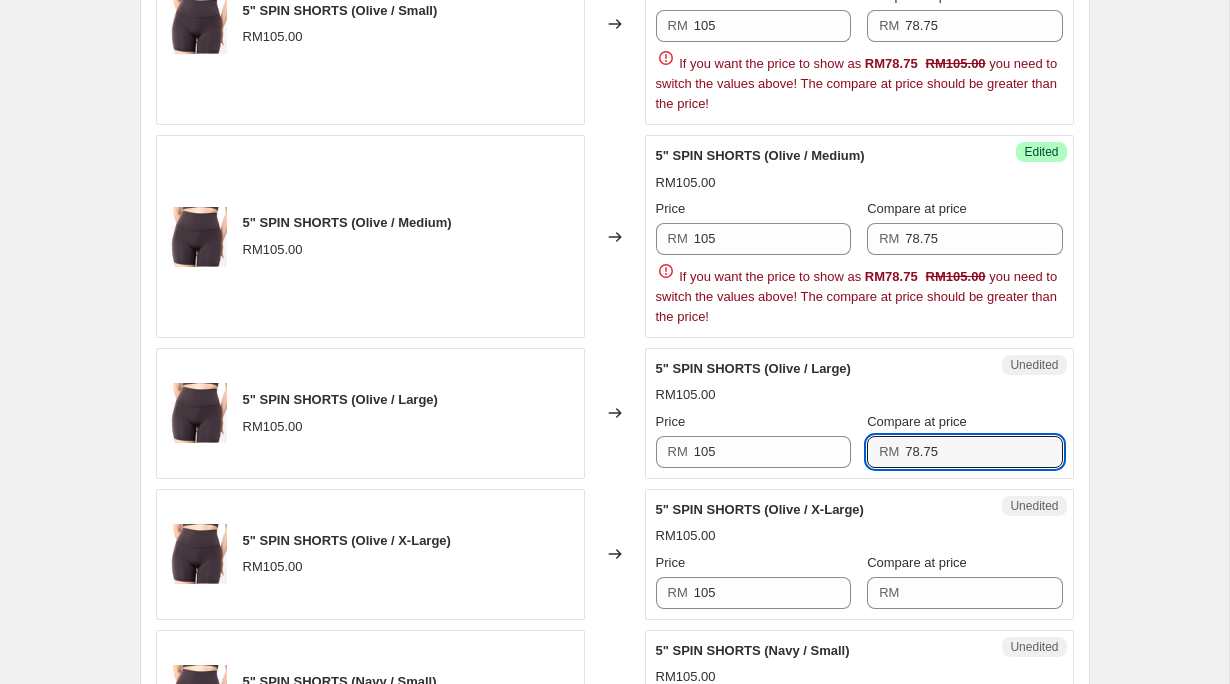 scroll, scrollTop: 1044, scrollLeft: 0, axis: vertical 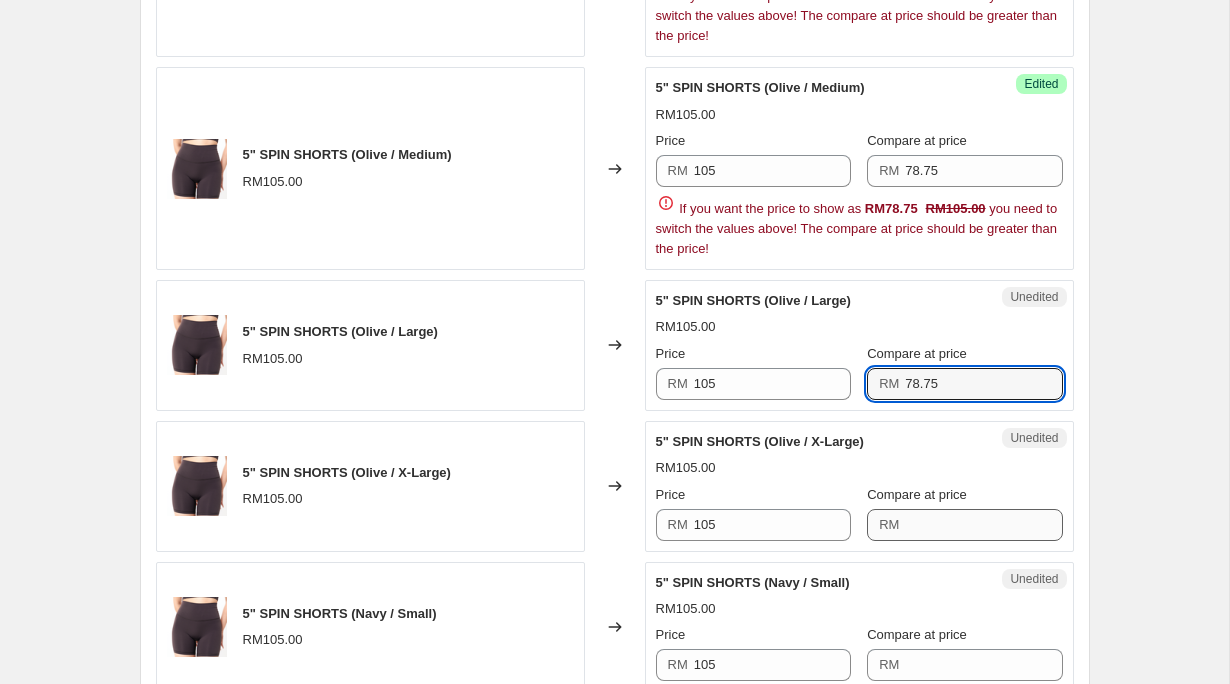 type on "78.75" 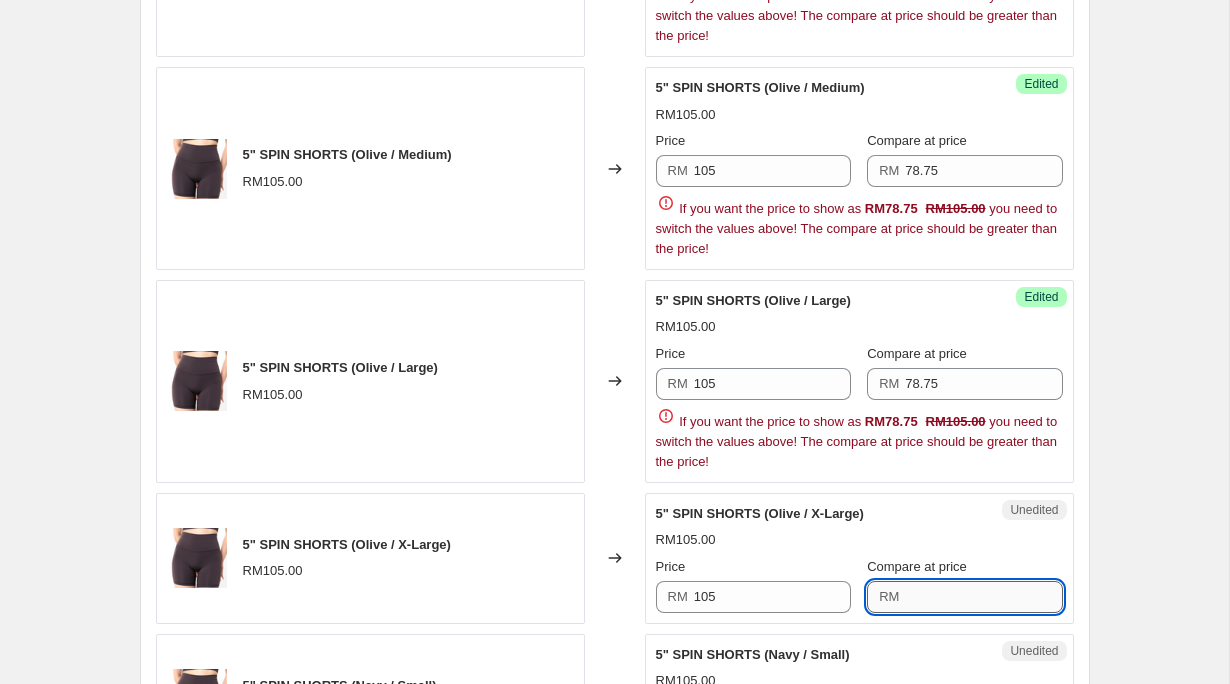 click on "5" SPIN SHORTS (Olive / X-Large) RM105.00 Price RM 105 Compare at price RM" at bounding box center (859, 558) 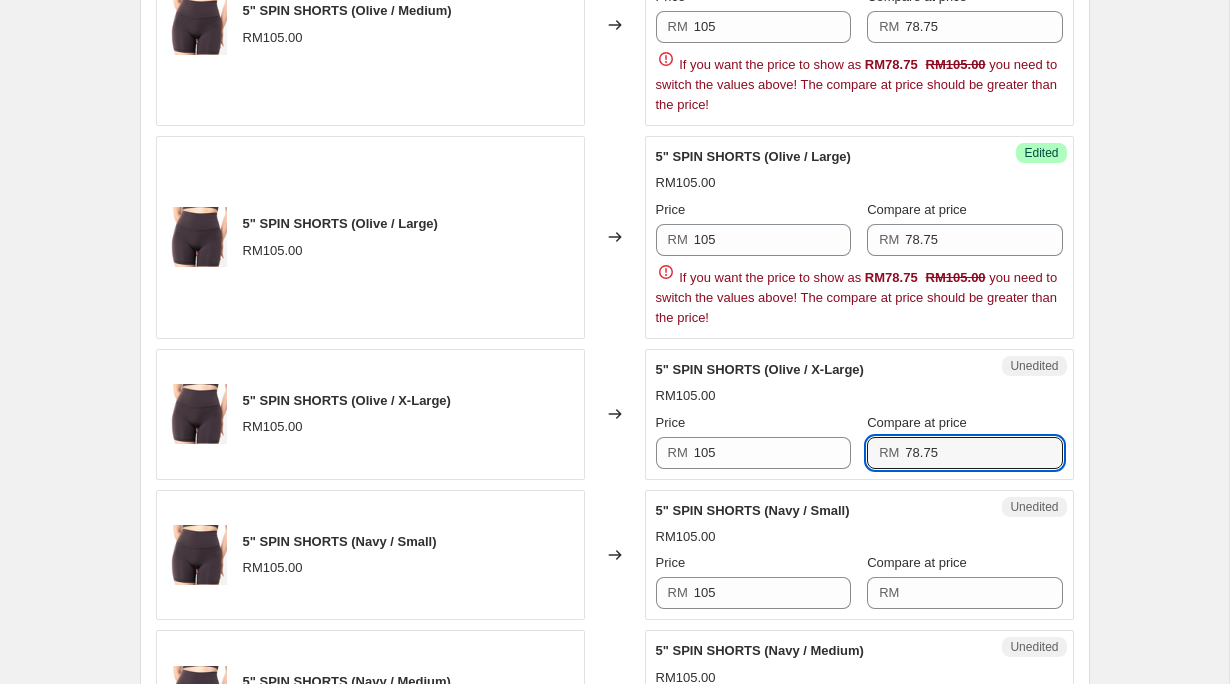 scroll, scrollTop: 1360, scrollLeft: 0, axis: vertical 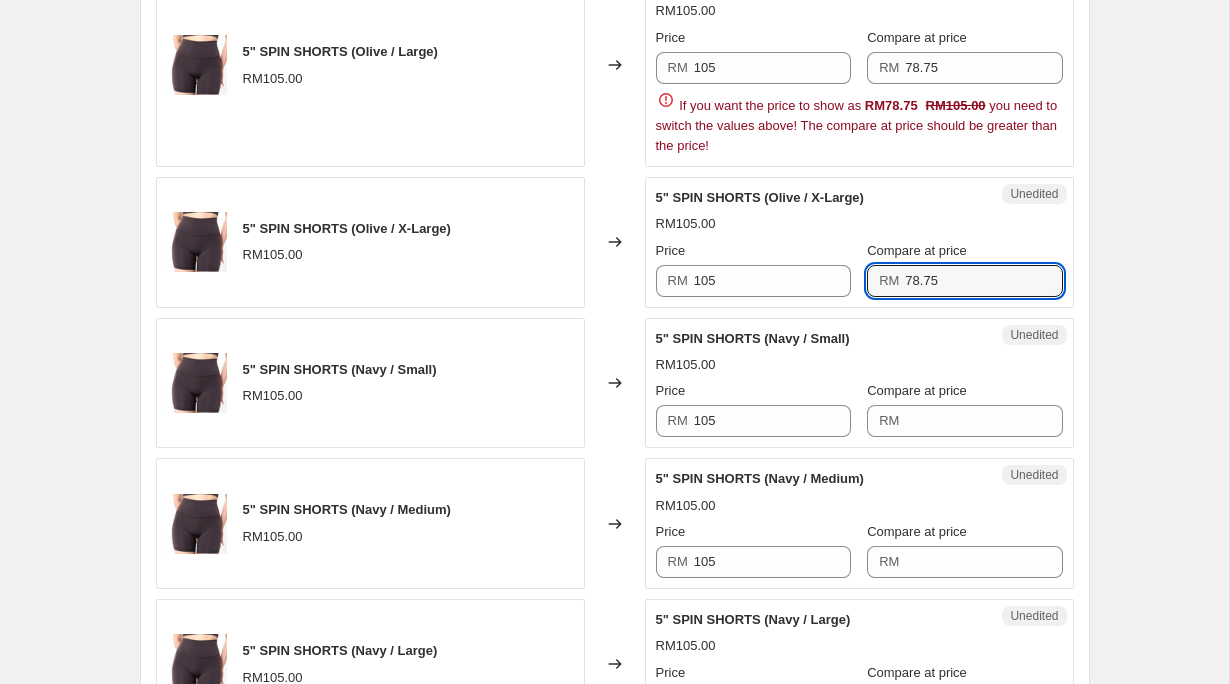 type on "78.75" 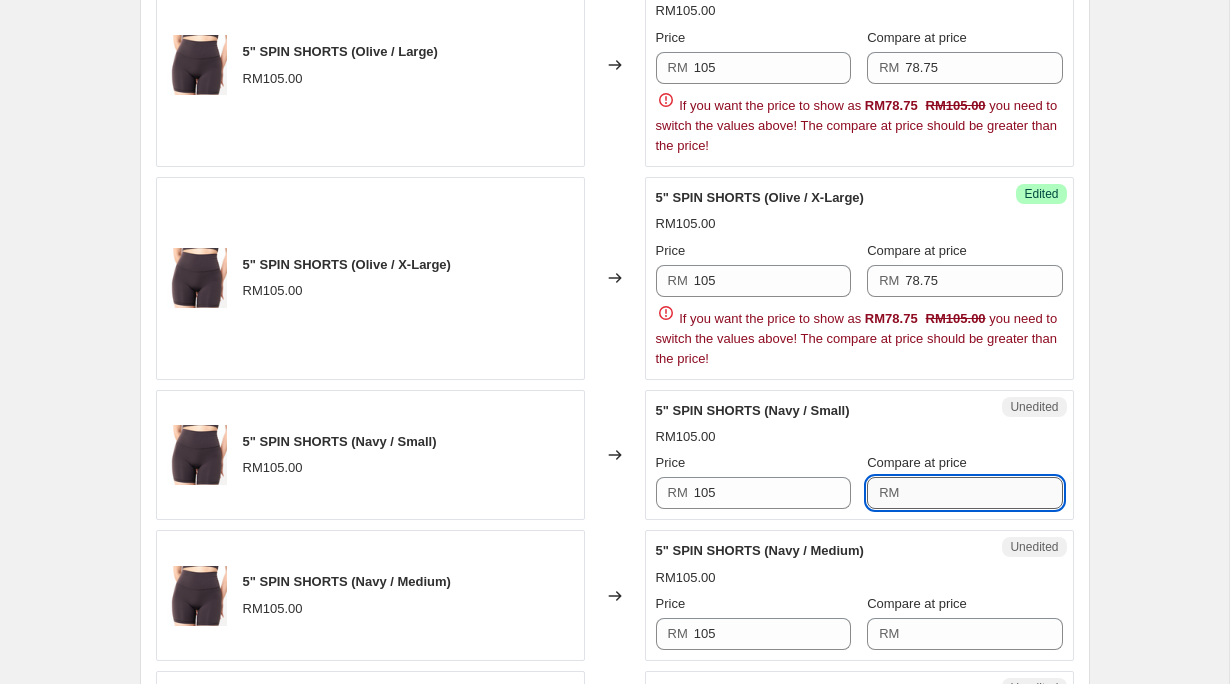 click on "Compare at price" at bounding box center (983, 493) 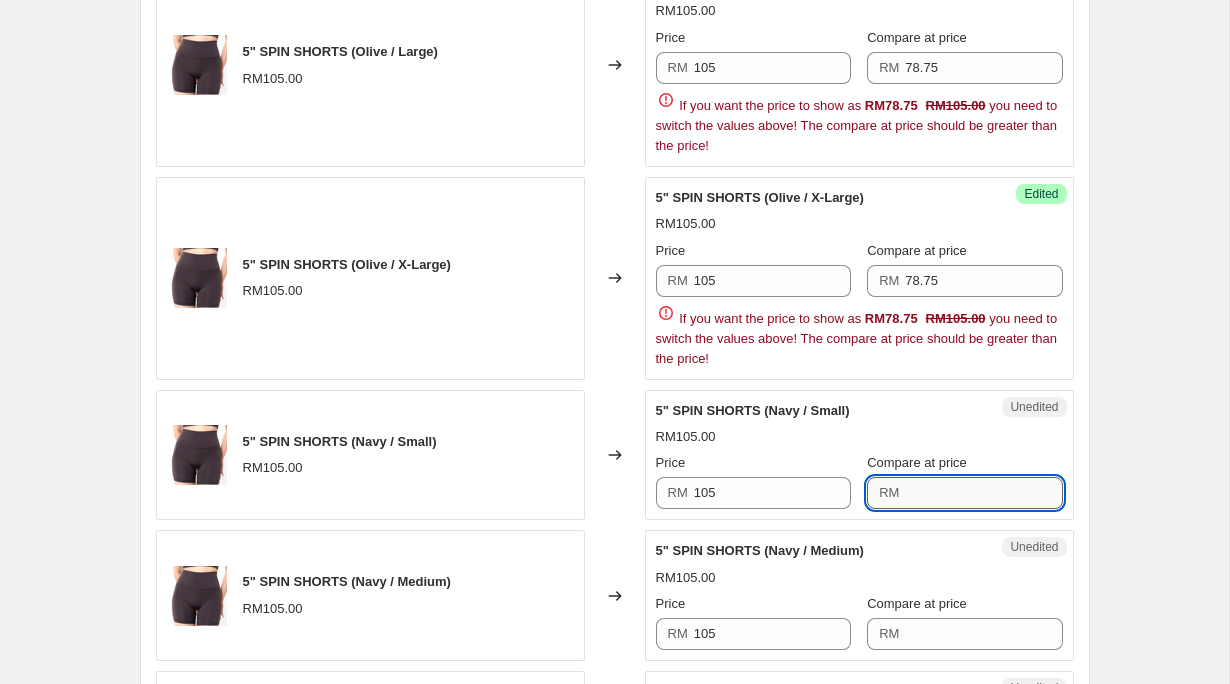 type on "8" 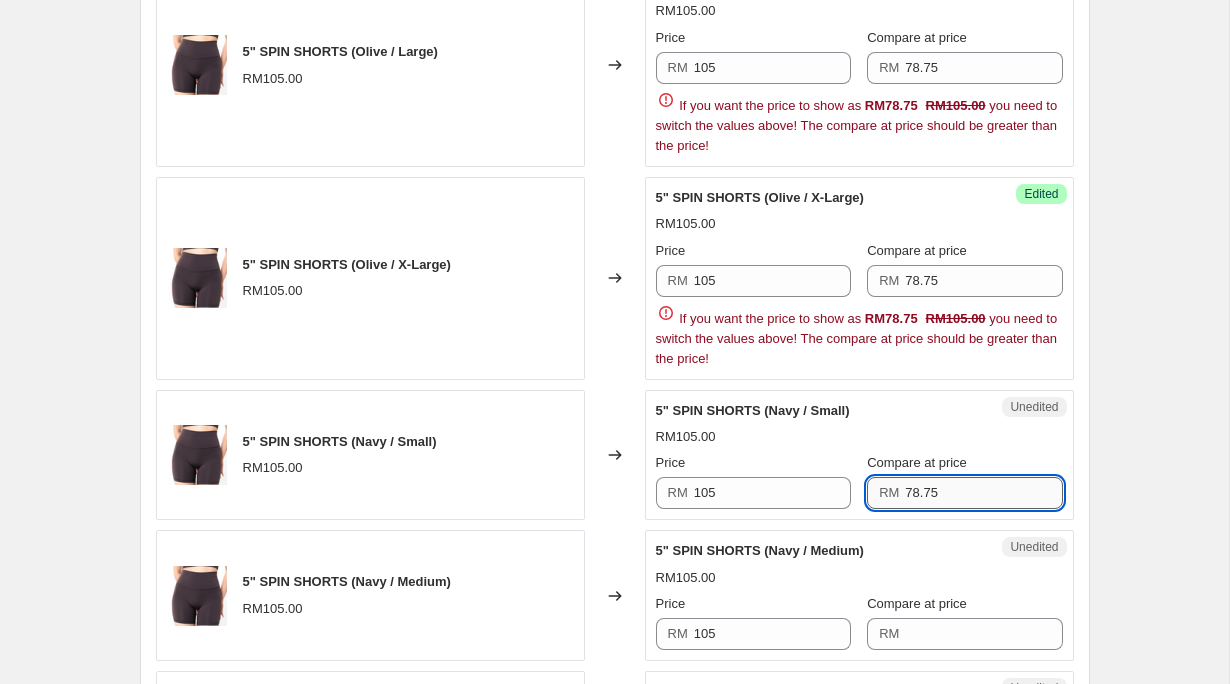 scroll, scrollTop: 1422, scrollLeft: 0, axis: vertical 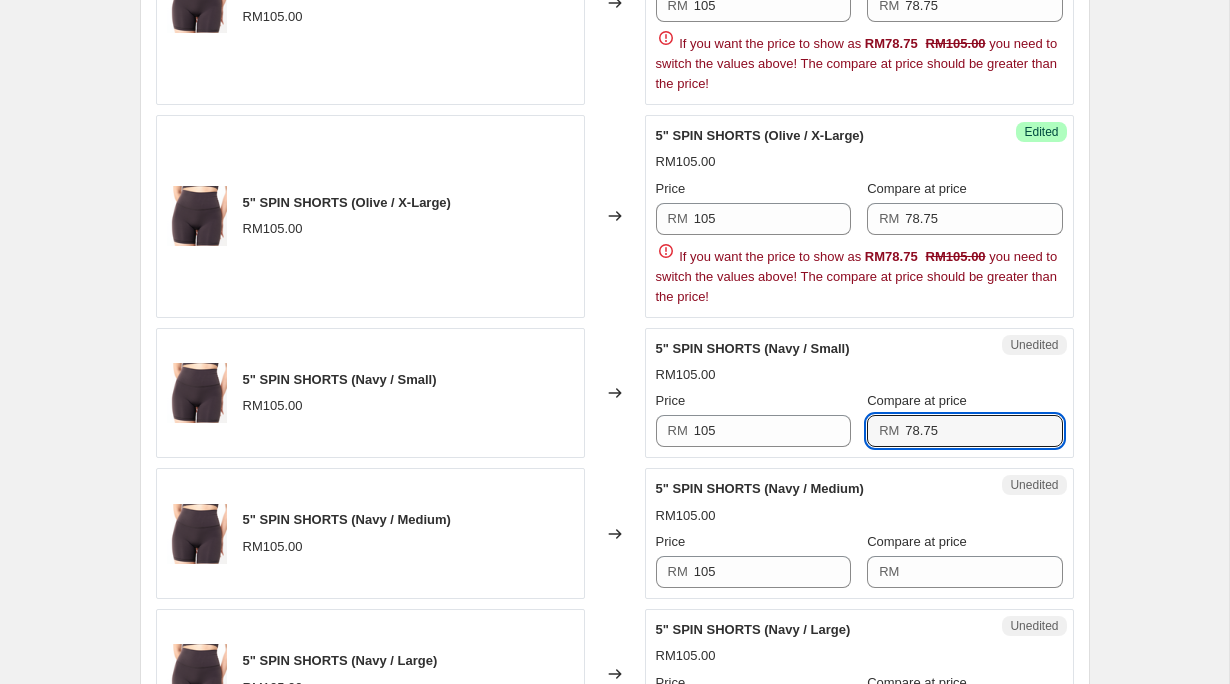 type on "78.75" 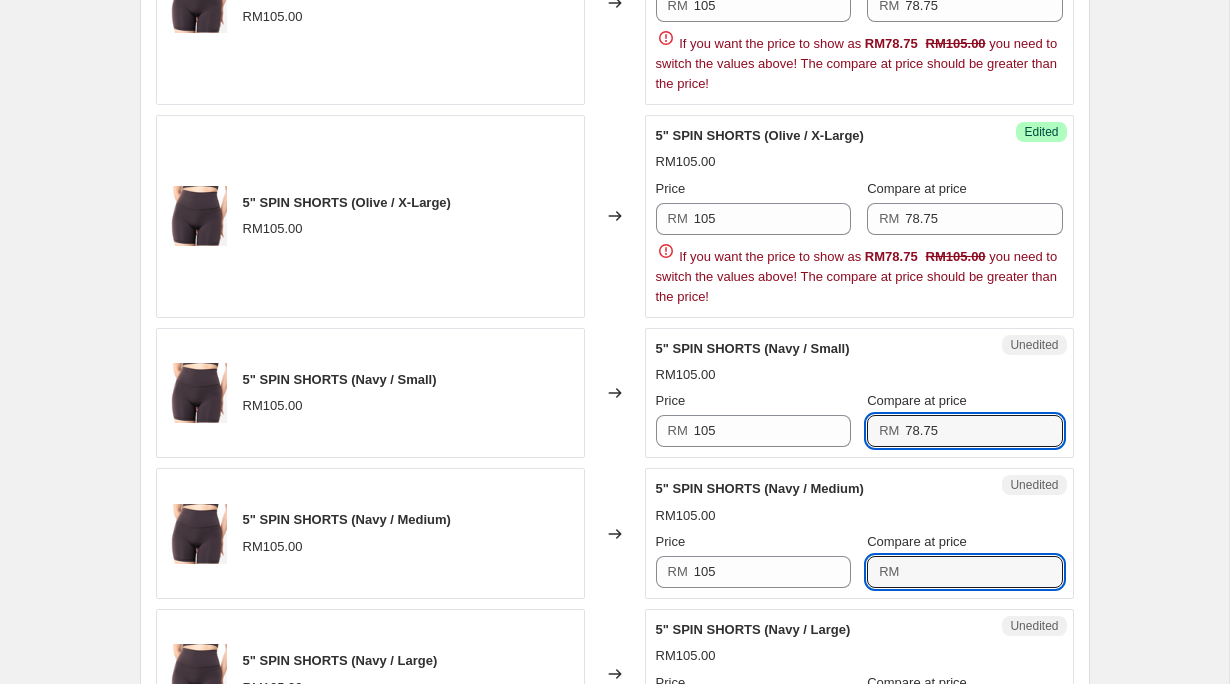 click on "5" SPIN SHORTS (Navy / Medium) RM105.00 Price RM 105 Compare at price RM" at bounding box center (859, 533) 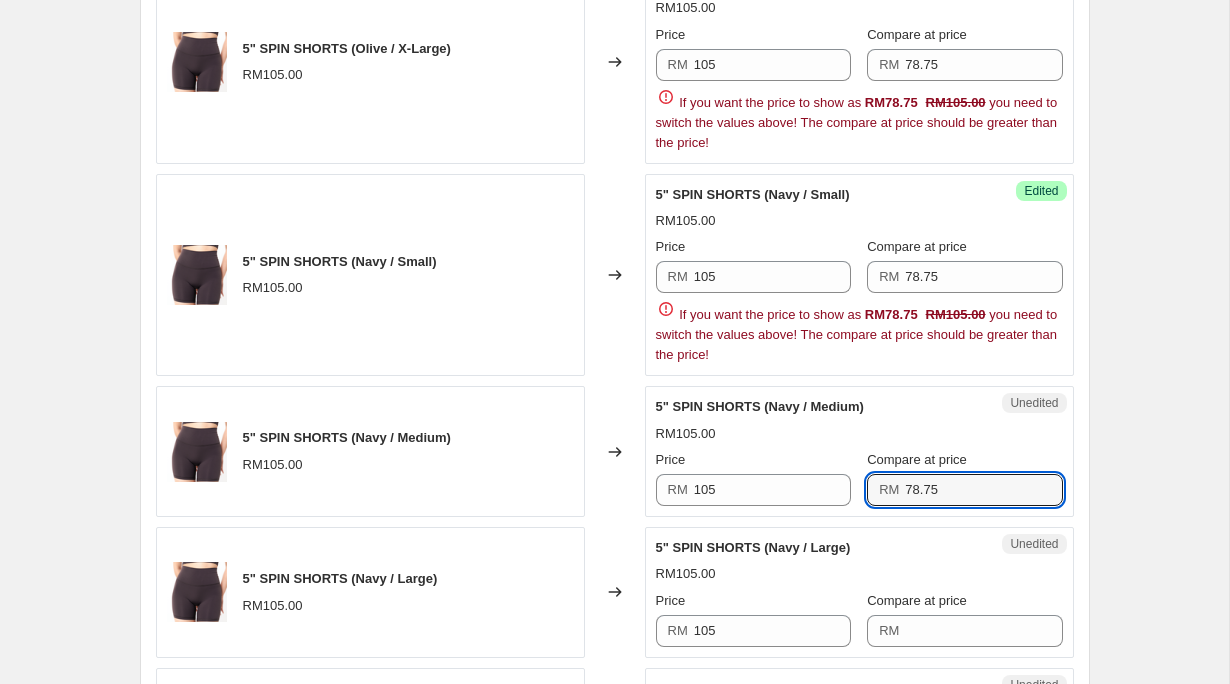 scroll, scrollTop: 1771, scrollLeft: 0, axis: vertical 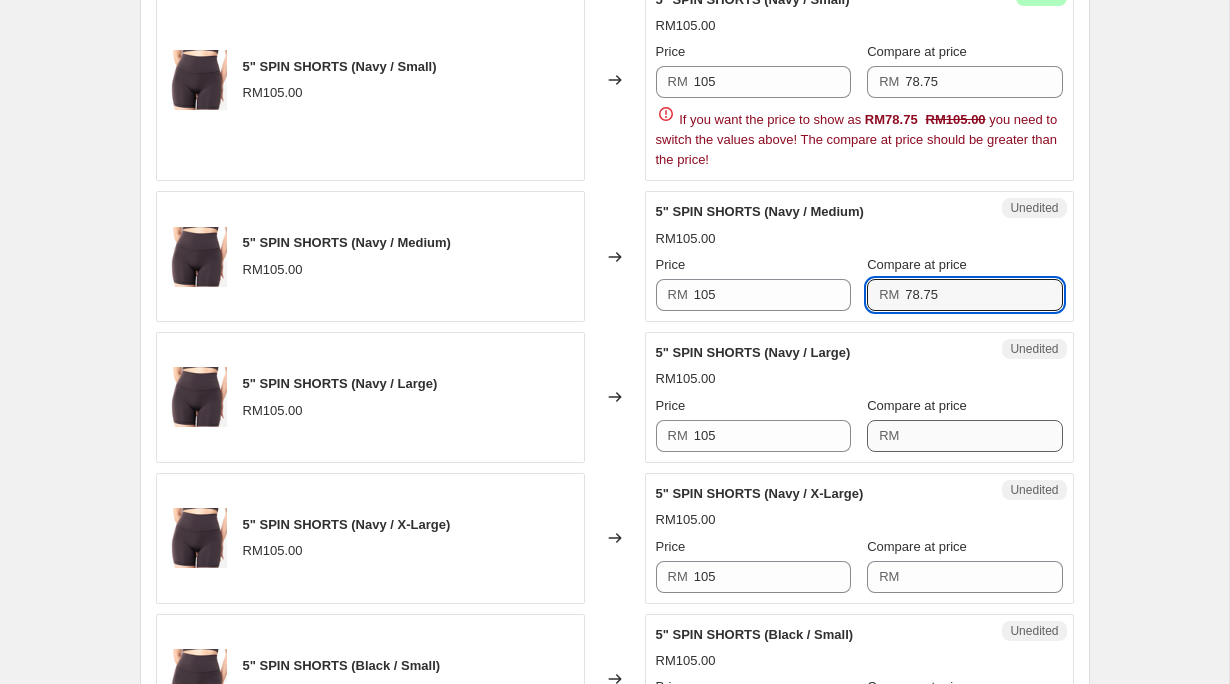 type on "78.75" 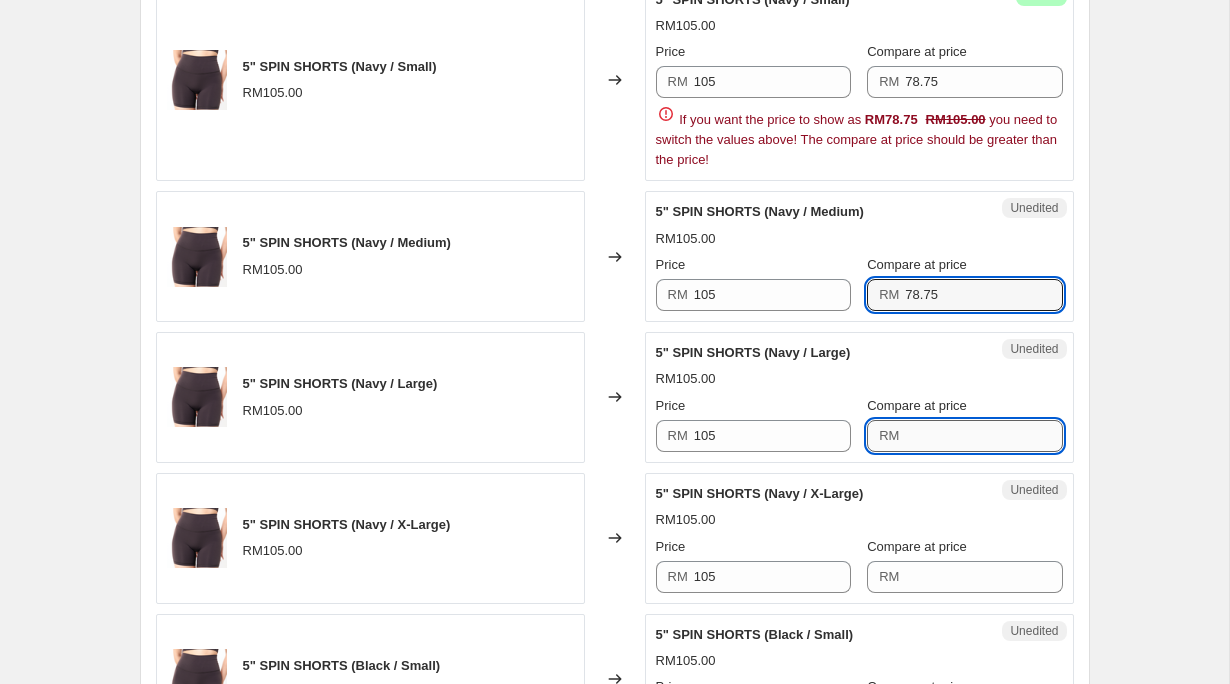 click on "5" SPIN SHORTS (Navy / Large) RM105.00 Price RM 105 Compare at price RM" at bounding box center (859, 397) 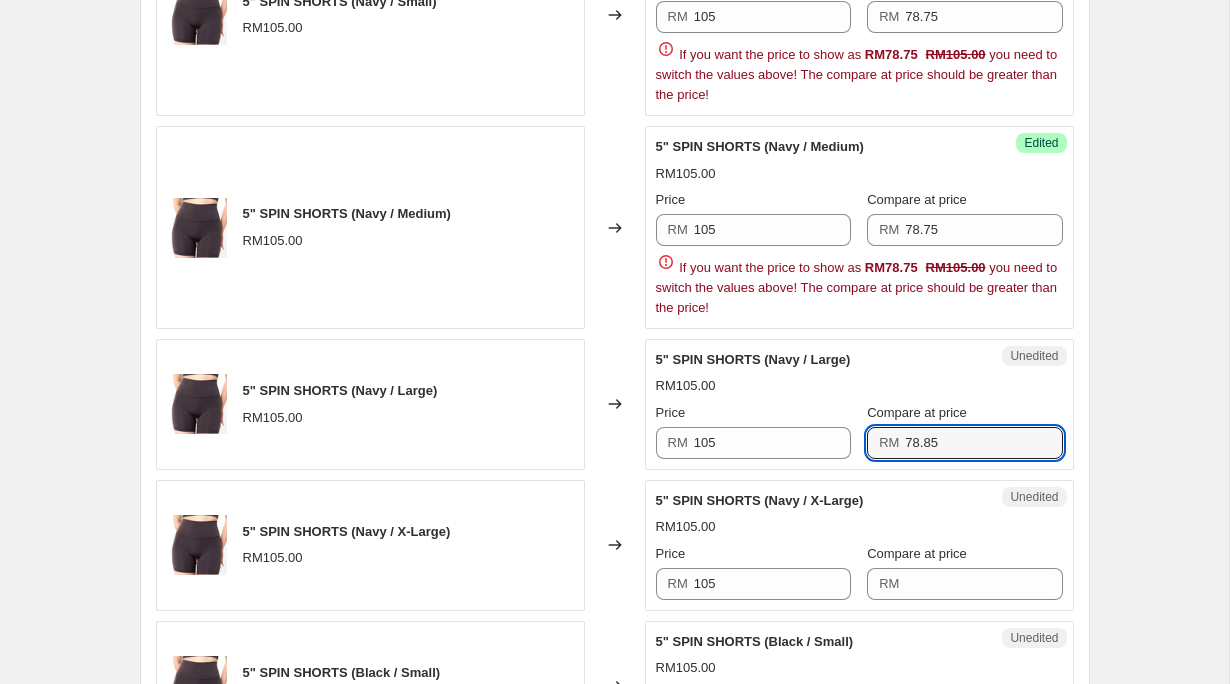 scroll, scrollTop: 1839, scrollLeft: 0, axis: vertical 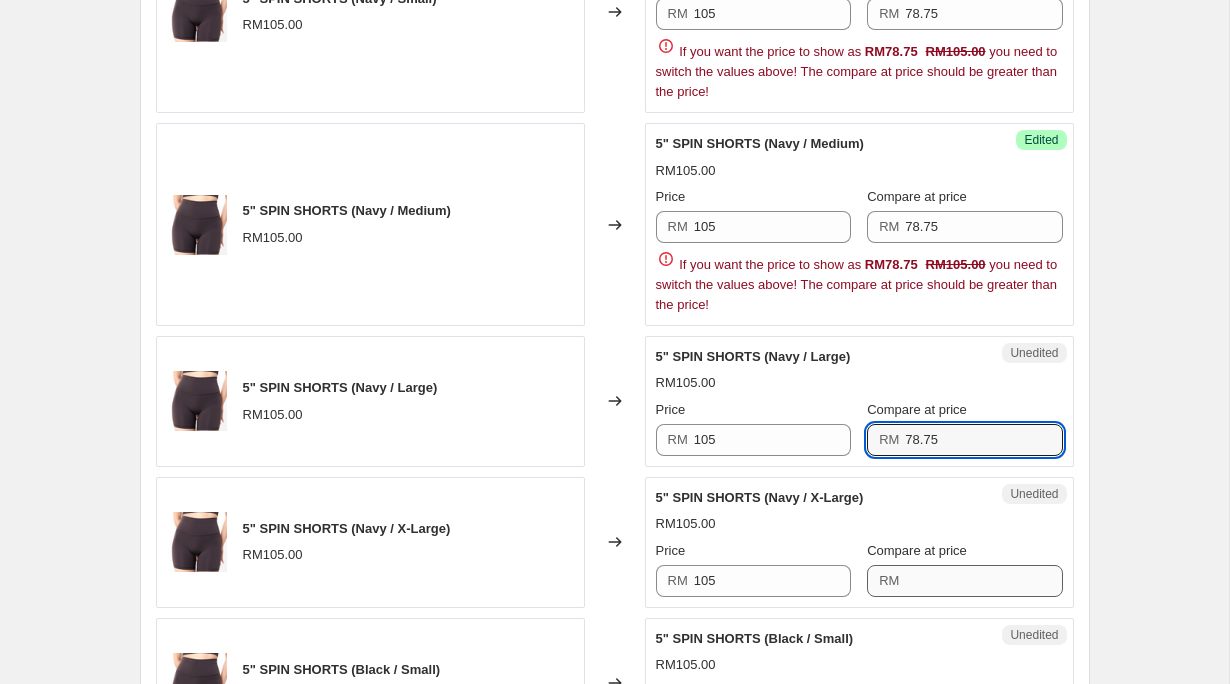 type on "78.75" 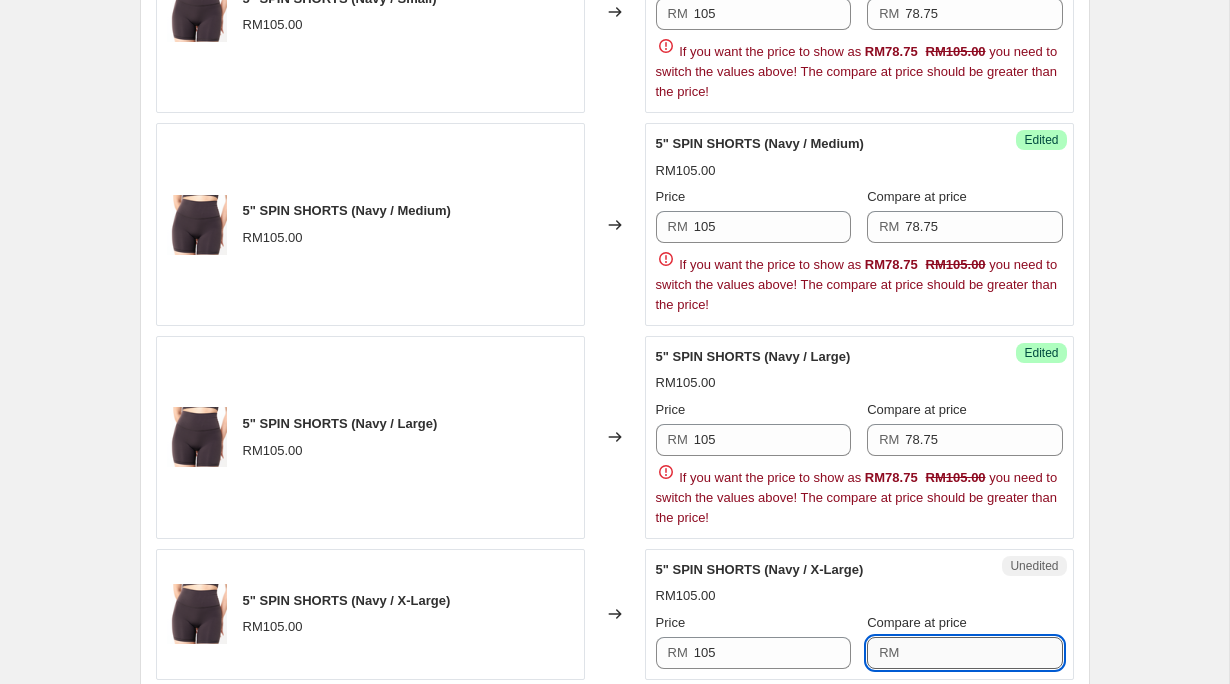click on "5" SPIN SHORTS (Navy / X-Large) RM105.00 Price RM 105 Compare at price RM" at bounding box center [859, 614] 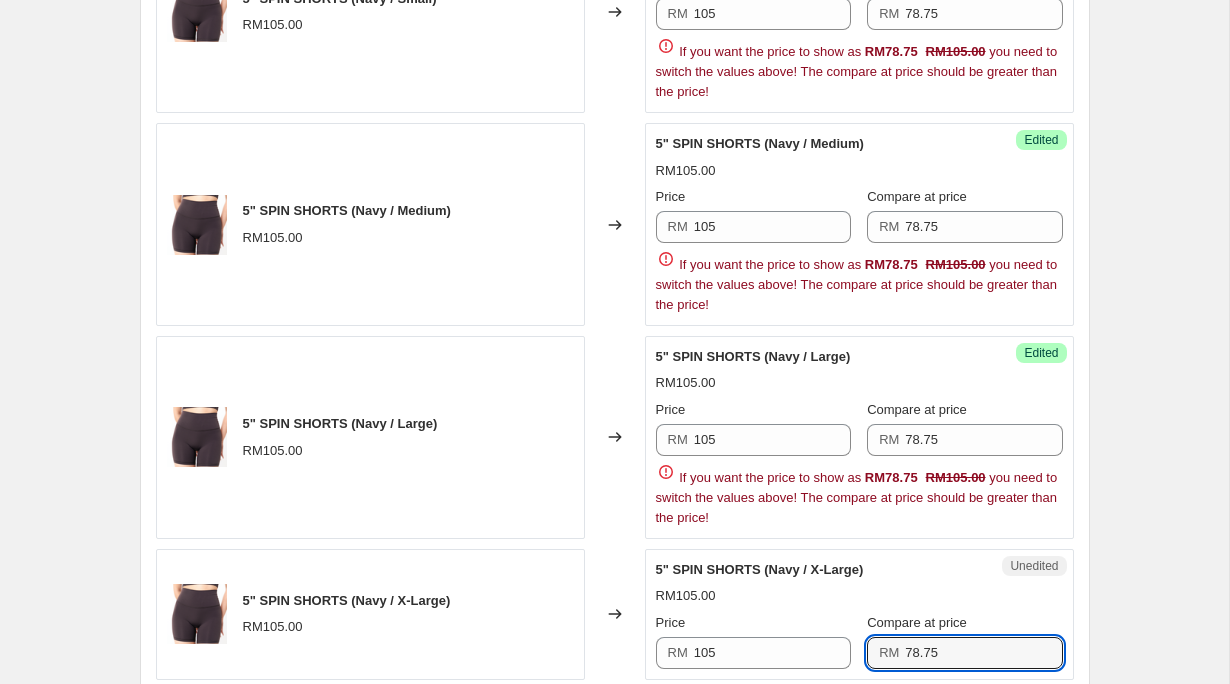scroll, scrollTop: 1984, scrollLeft: 0, axis: vertical 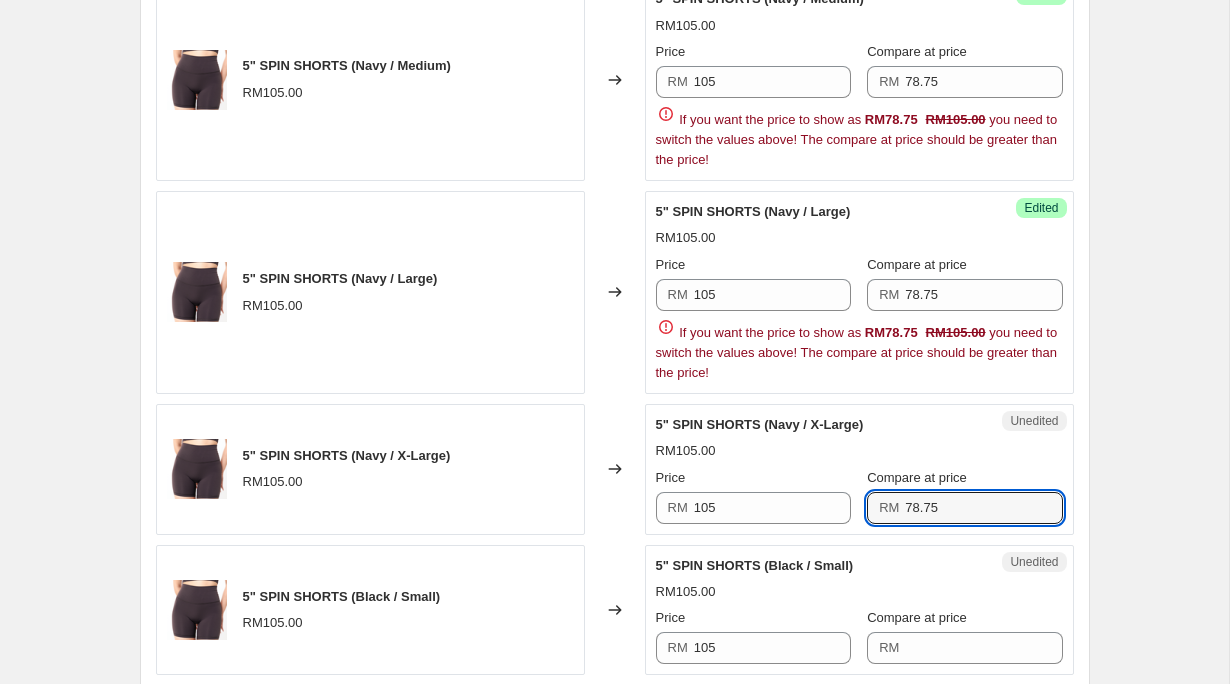 type on "78.75" 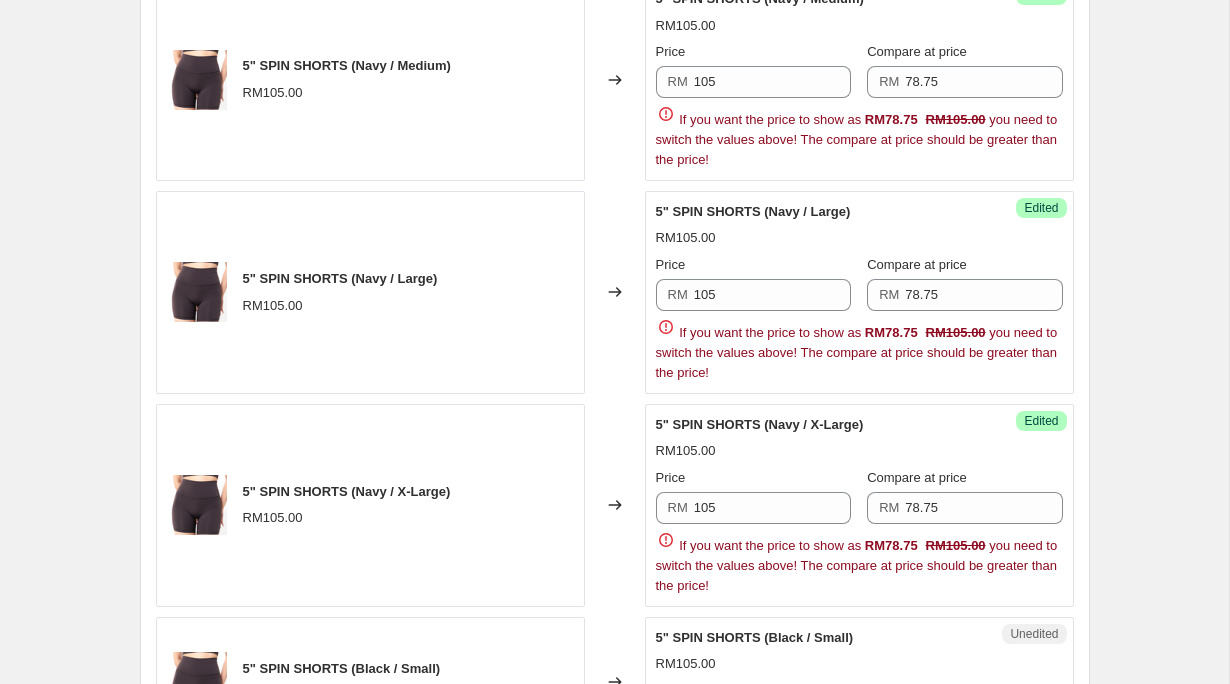 click on "Unedited 5" SPIN SHORTS (Black / Small) RM105.00 Price RM 105 Compare at price RM" at bounding box center (859, 682) 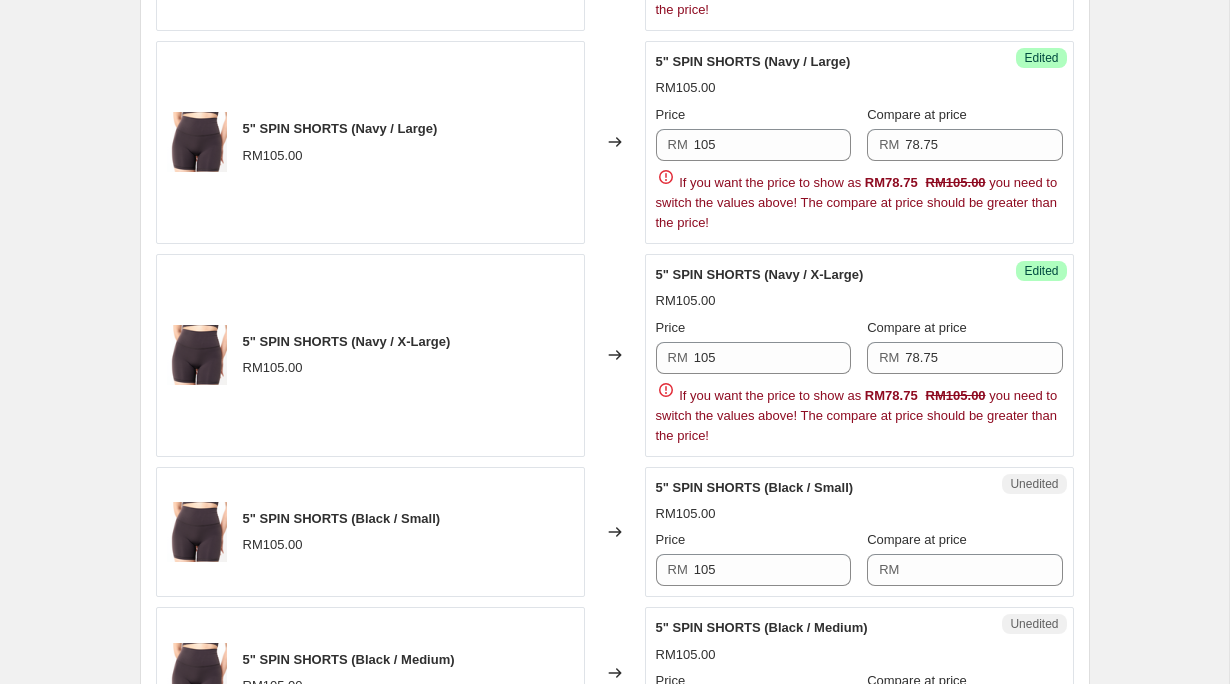 scroll, scrollTop: 2224, scrollLeft: 0, axis: vertical 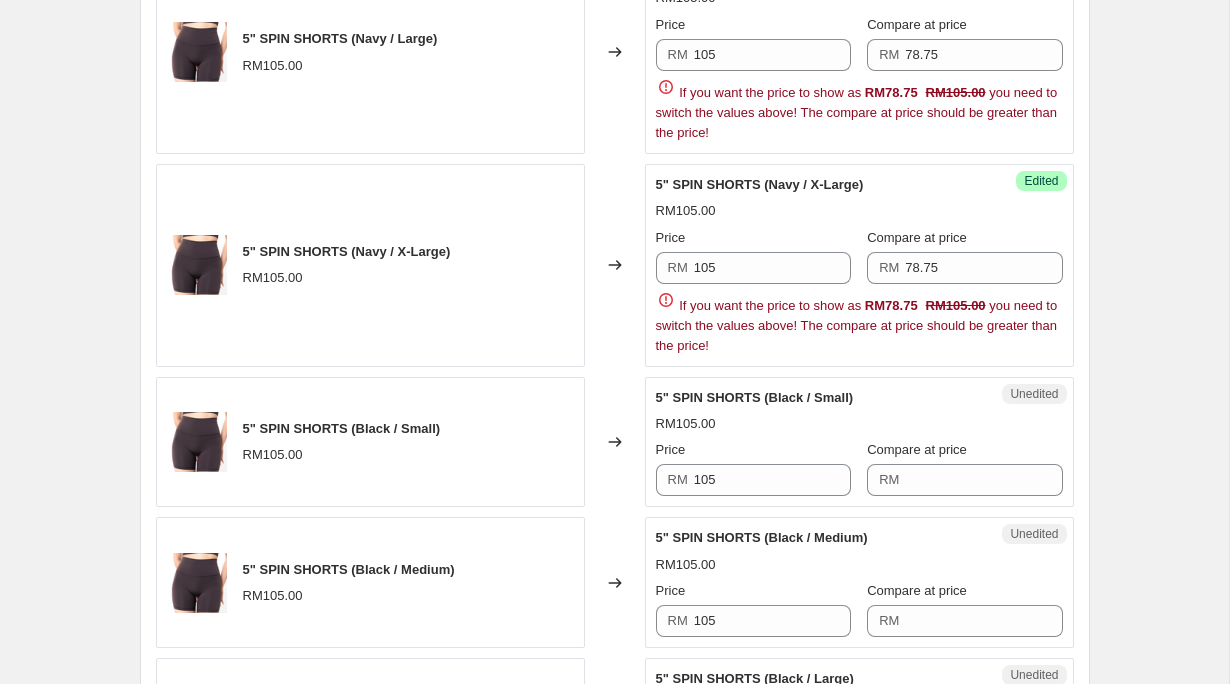 click on "Unedited 5" SPIN SHORTS (Black / Medium) RM105.00 Price RM 105 Compare at price RM" at bounding box center [859, 582] 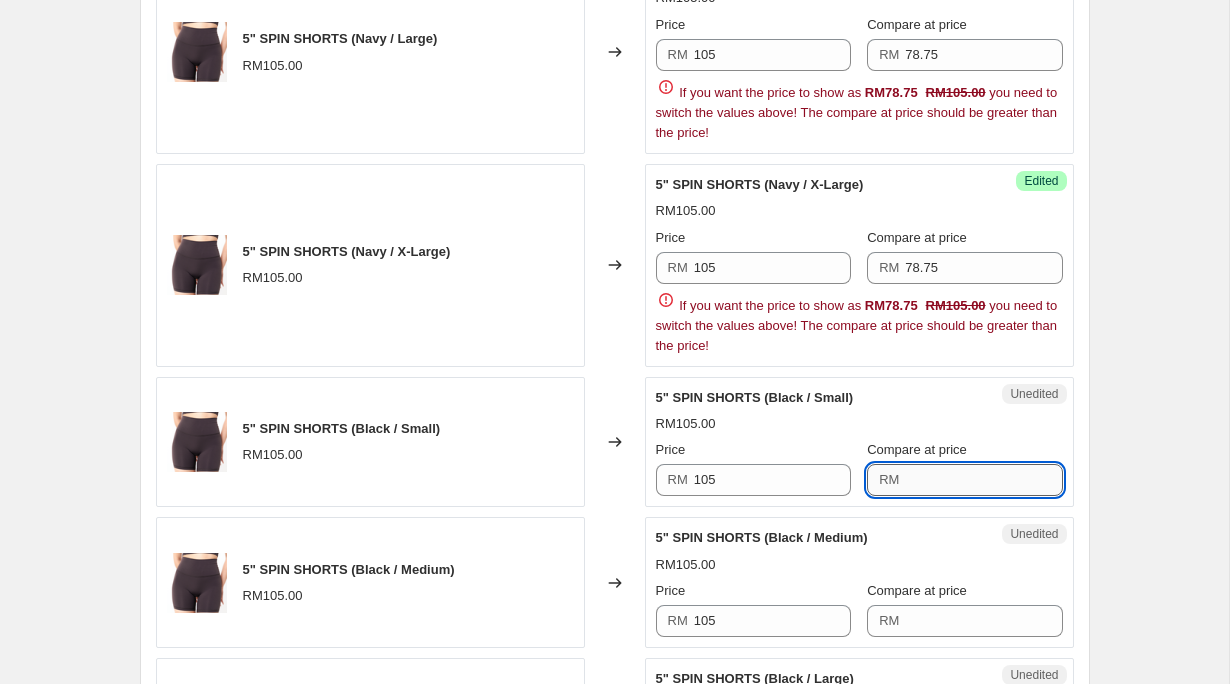 click on "Compare at price" at bounding box center (983, 480) 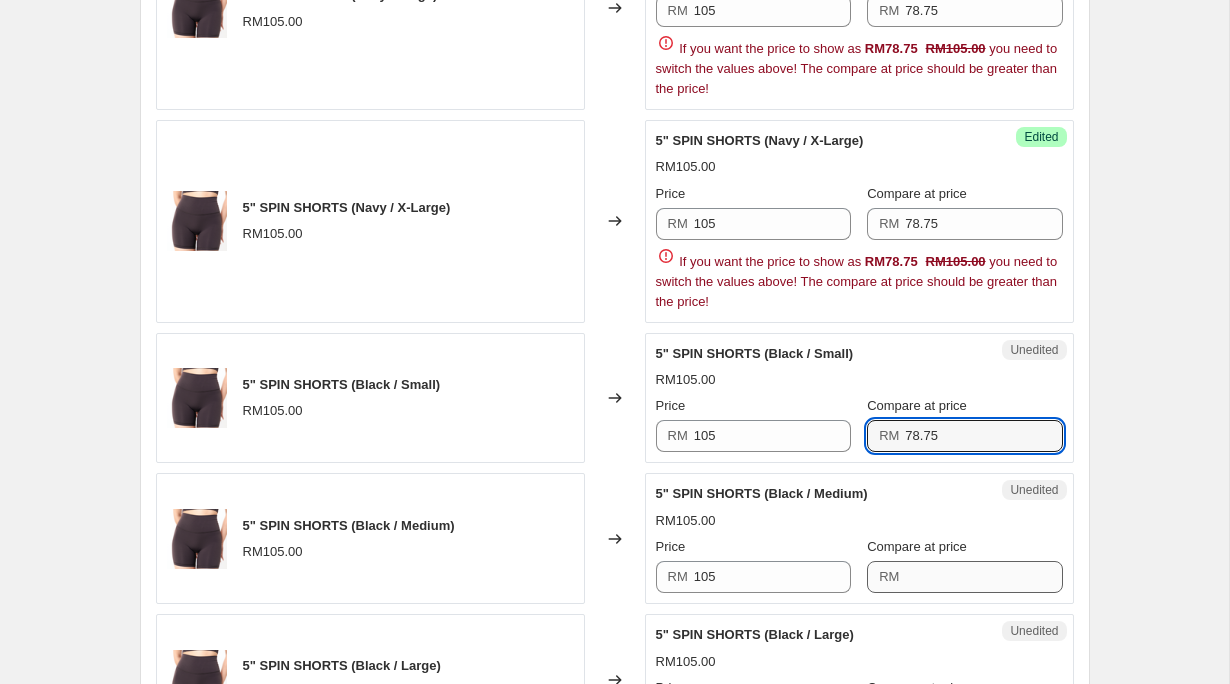 scroll, scrollTop: 2264, scrollLeft: 0, axis: vertical 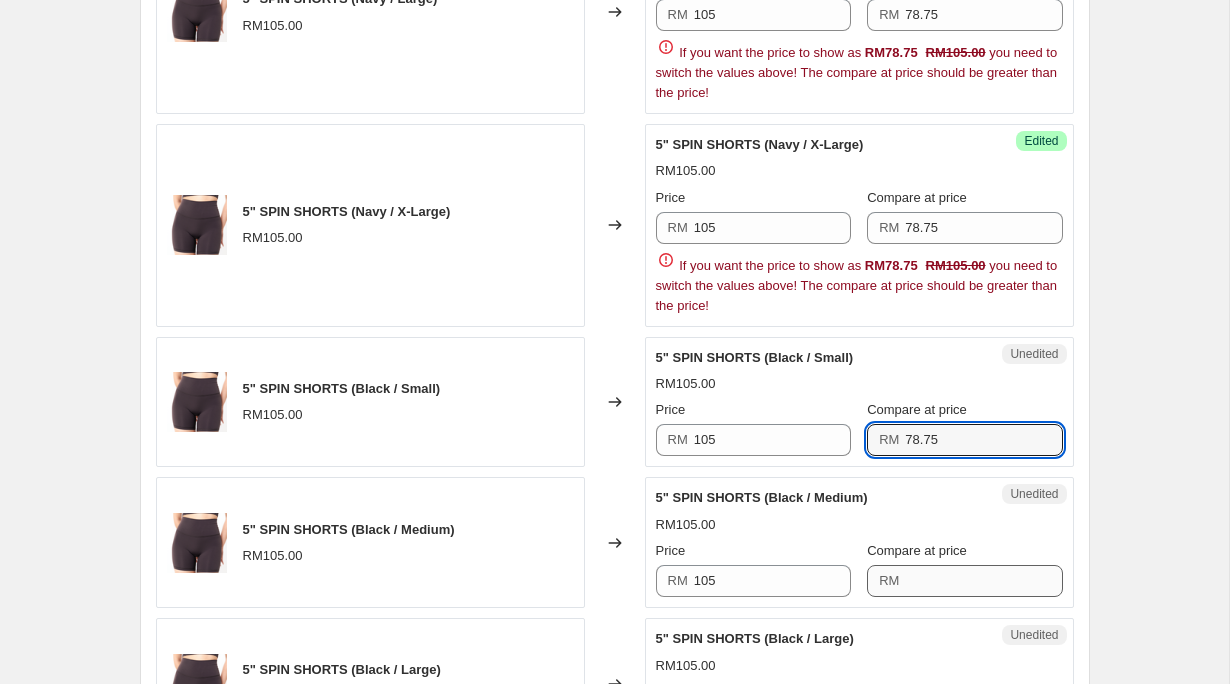 type on "78.75" 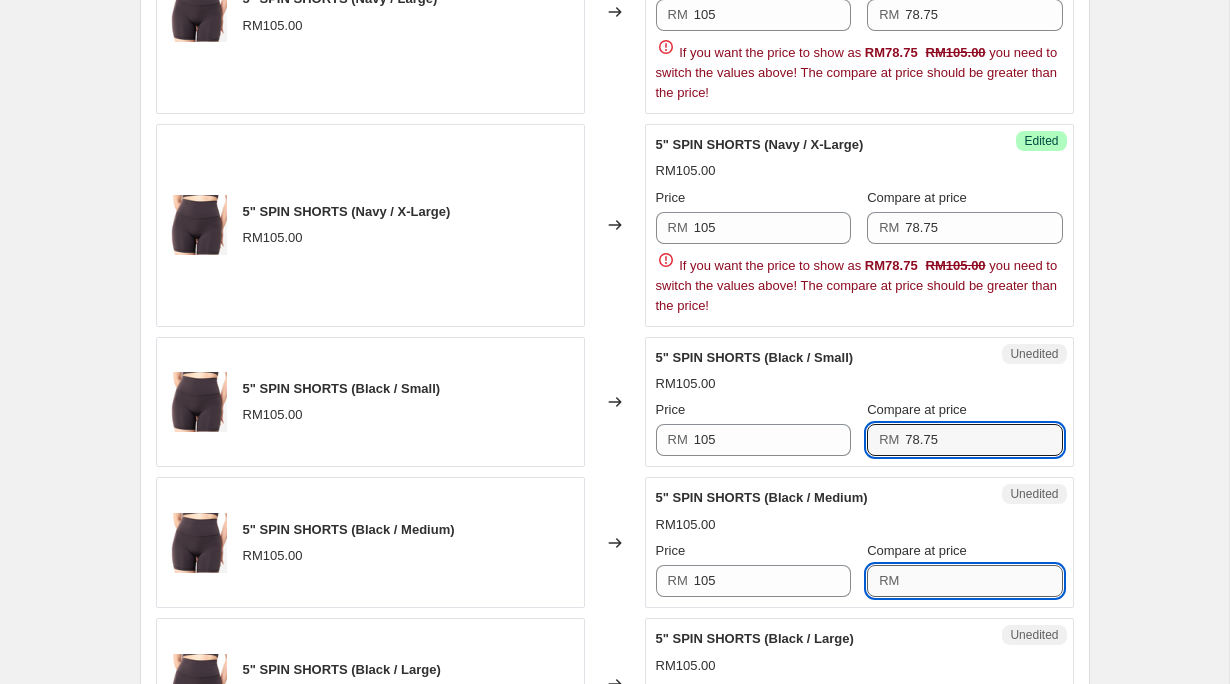 click on "5" SPIN SHORTS (Black / Medium) RM105.00 Price RM 105 Compare at price RM" at bounding box center [859, 542] 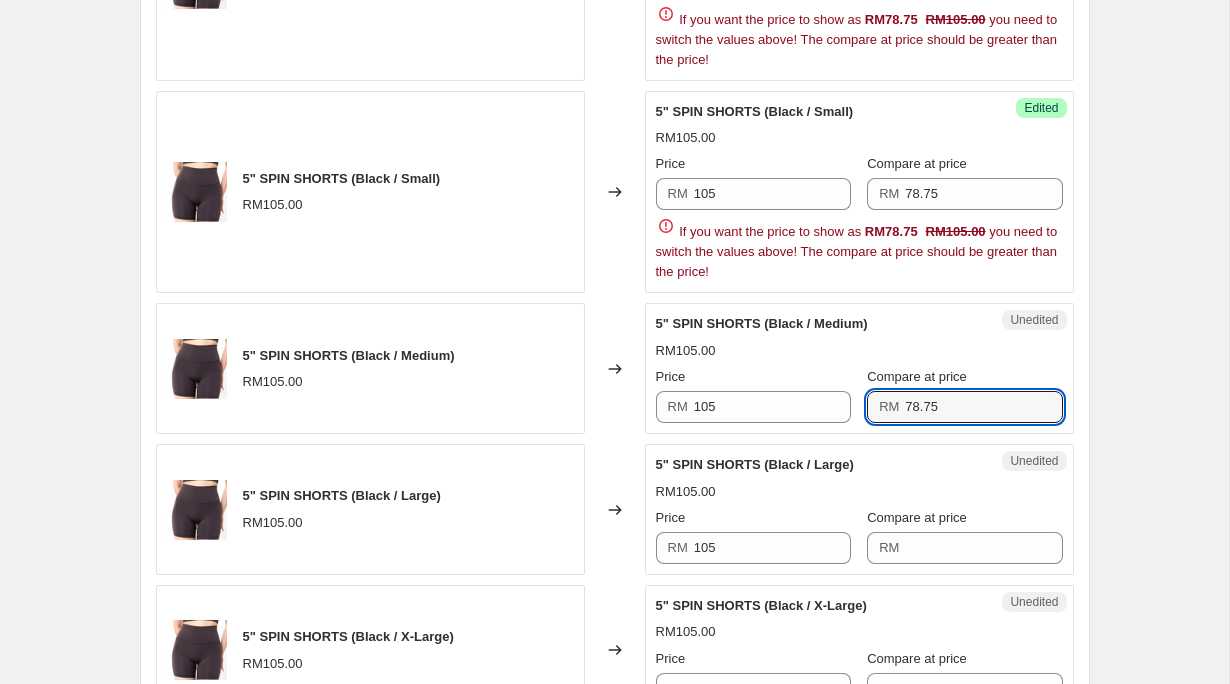 scroll, scrollTop: 2571, scrollLeft: 0, axis: vertical 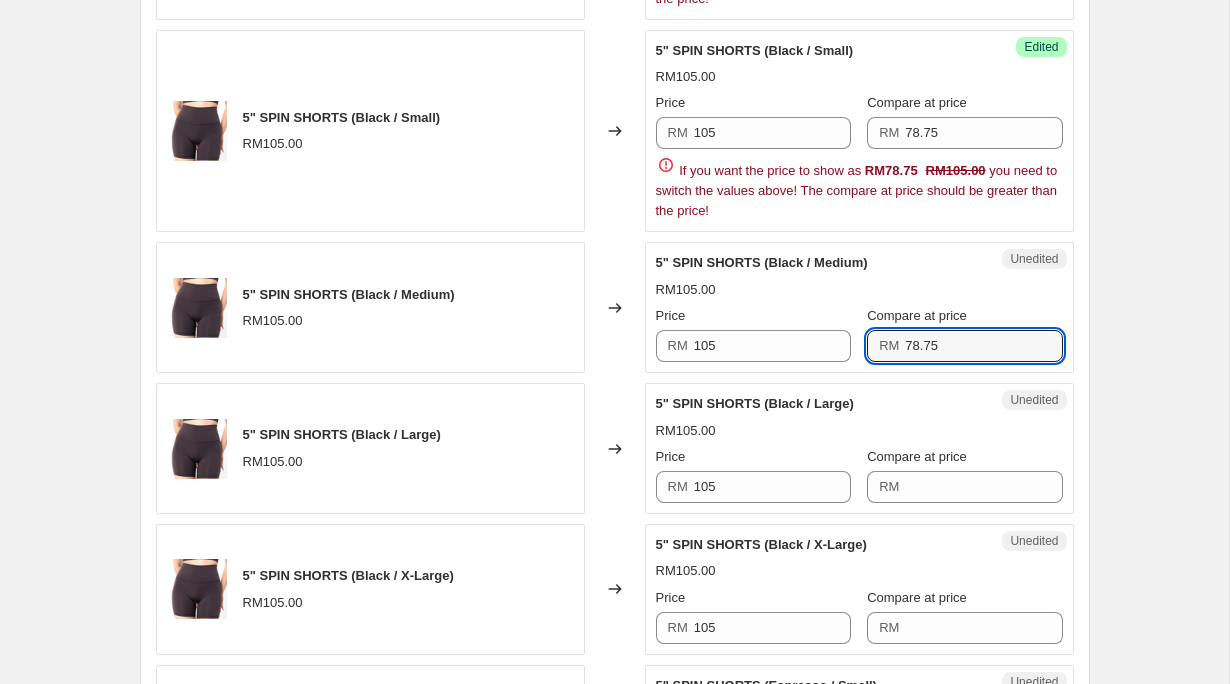 type on "78.75" 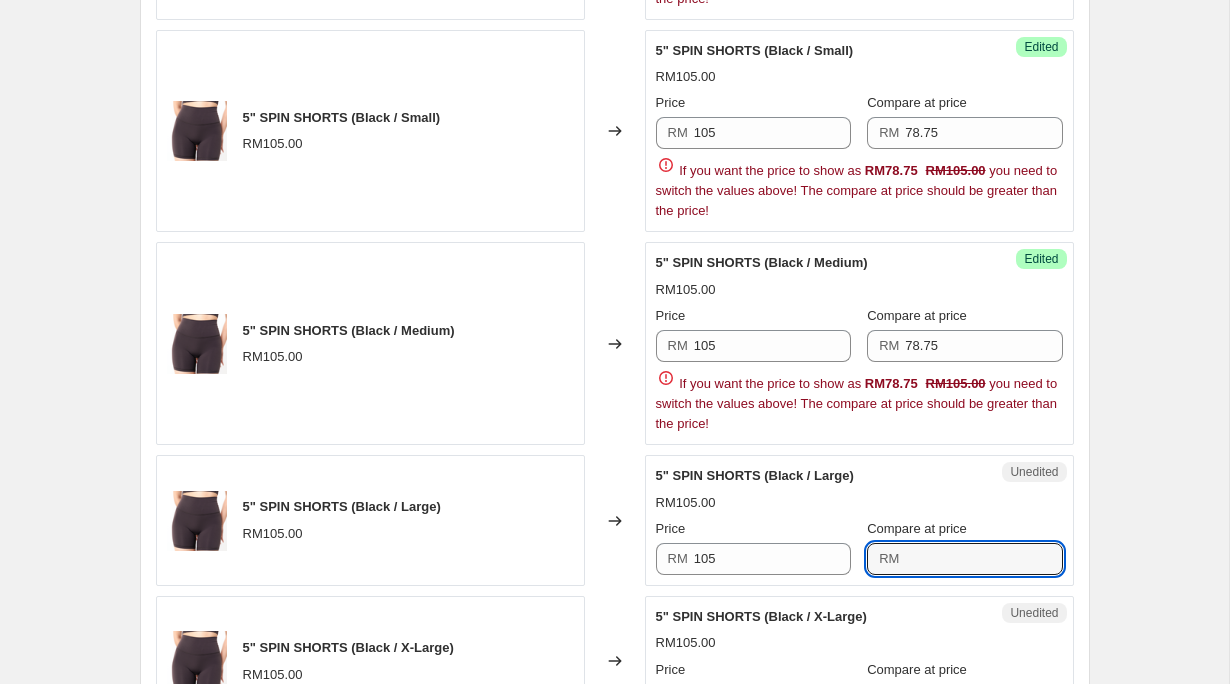 click on "5" SPIN SHORTS (Black / Large) RM105.00 Price RM 105 Compare at price RM" at bounding box center [859, 520] 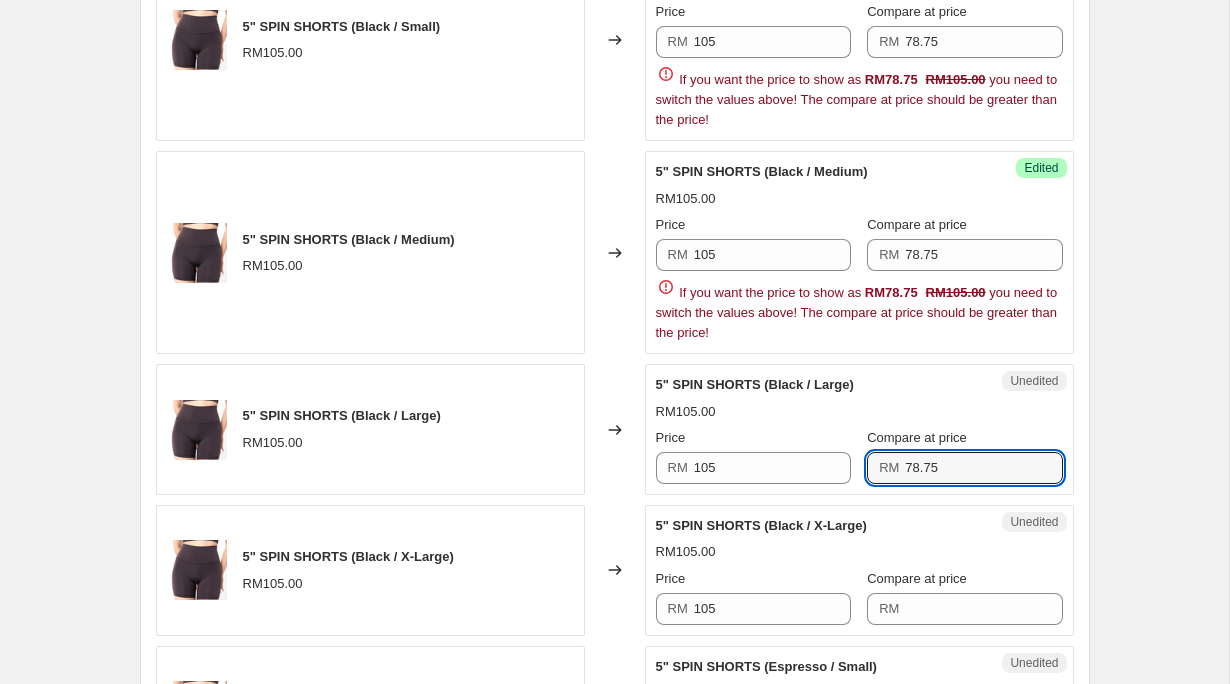 scroll, scrollTop: 2765, scrollLeft: 0, axis: vertical 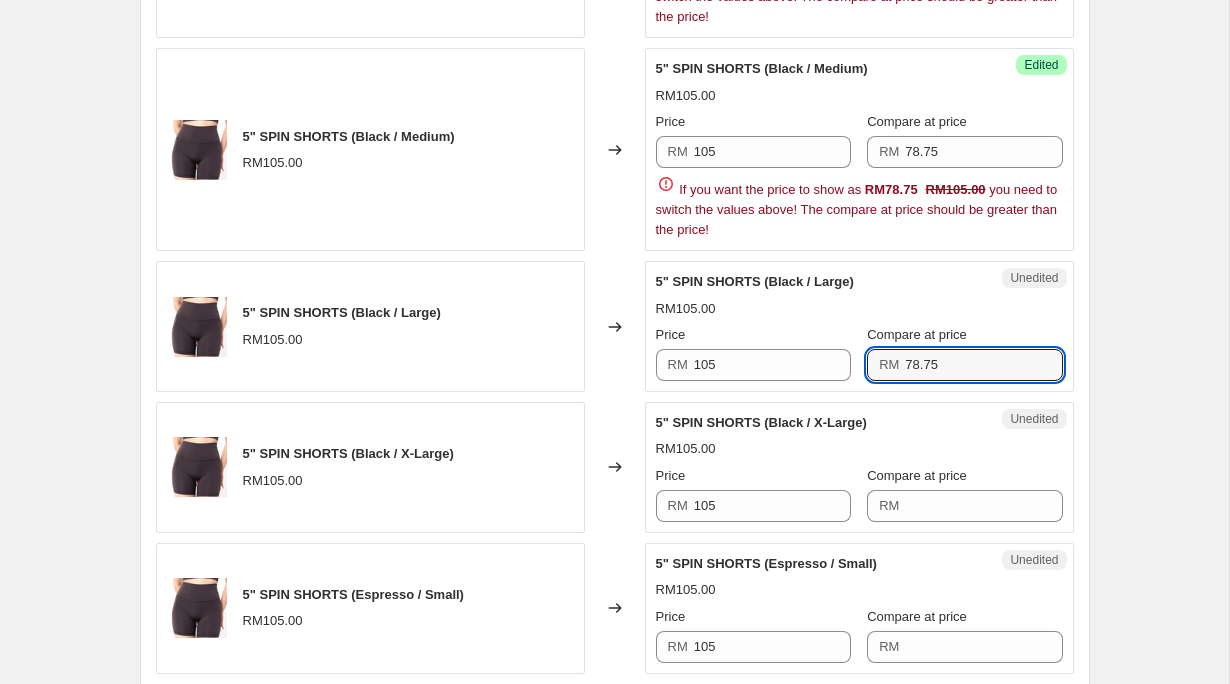 type on "78.75" 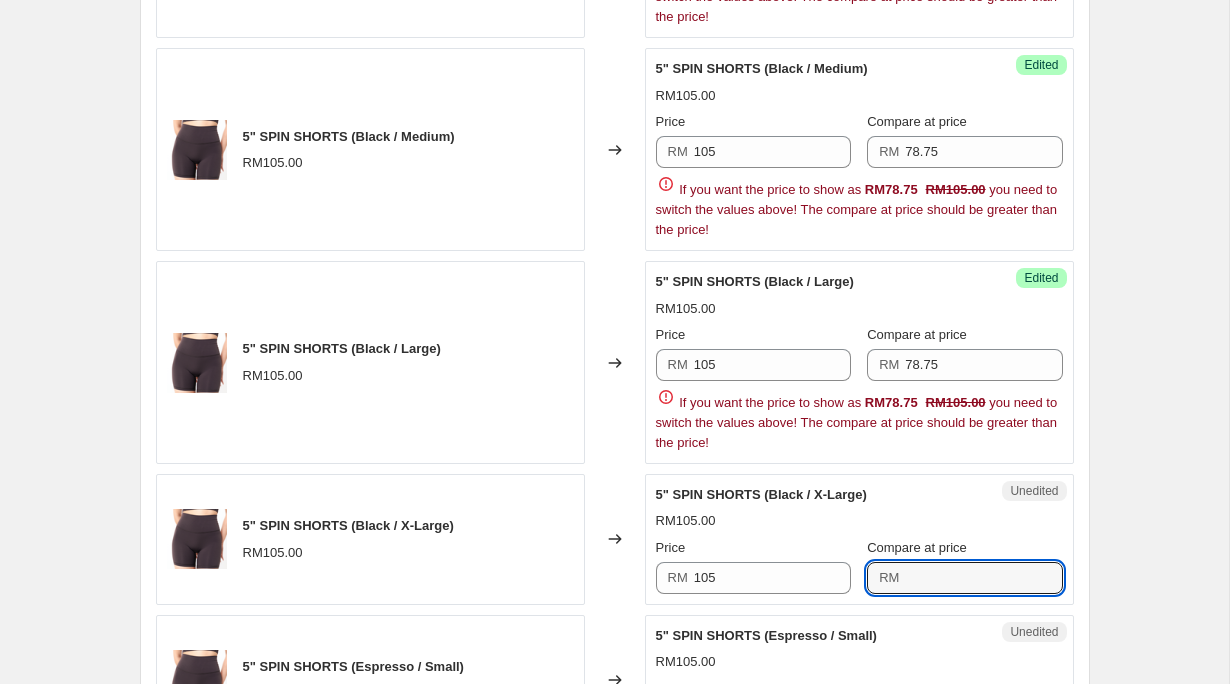 click on "5" SPIN SHORTS (Black / X-Large) RM105.00 Price RM 105 Compare at price RM" at bounding box center (859, 539) 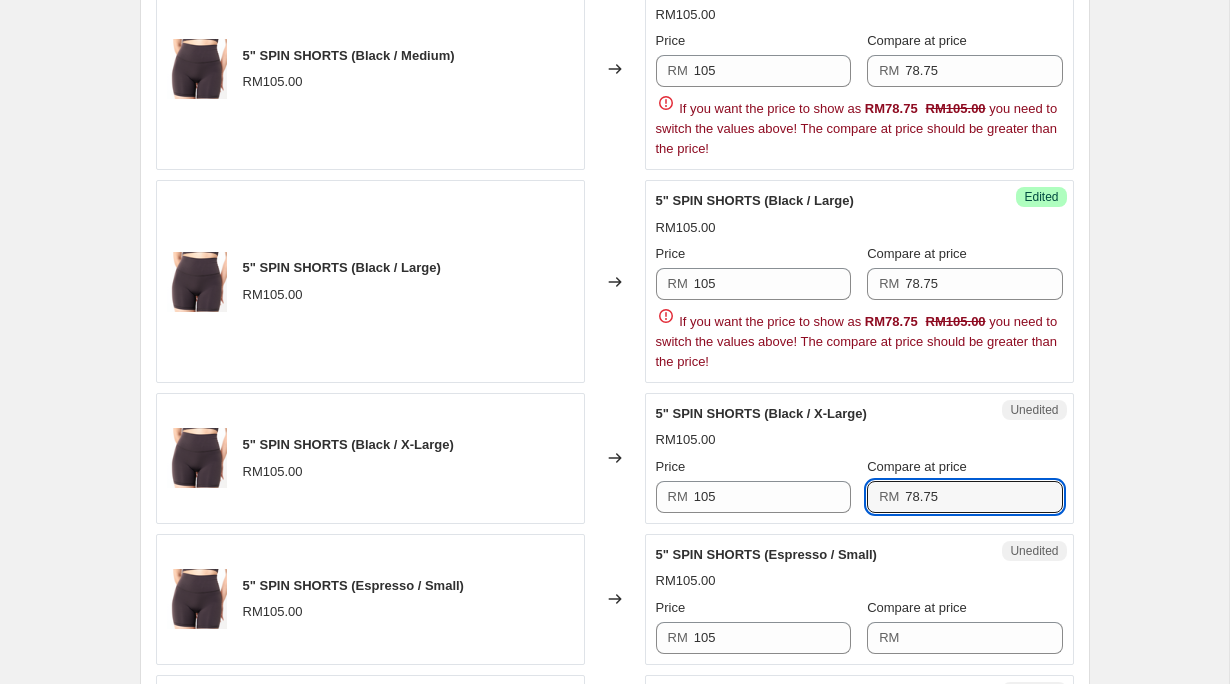 scroll, scrollTop: 2888, scrollLeft: 0, axis: vertical 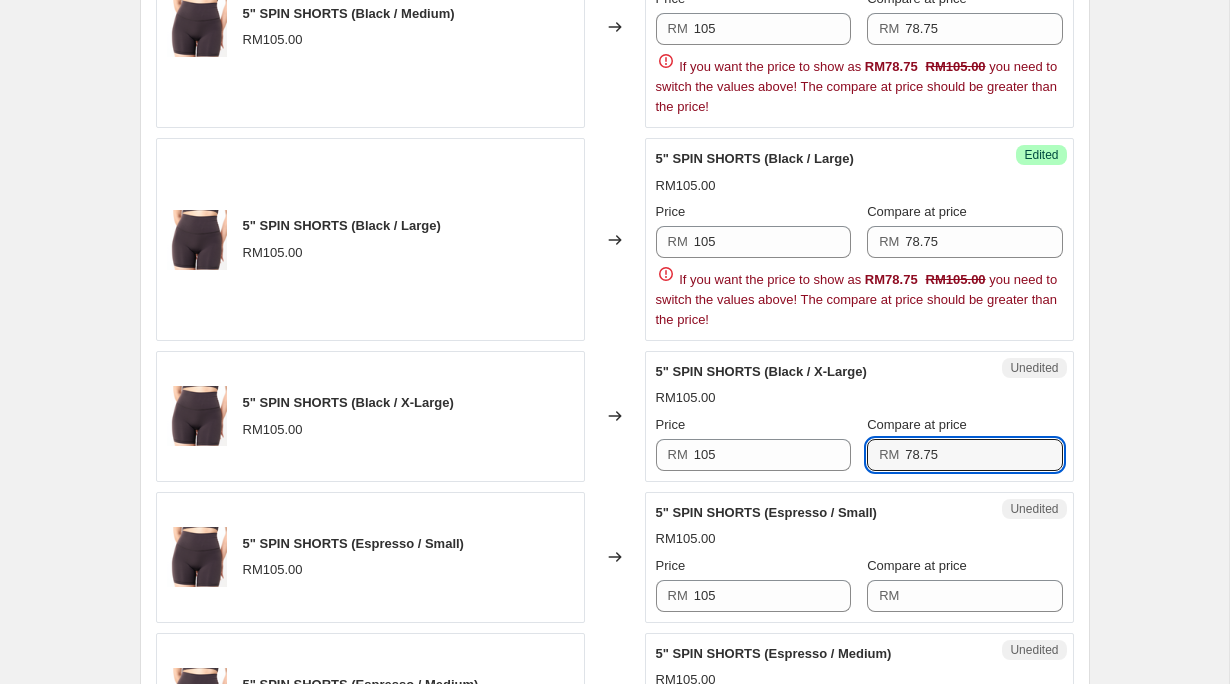 type on "78.75" 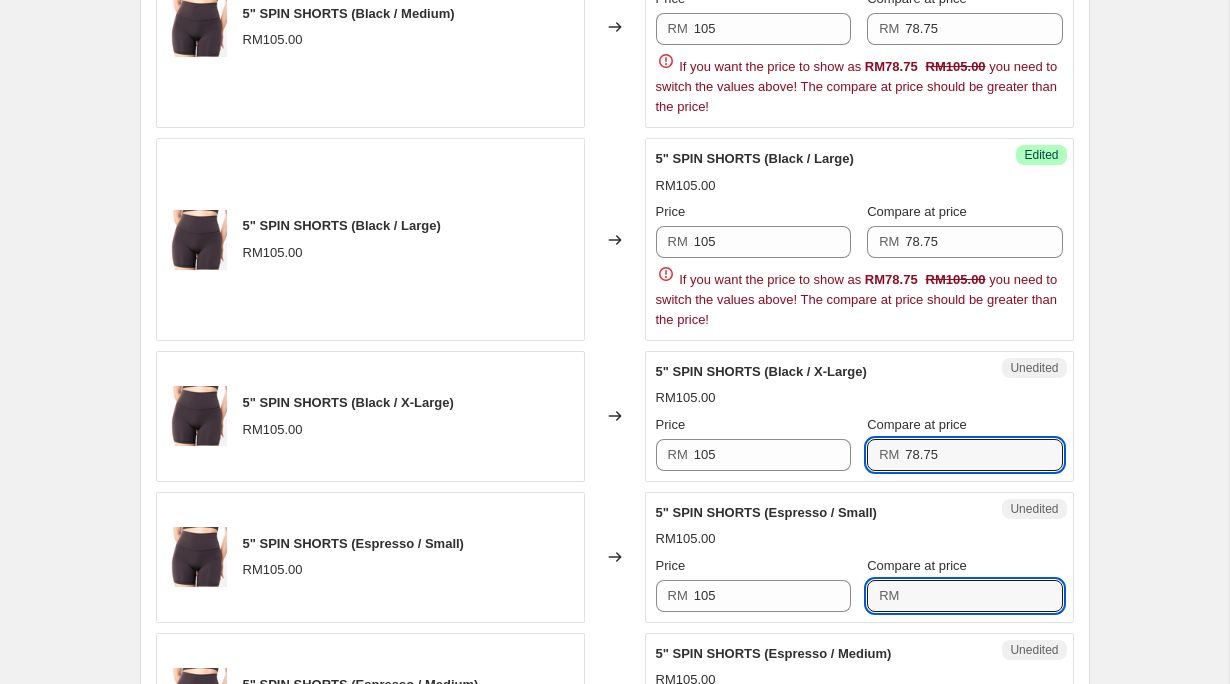 click on "5" SPIN SHORTS (Espresso / Small) RM105.00 Price RM 105 Compare at price RM" at bounding box center (859, 557) 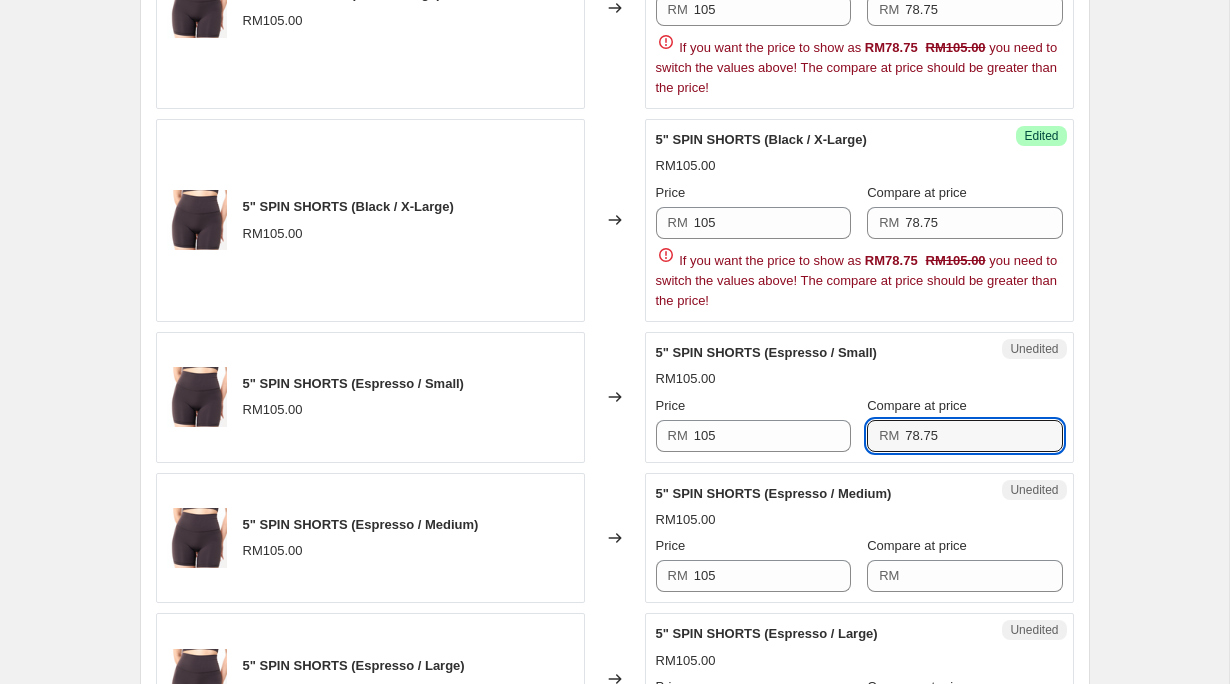 scroll, scrollTop: 3213, scrollLeft: 0, axis: vertical 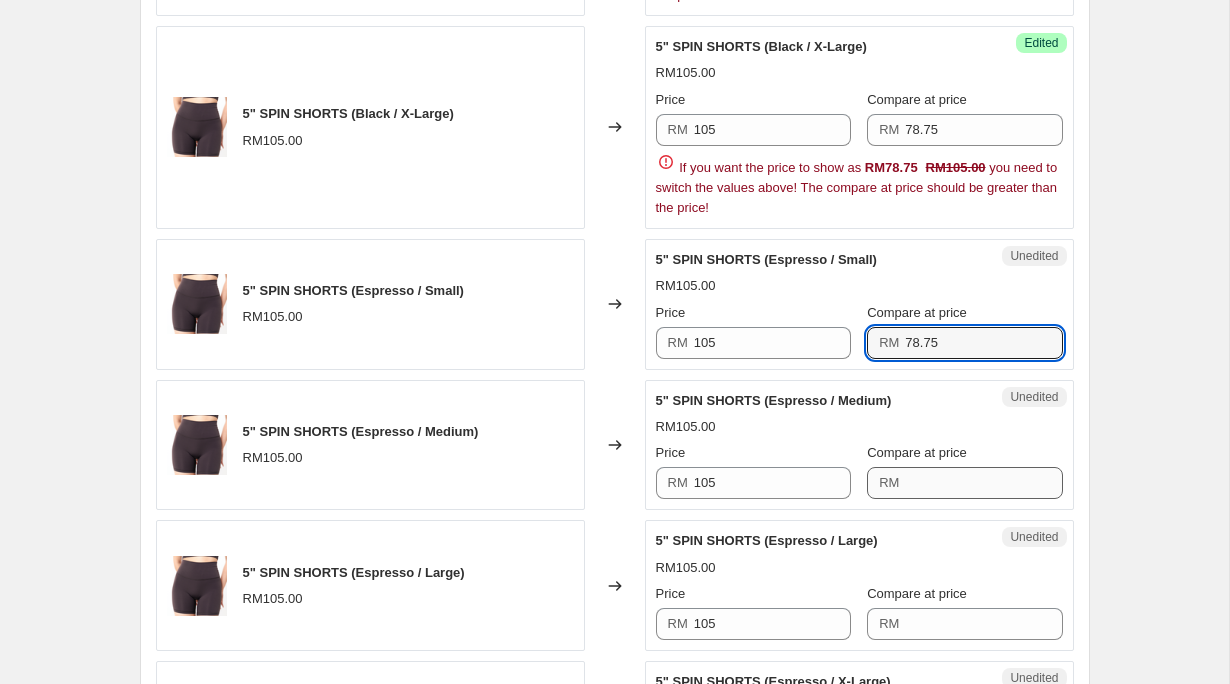 type on "78.75" 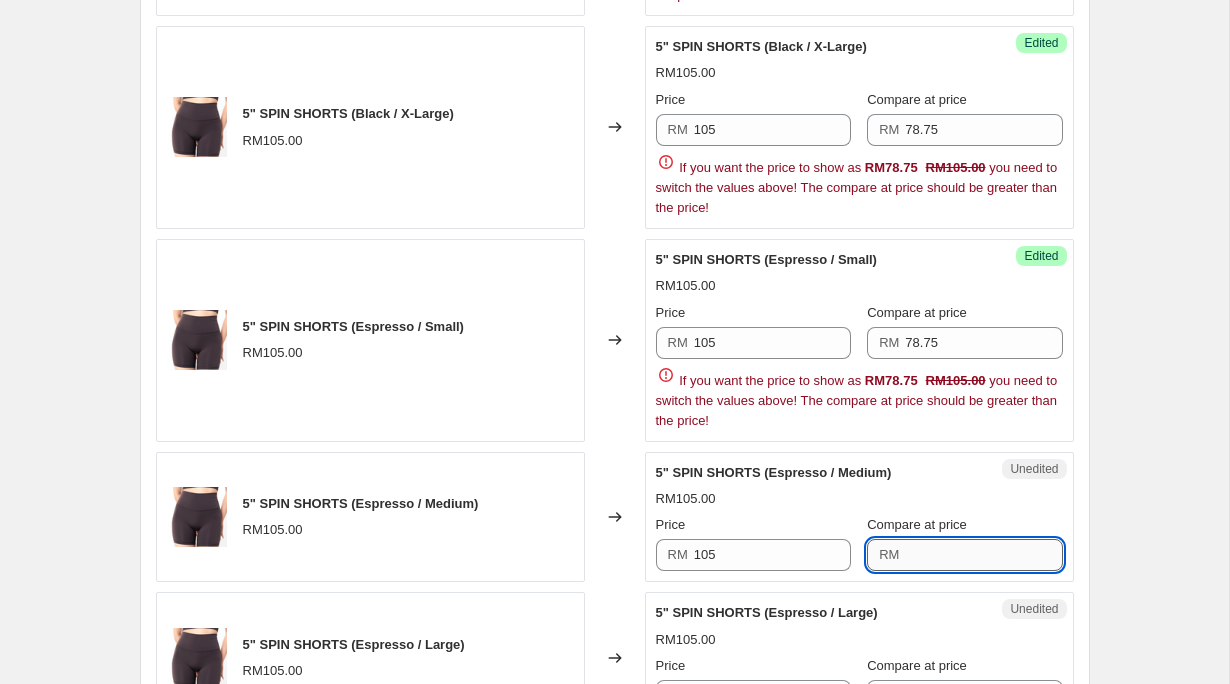 click on "5" SPIN SHORTS (Espresso / Medium) RM105.00 Price RM 105 Compare at price RM" at bounding box center [859, 517] 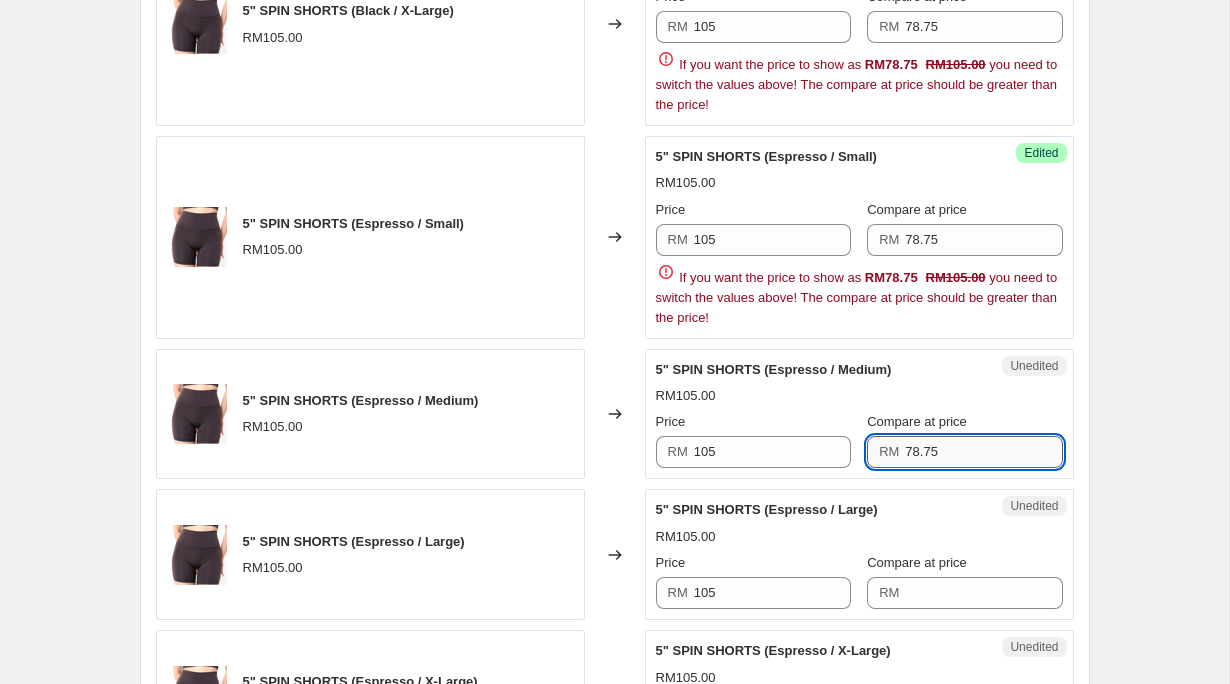scroll, scrollTop: 3380, scrollLeft: 0, axis: vertical 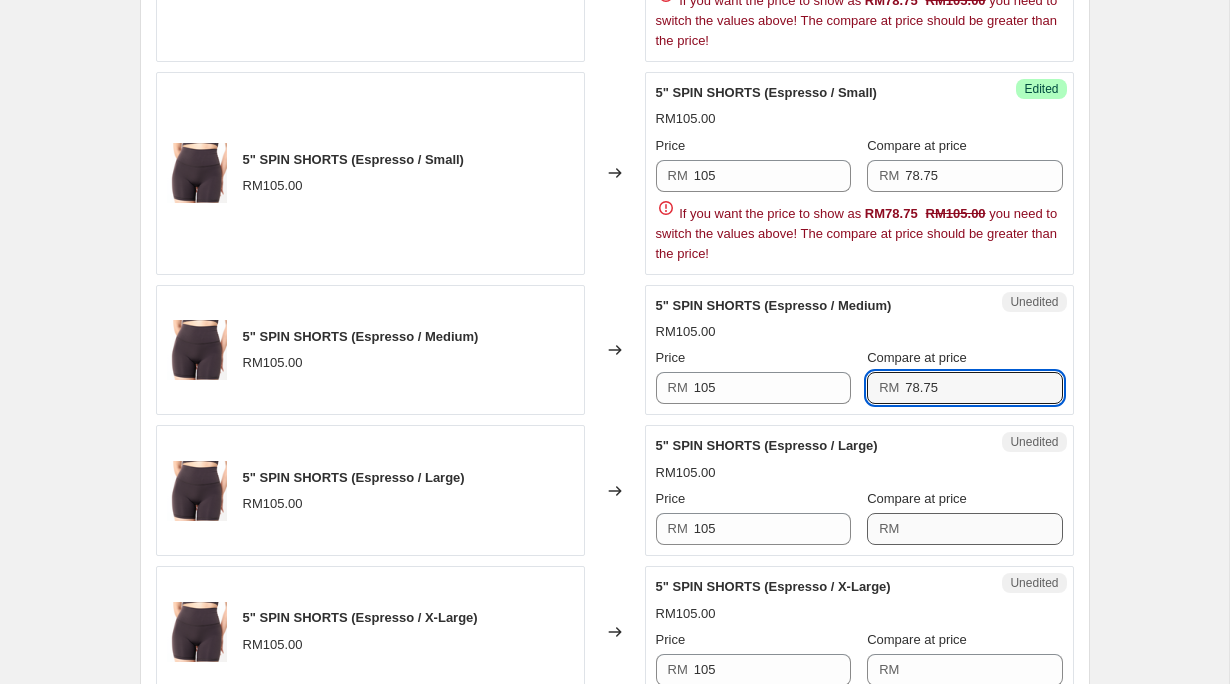 type on "78.75" 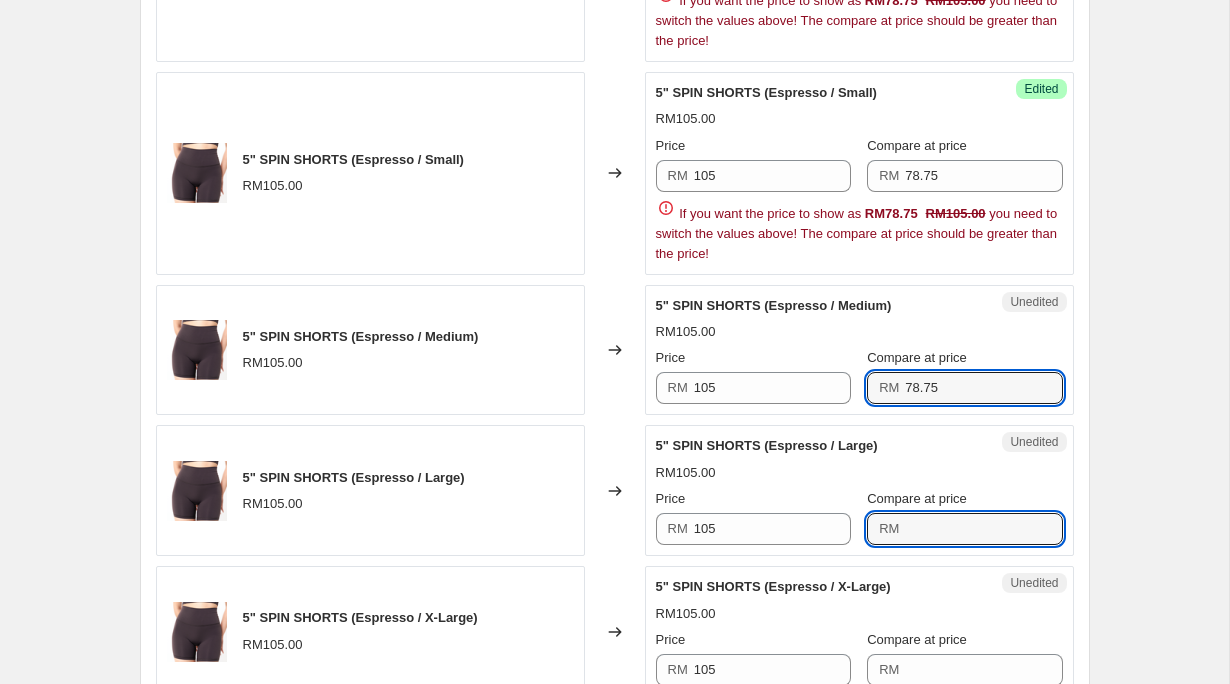 click on "5" SPIN SHORTS (Espresso / Large) RM105.00 Price RM 105 Compare at price RM" at bounding box center [859, 490] 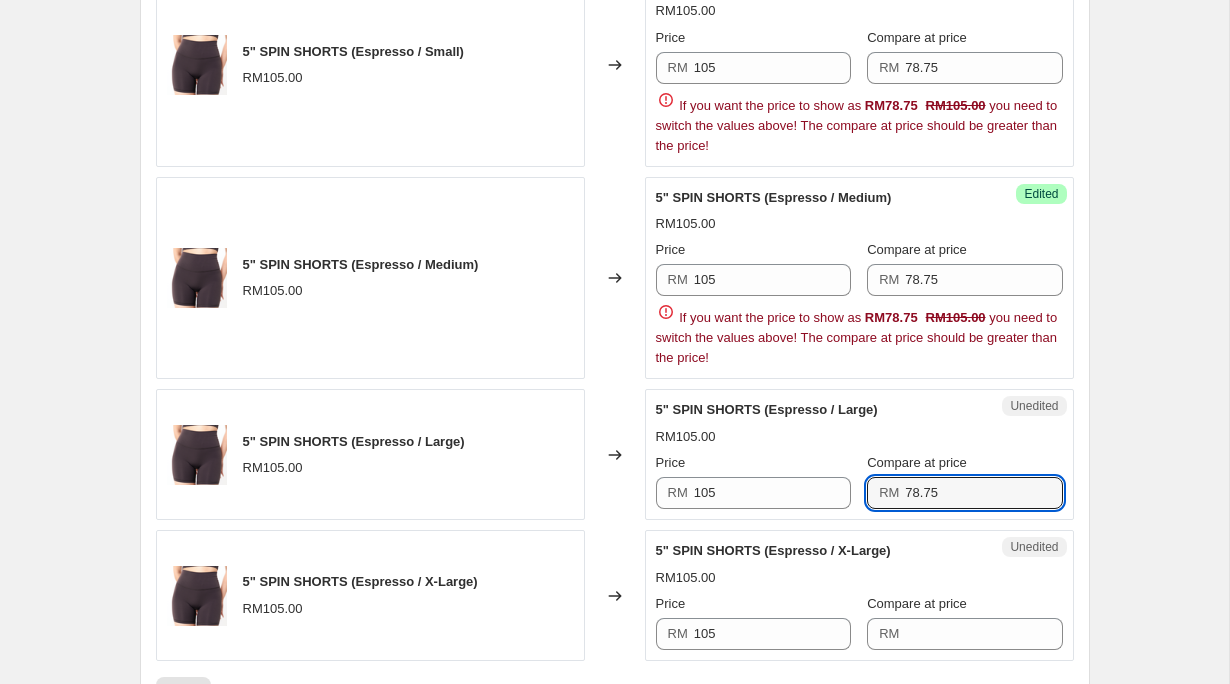scroll, scrollTop: 3544, scrollLeft: 0, axis: vertical 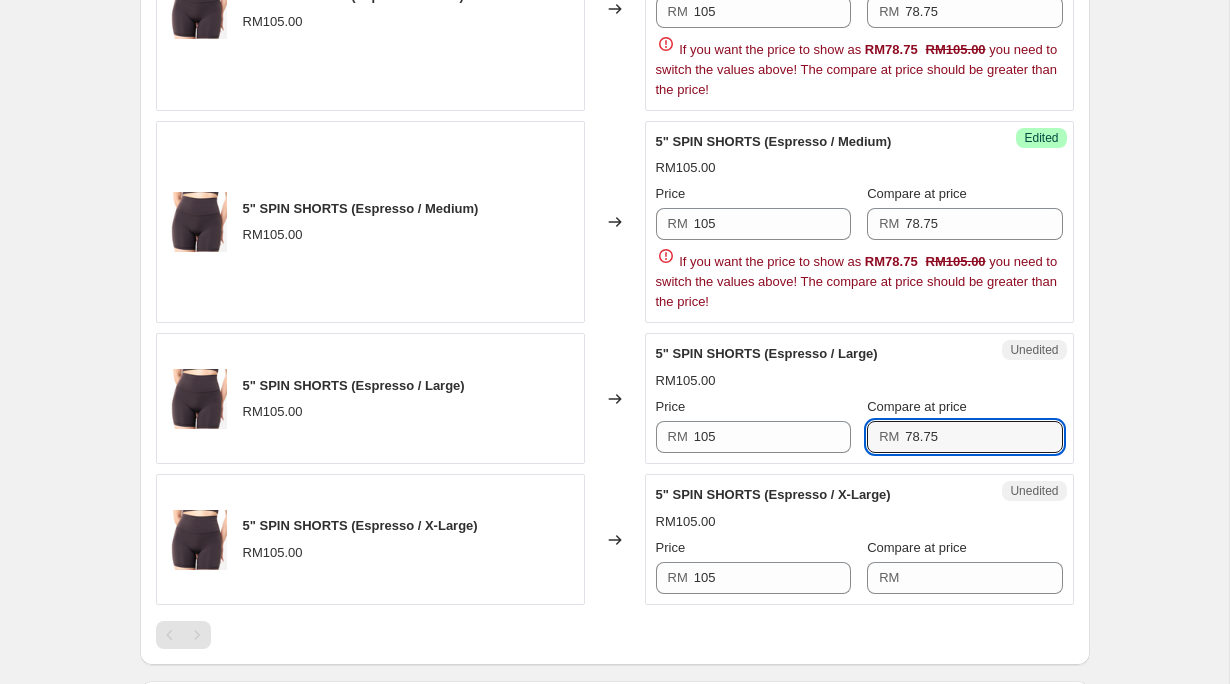 type on "78.75" 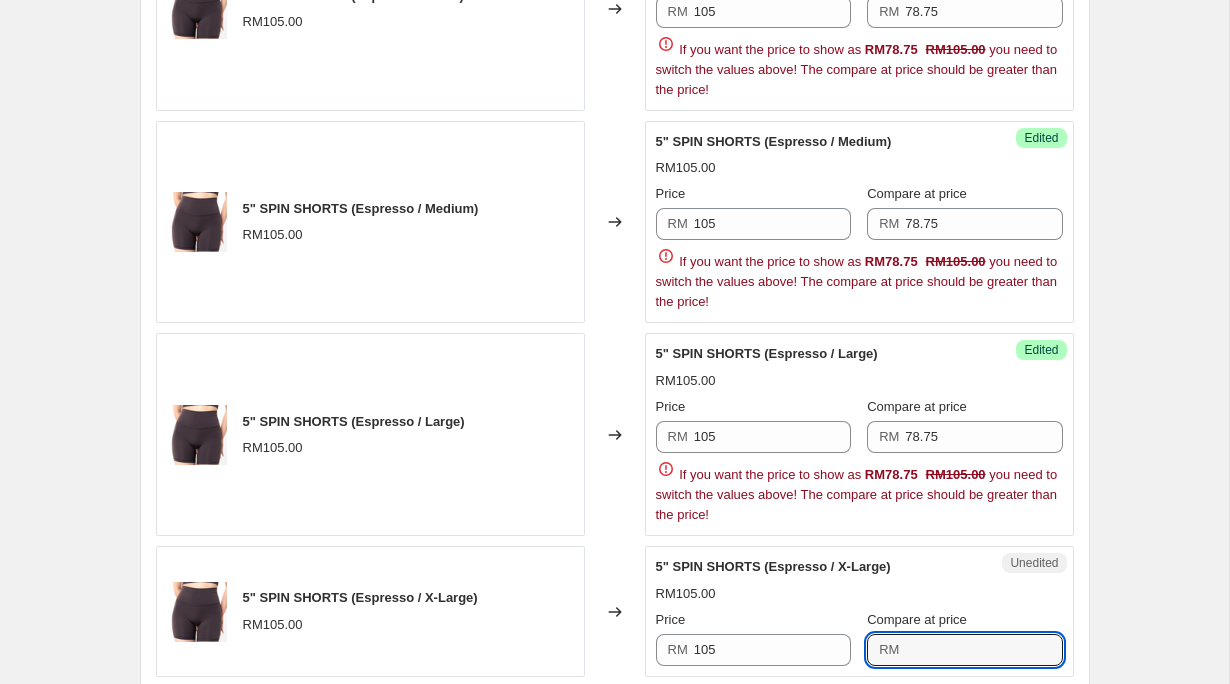 click on "5" SPIN SHORTS (Espresso / X-Large) RM105.00 Price RM 105 Compare at price RM" at bounding box center [859, 611] 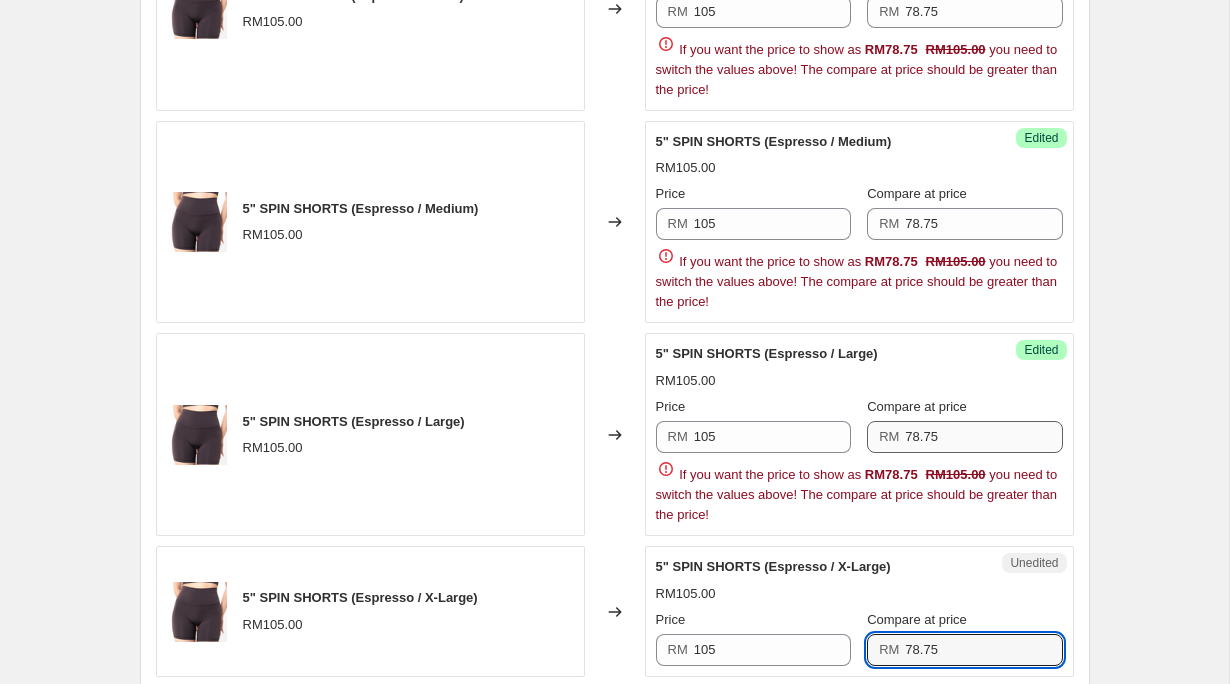 type on "78.75" 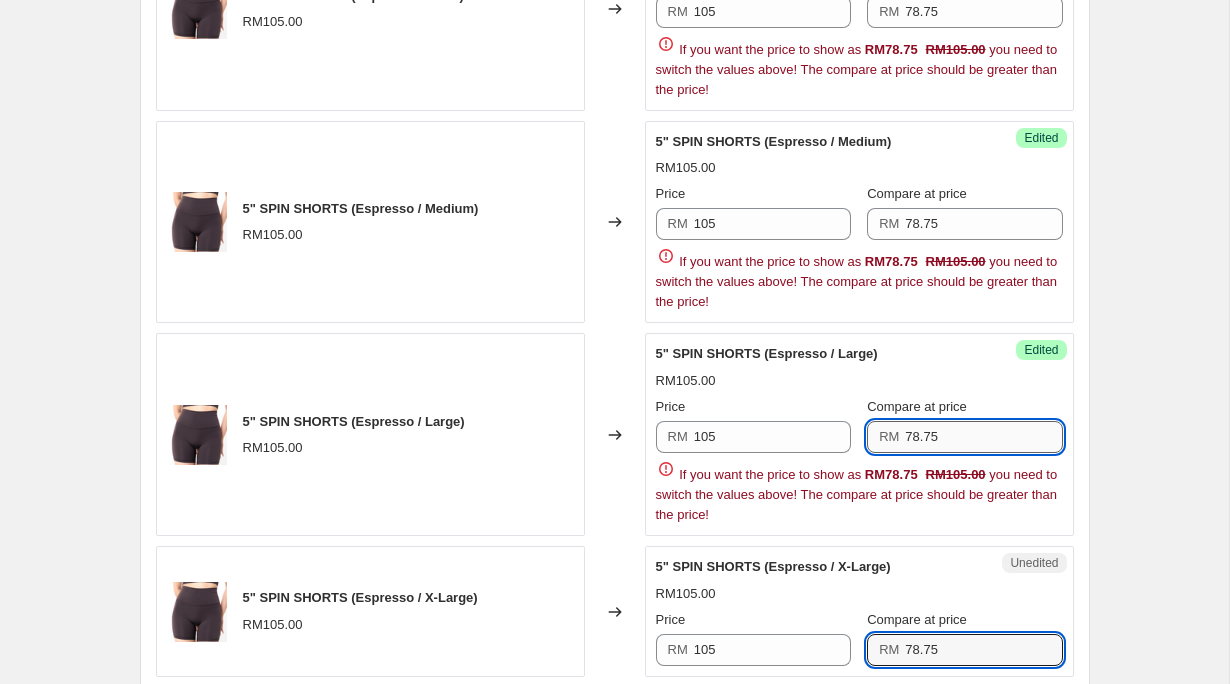 click on "78.75" at bounding box center (983, 437) 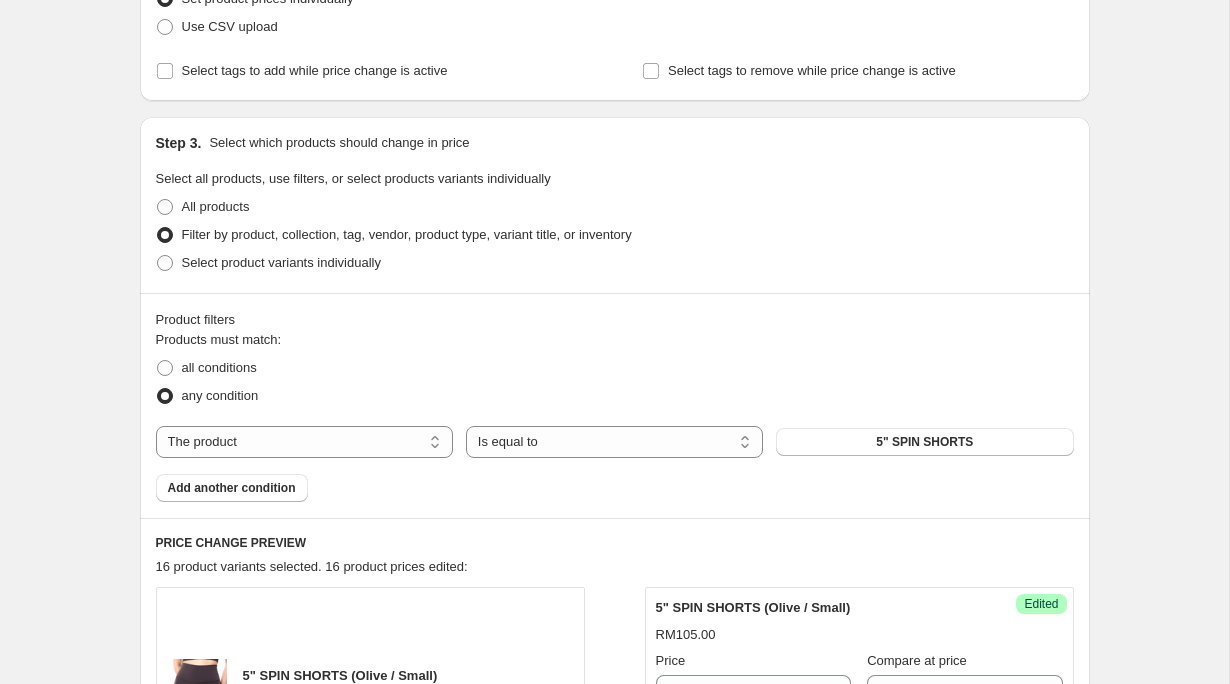 scroll, scrollTop: 414, scrollLeft: 0, axis: vertical 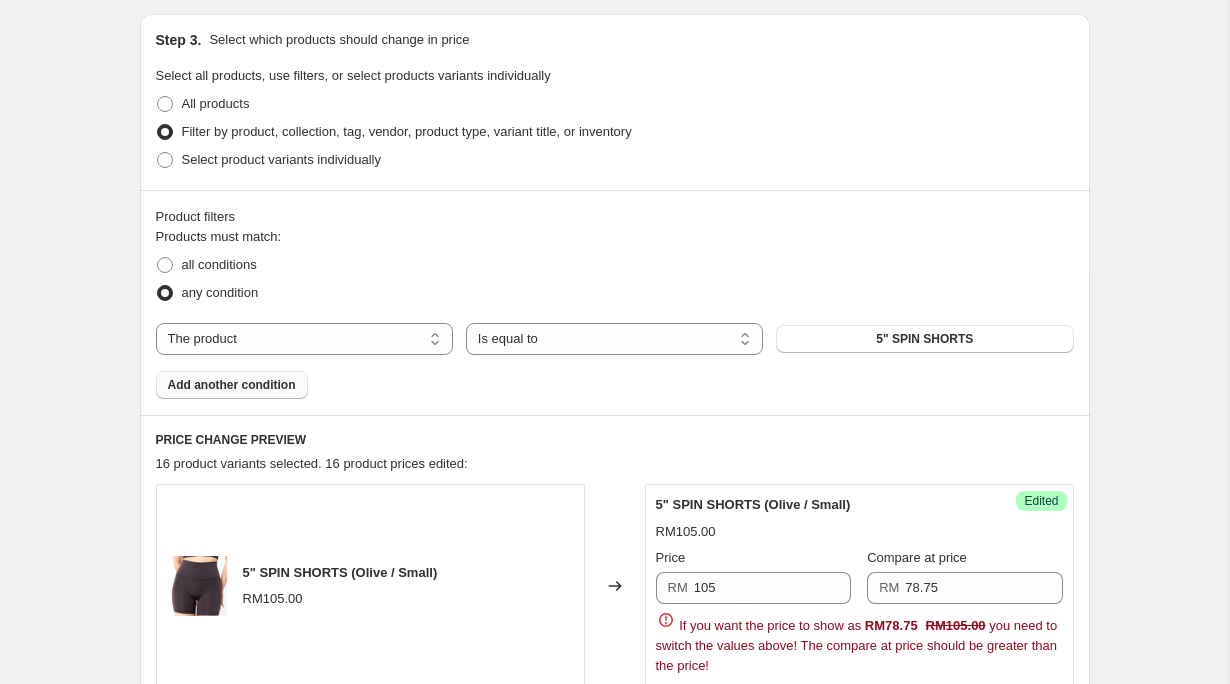 click on "Add another condition" at bounding box center [232, 385] 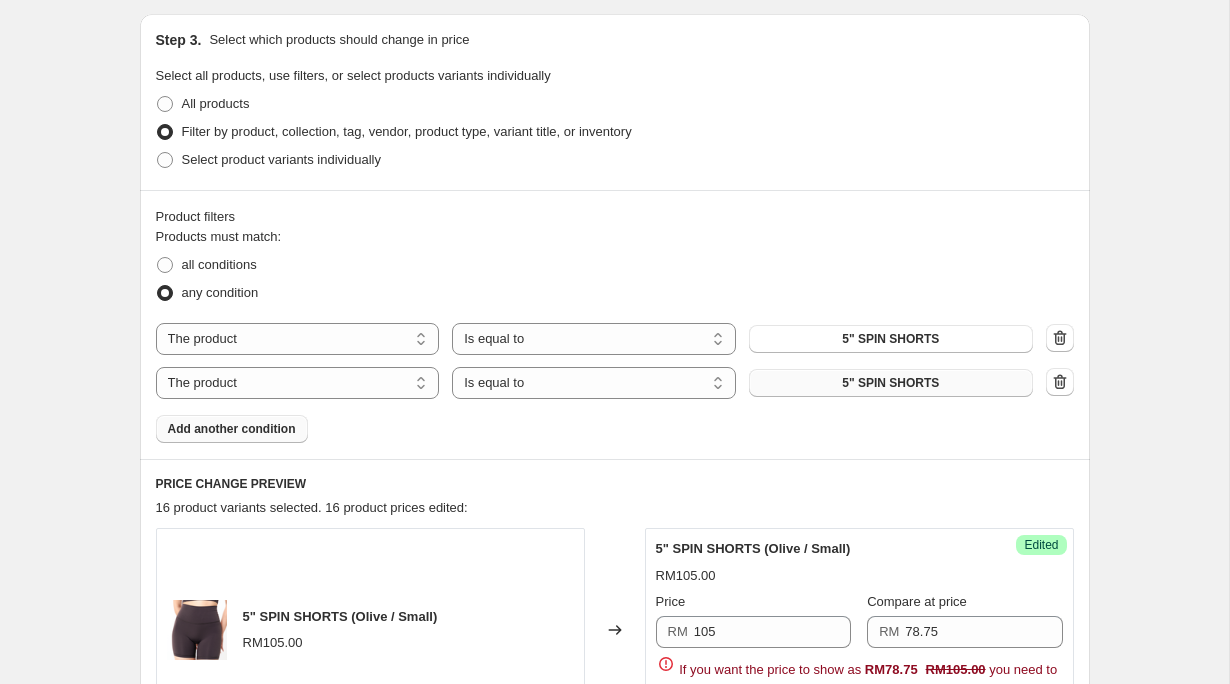 click on "5" SPIN SHORTS" at bounding box center (891, 383) 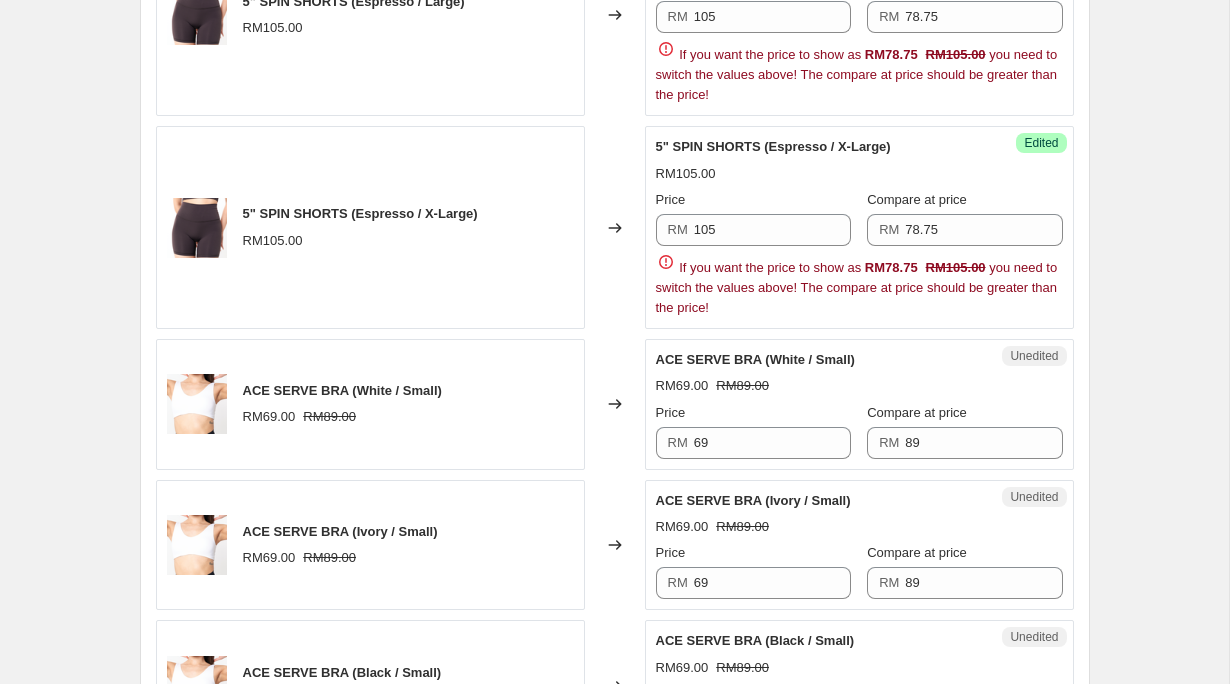 scroll, scrollTop: 3881, scrollLeft: 0, axis: vertical 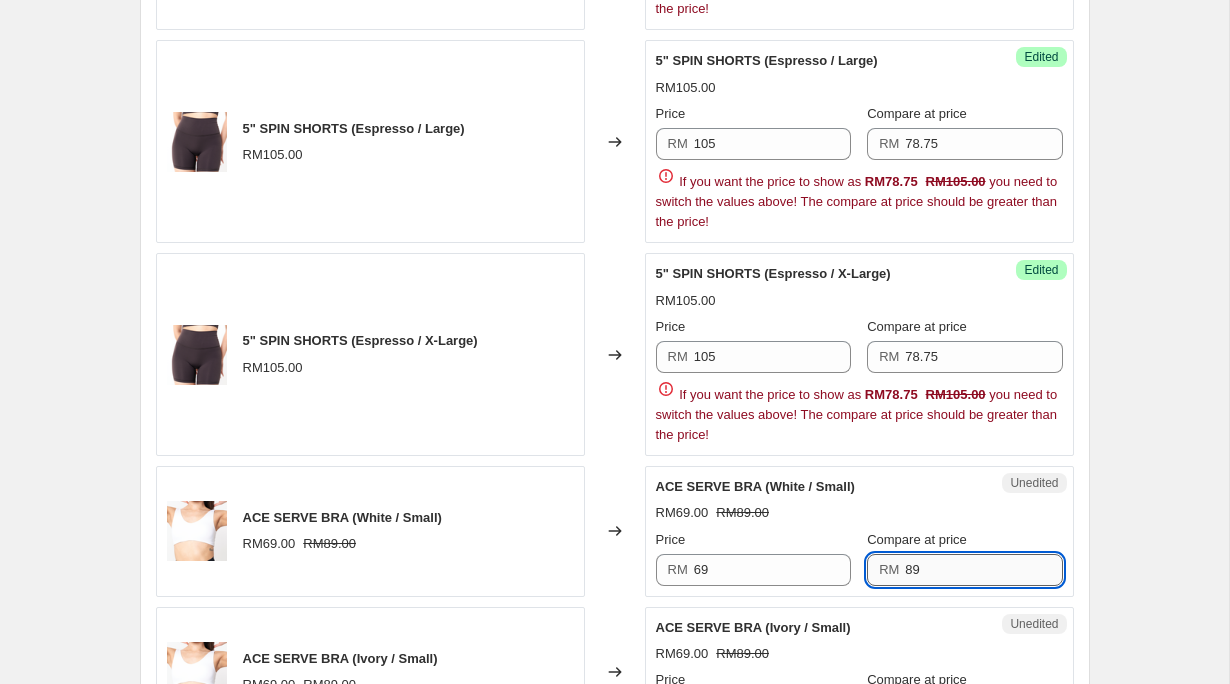 click on "89" at bounding box center [983, 570] 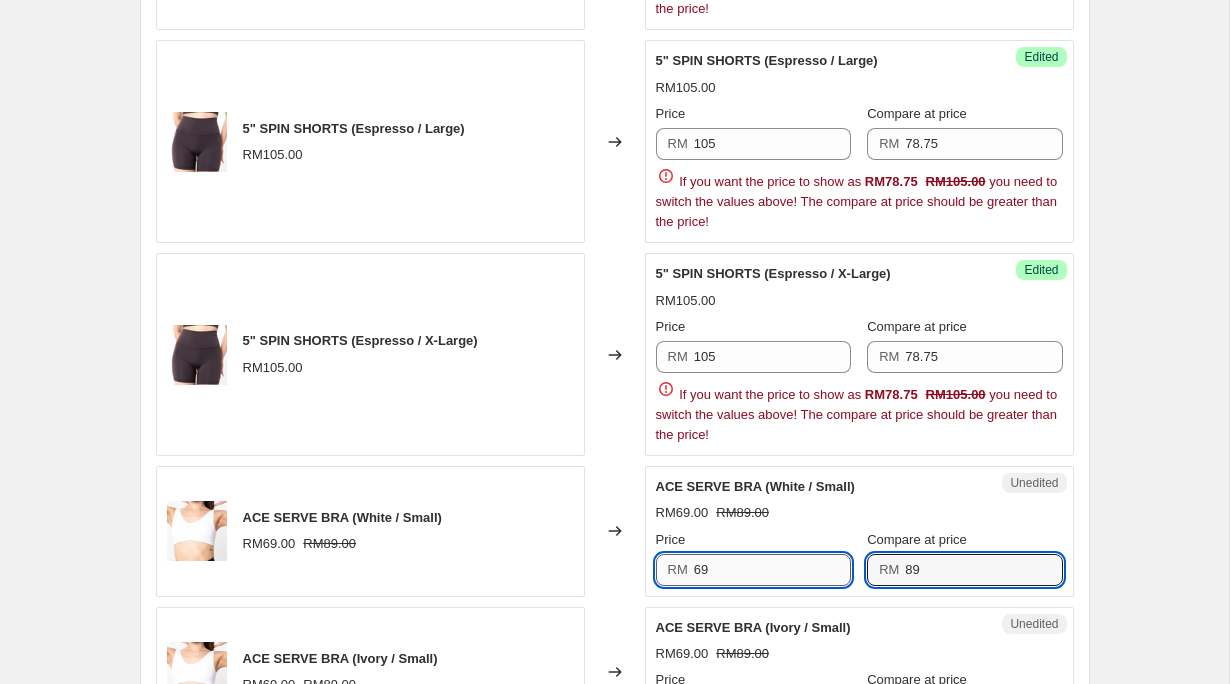 click on "69" at bounding box center (772, 570) 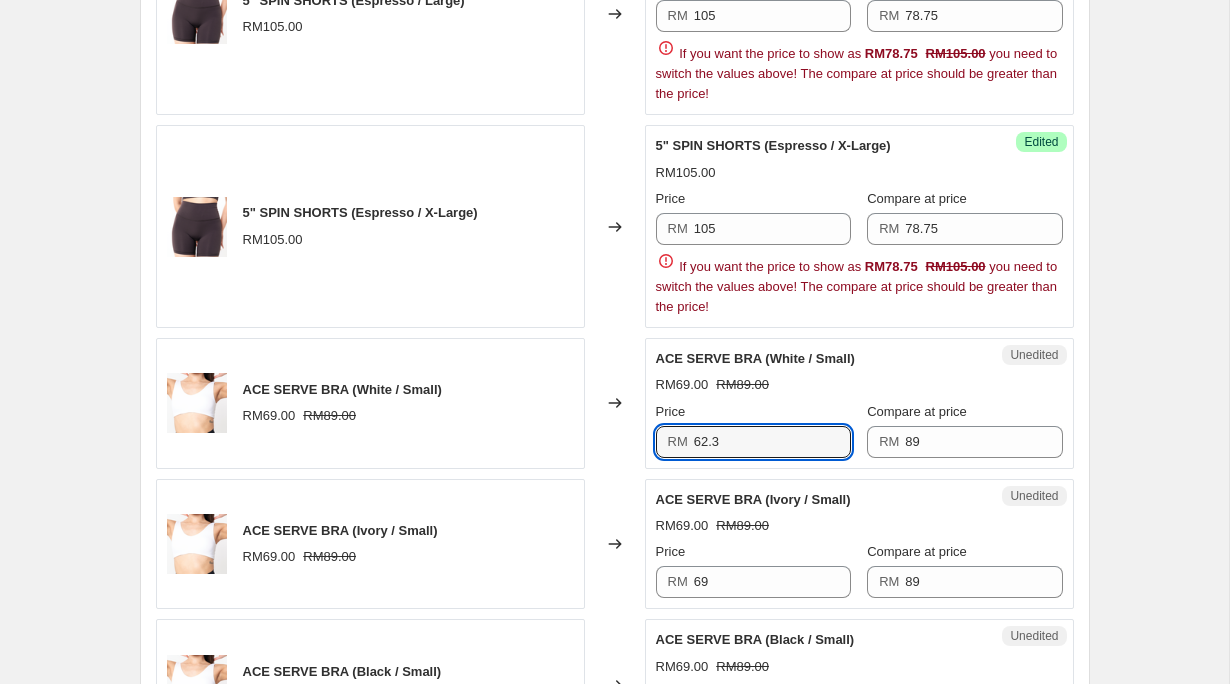 scroll, scrollTop: 4016, scrollLeft: 0, axis: vertical 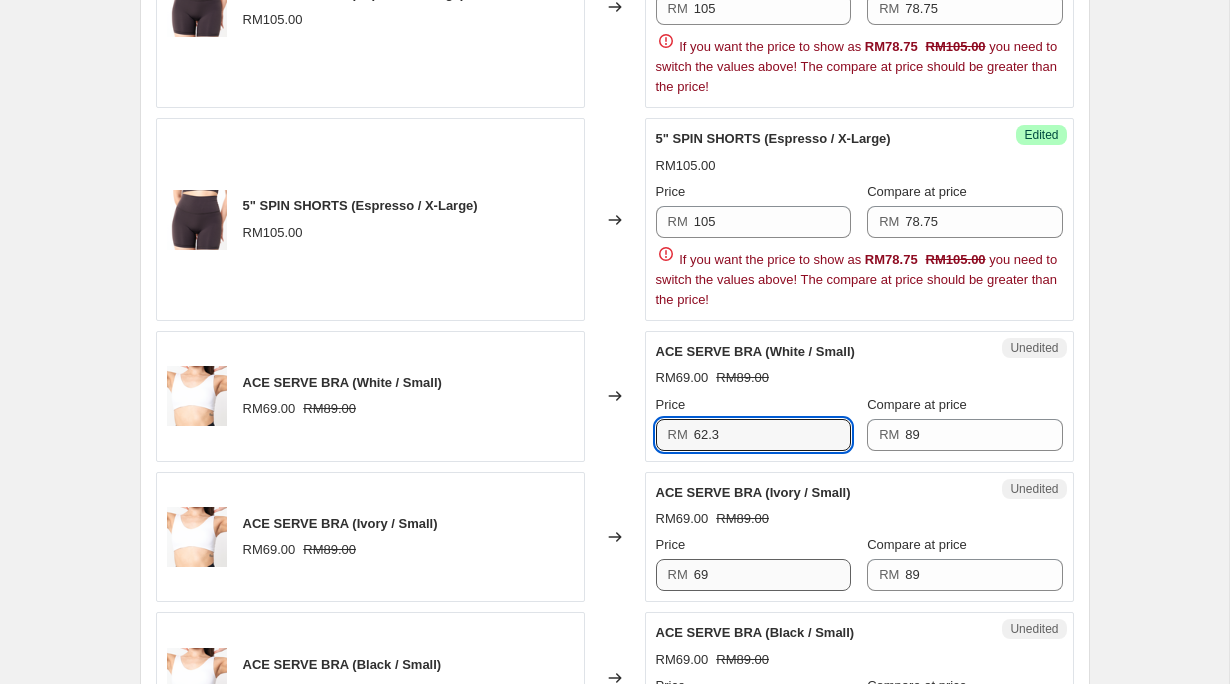 type on "62.3" 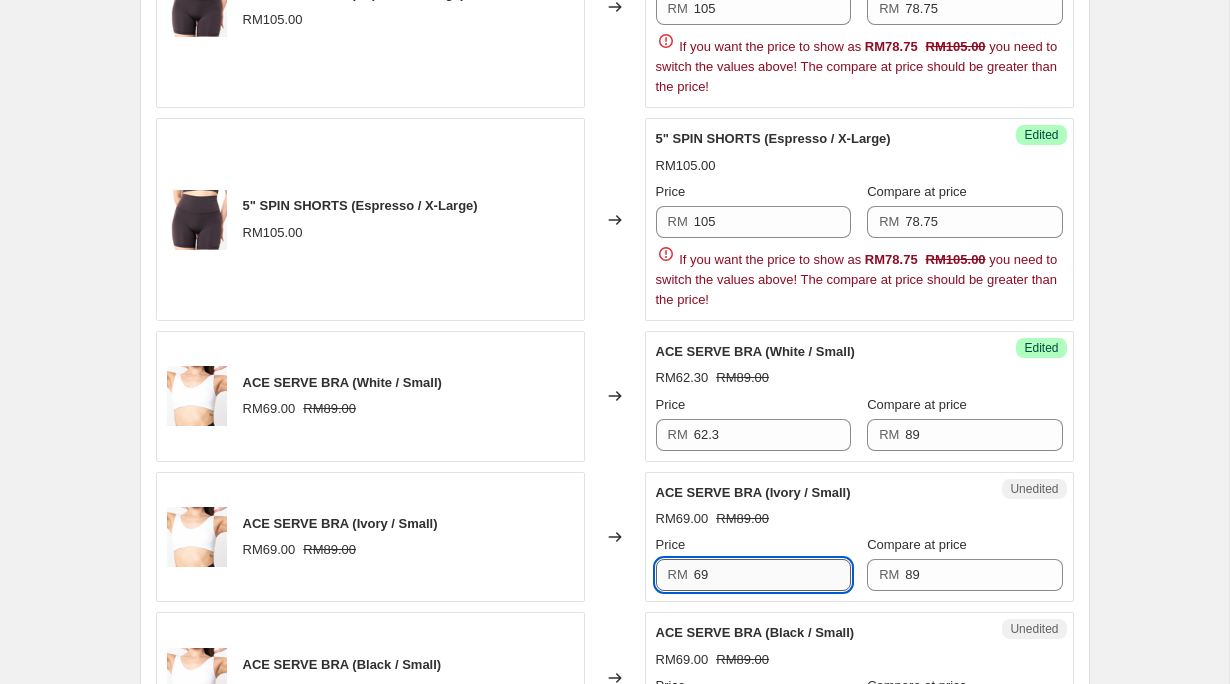 click on "69" at bounding box center (772, 575) 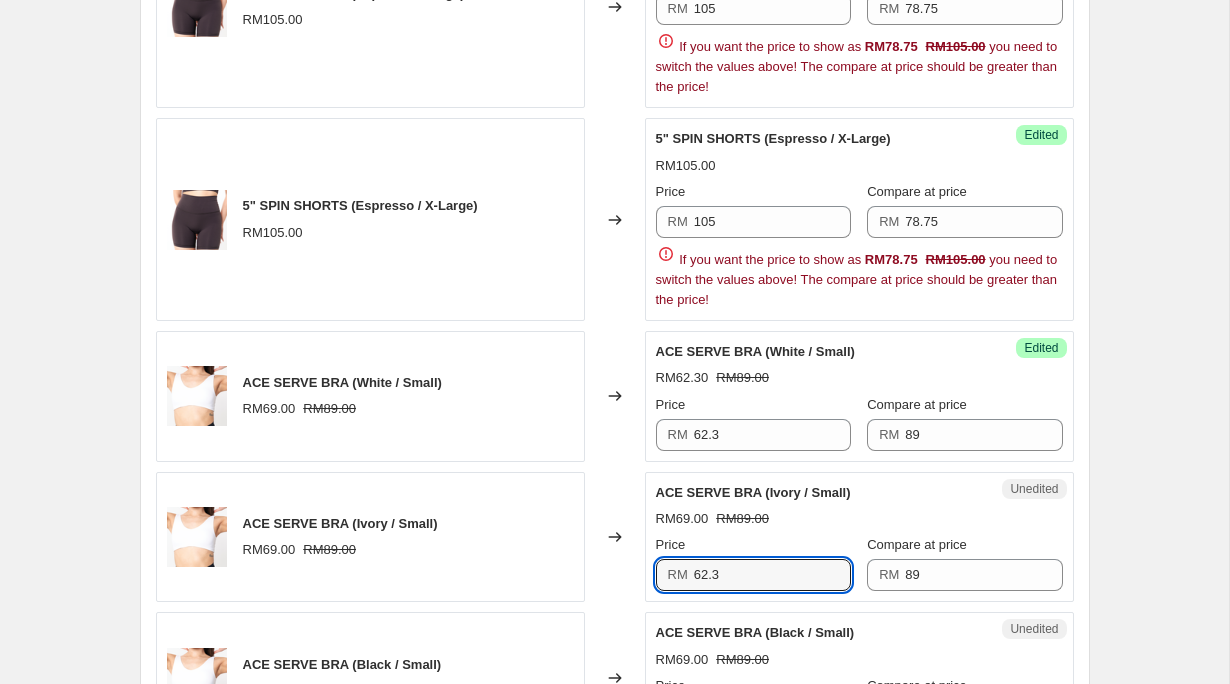 scroll, scrollTop: 4101, scrollLeft: 0, axis: vertical 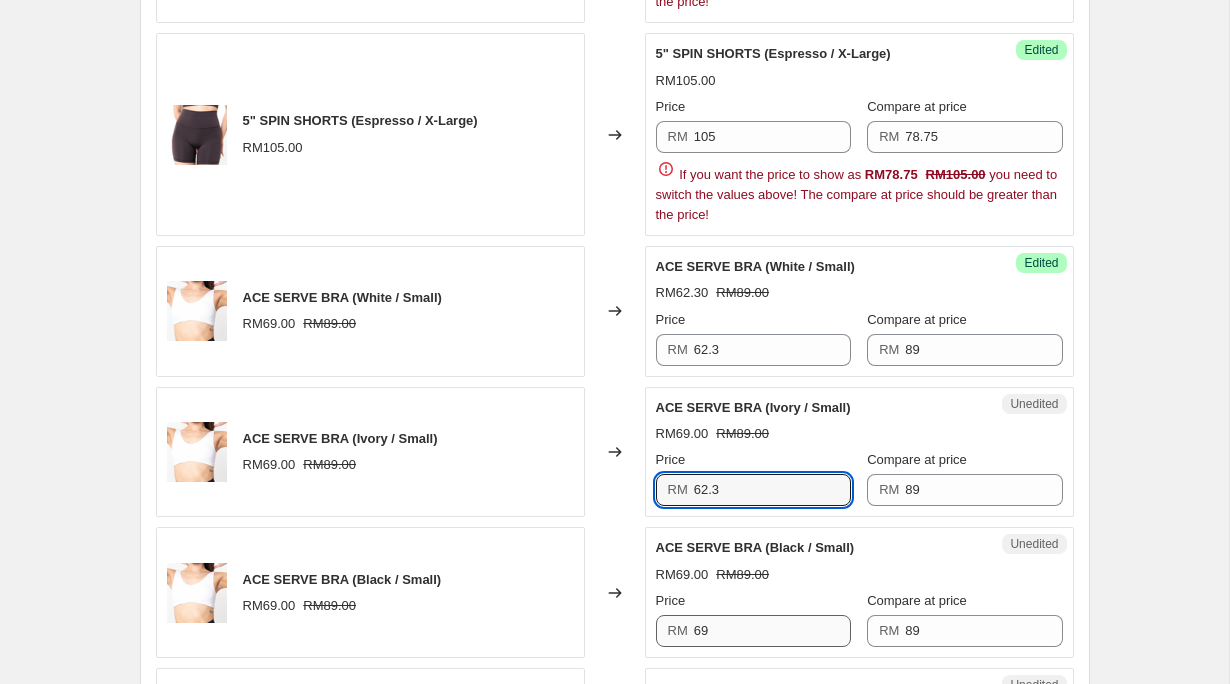 type on "62.3" 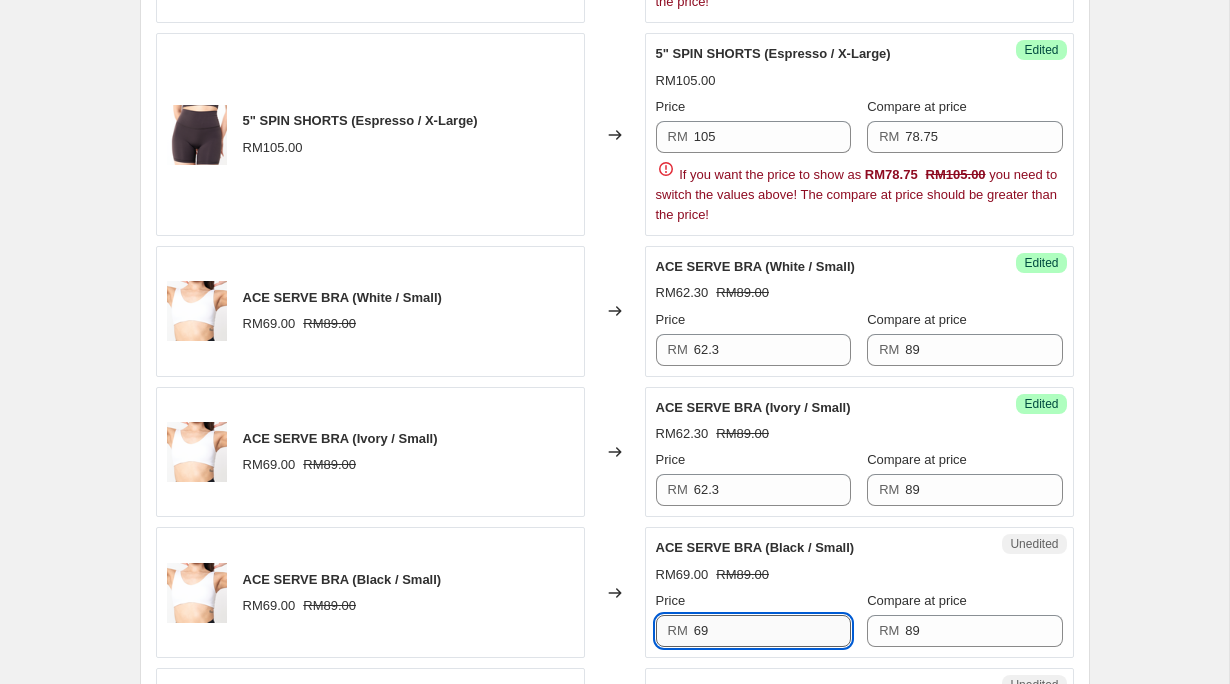 click on "69" at bounding box center (772, 631) 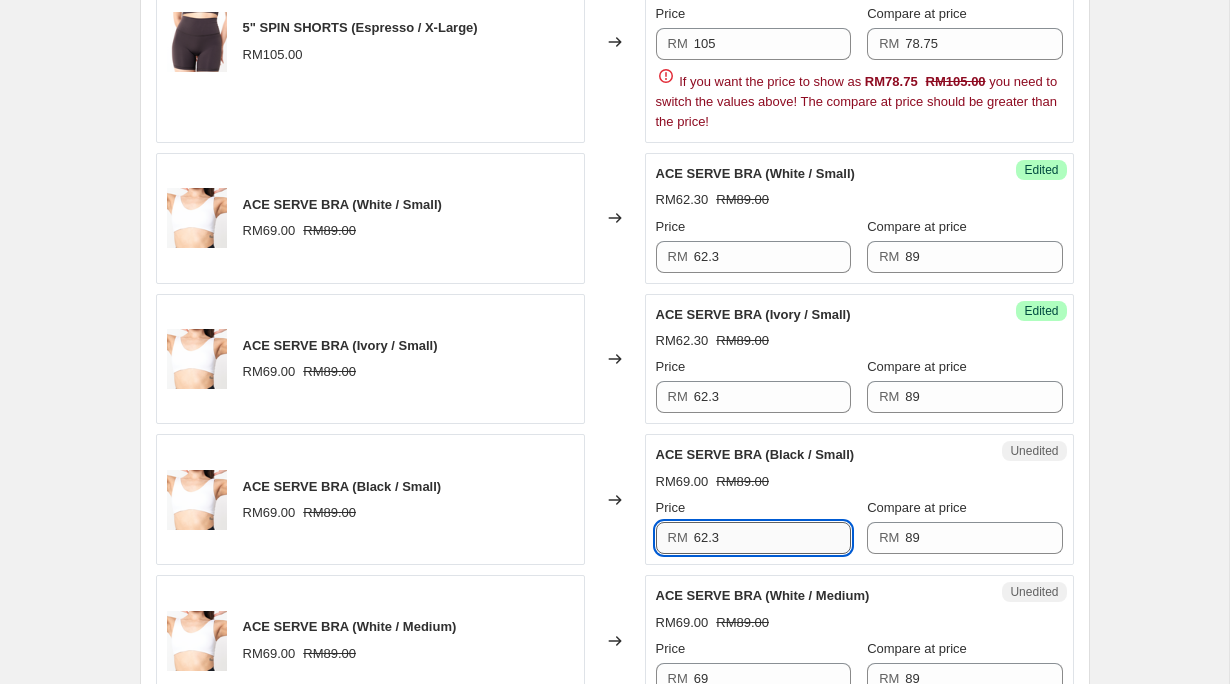 scroll, scrollTop: 4314, scrollLeft: 0, axis: vertical 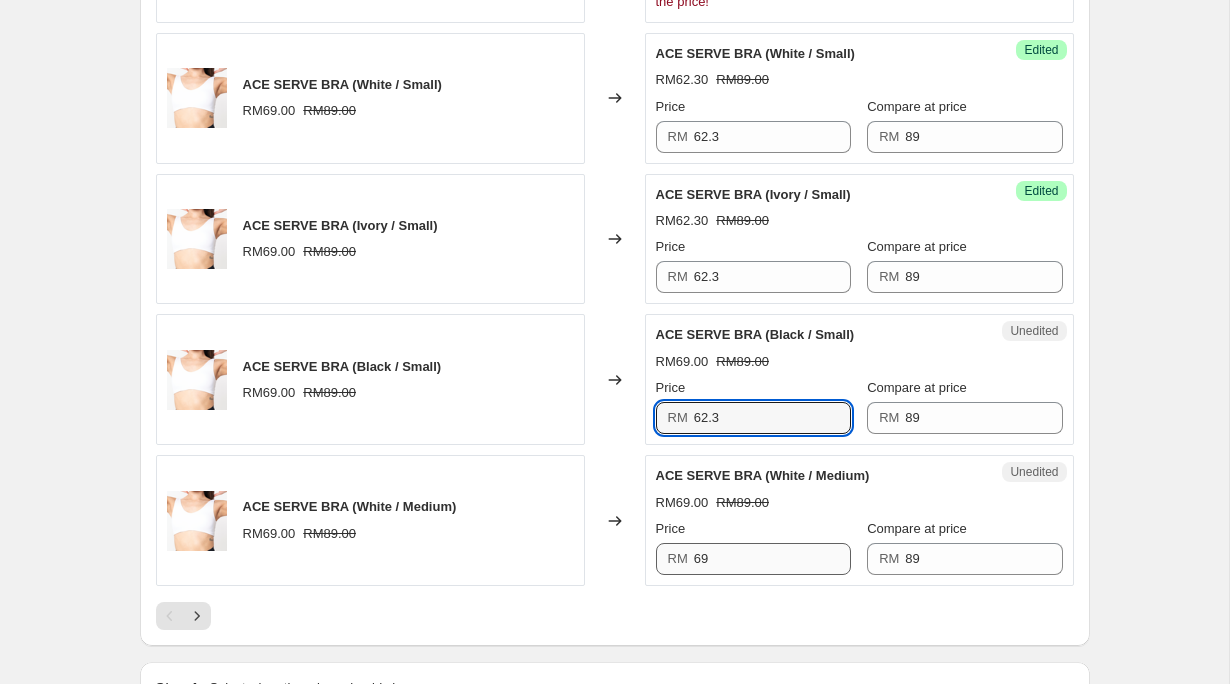 type on "62.3" 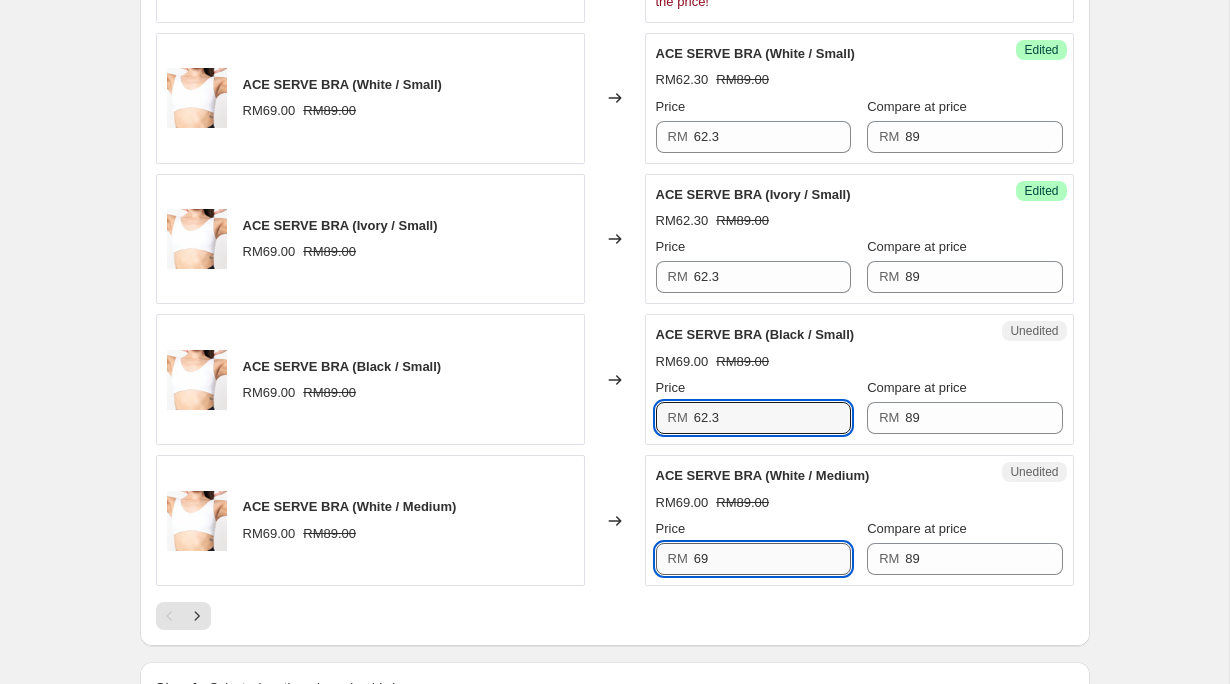 click on "69" at bounding box center (772, 559) 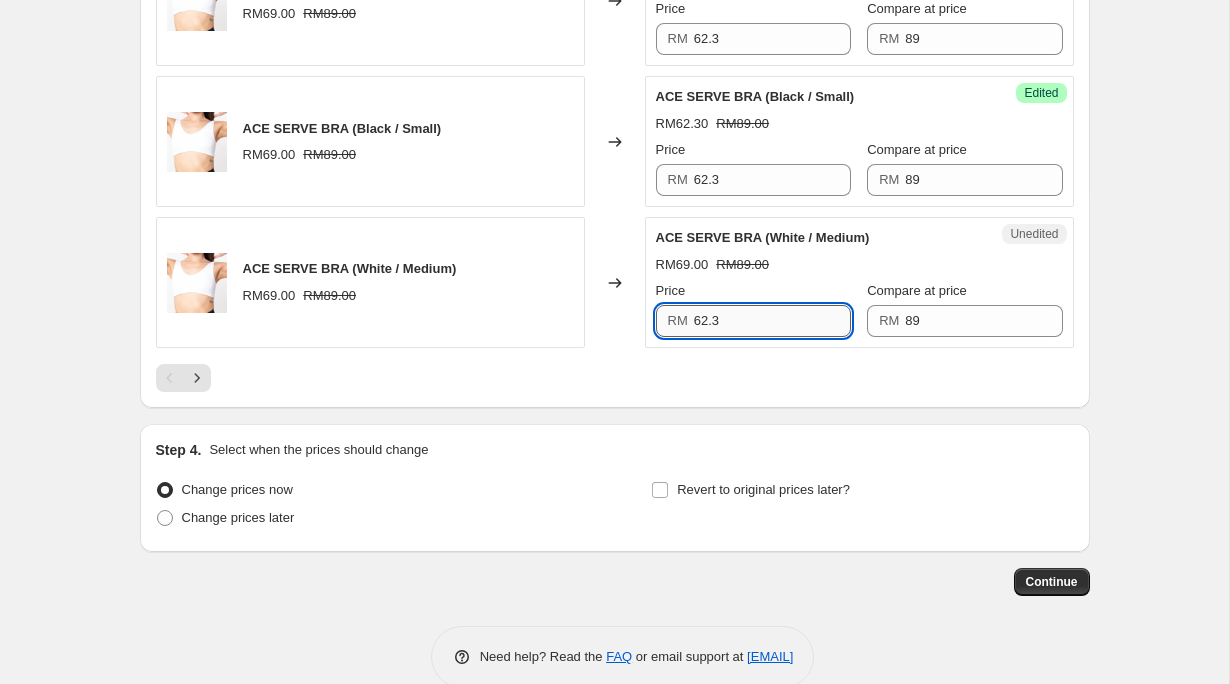 scroll, scrollTop: 4570, scrollLeft: 0, axis: vertical 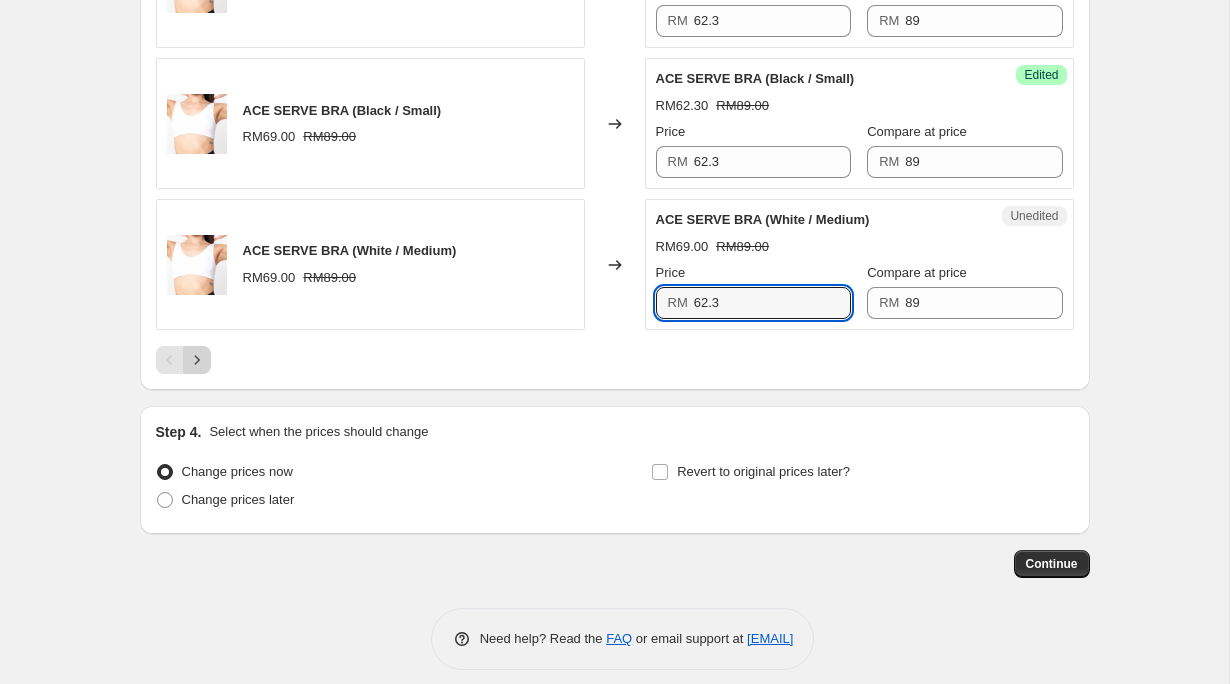 type on "62.3" 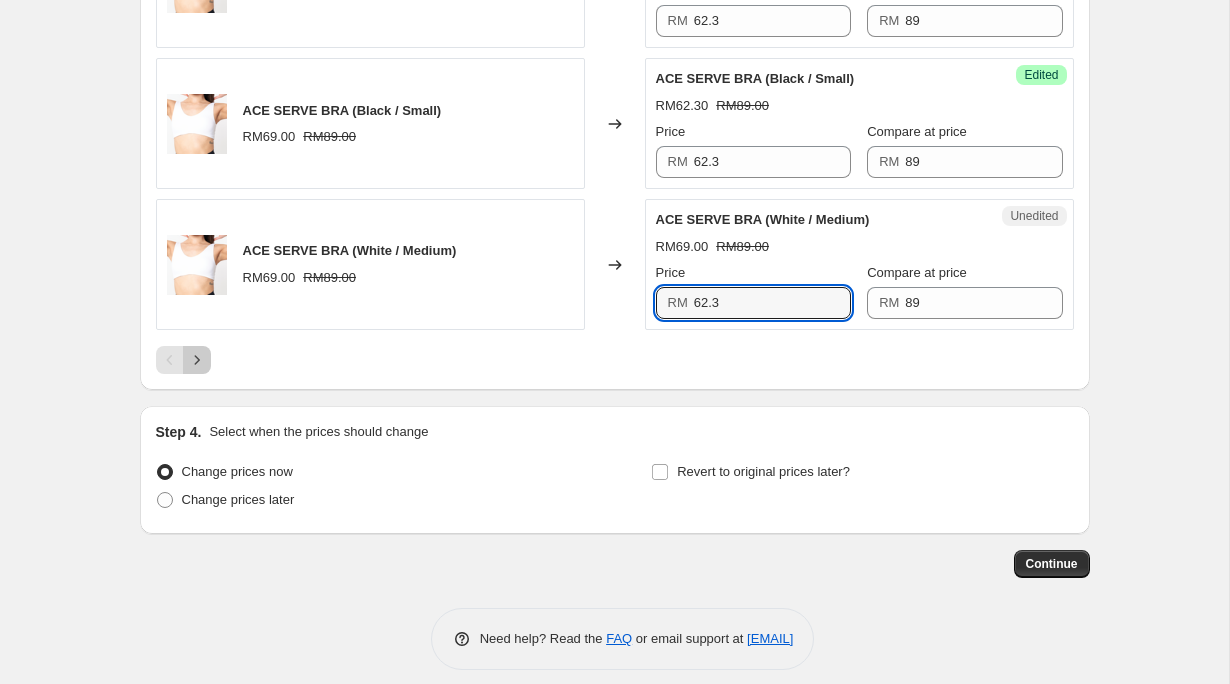 click 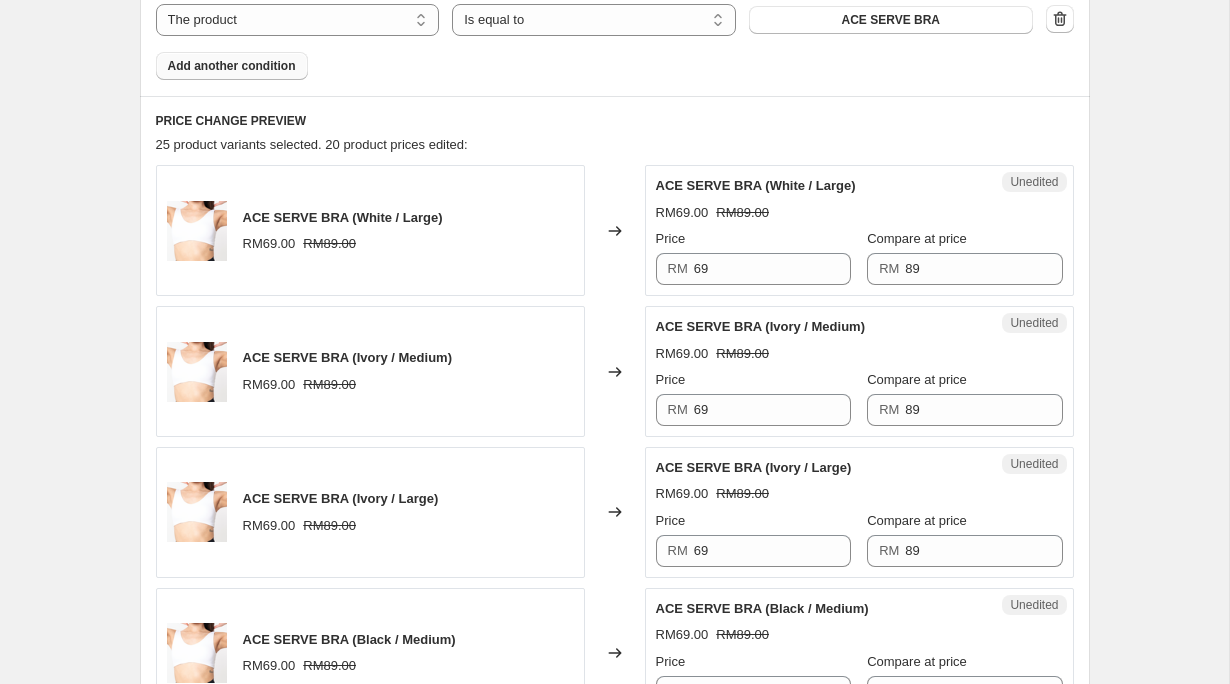 scroll, scrollTop: 826, scrollLeft: 0, axis: vertical 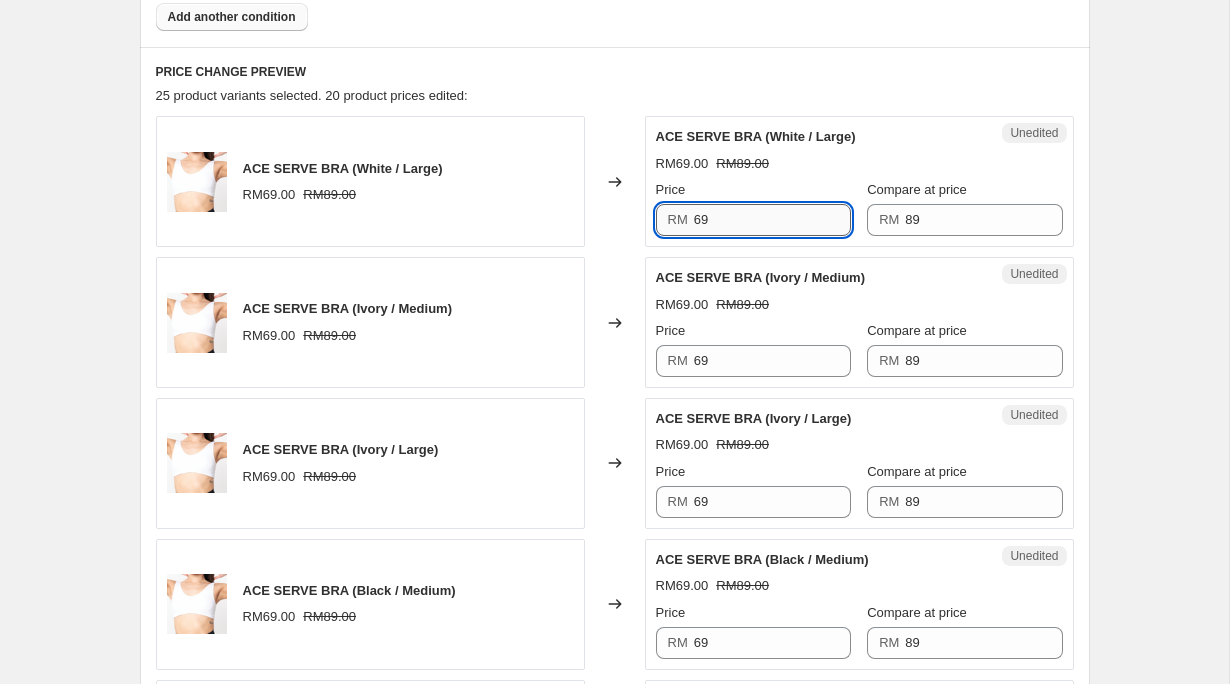click on "69" at bounding box center (772, 220) 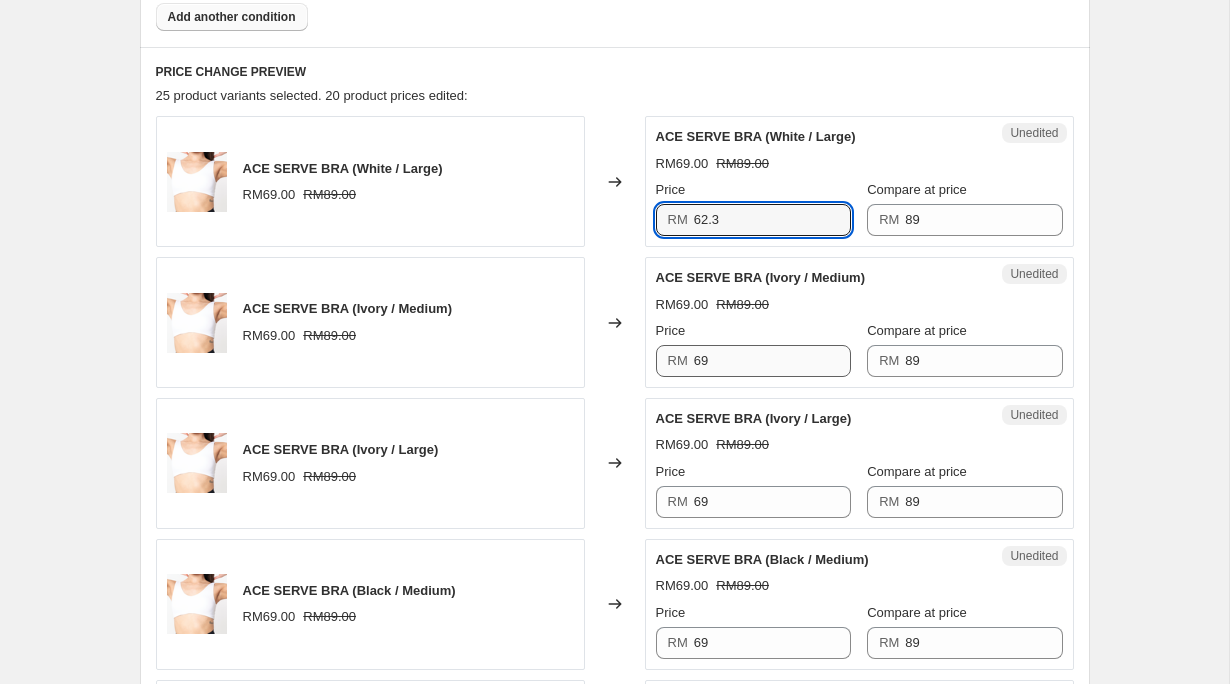 type on "62.3" 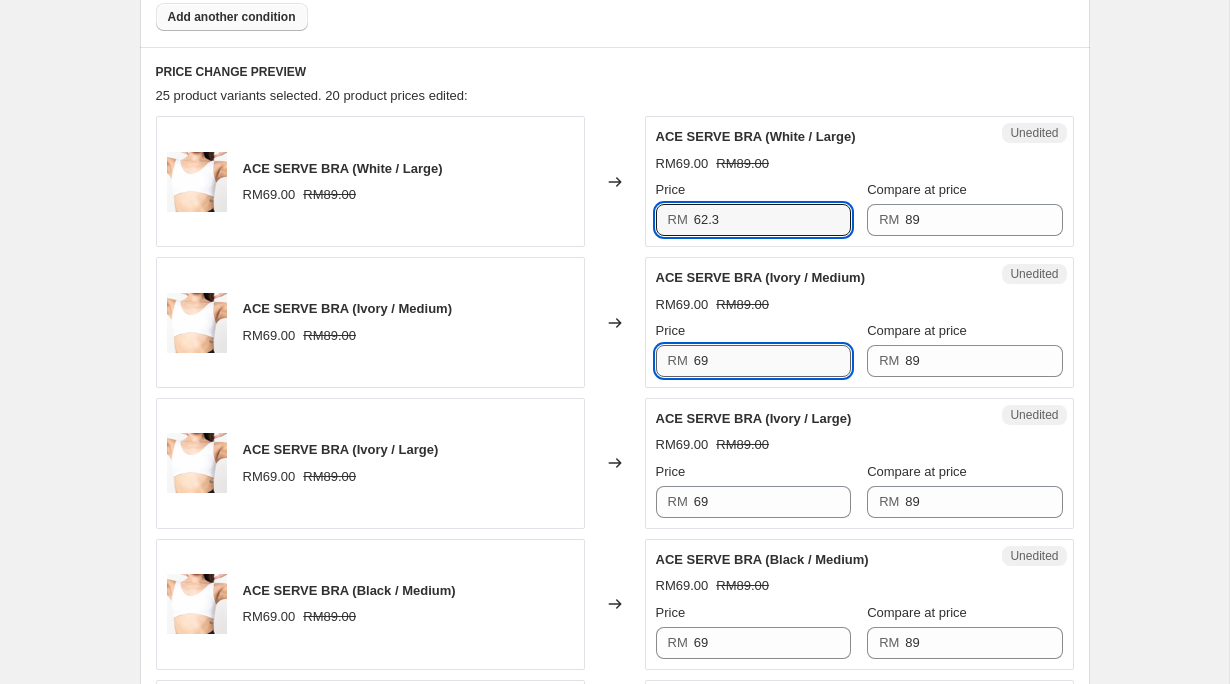 click on "69" at bounding box center (772, 361) 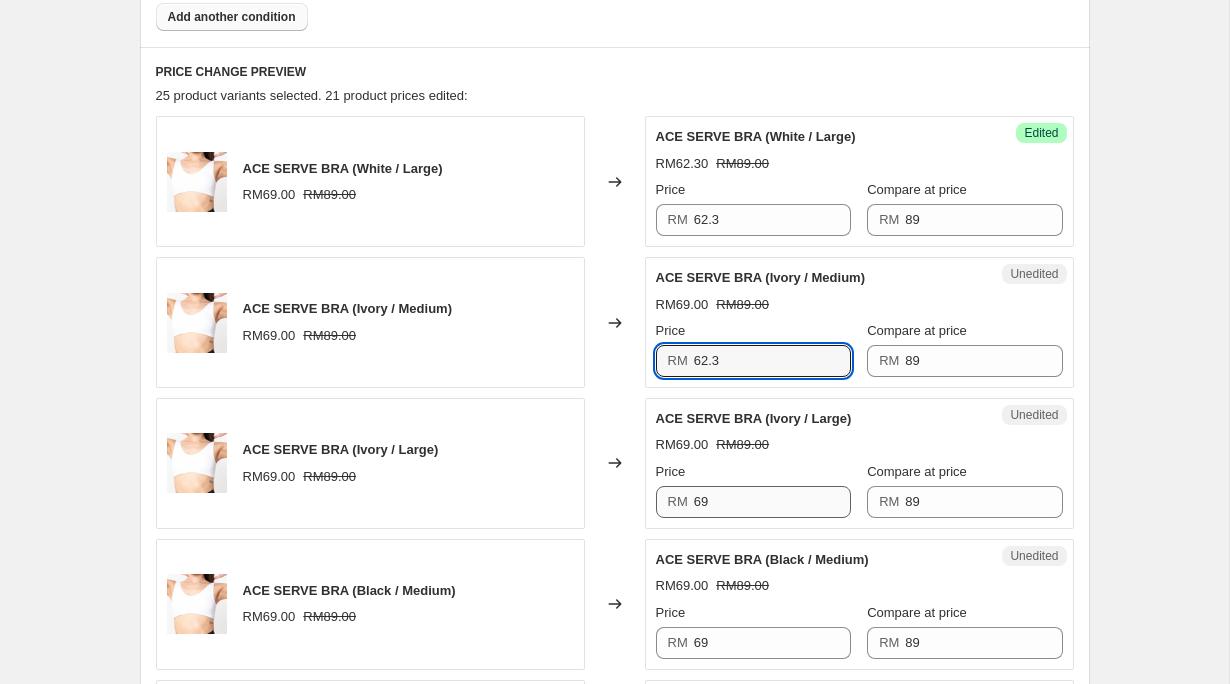 type on "62.3" 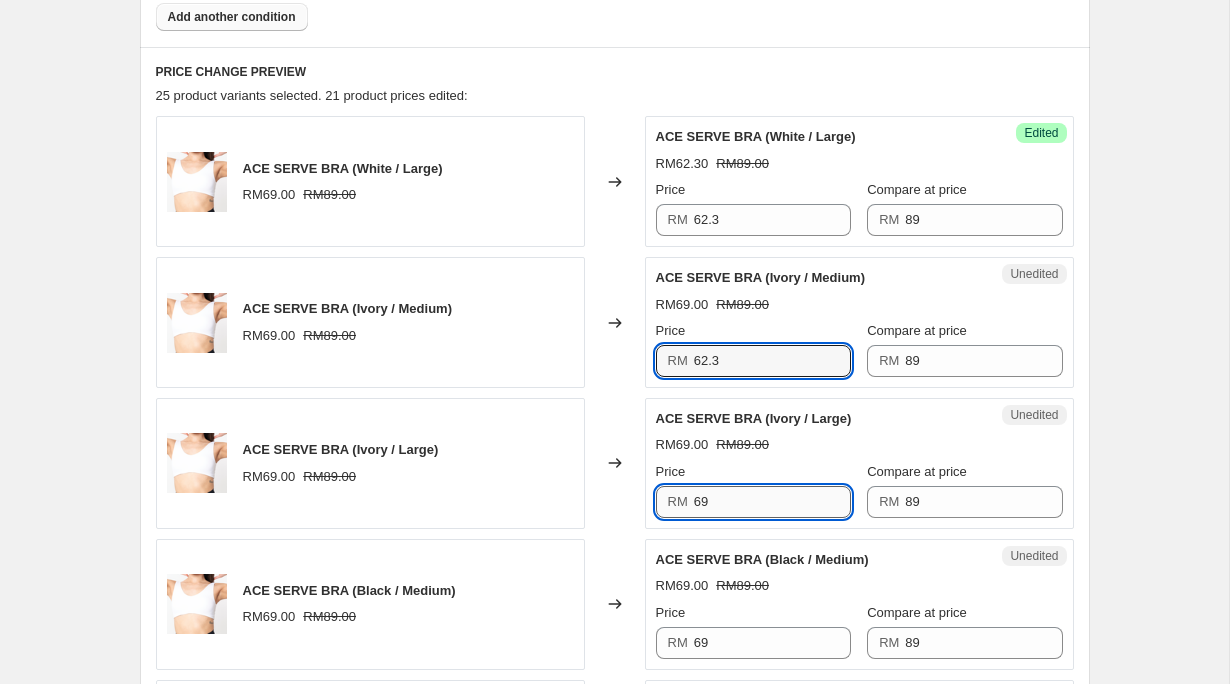 click on "69" at bounding box center [772, 502] 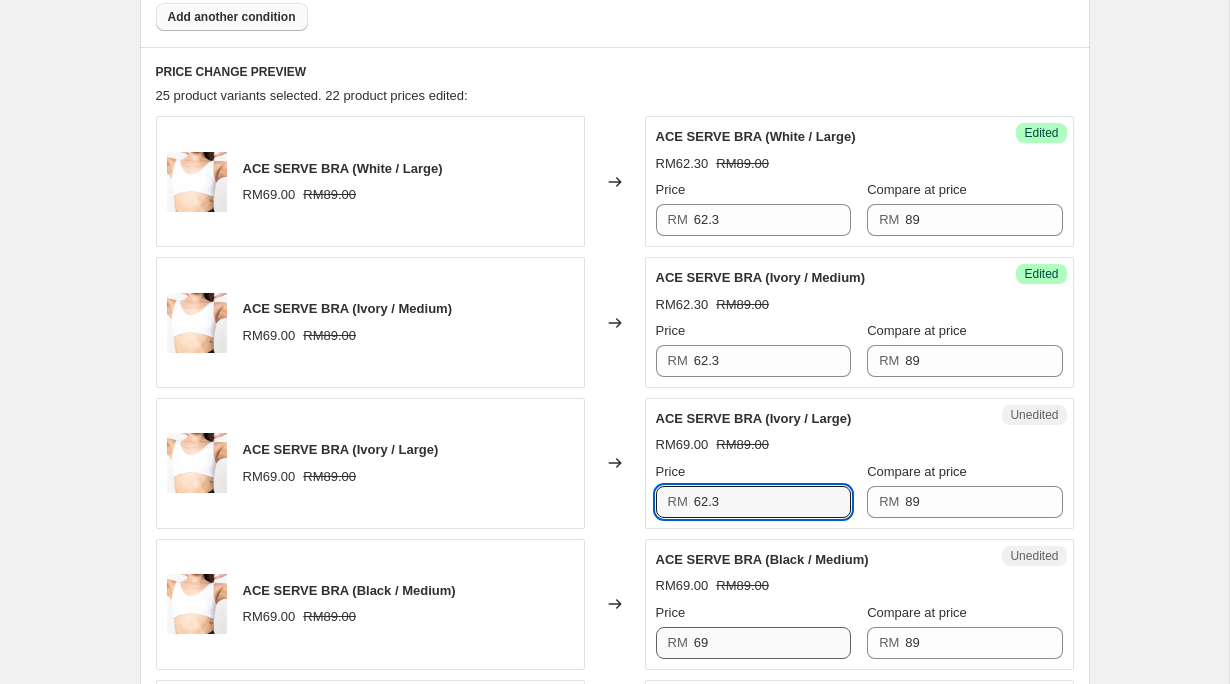 type on "62.3" 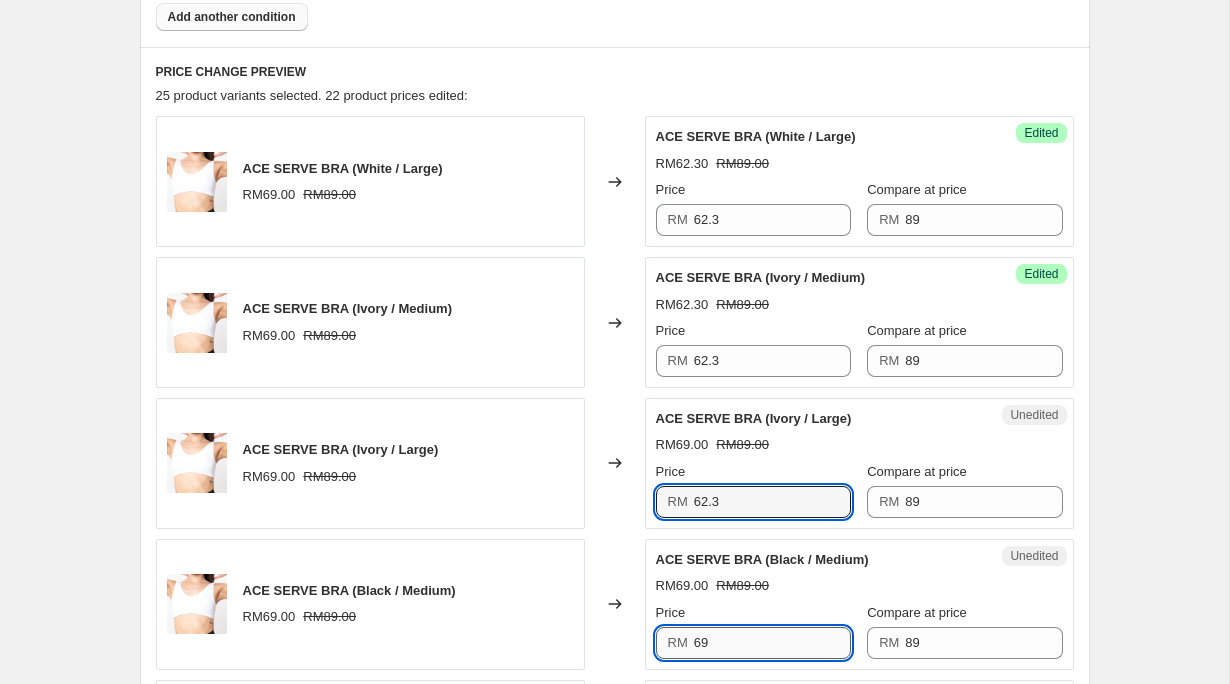 click on "69" at bounding box center (772, 643) 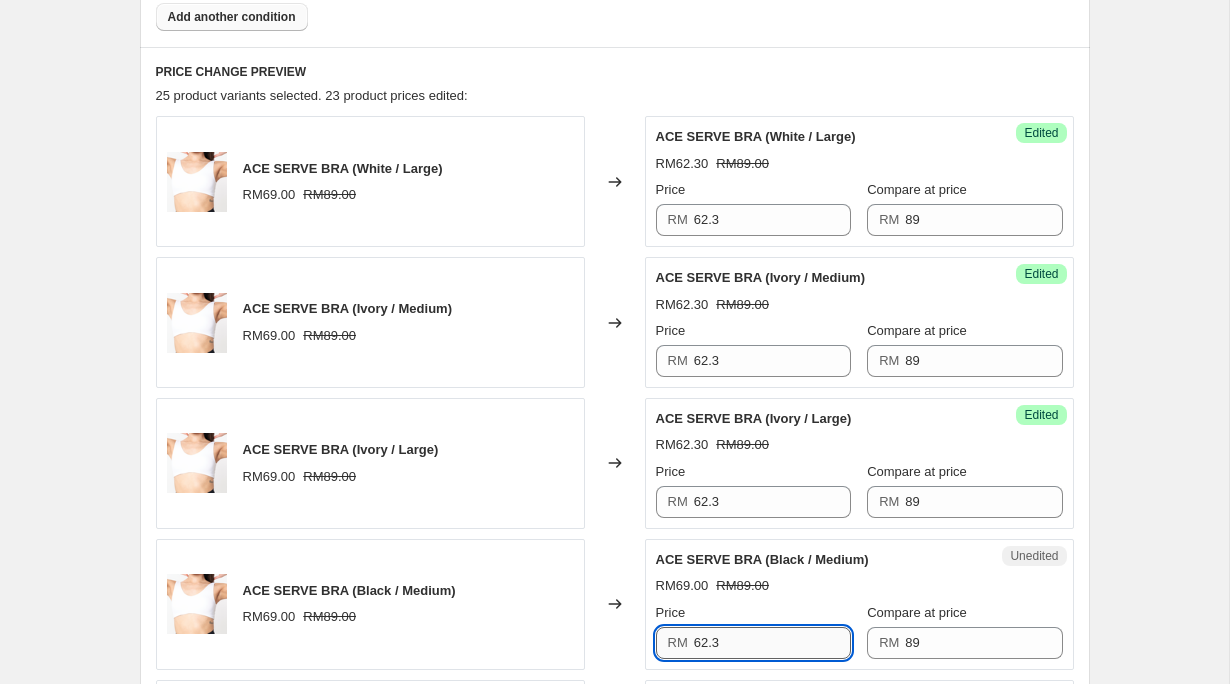 scroll, scrollTop: 1001, scrollLeft: 0, axis: vertical 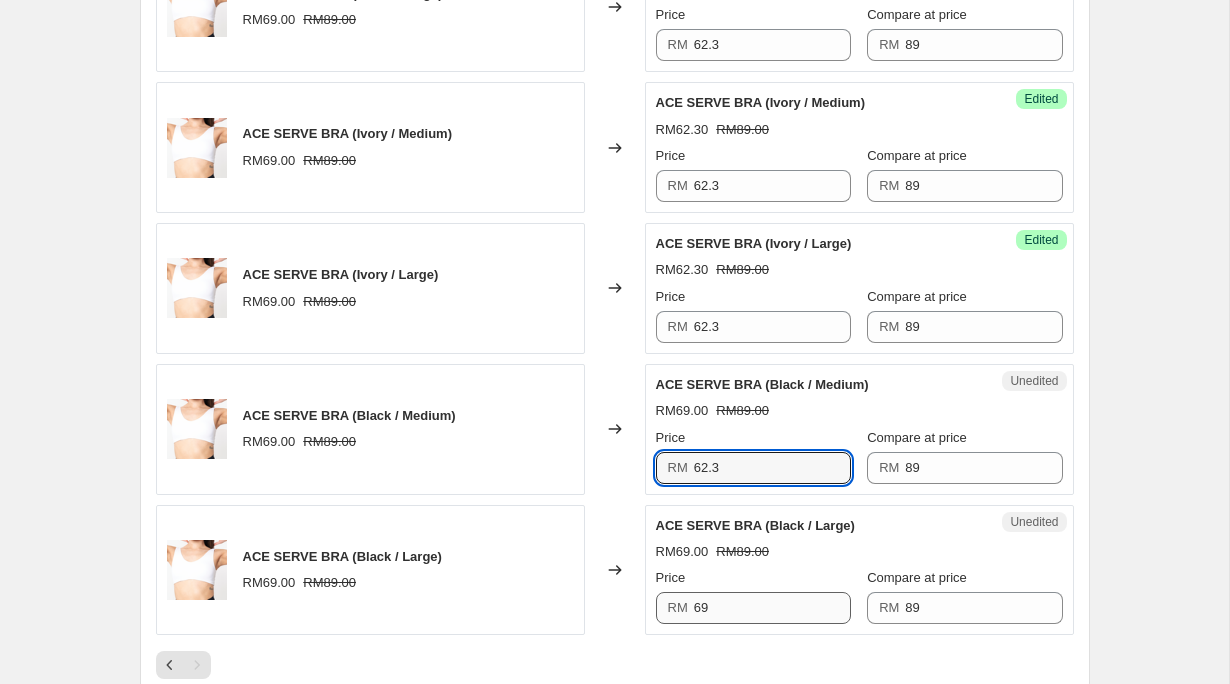 type on "62.3" 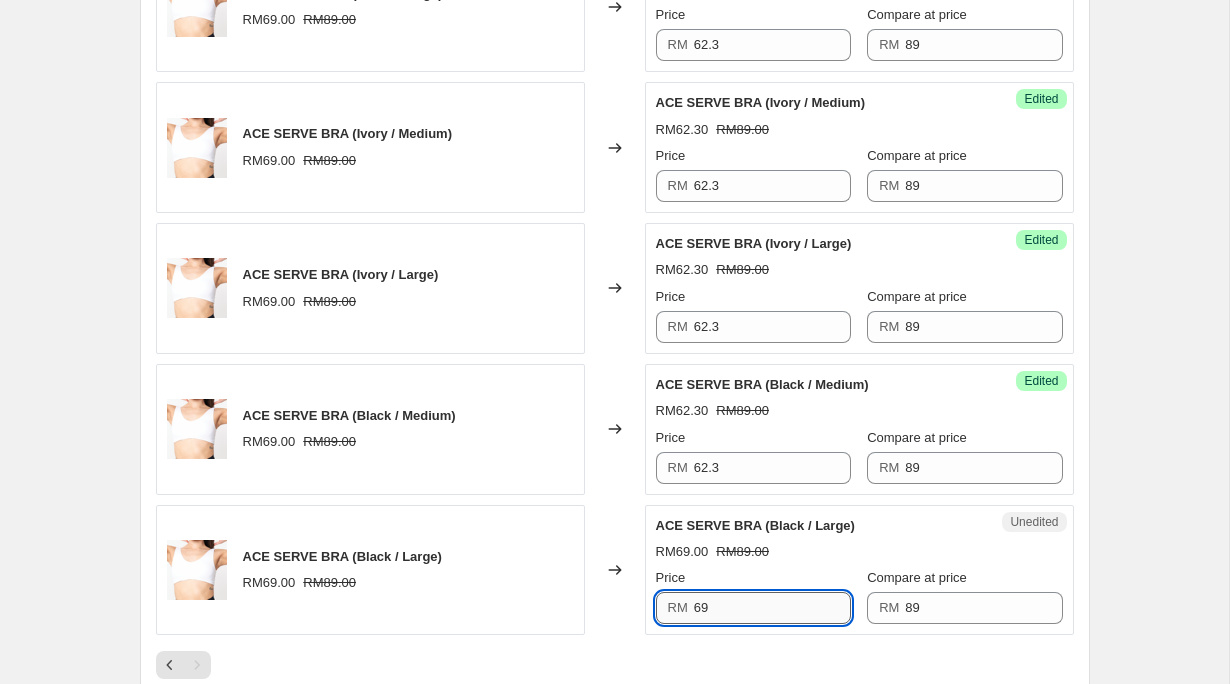click on "69" at bounding box center [772, 608] 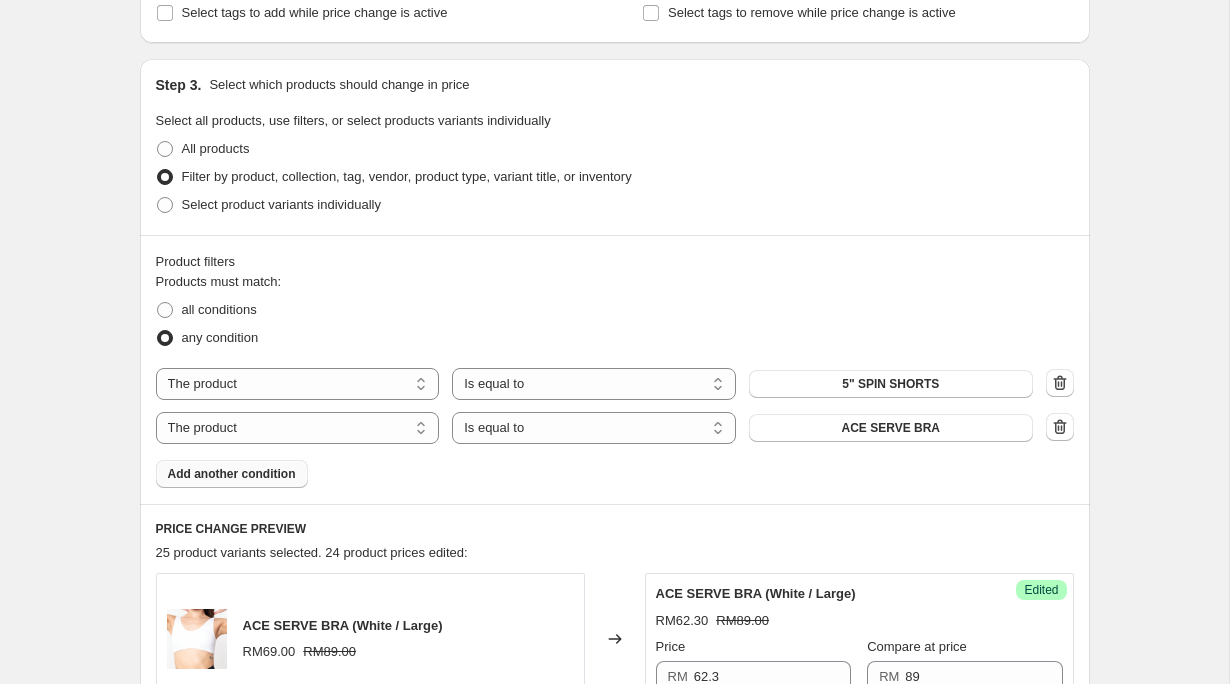 scroll, scrollTop: 0, scrollLeft: 0, axis: both 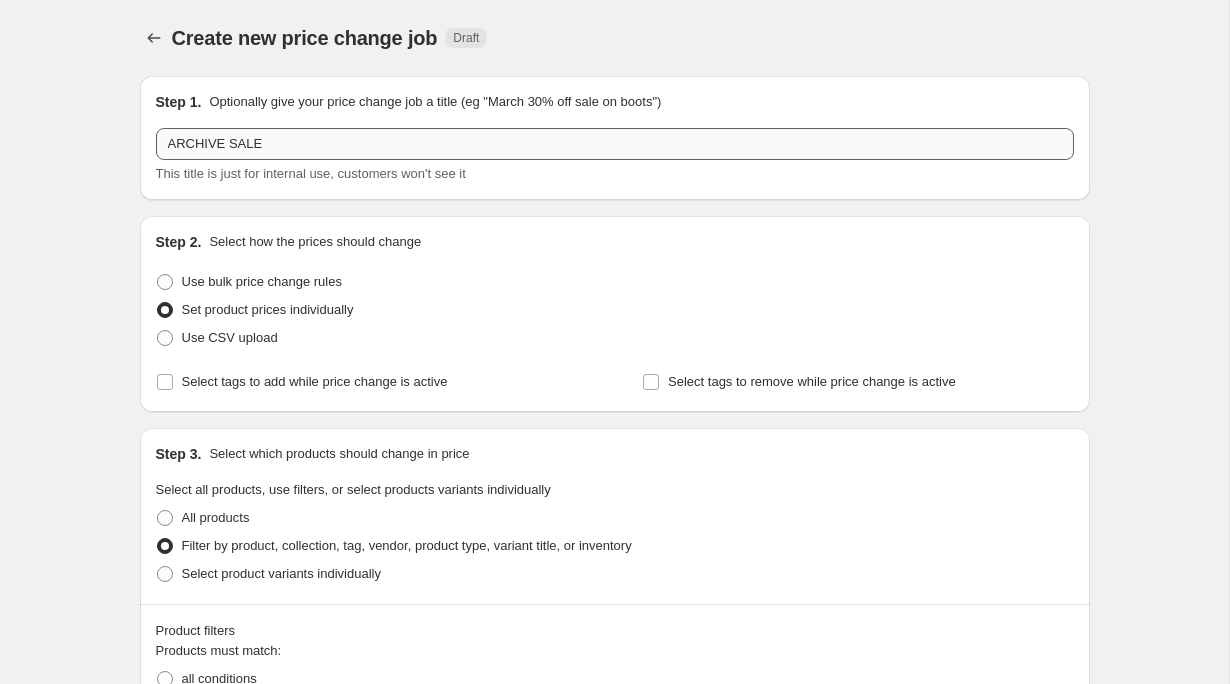 type on "62.3" 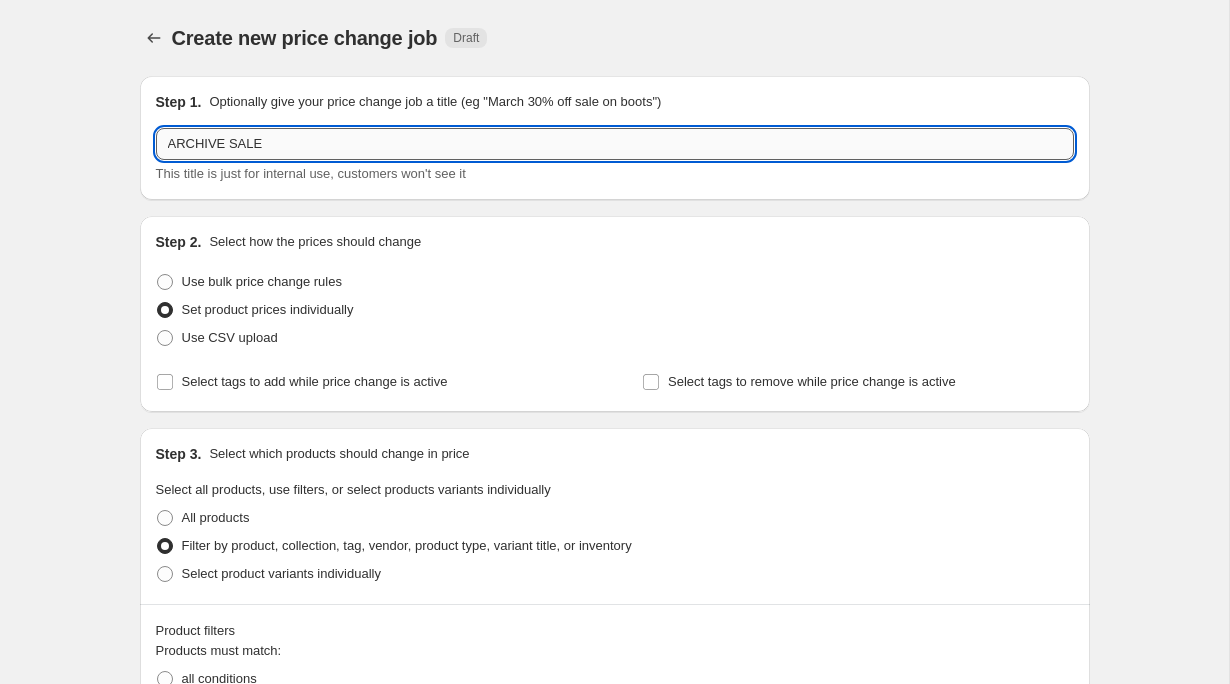 click on "ARCHIVE SALE" at bounding box center (615, 144) 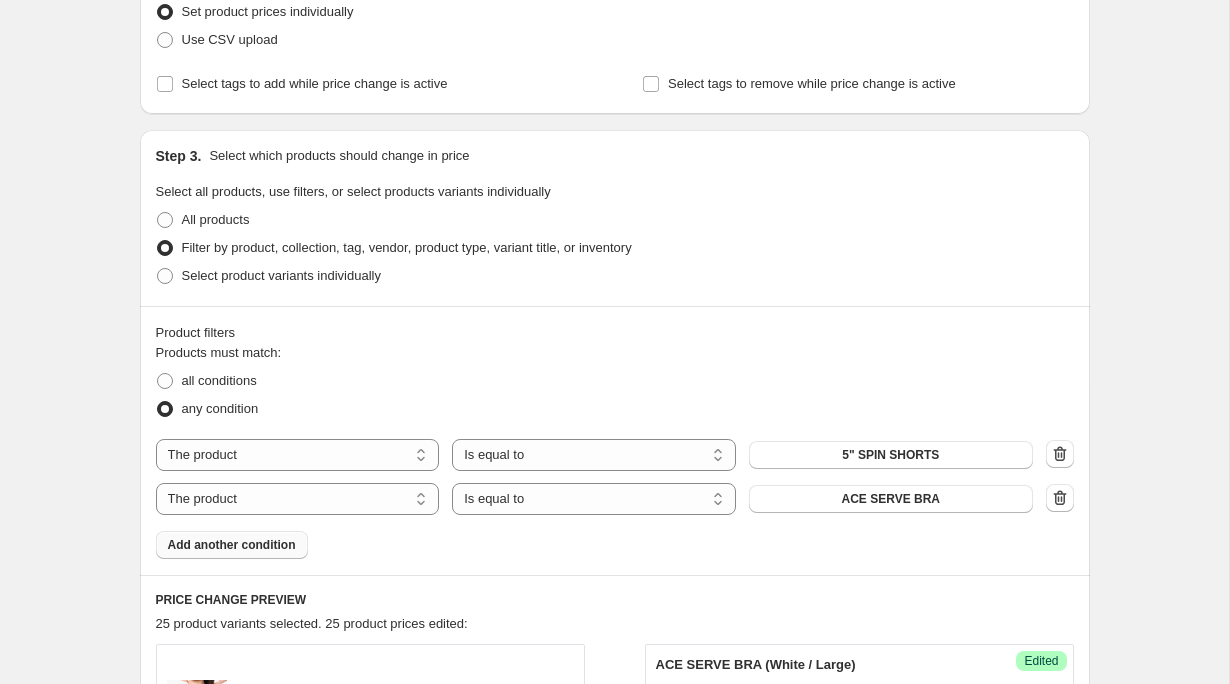 scroll, scrollTop: 455, scrollLeft: 0, axis: vertical 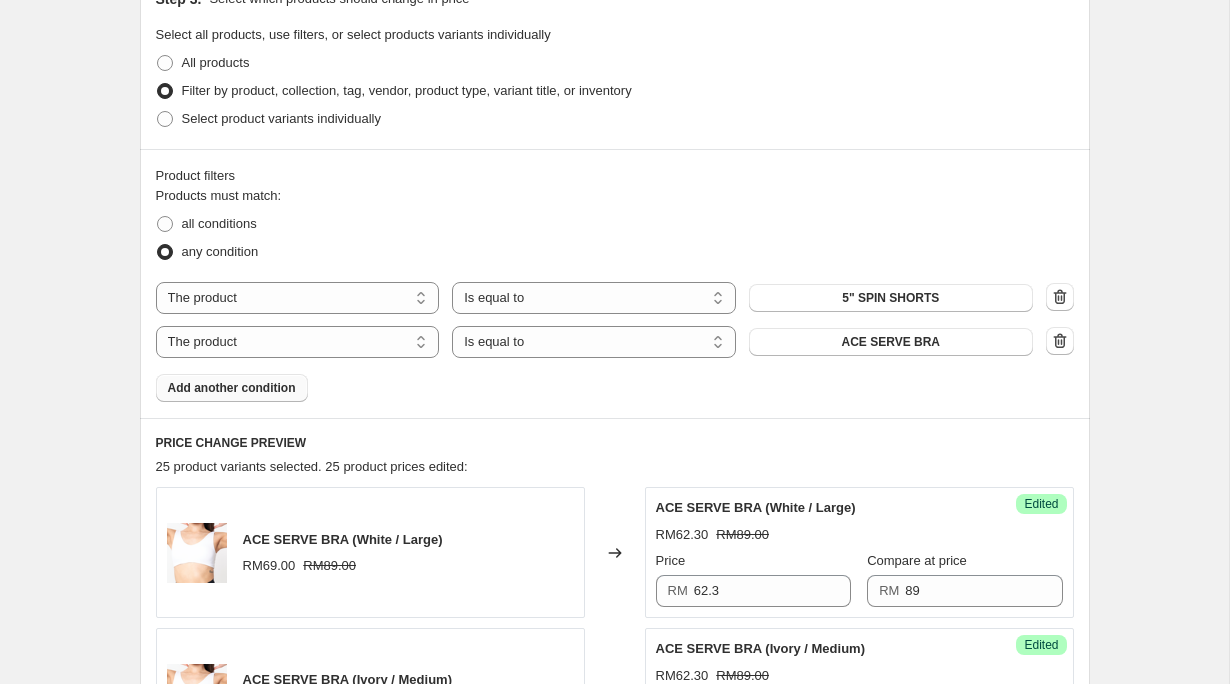 type on "ARCHIVE SALE 2025" 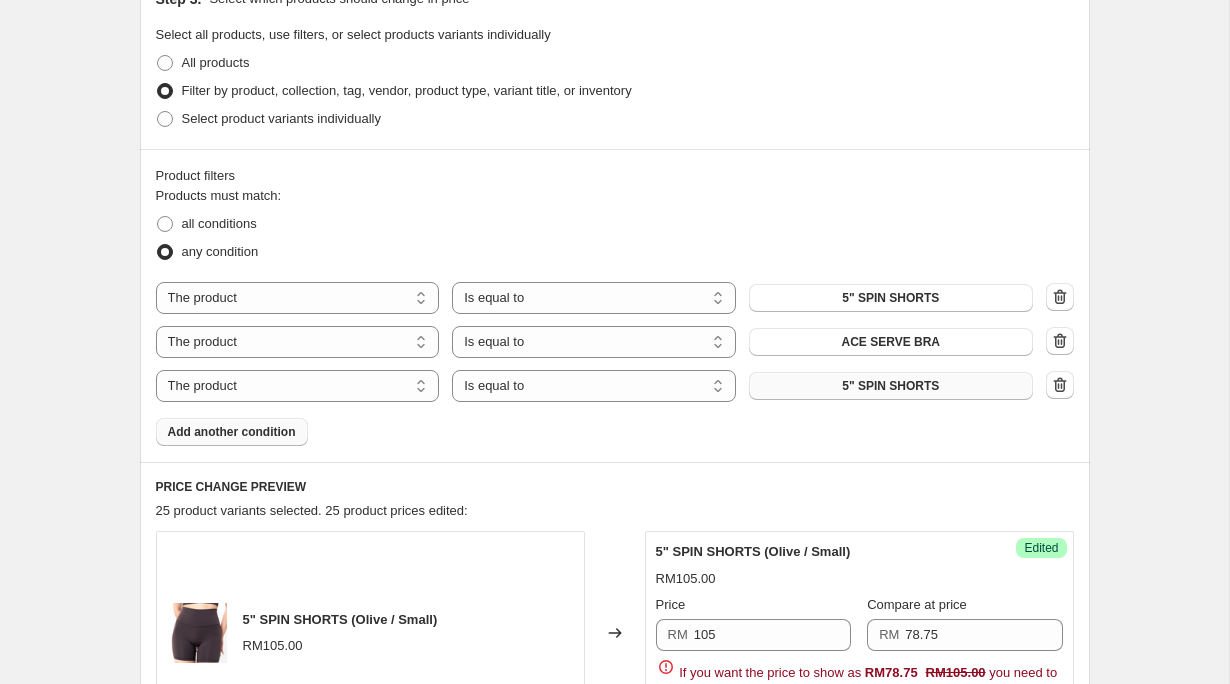click on "5" SPIN SHORTS" at bounding box center [890, 386] 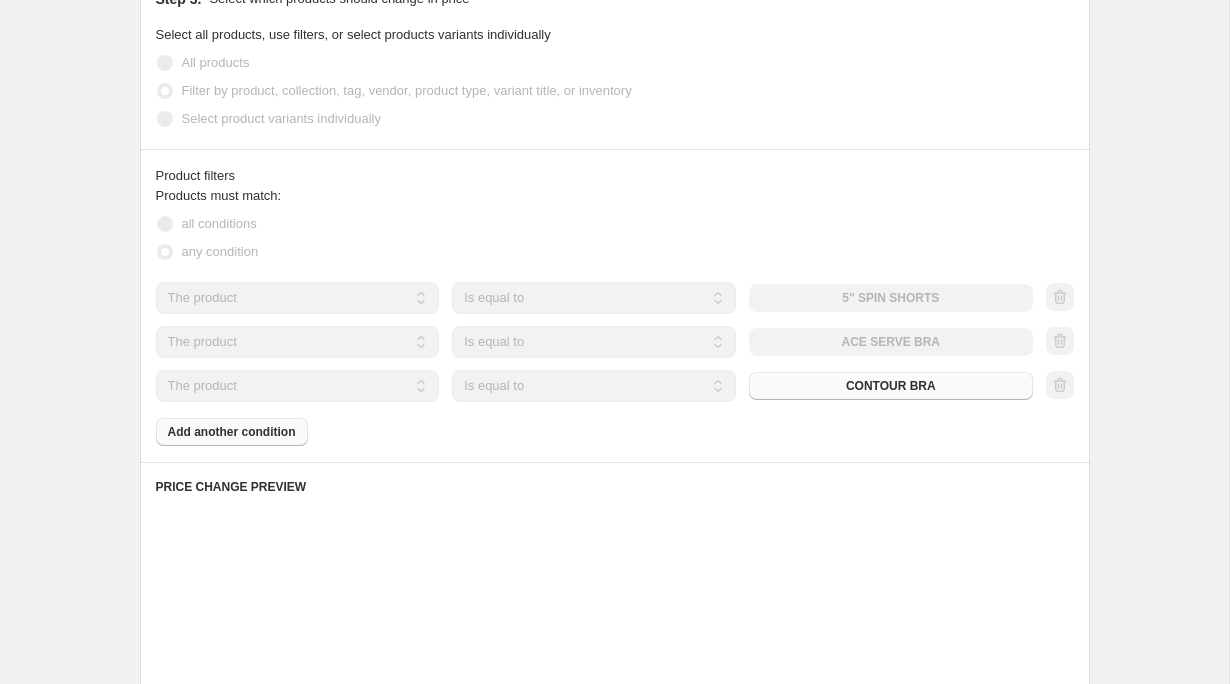 click on "Products must match: all conditions any condition The product The product's collection The product's tag The product's vendor The product's type The product's status The variant's title Inventory quantity The product Is equal to Is not equal to Is equal to 5" SPIN SHORTS The product The product's collection The product's tag The product's vendor The product's type The product's status The variant's title Inventory quantity The product Is equal to Is not equal to Is equal to ACE SERVE BRA The product The product's collection The product's tag The product's vendor The product's type The product's status The variant's title Inventory quantity The product Is equal to Is not equal to Is equal to CONTOUR BRA Add another condition" at bounding box center (615, 316) 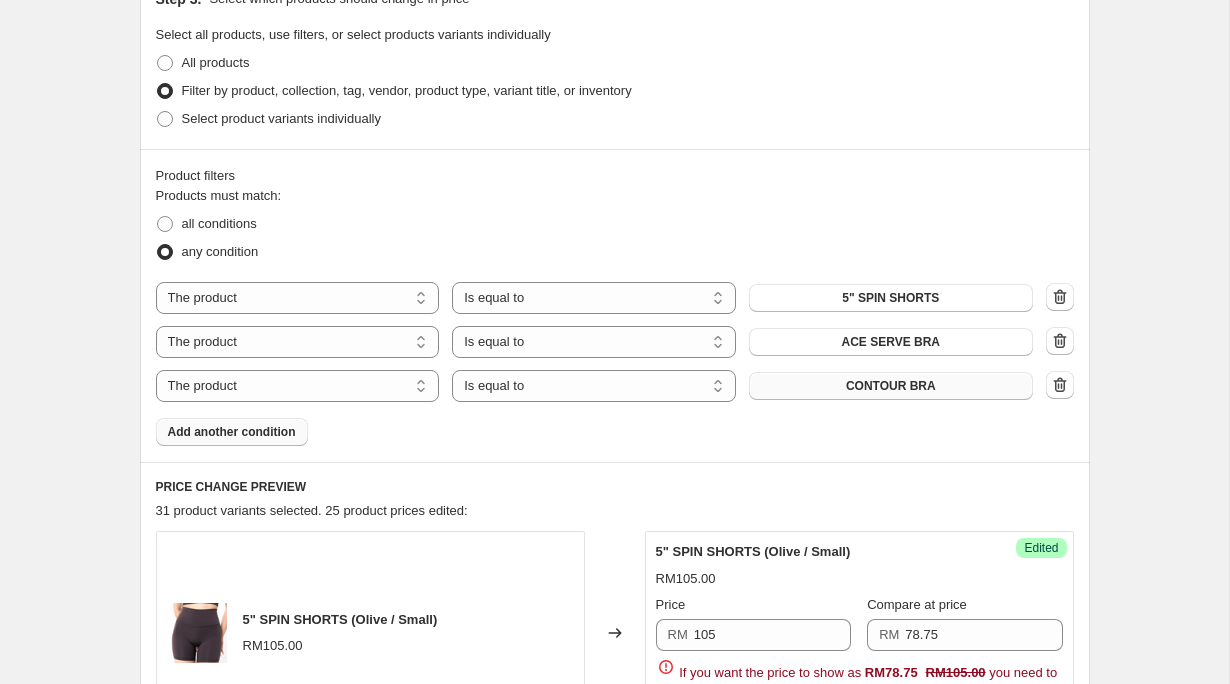 click on "Add another condition" at bounding box center [232, 432] 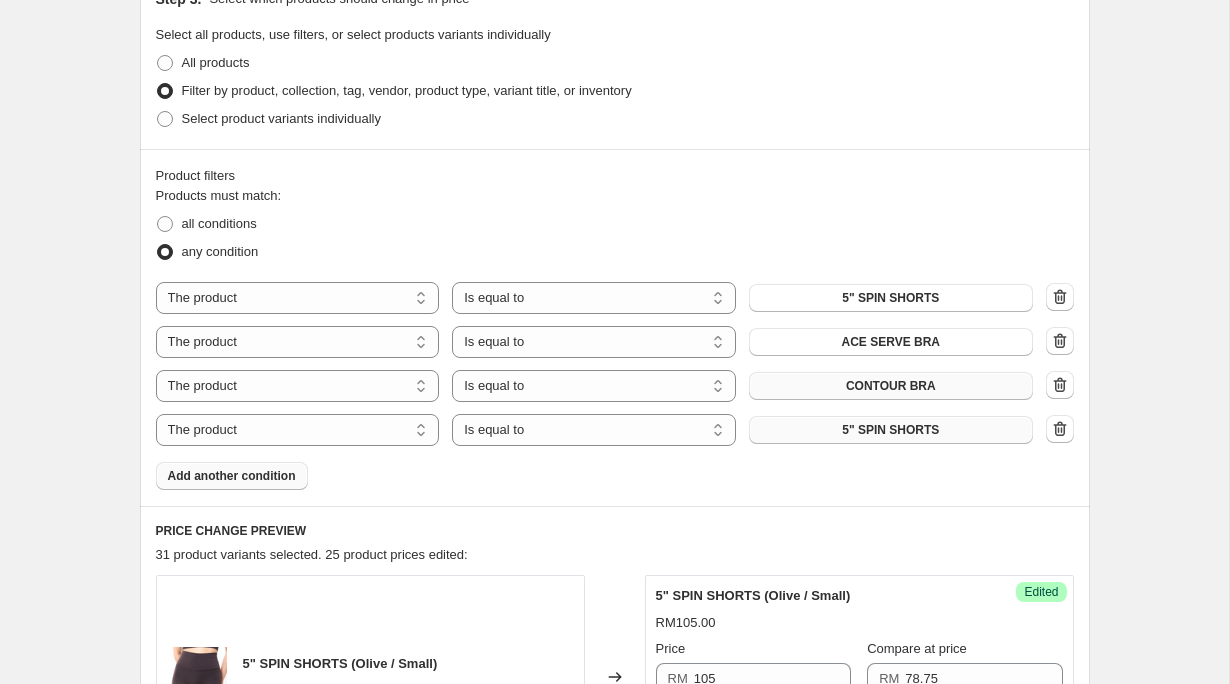 click on "5" SPIN SHORTS" at bounding box center (890, 430) 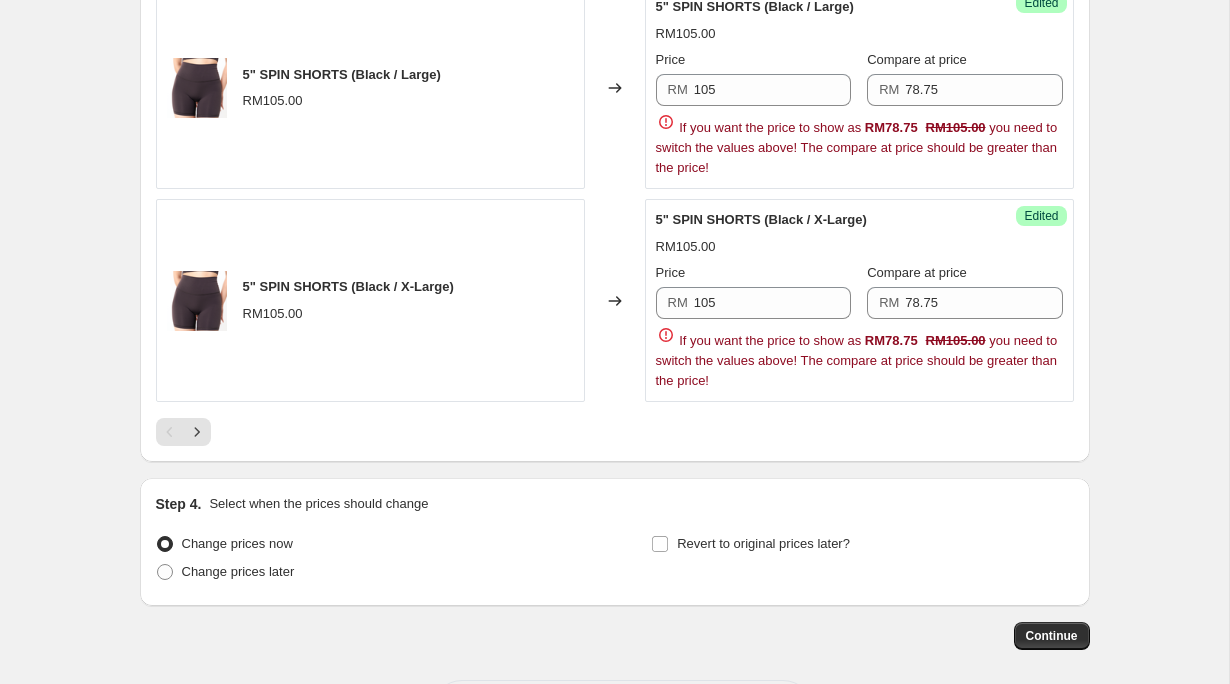 scroll, scrollTop: 4534, scrollLeft: 0, axis: vertical 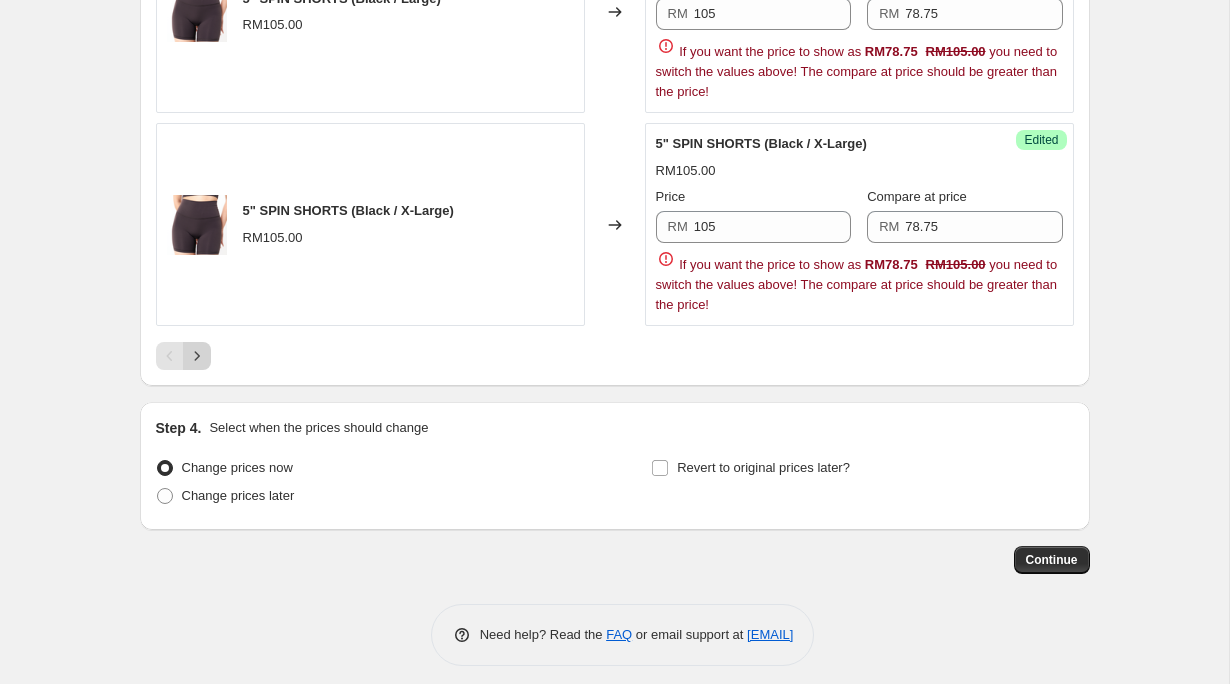click 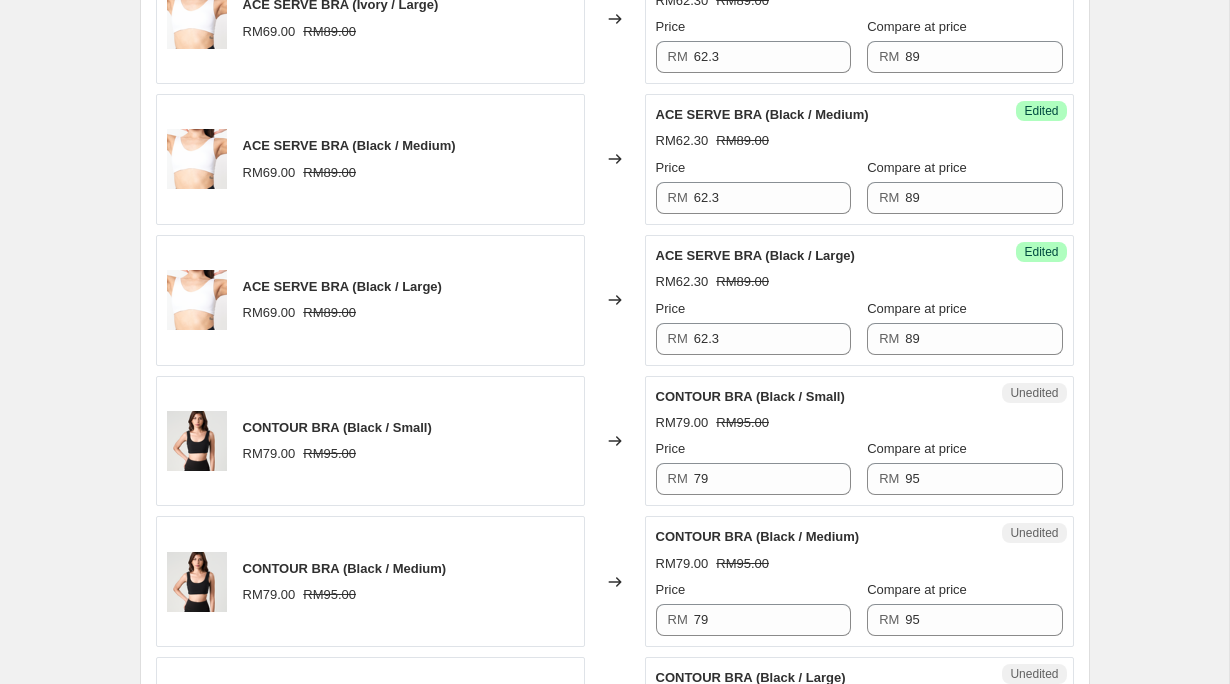 scroll, scrollTop: 2770, scrollLeft: 0, axis: vertical 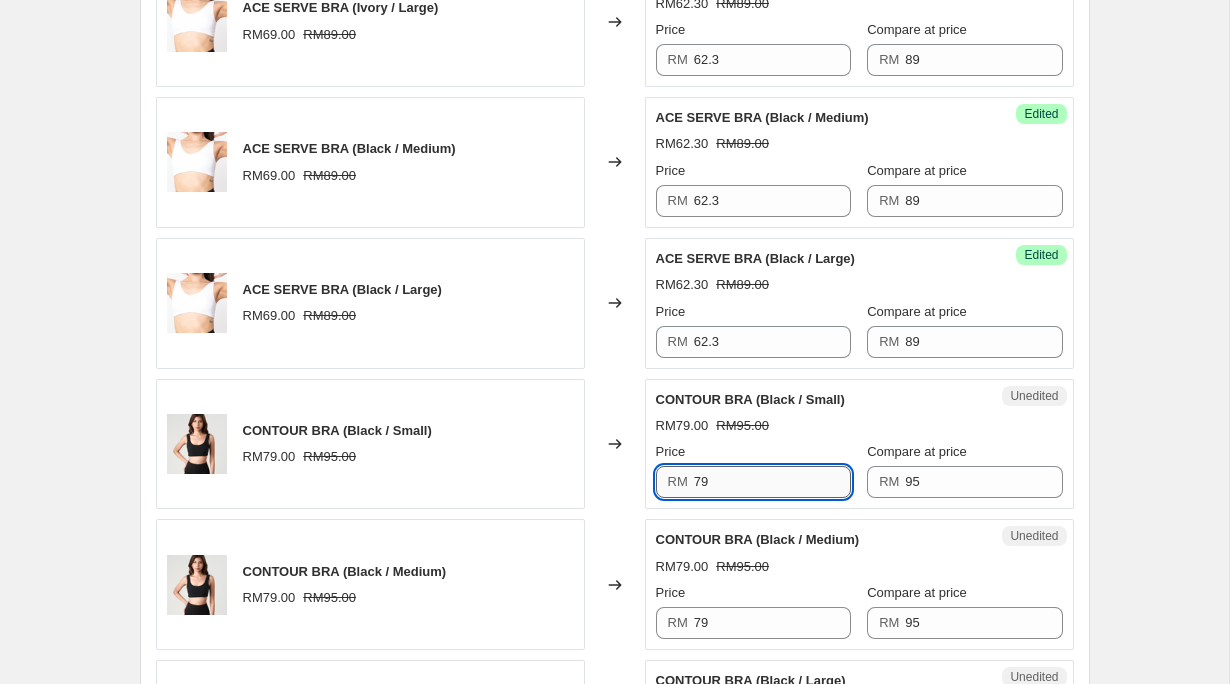 click on "79" at bounding box center [772, 482] 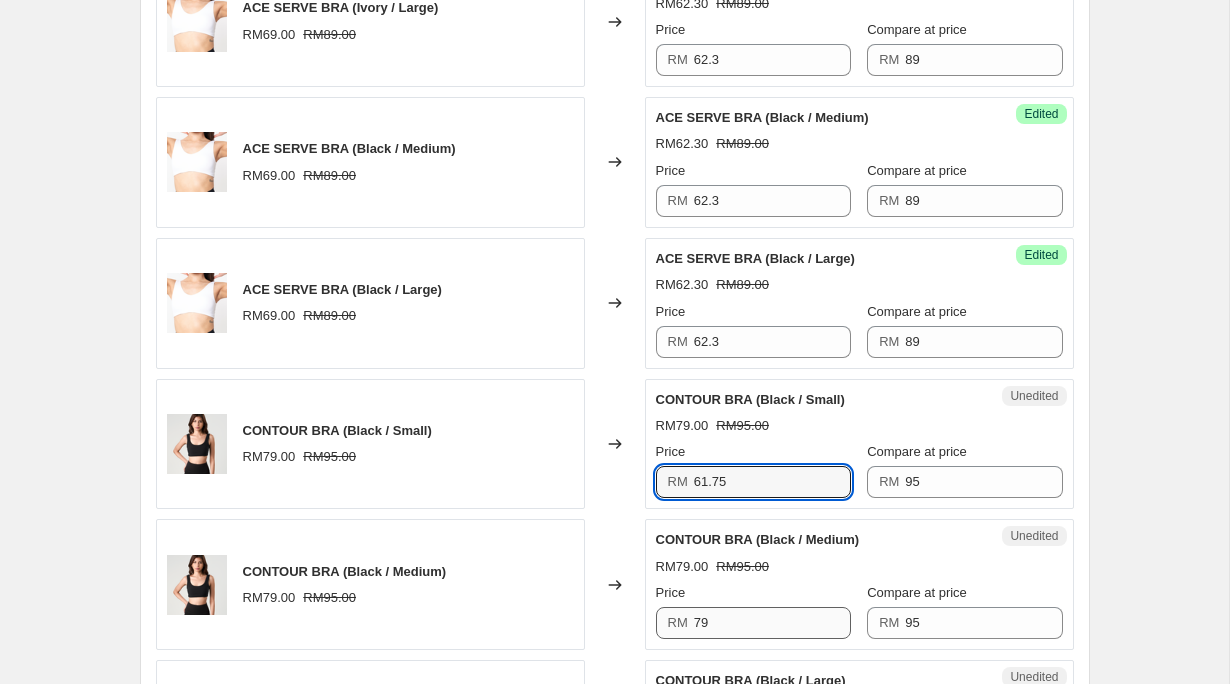 type on "61.75" 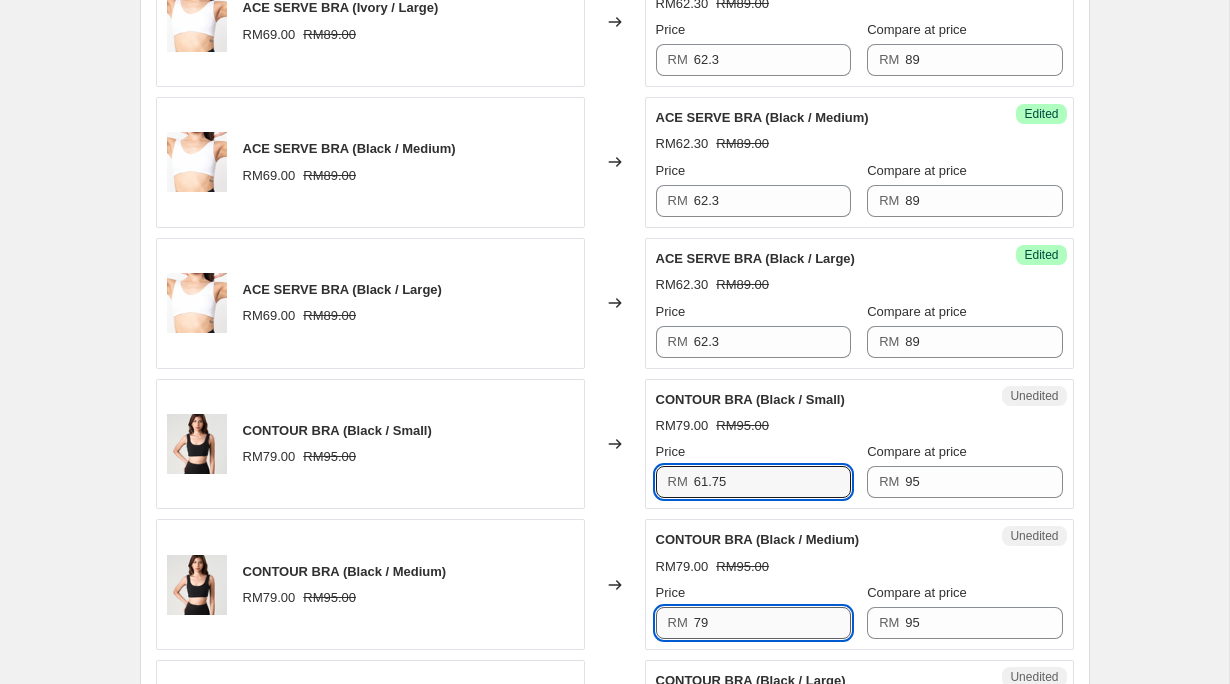 click on "79" at bounding box center (772, 623) 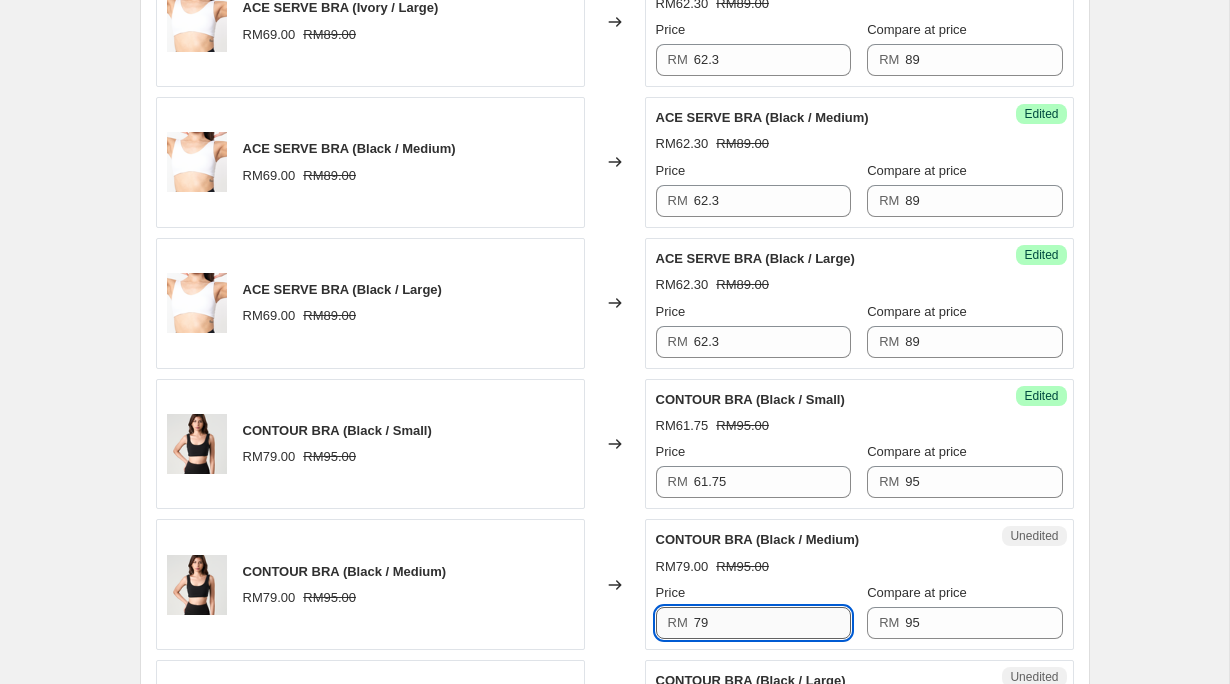 type on "7" 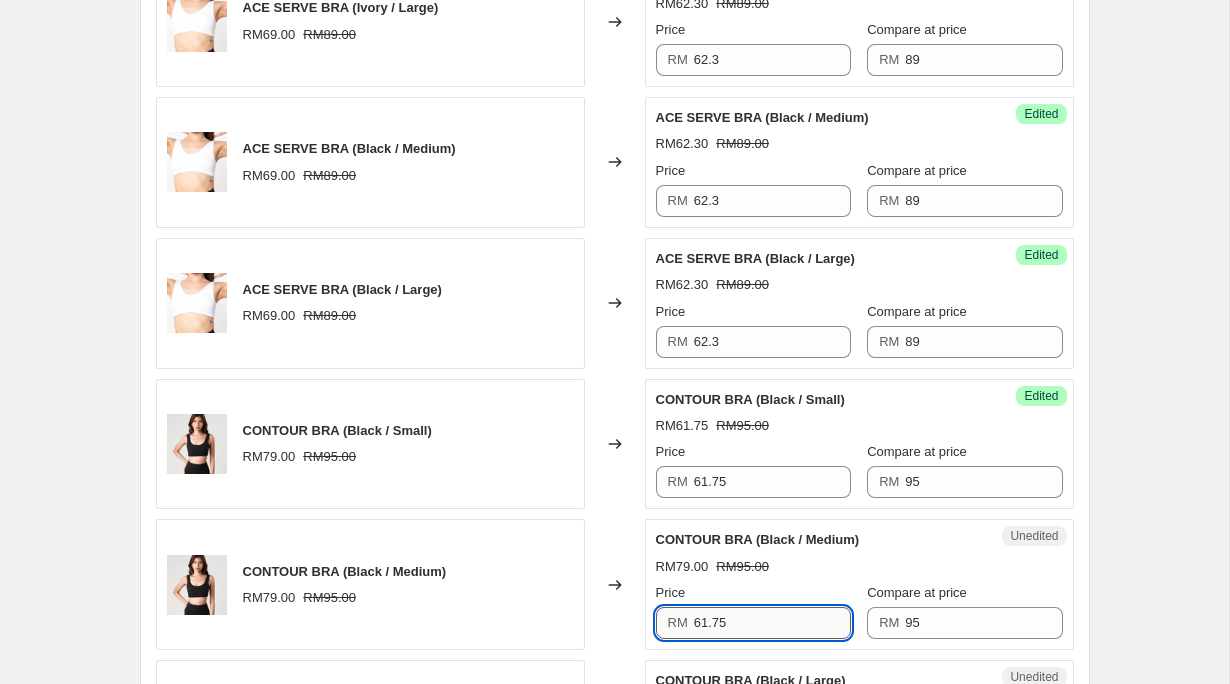 scroll, scrollTop: 2863, scrollLeft: 0, axis: vertical 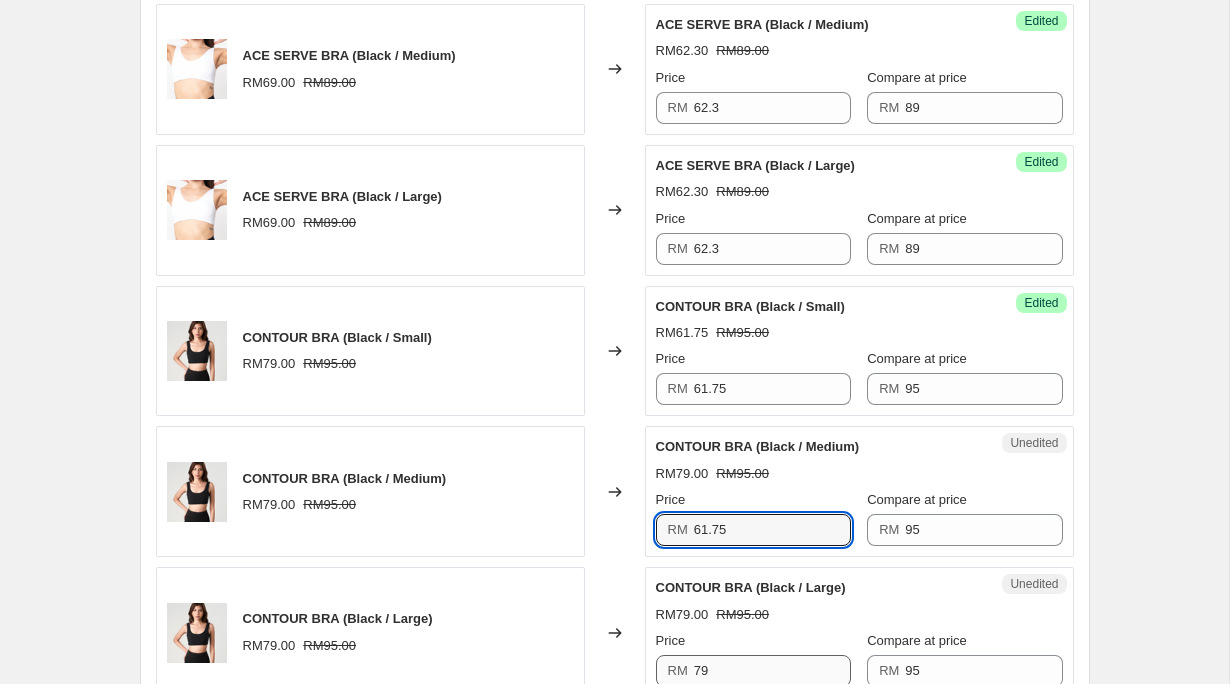 type on "61.75" 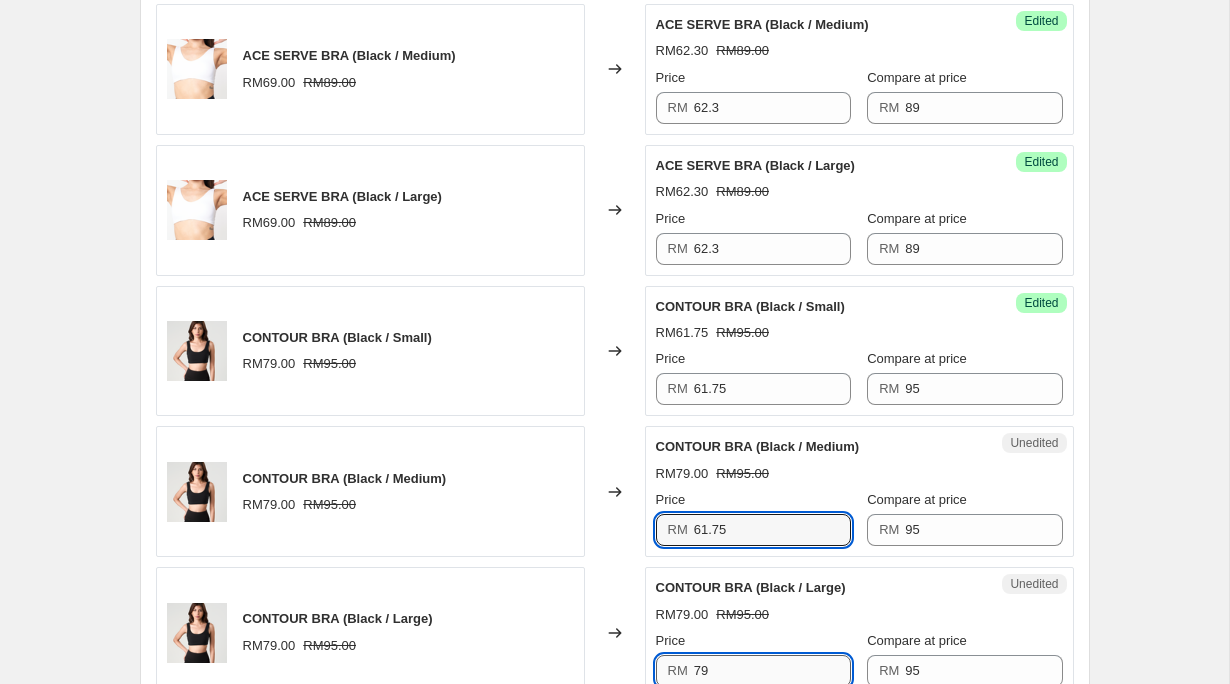 click on "79" at bounding box center [772, 671] 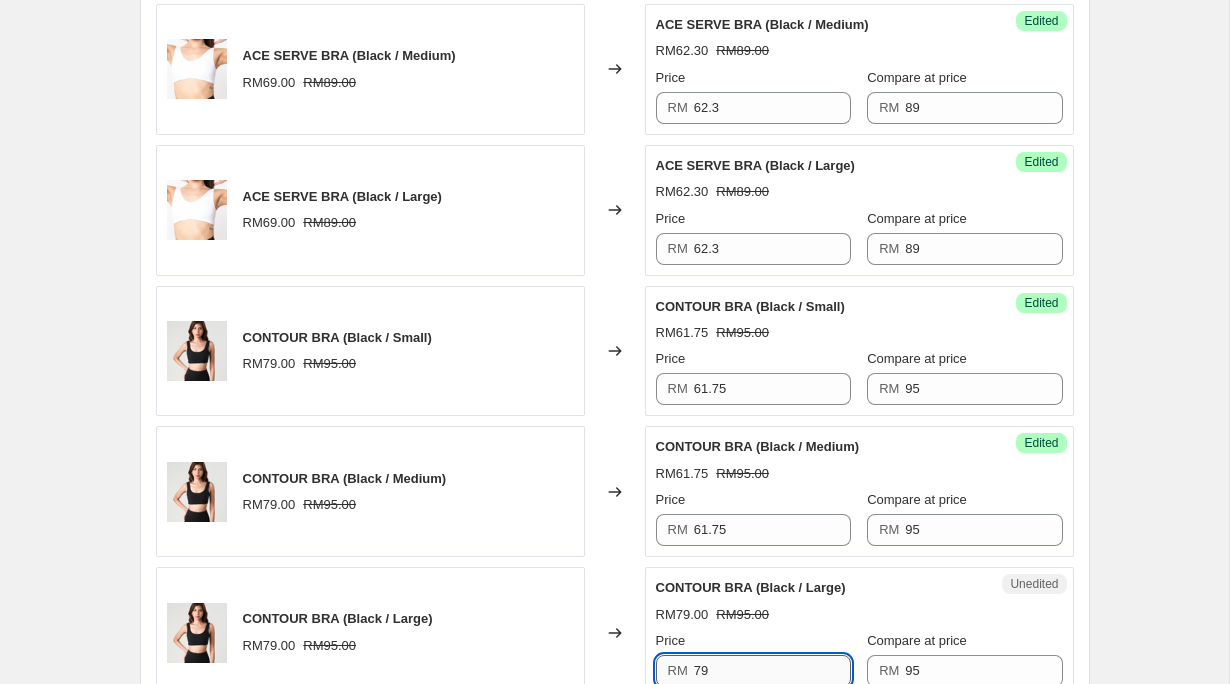 type on "7" 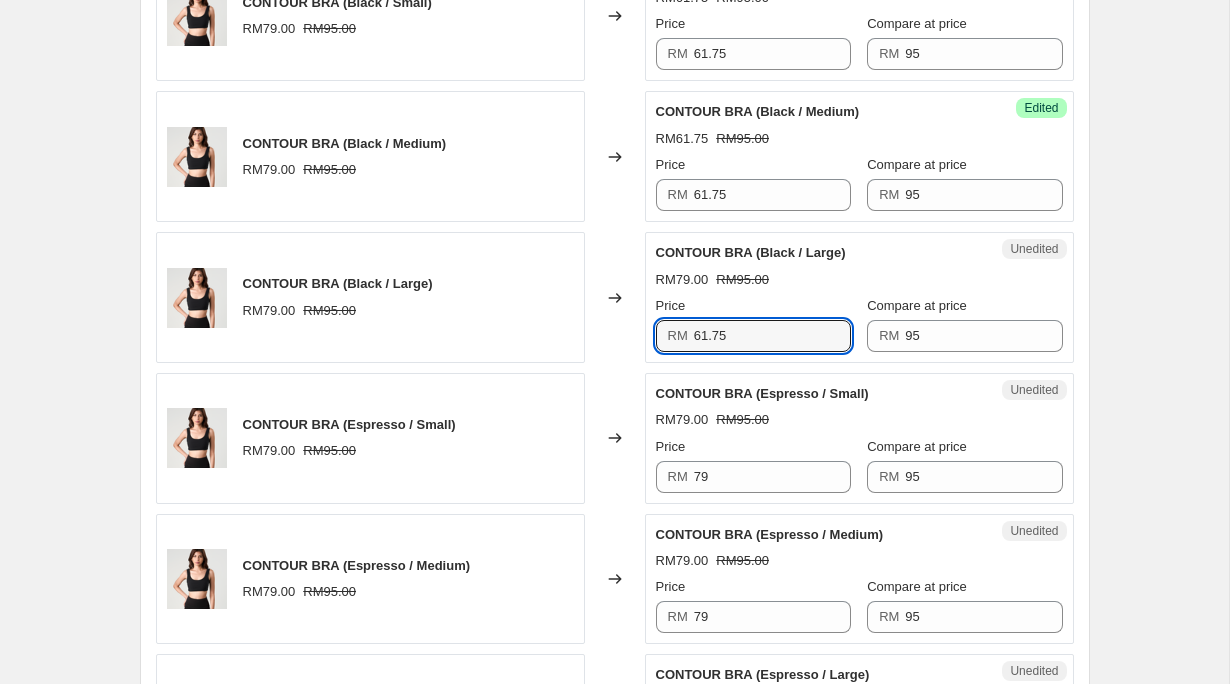 scroll, scrollTop: 3213, scrollLeft: 0, axis: vertical 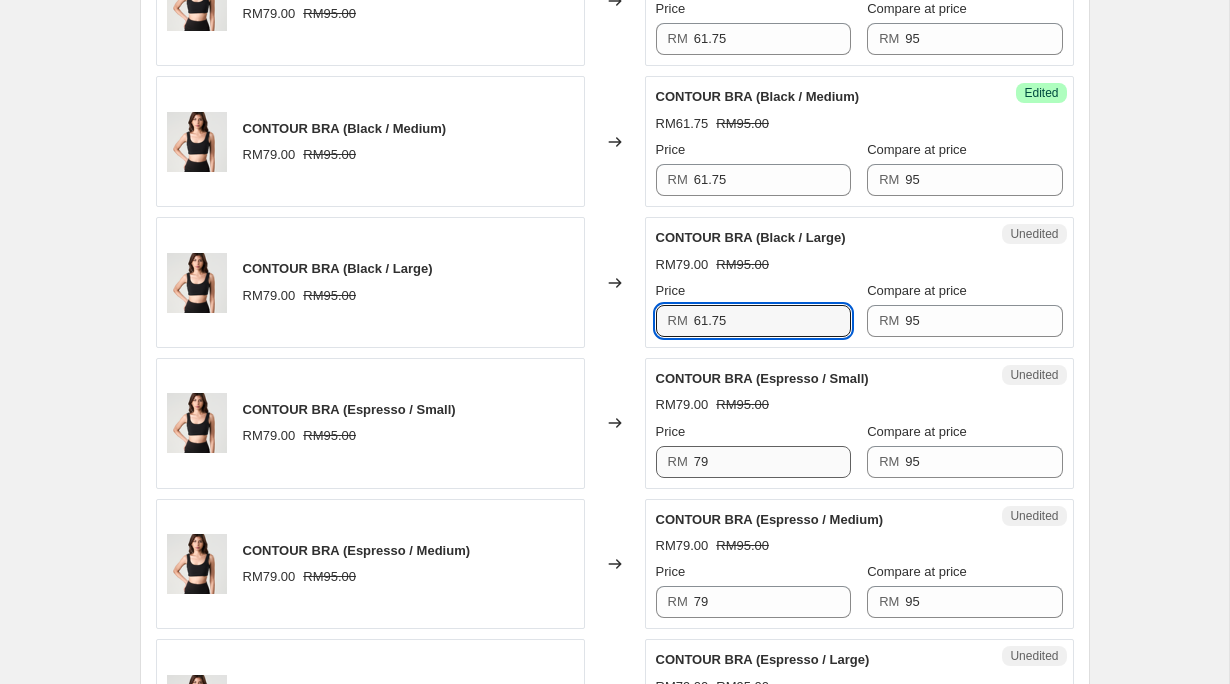 type on "61.75" 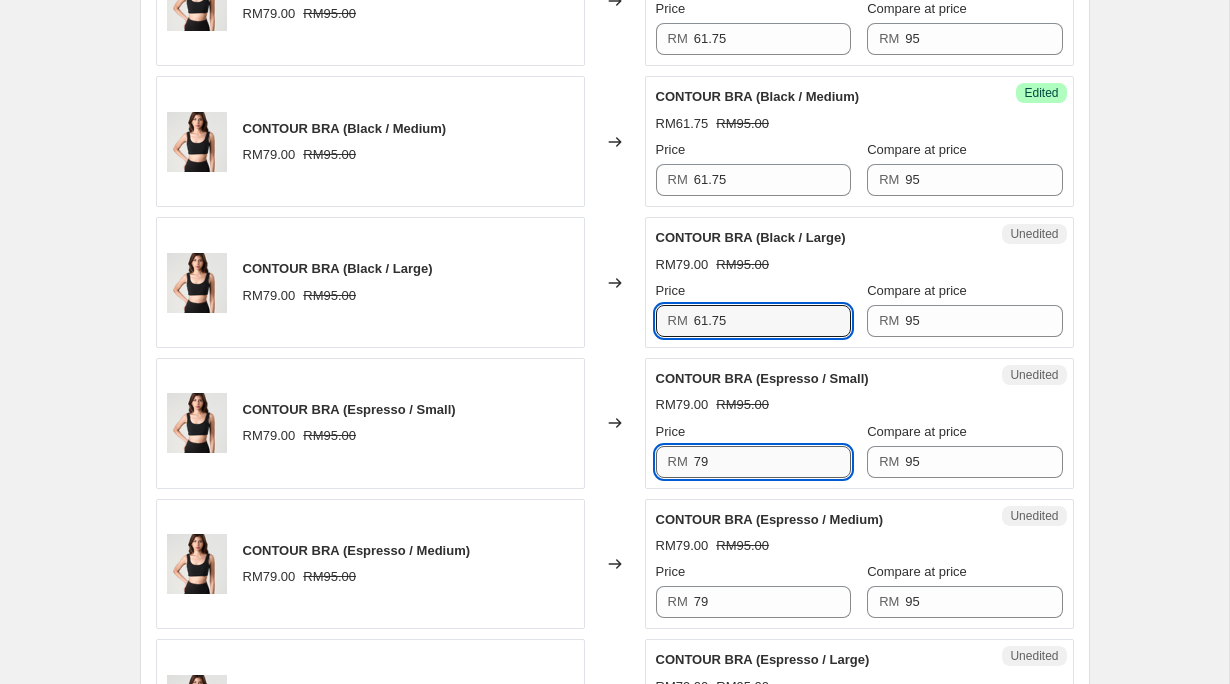 click on "79" at bounding box center (772, 462) 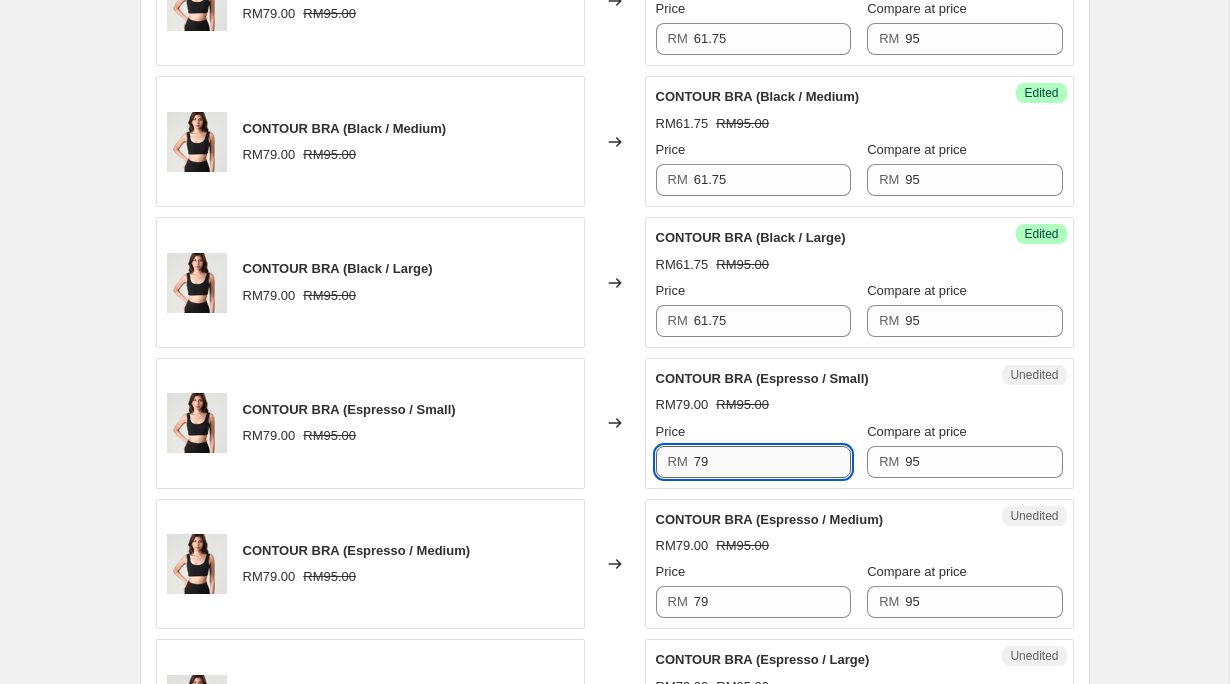 type on "7" 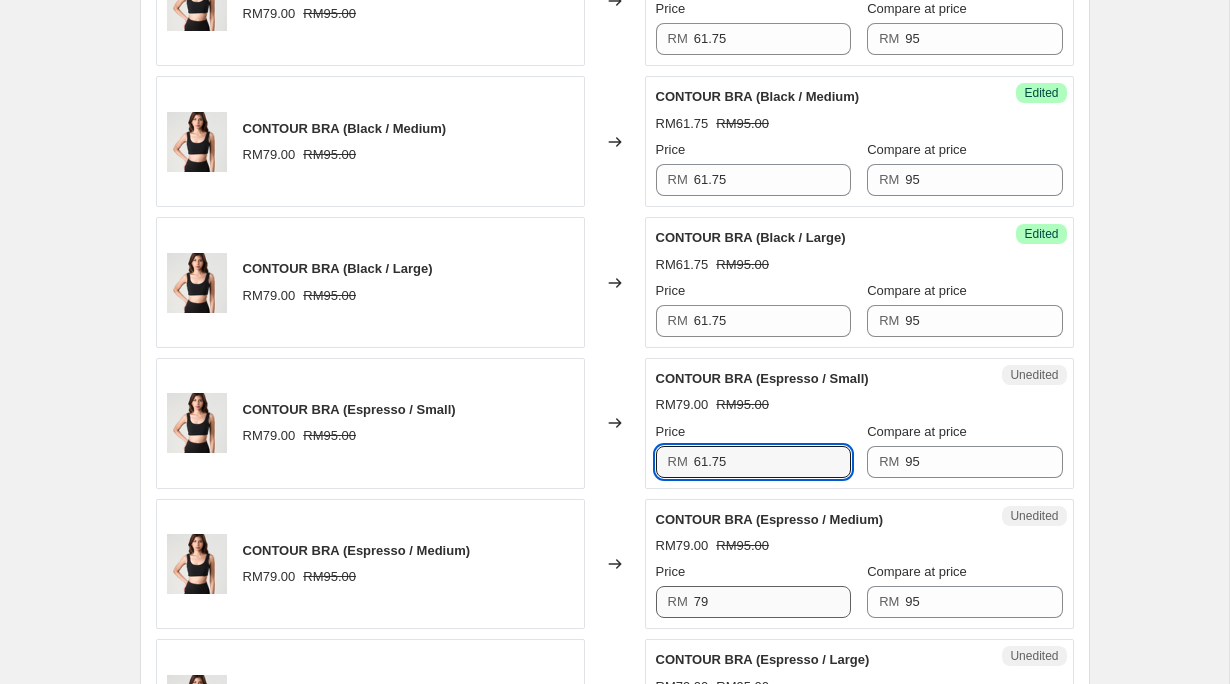 type on "61.75" 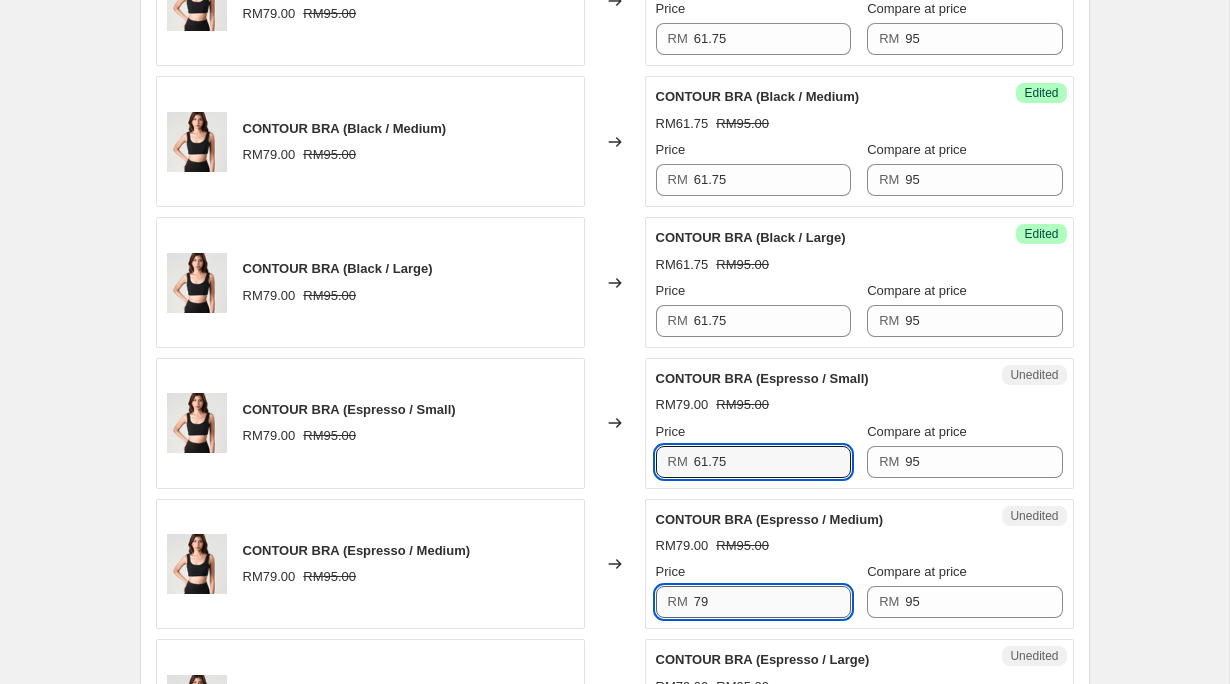 click on "79" at bounding box center [772, 602] 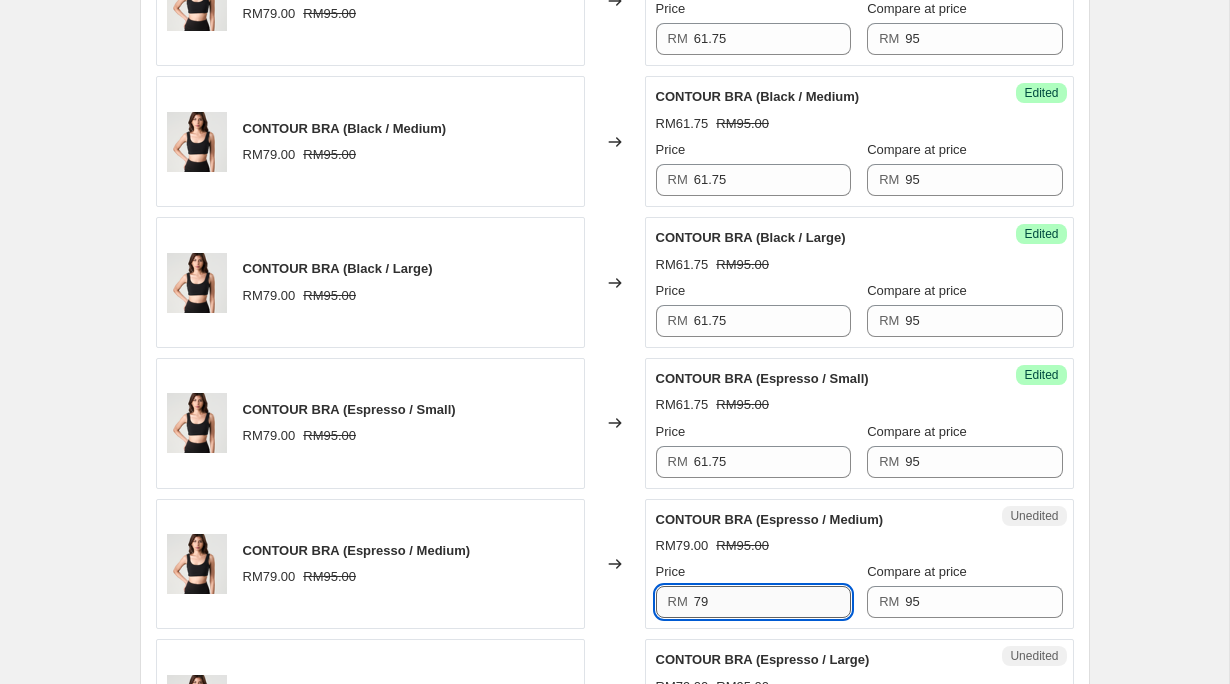 type on "7" 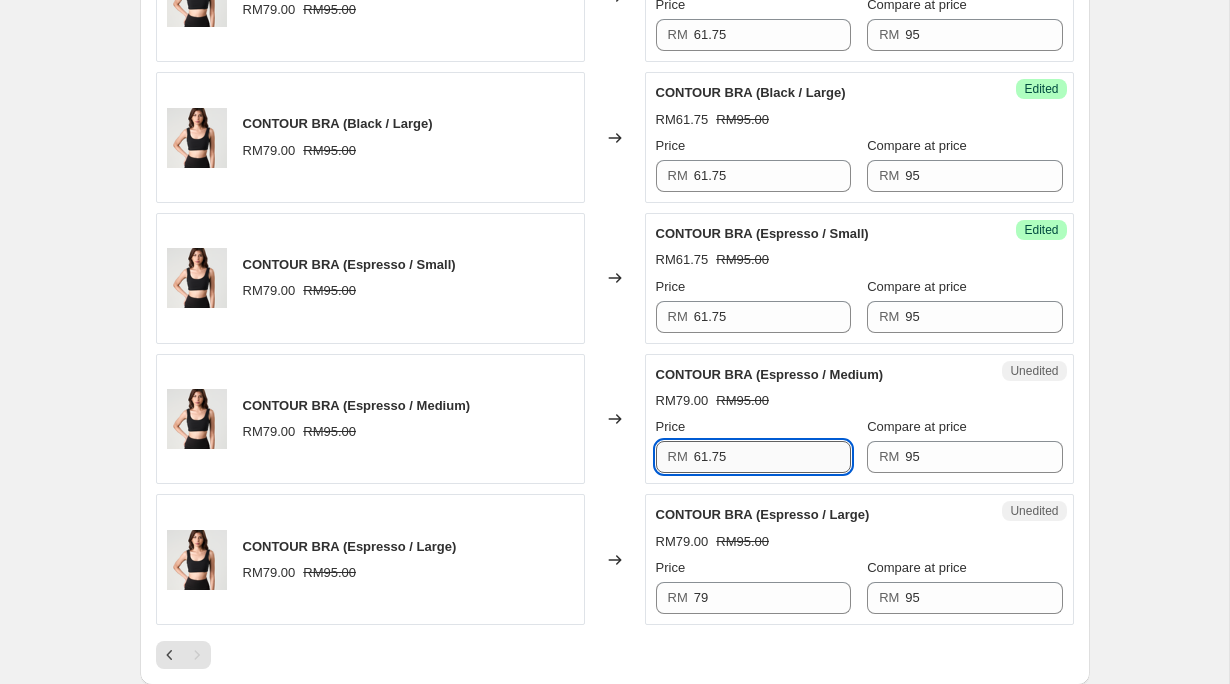 scroll, scrollTop: 3382, scrollLeft: 0, axis: vertical 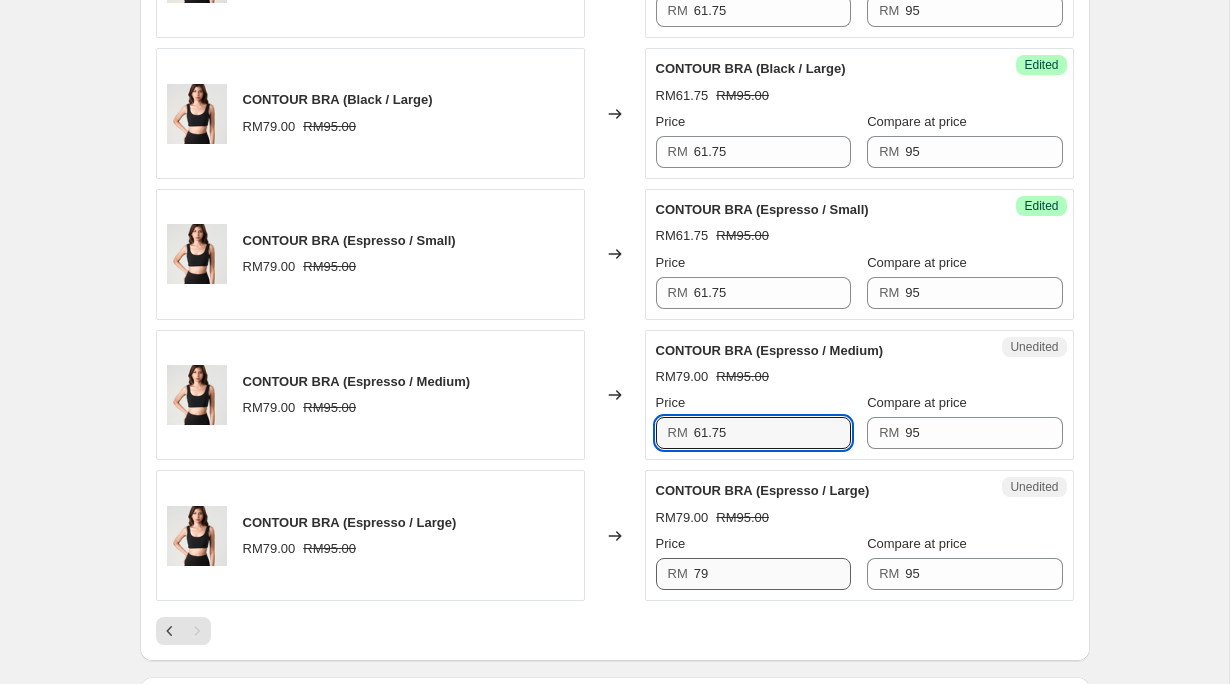 type on "61.75" 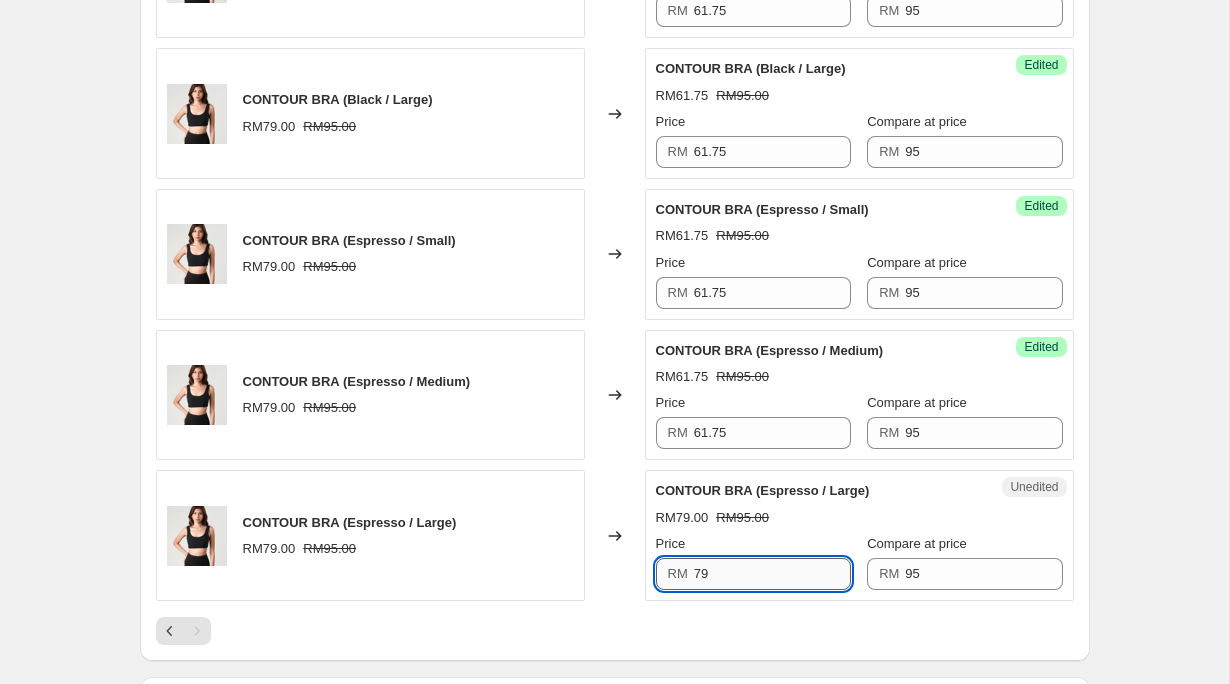 click on "79" at bounding box center [772, 574] 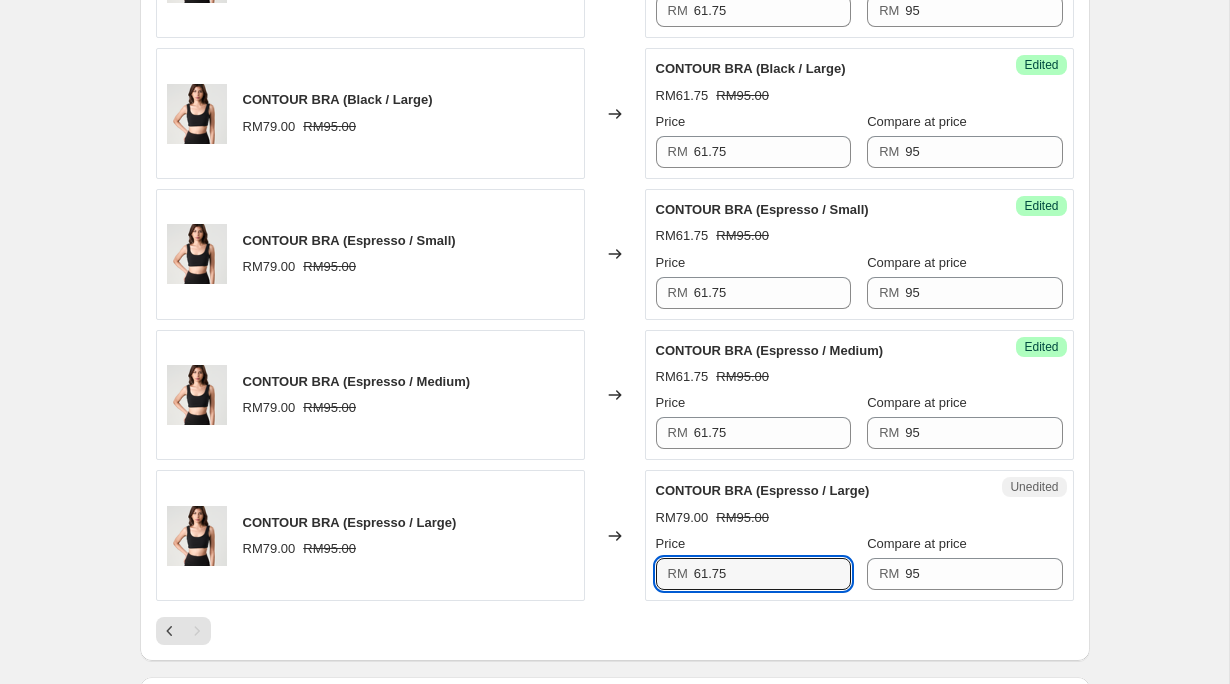 type on "61.75" 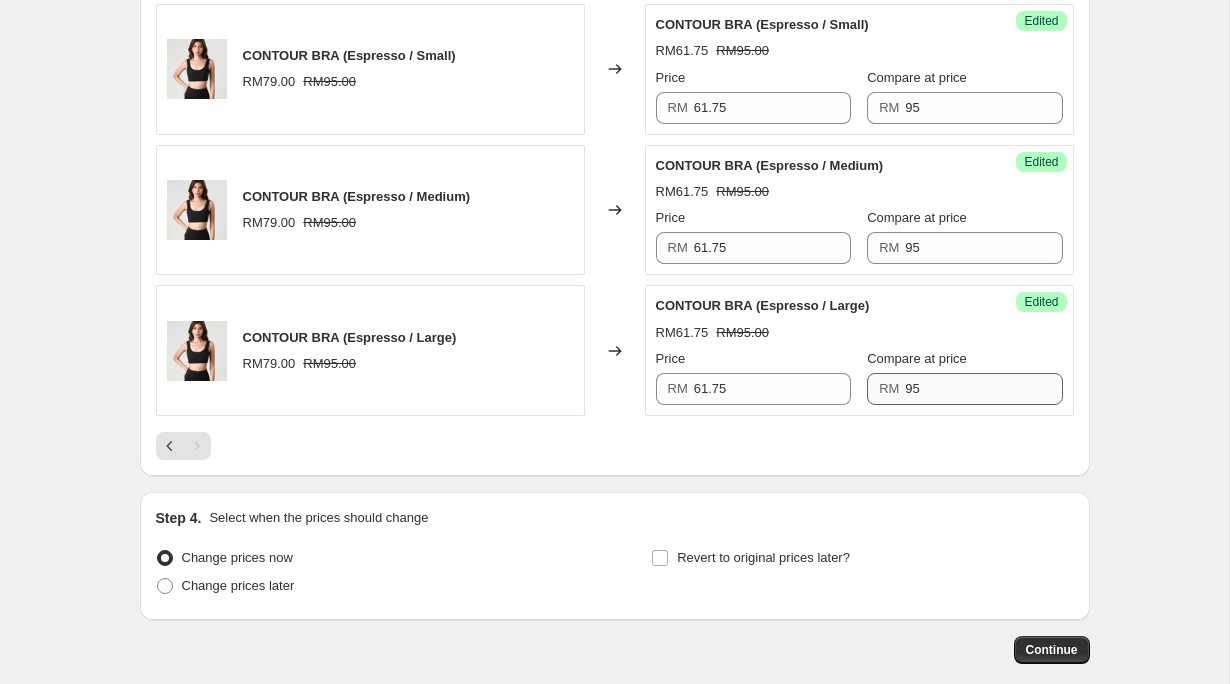 scroll, scrollTop: 3665, scrollLeft: 0, axis: vertical 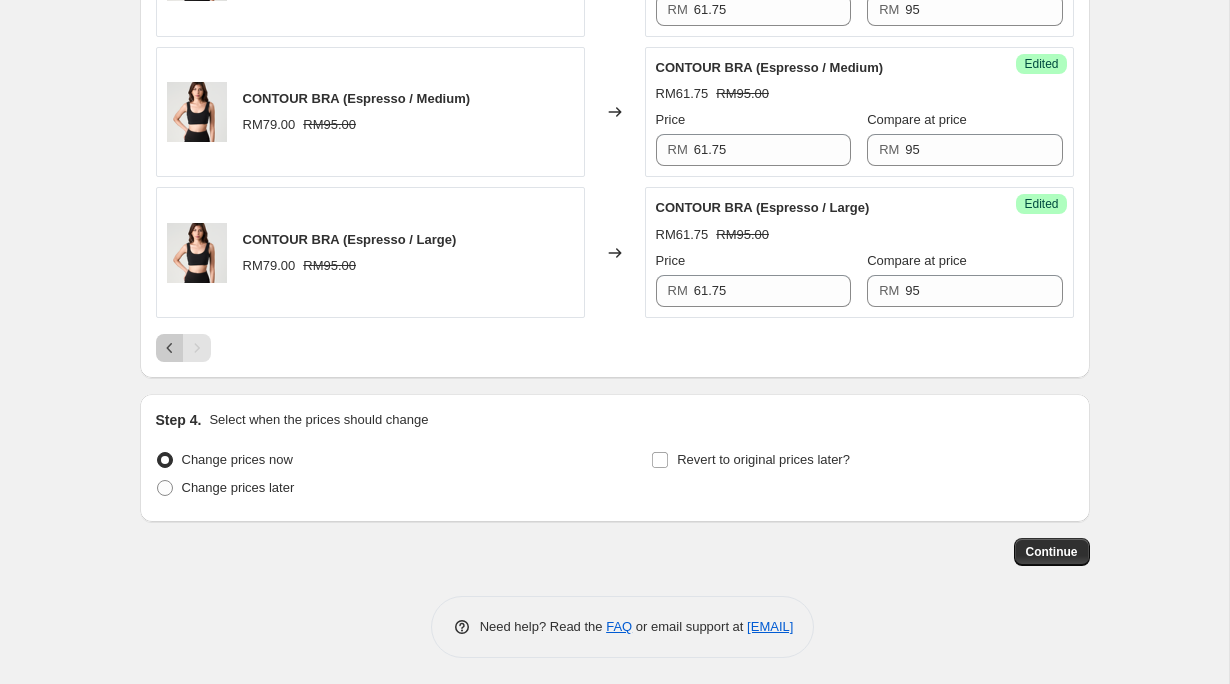 click 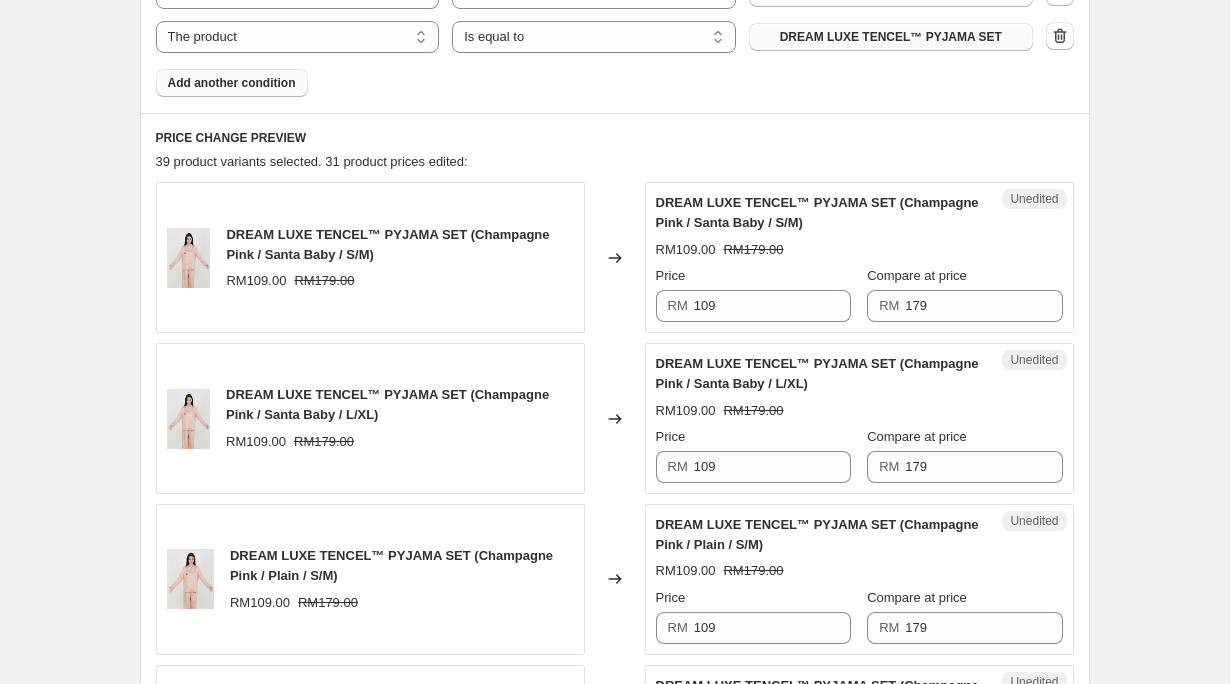 scroll, scrollTop: 857, scrollLeft: 0, axis: vertical 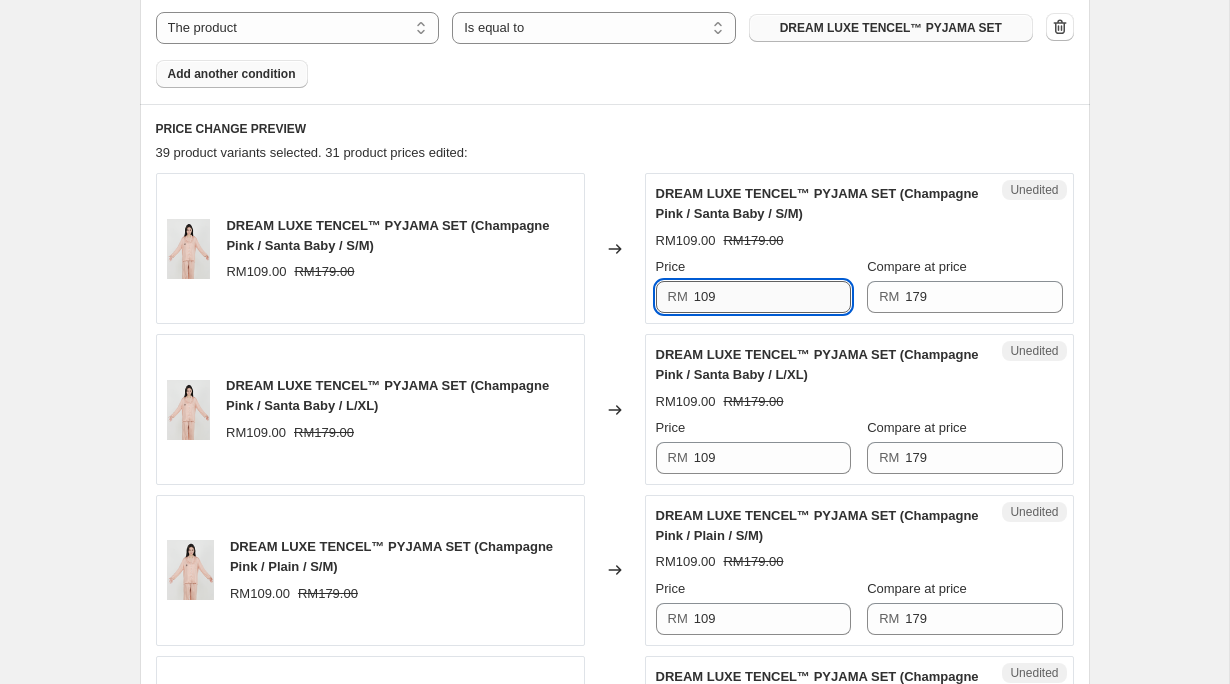 click on "109" at bounding box center [772, 297] 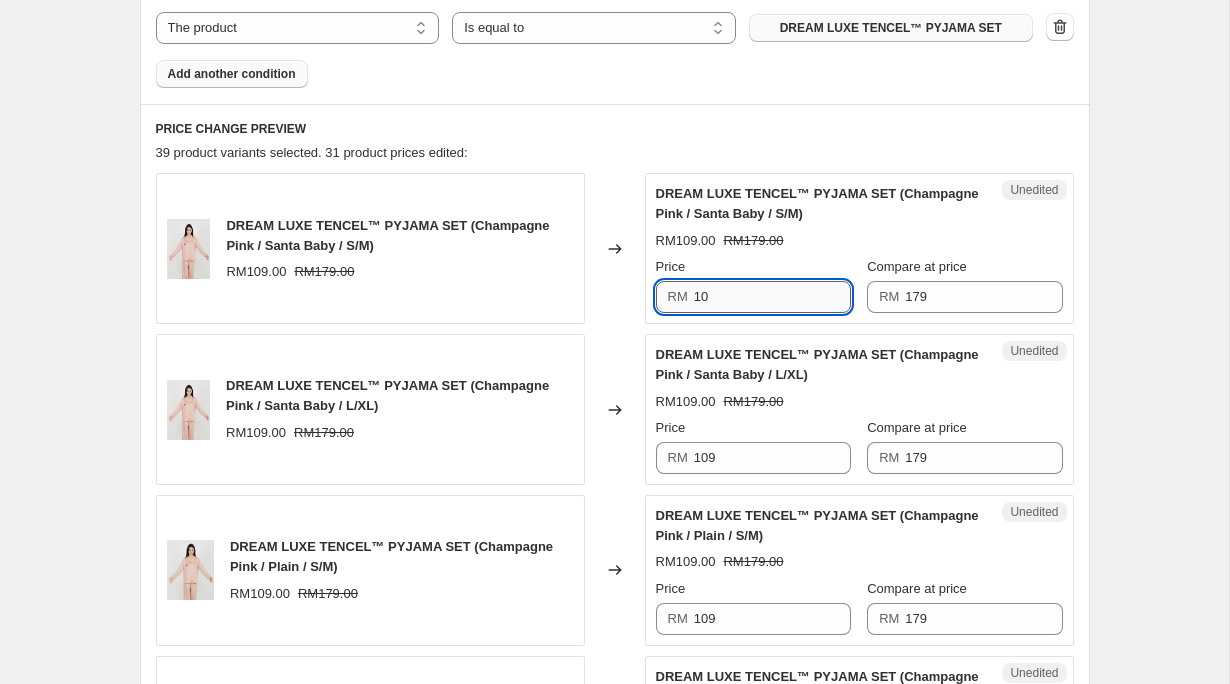 type on "1" 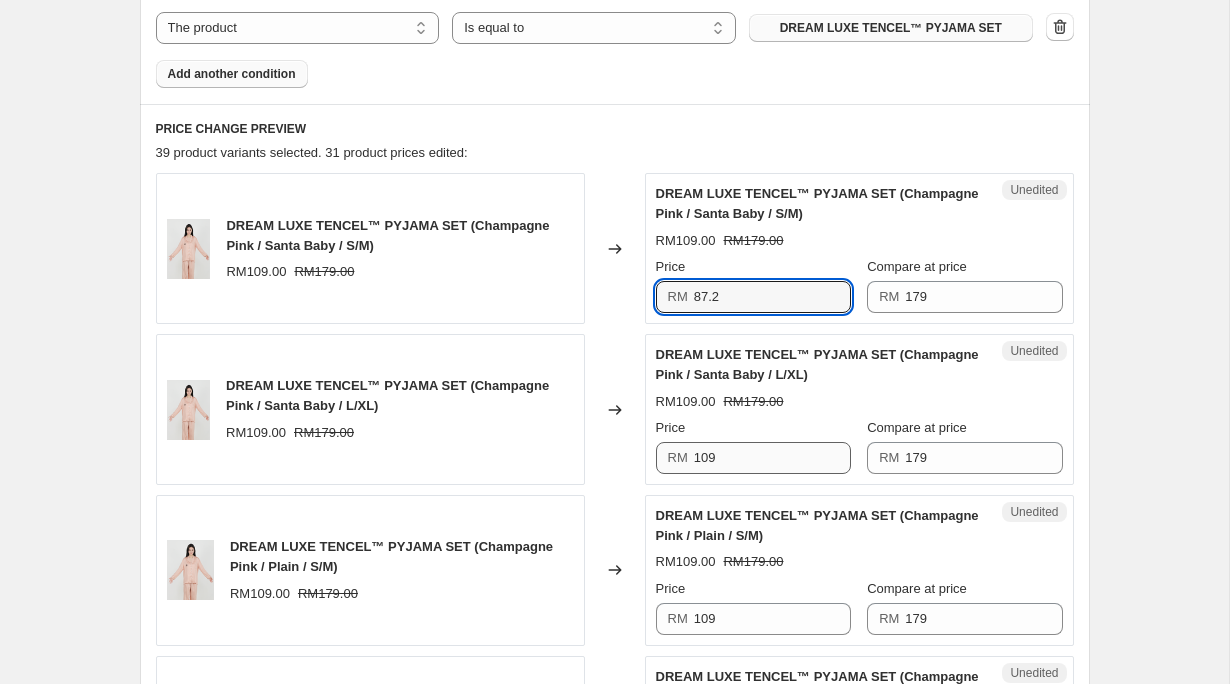 type on "87.2" 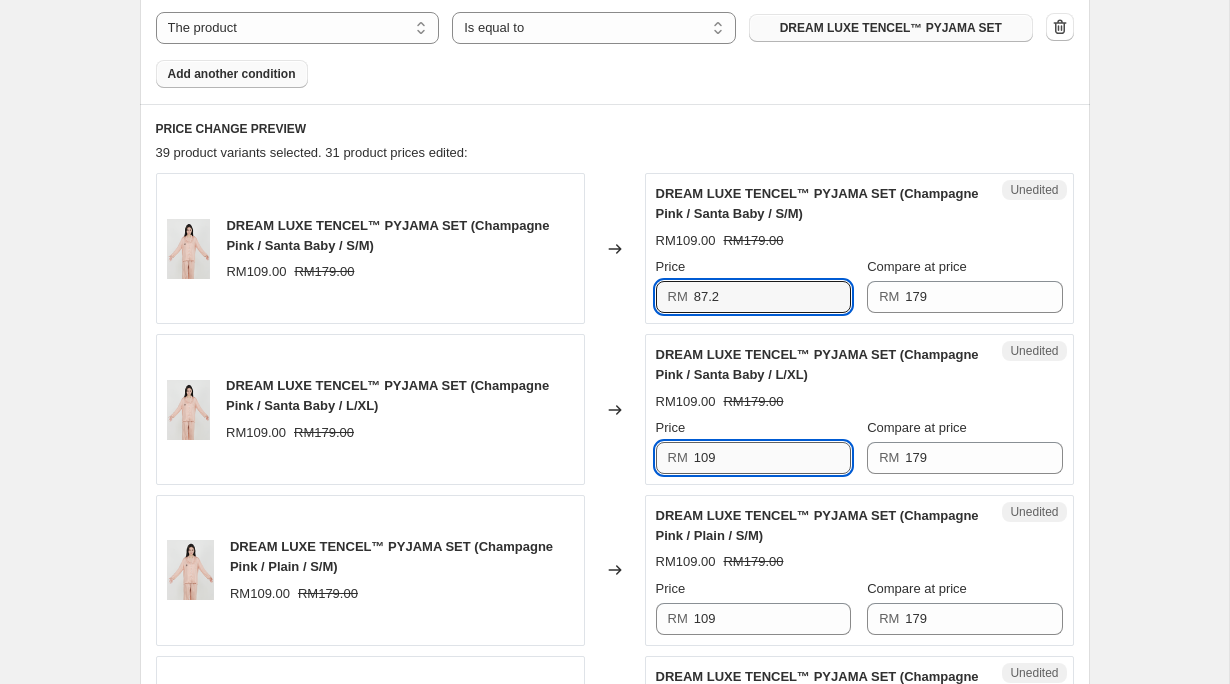 click on "109" at bounding box center (772, 458) 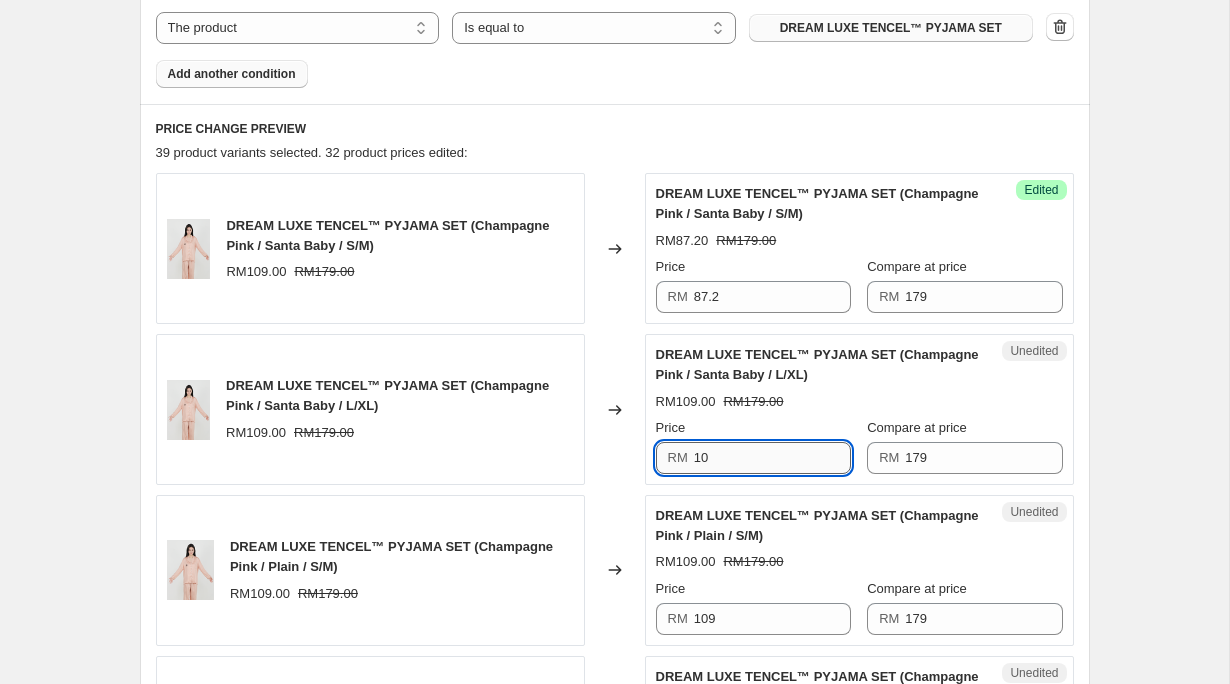 type on "1" 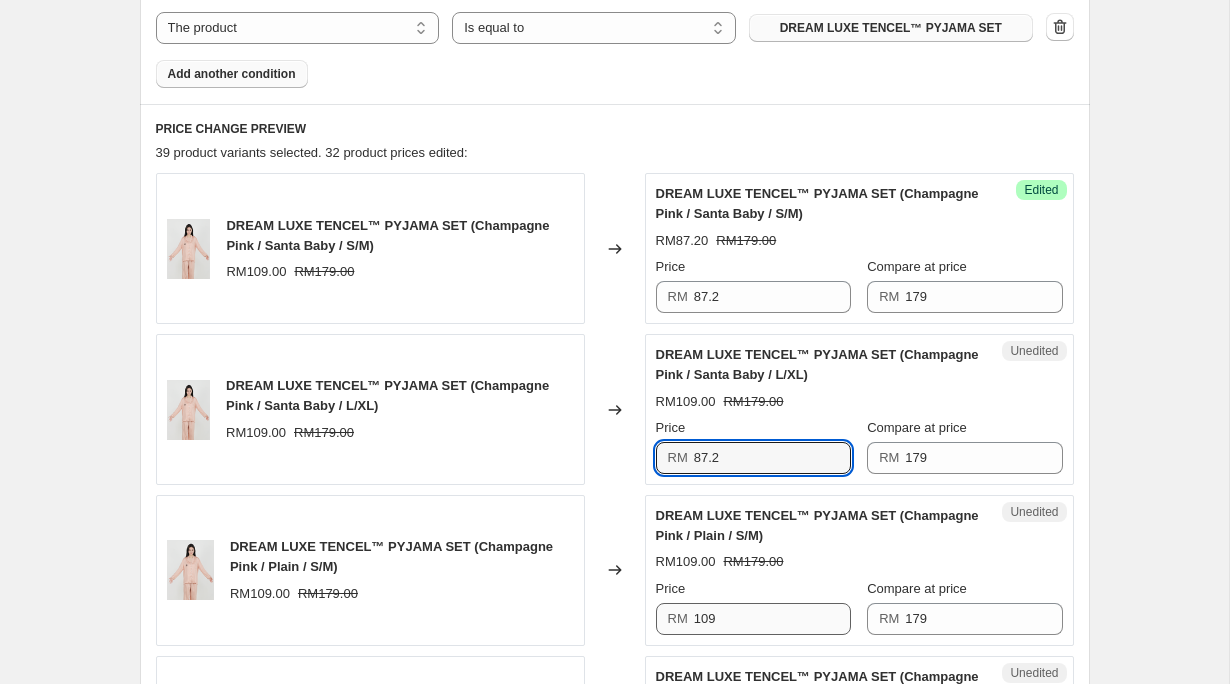 type on "87.2" 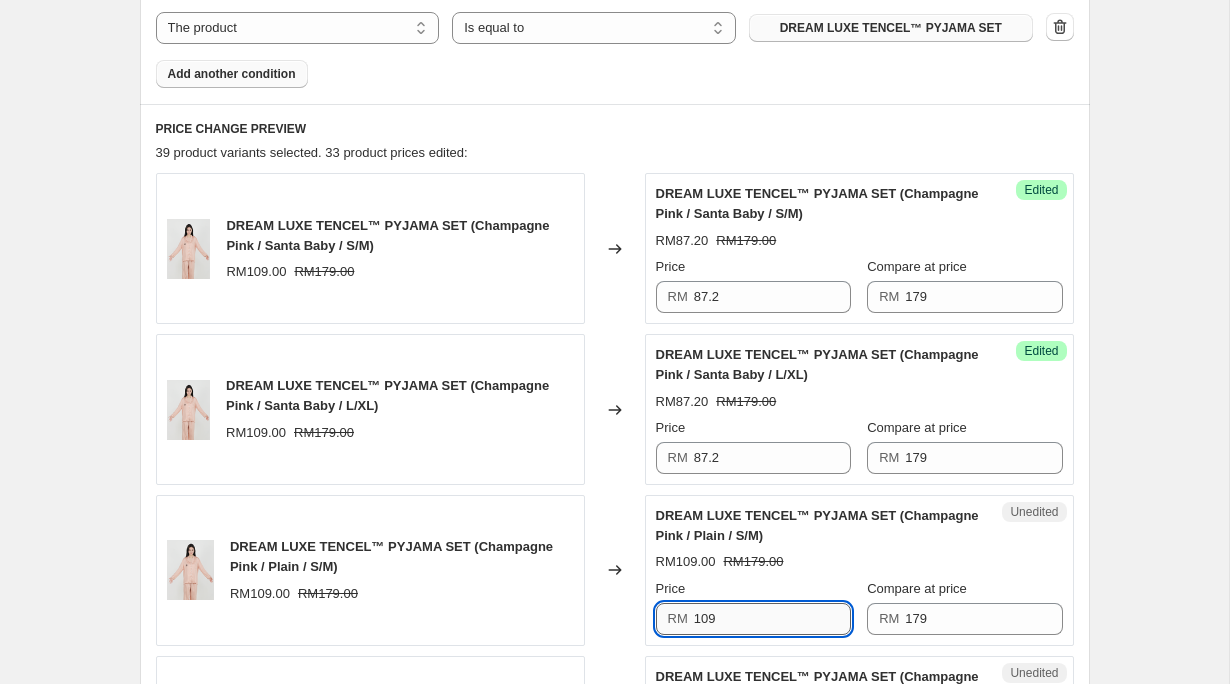click on "109" at bounding box center (772, 619) 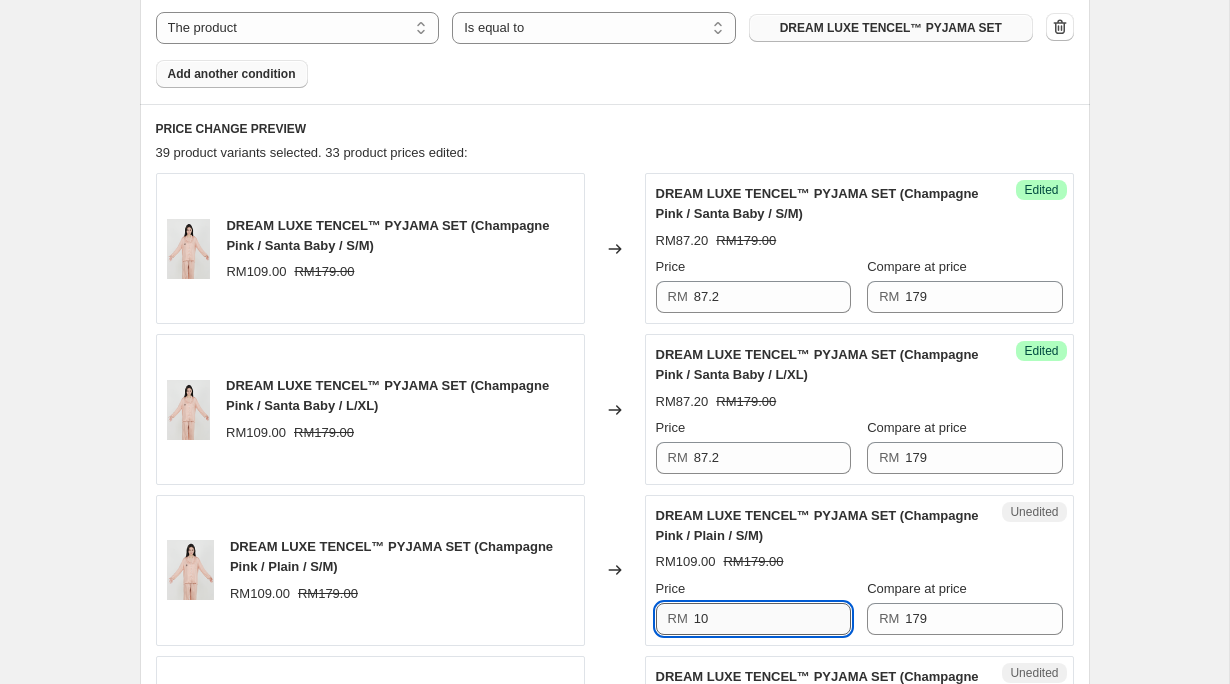 type on "1" 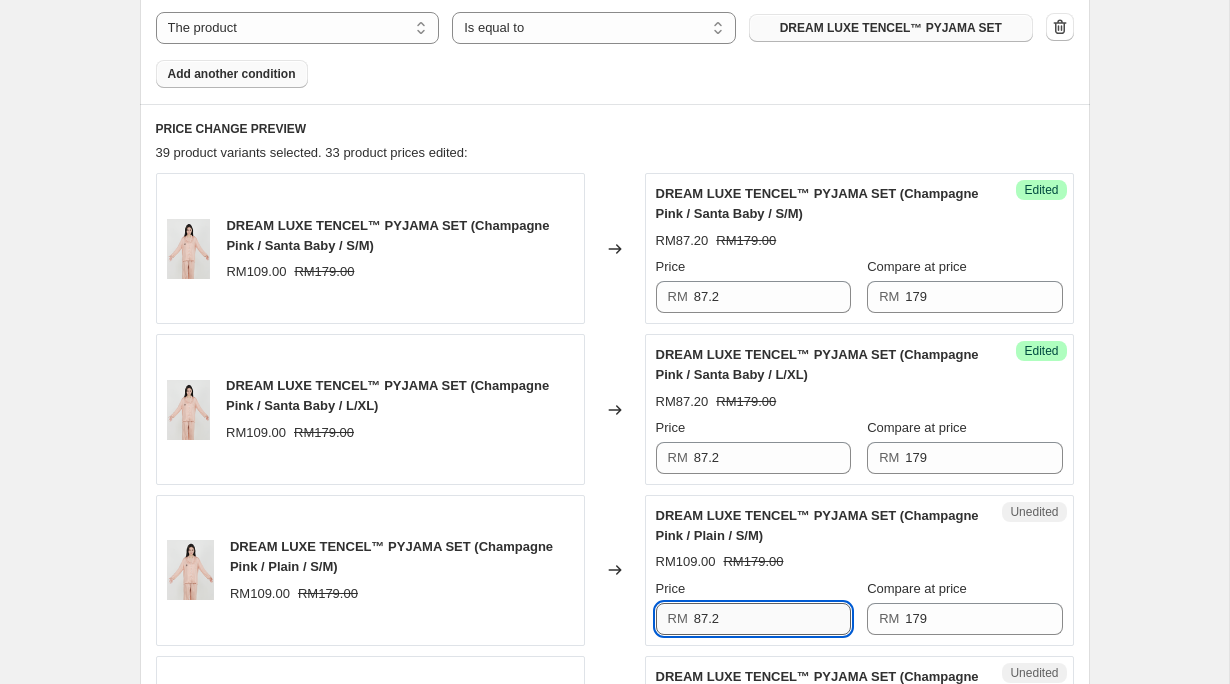 scroll, scrollTop: 1145, scrollLeft: 0, axis: vertical 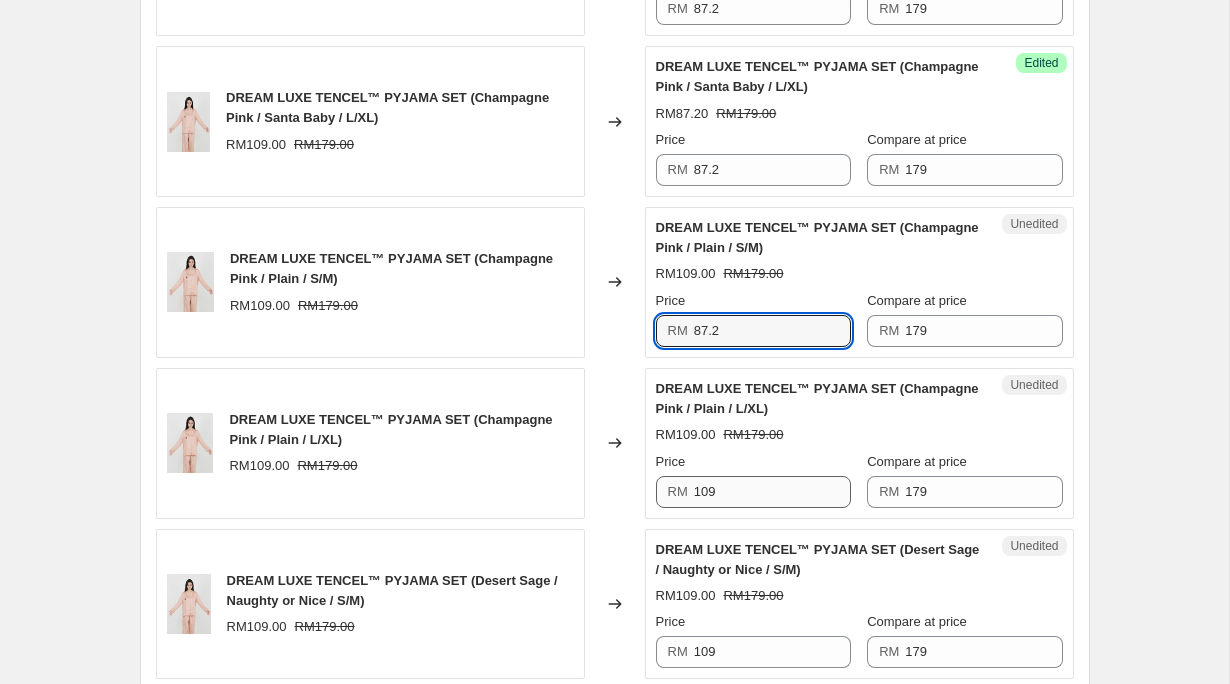 type on "87.2" 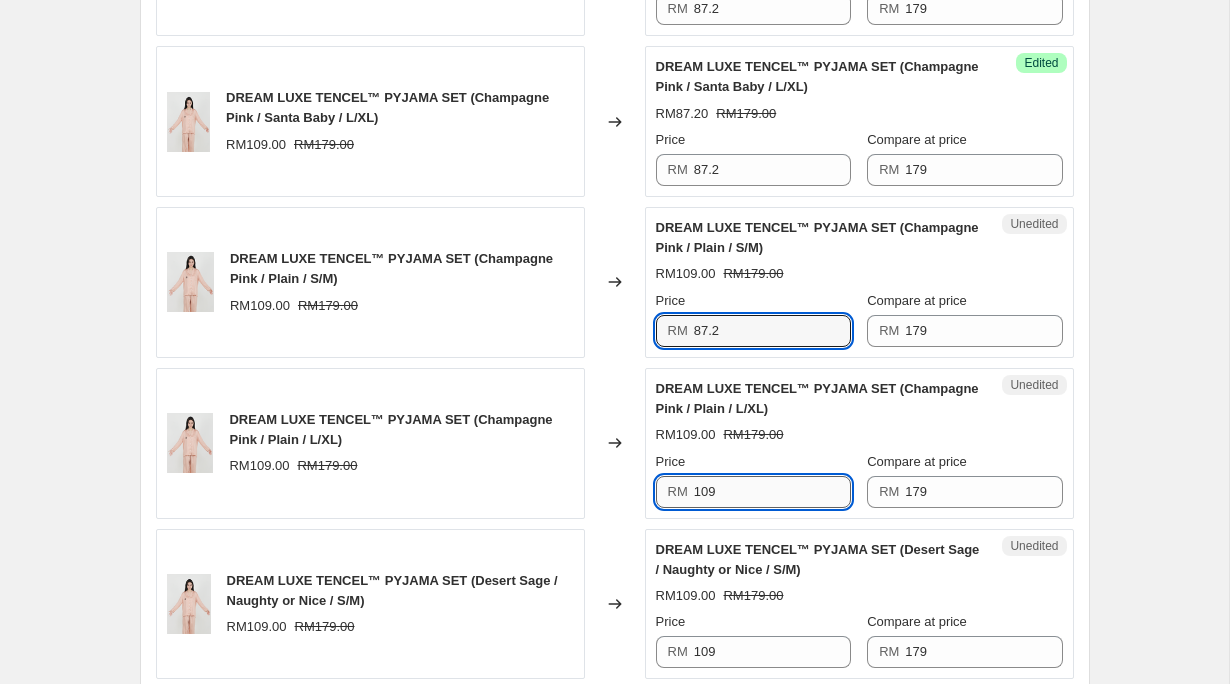 click on "109" at bounding box center (772, 492) 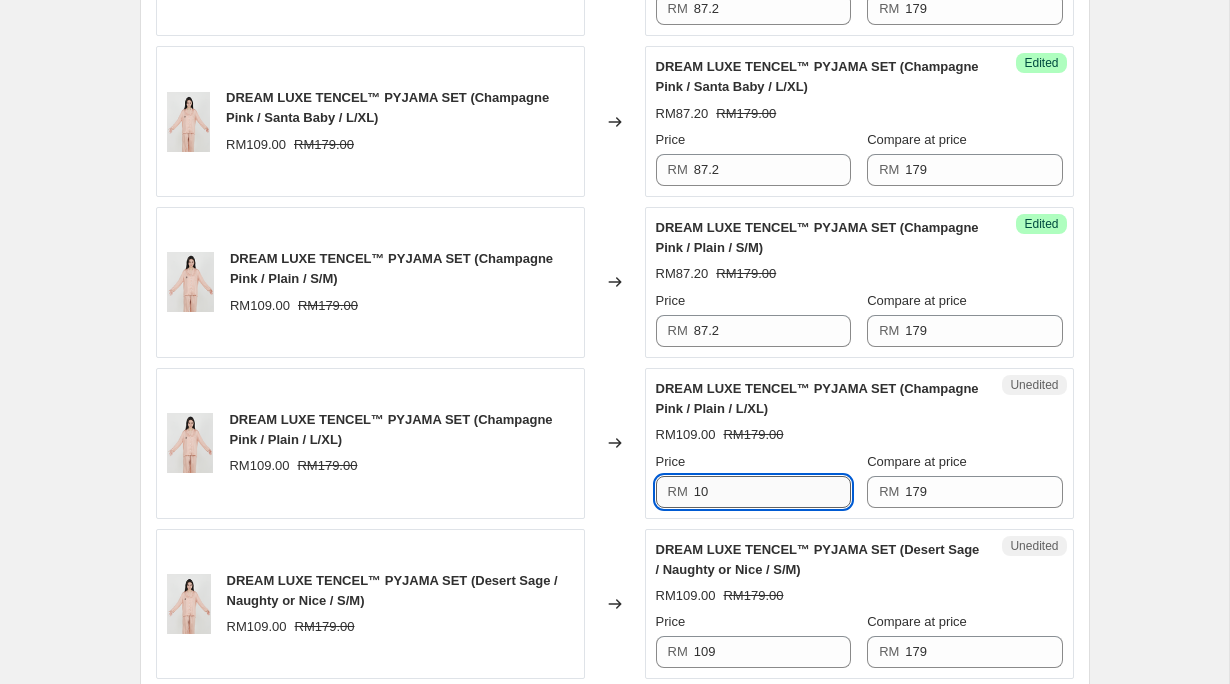 type on "1" 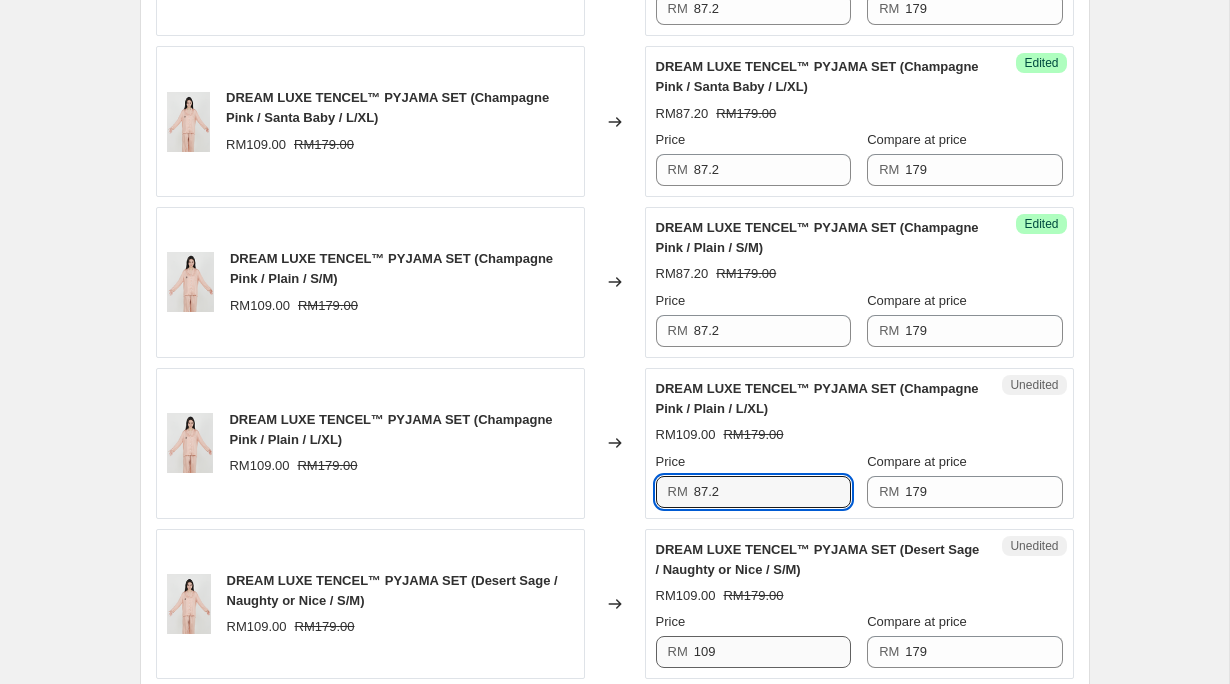 type on "87.2" 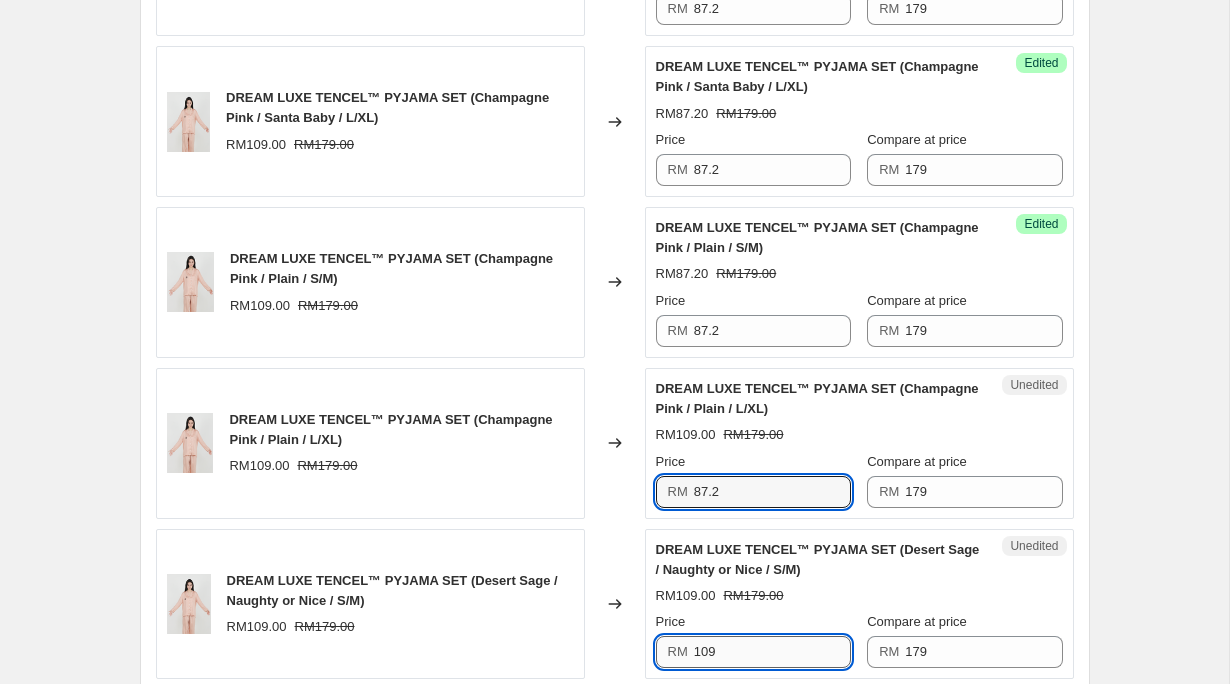 click on "109" at bounding box center [772, 652] 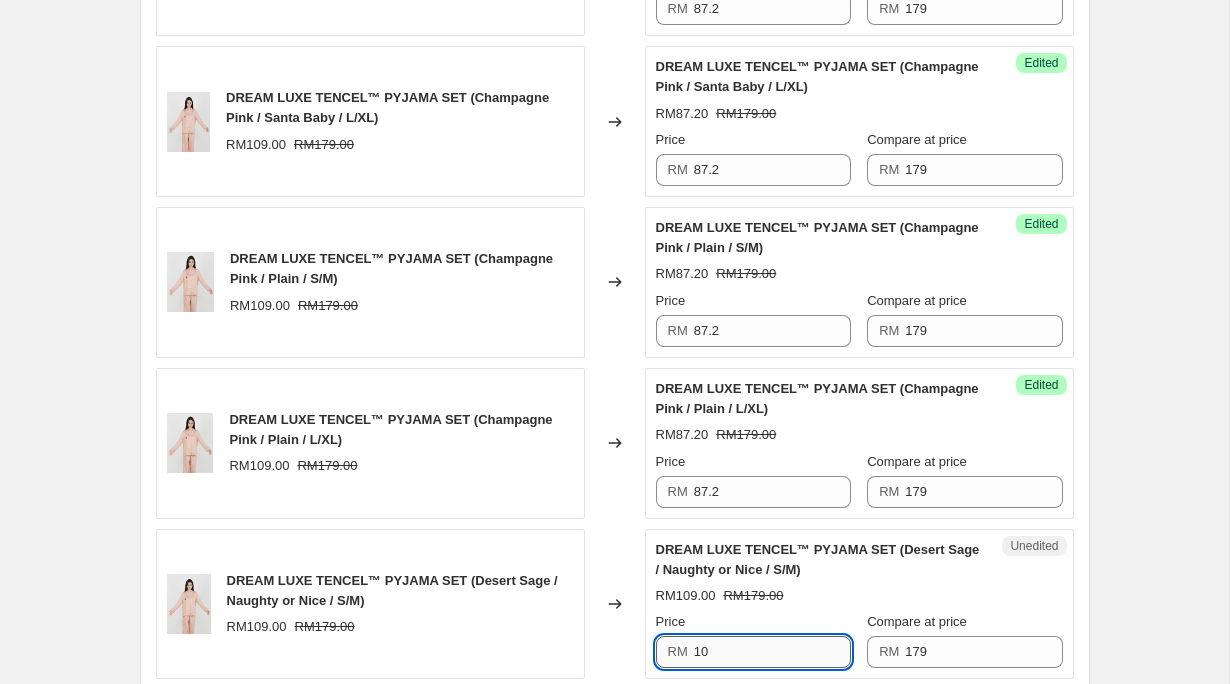 type on "1" 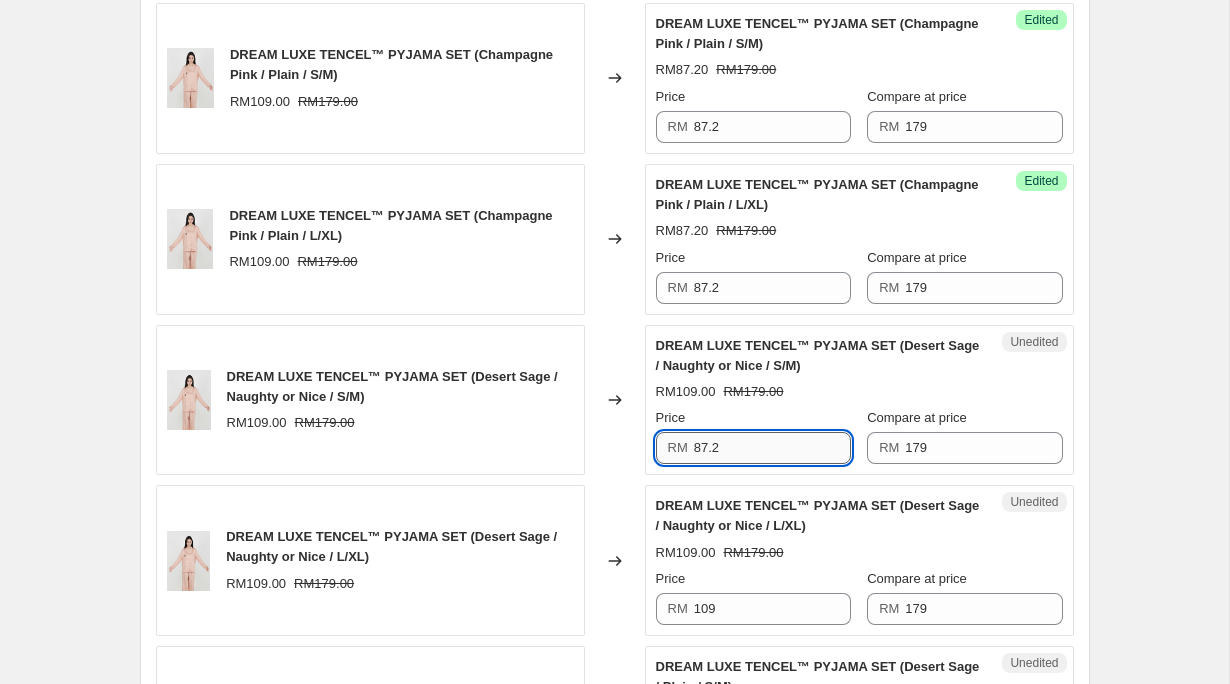 scroll, scrollTop: 1352, scrollLeft: 0, axis: vertical 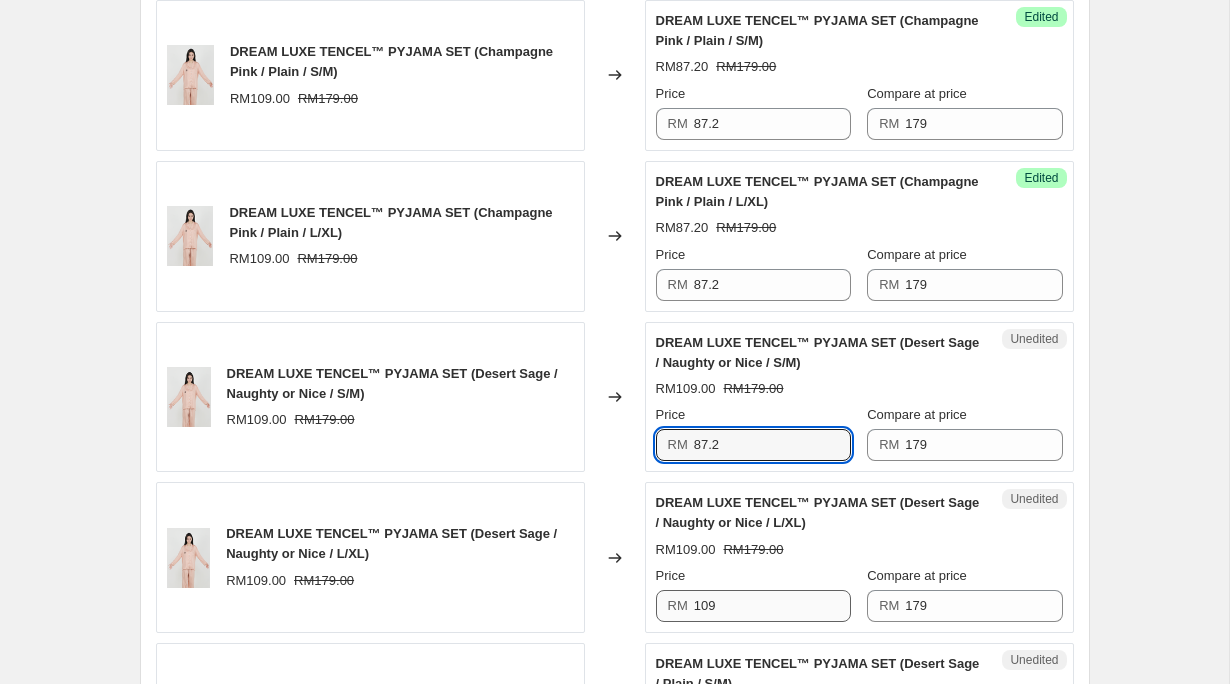 type on "87.2" 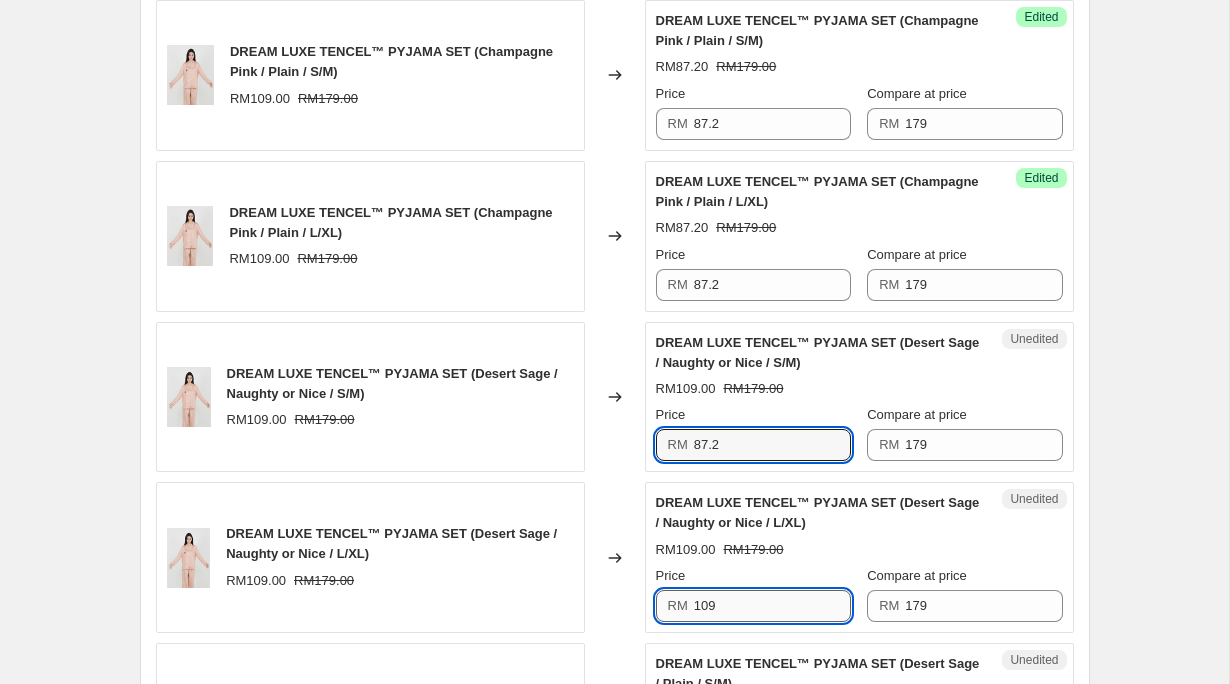 click on "109" at bounding box center (772, 606) 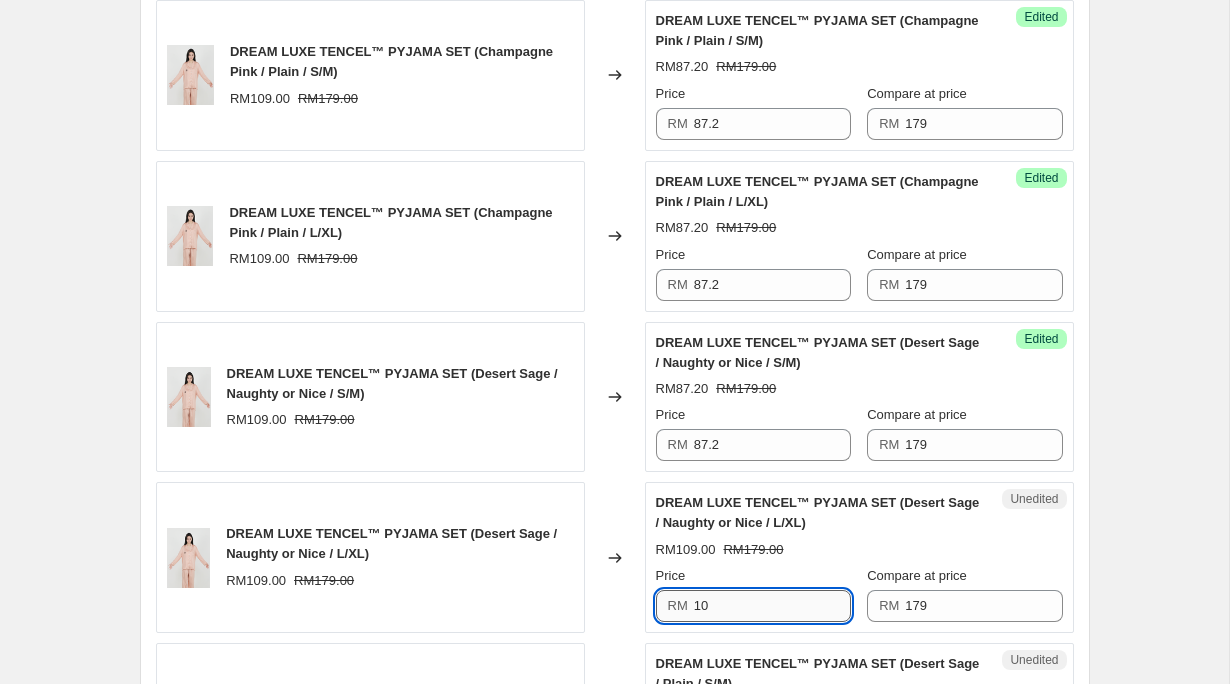 type on "1" 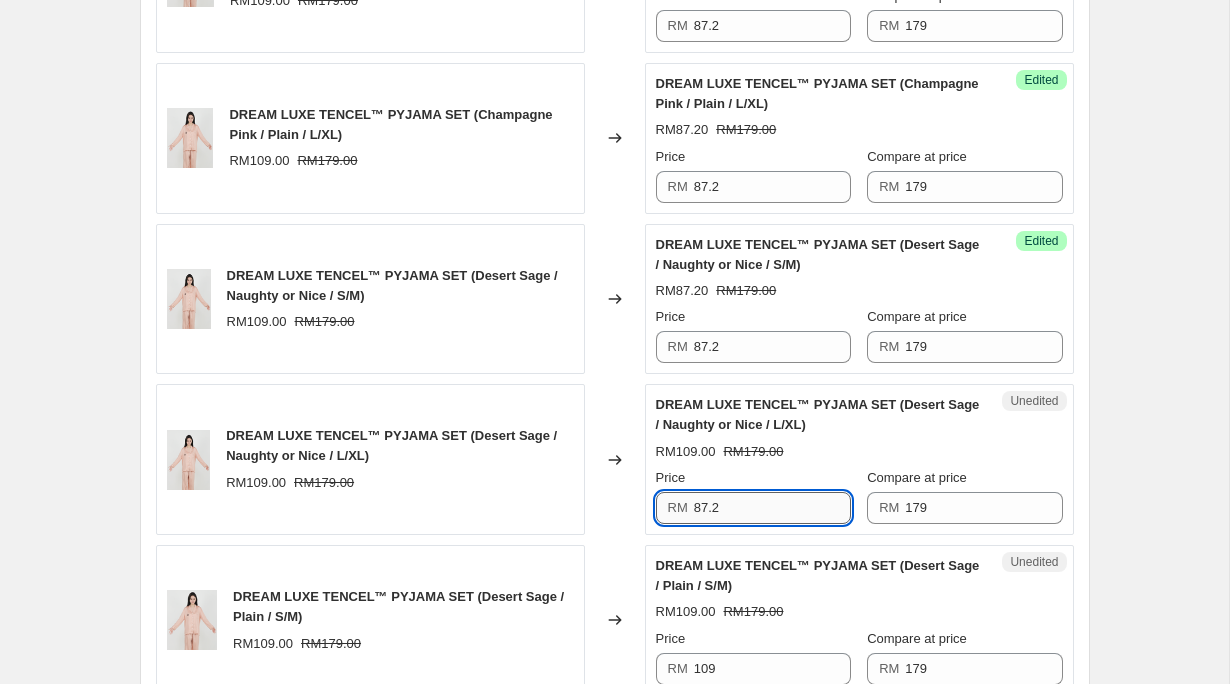 scroll, scrollTop: 1551, scrollLeft: 0, axis: vertical 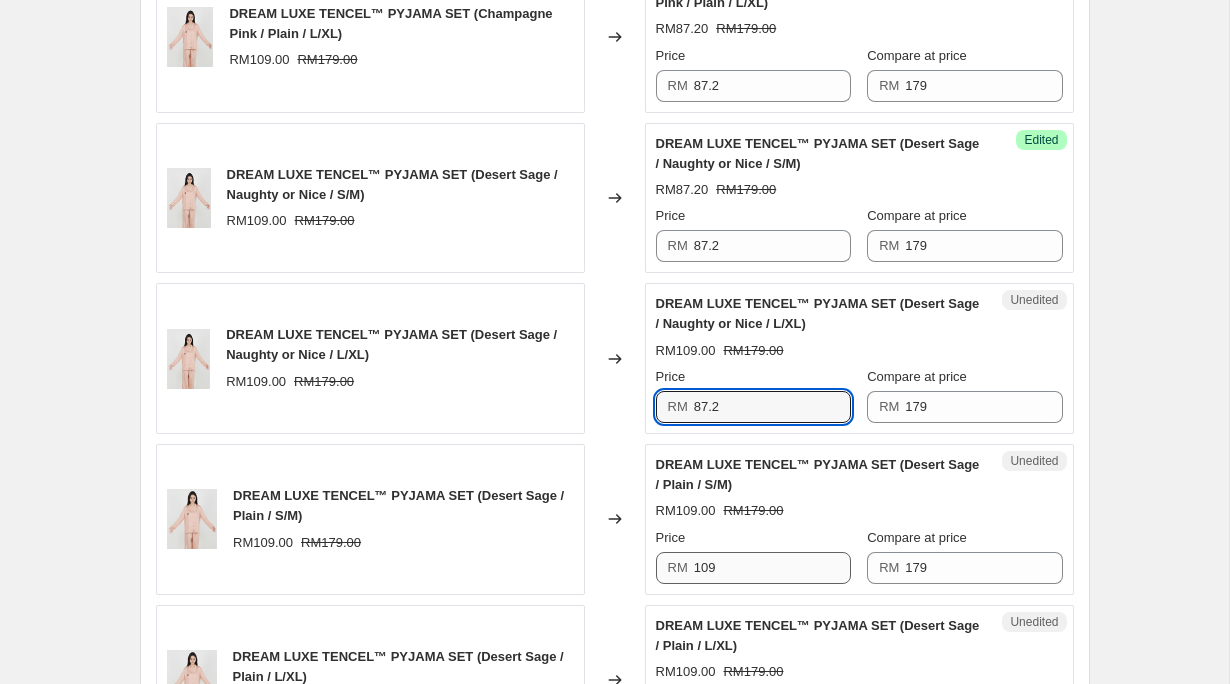 type on "87.2" 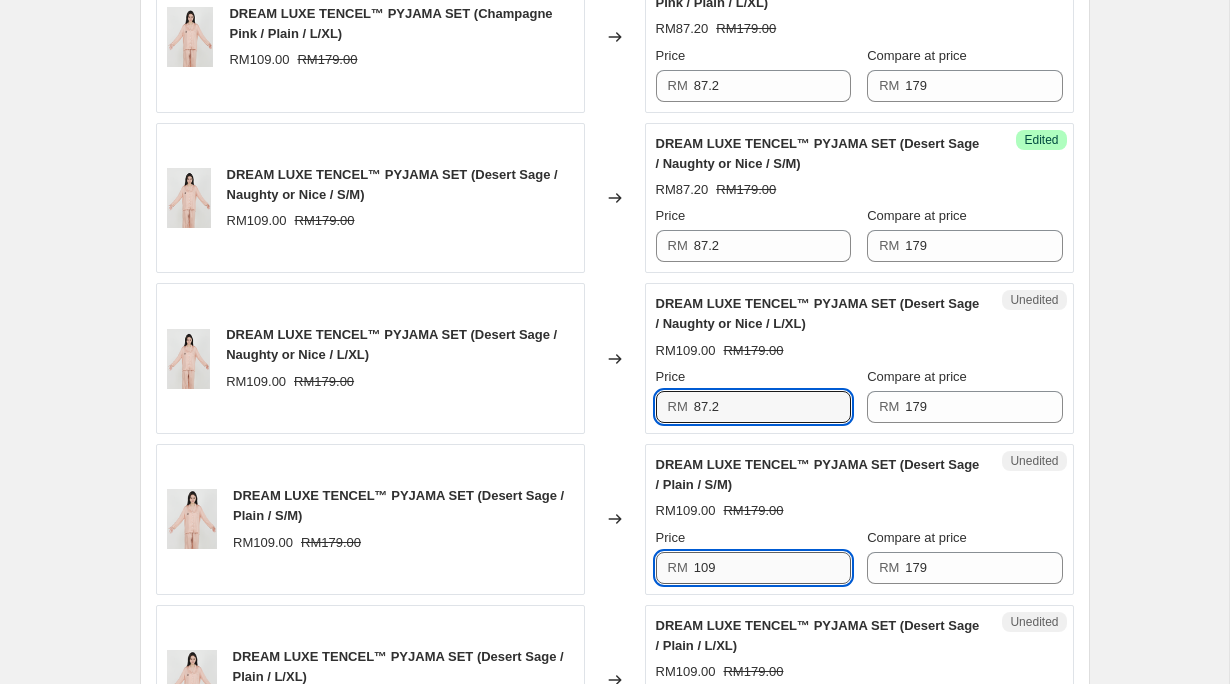 click on "109" at bounding box center (772, 568) 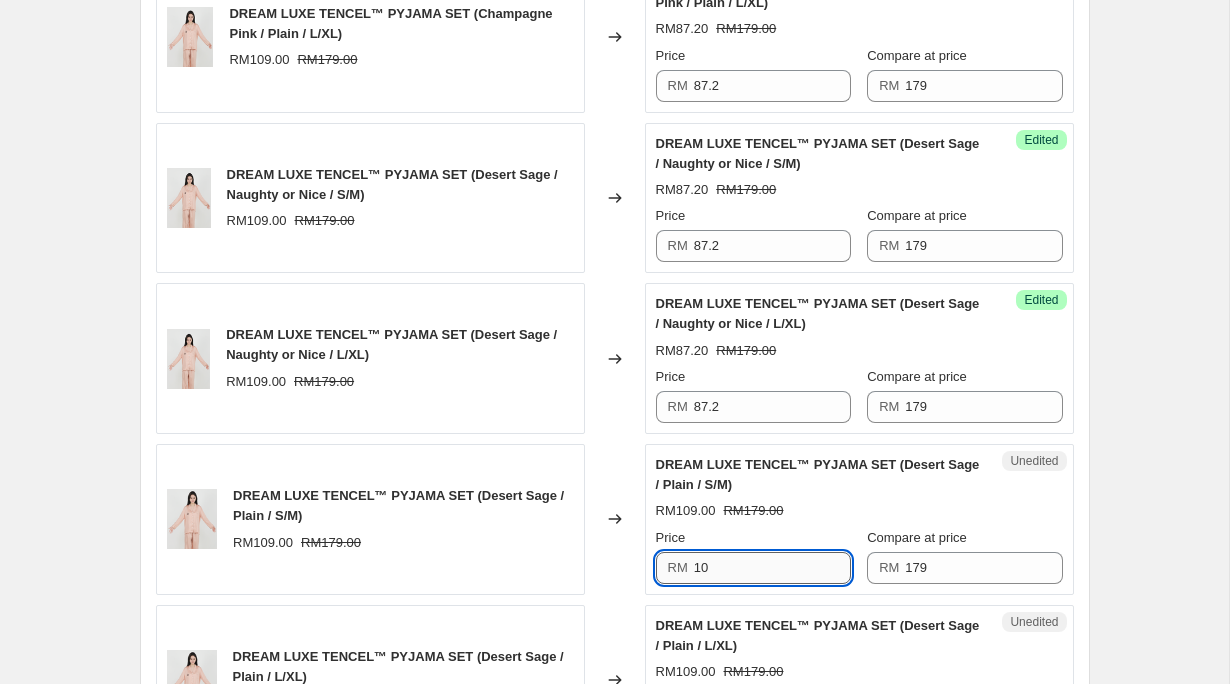 type on "1" 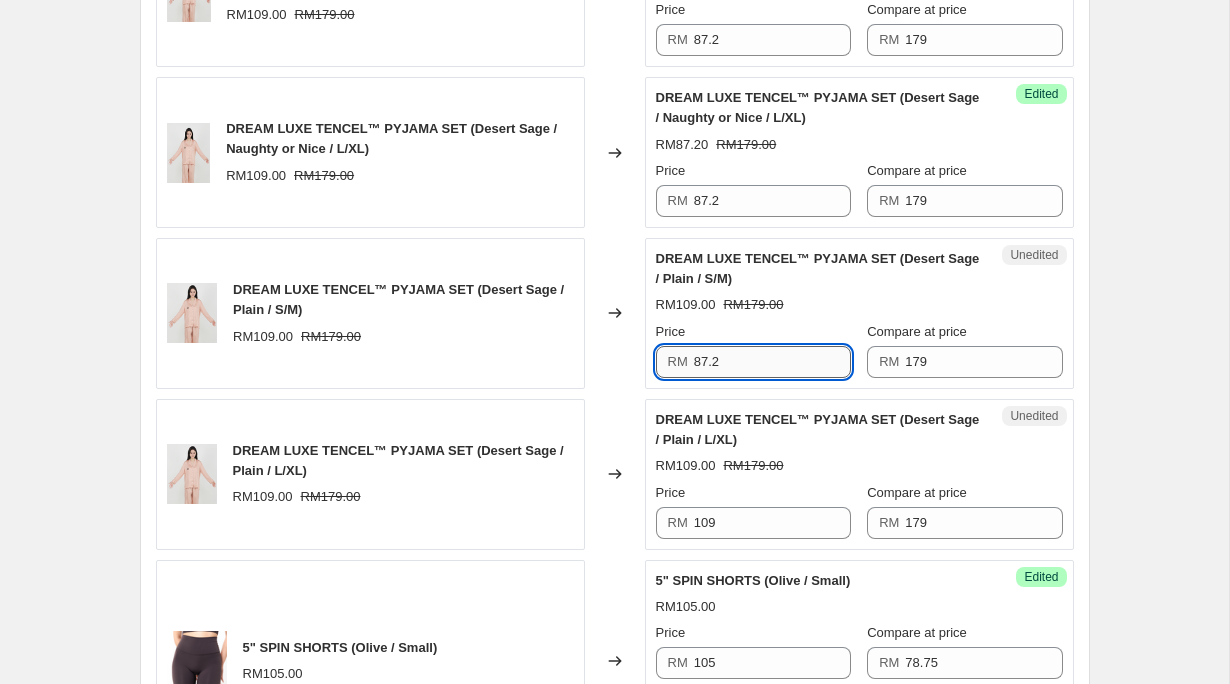 scroll, scrollTop: 1775, scrollLeft: 0, axis: vertical 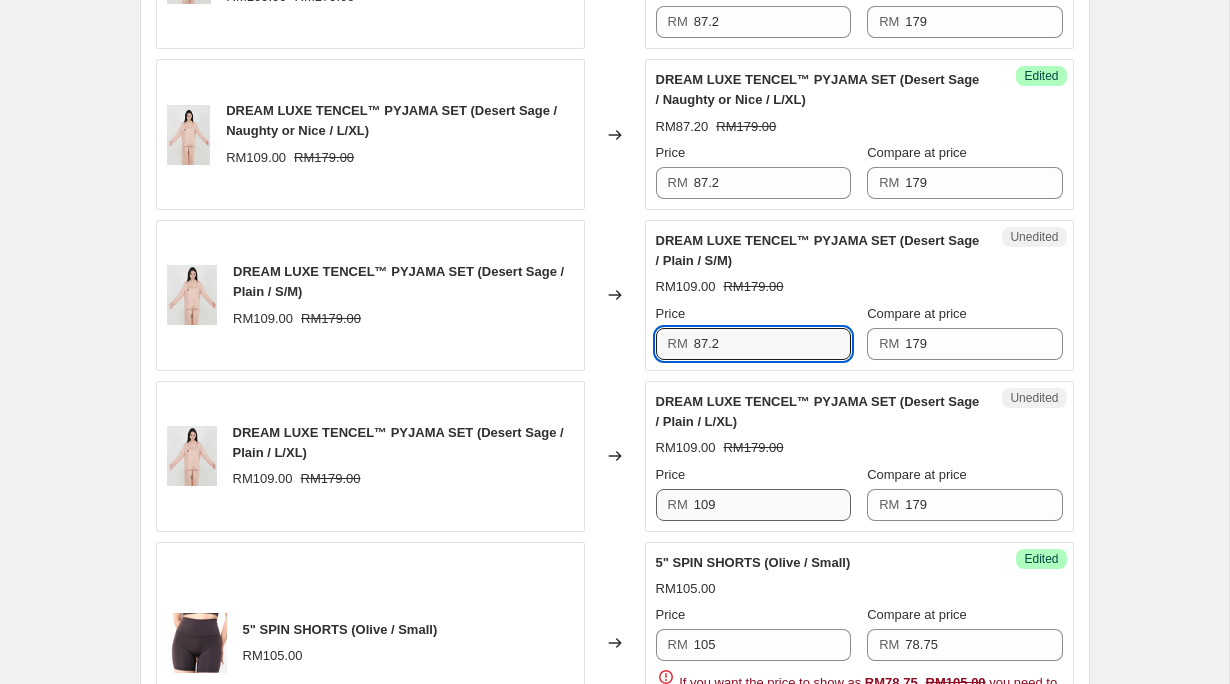 type on "87.2" 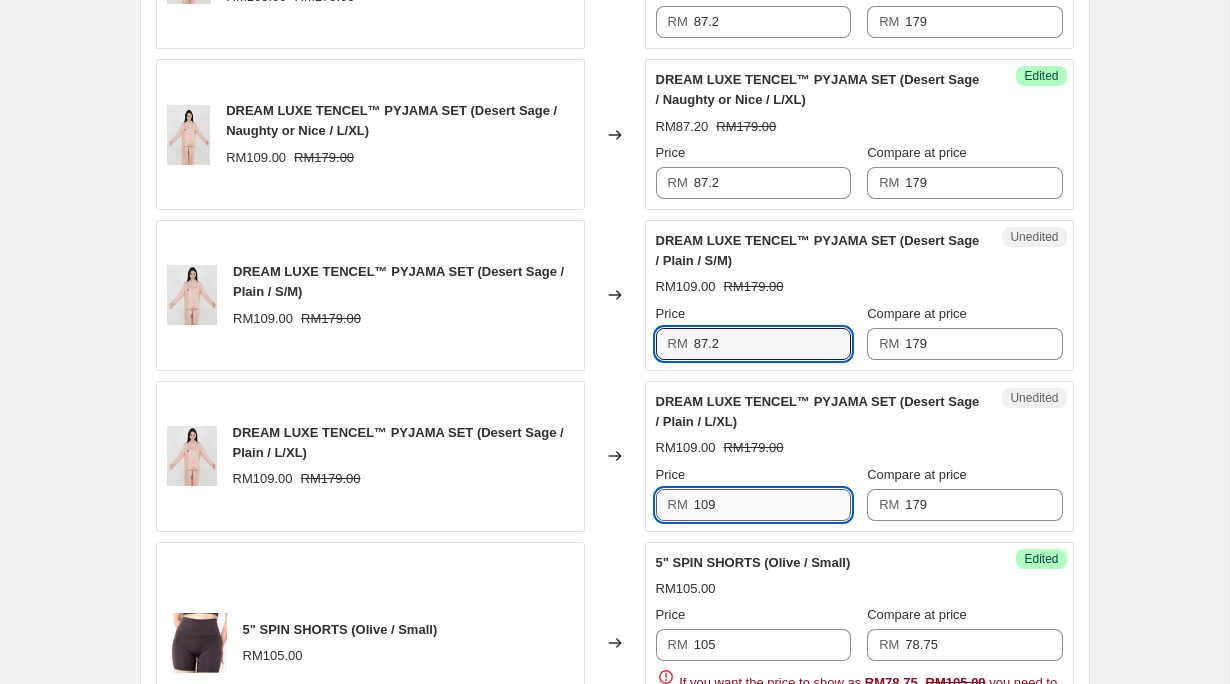 click on "109" at bounding box center (772, 505) 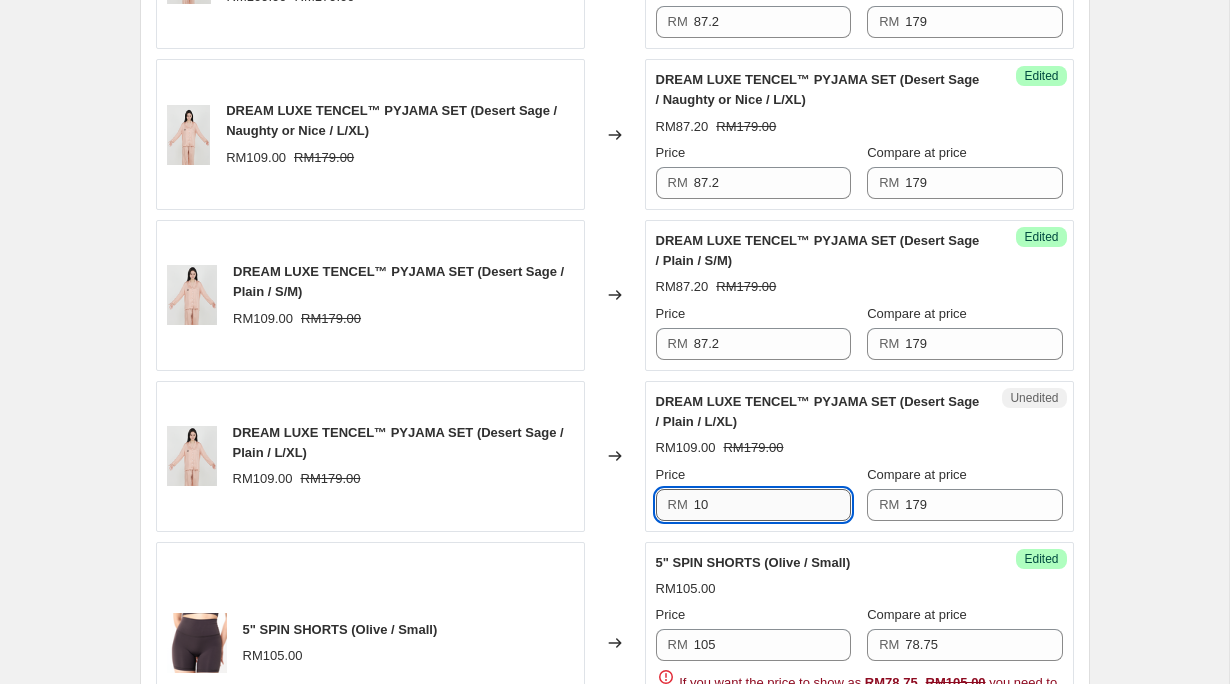 type on "1" 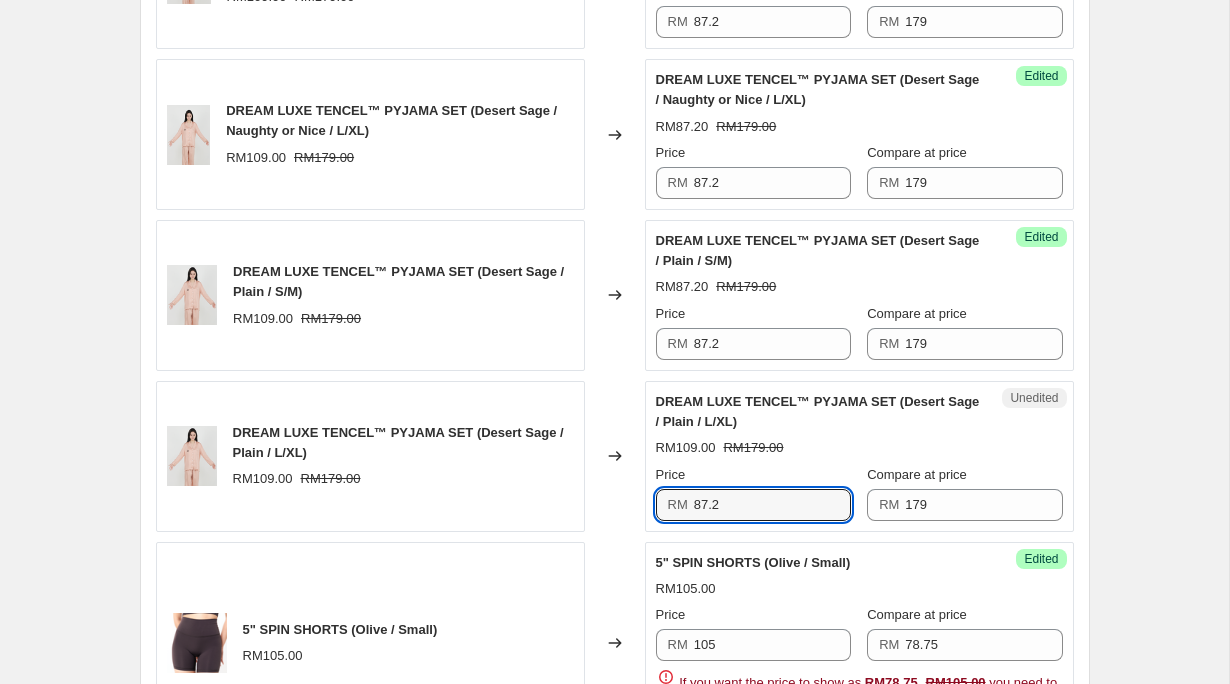 type on "87.2" 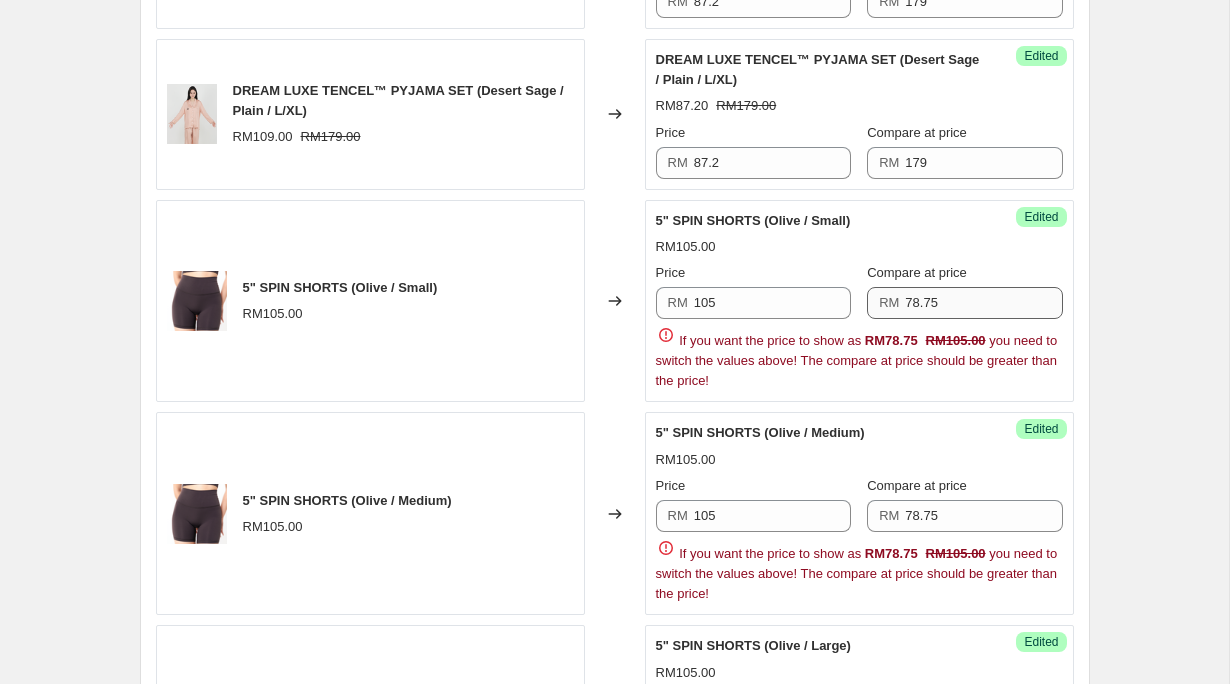 scroll, scrollTop: 2152, scrollLeft: 0, axis: vertical 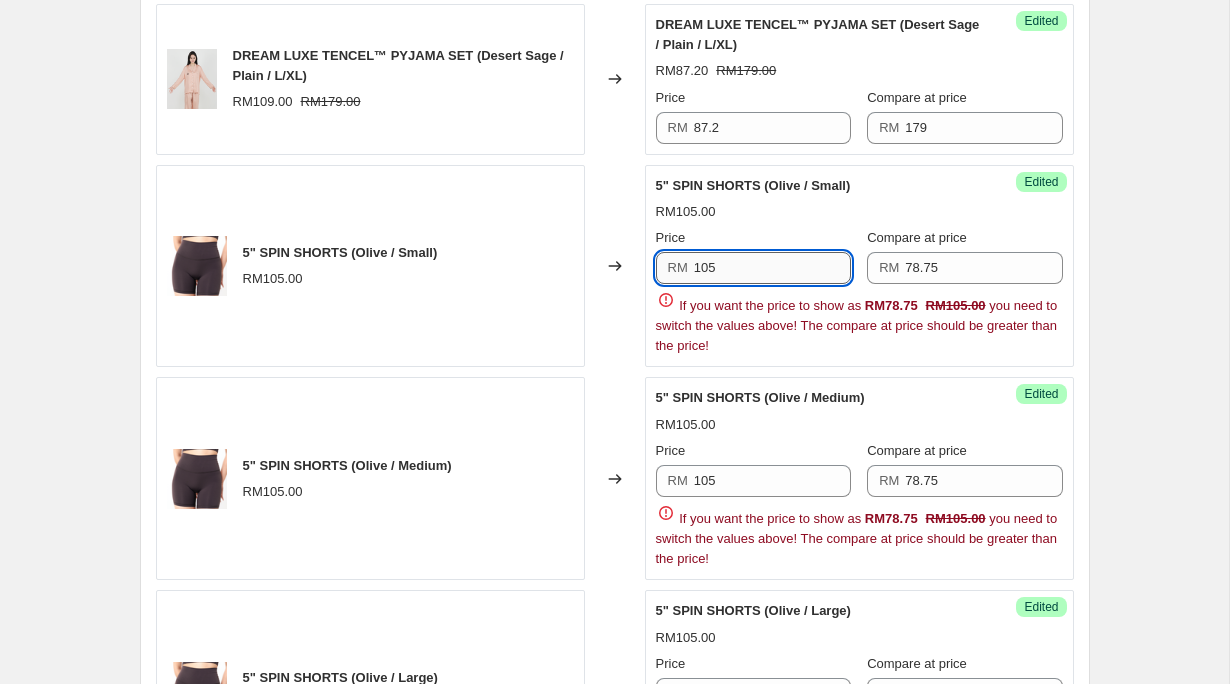 click on "105" at bounding box center (772, 268) 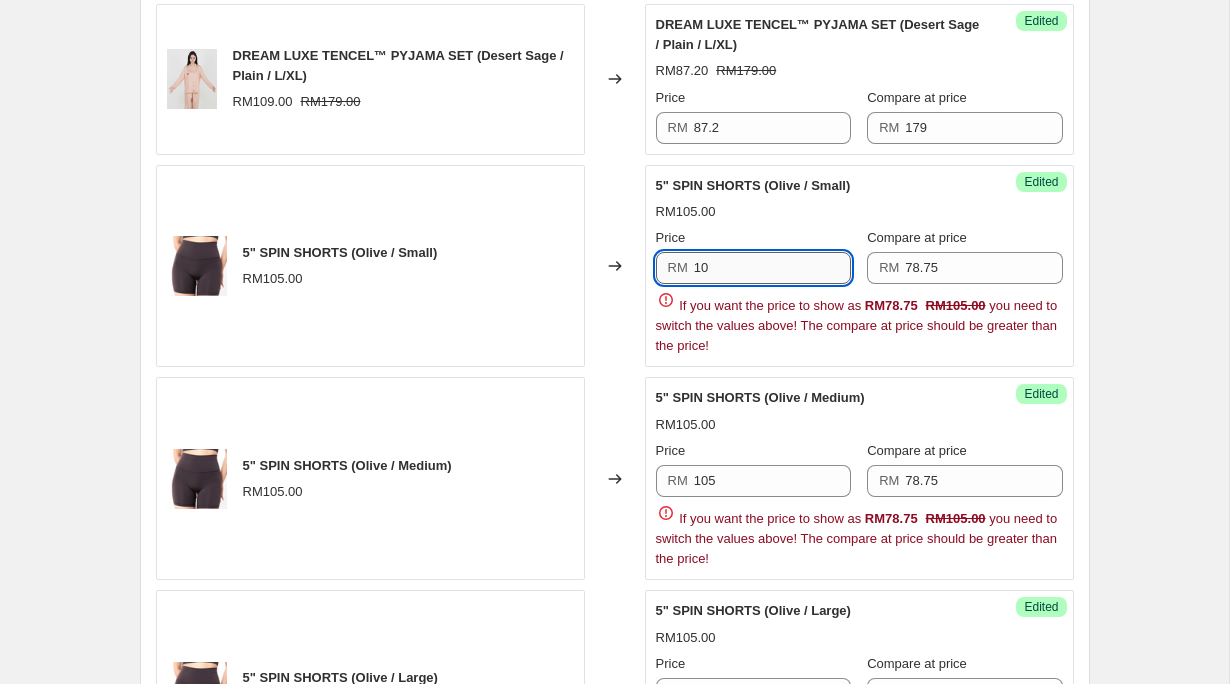type on "1" 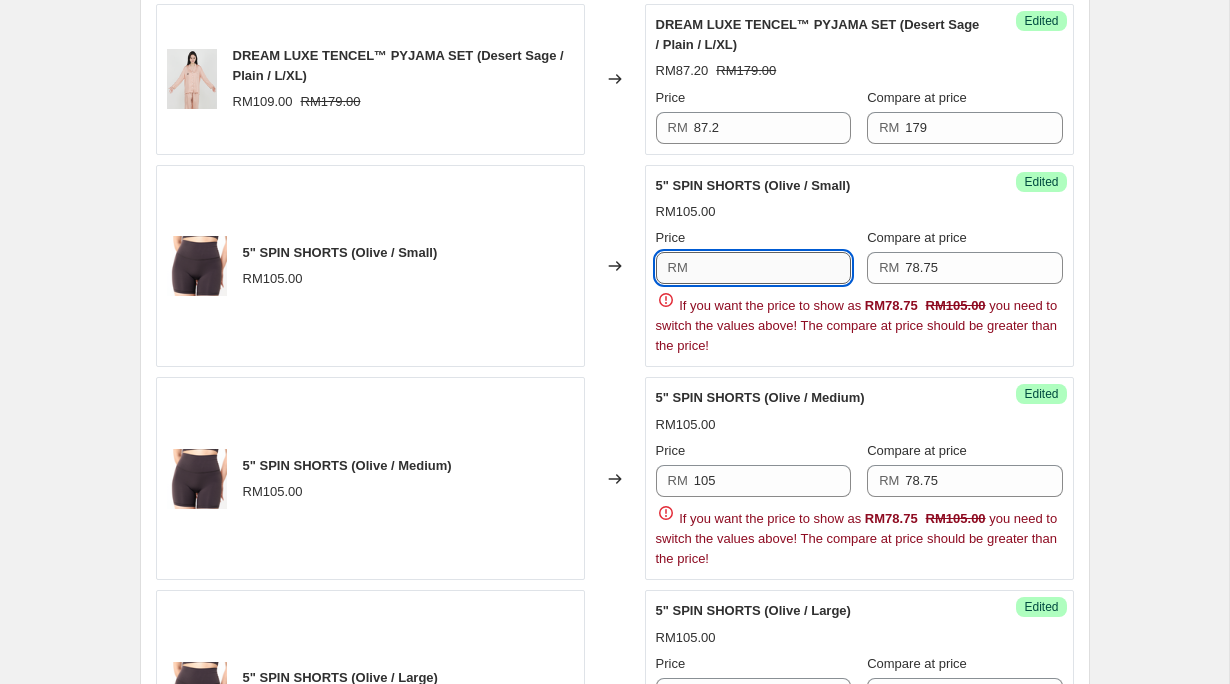 type on "8" 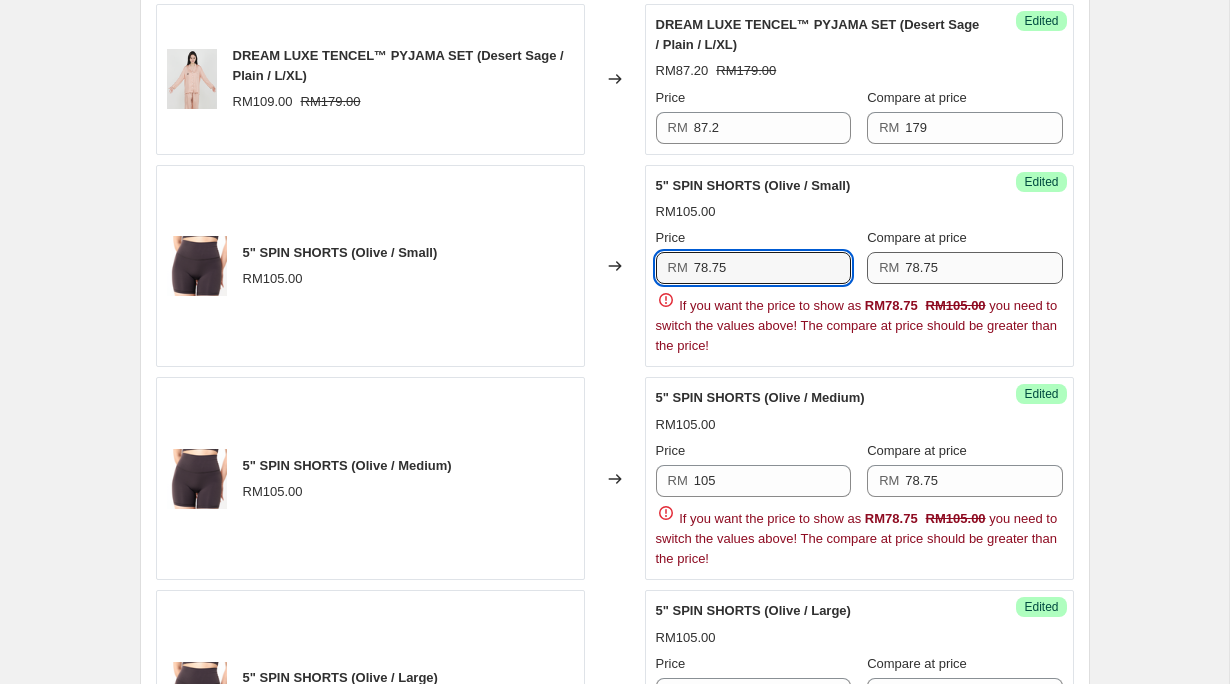 type on "78.75" 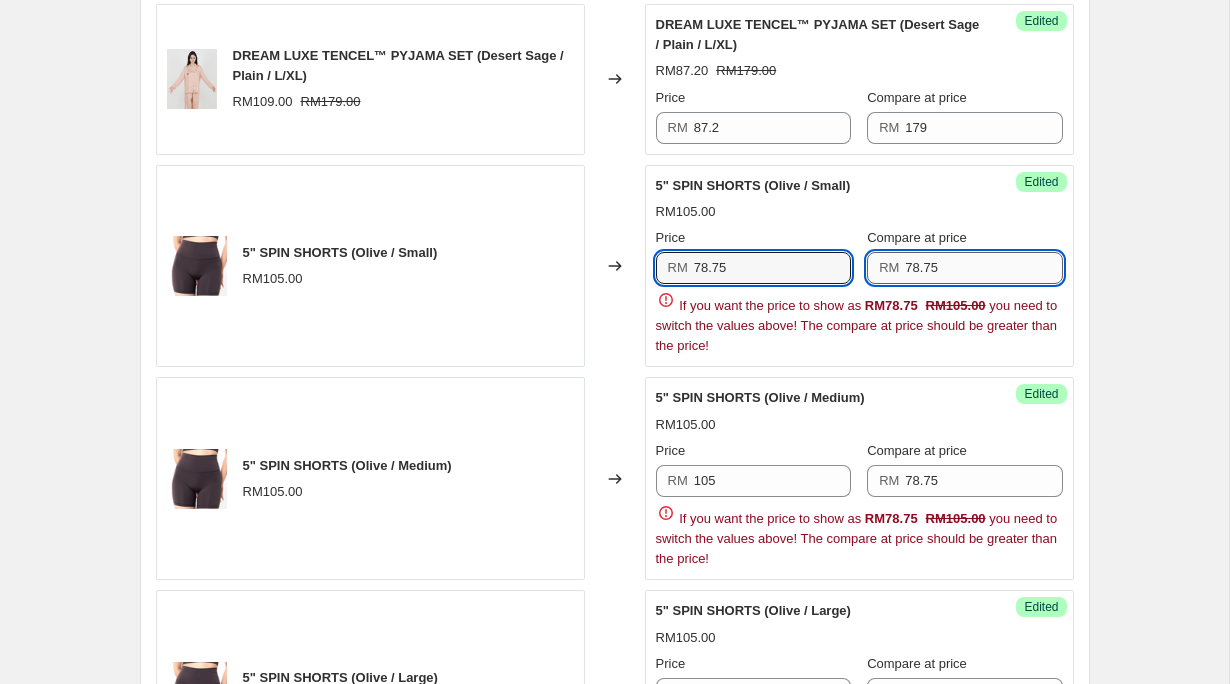 click on "78.75" at bounding box center [983, 268] 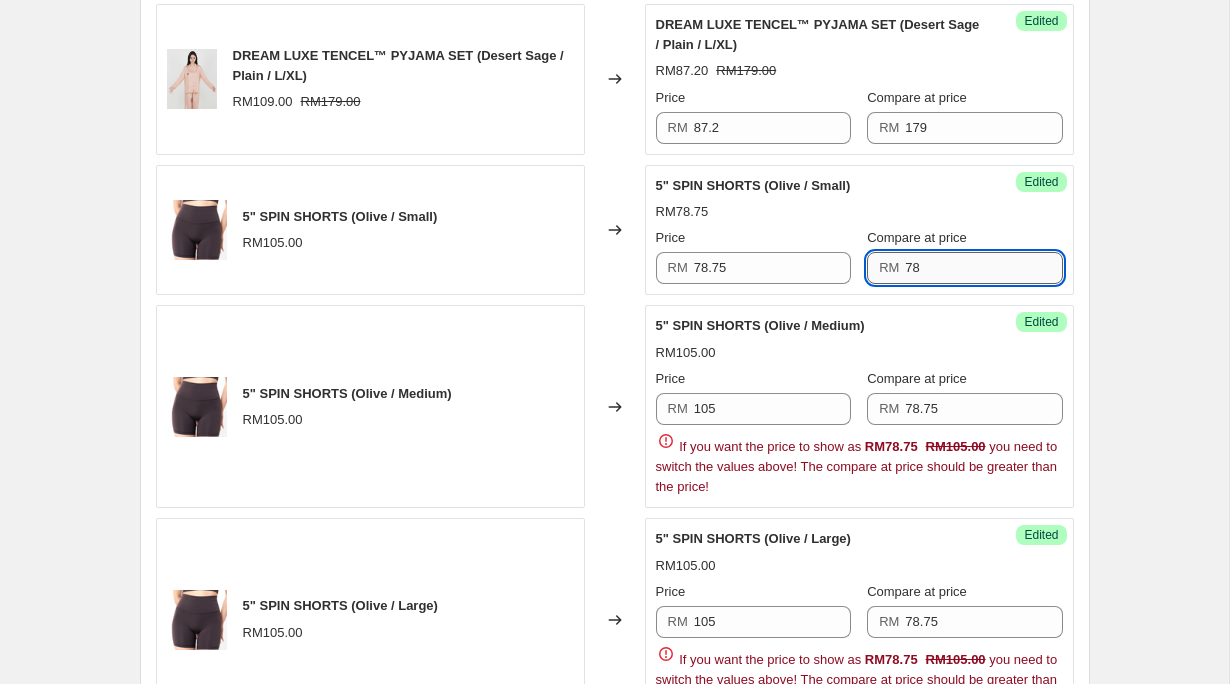 type on "7" 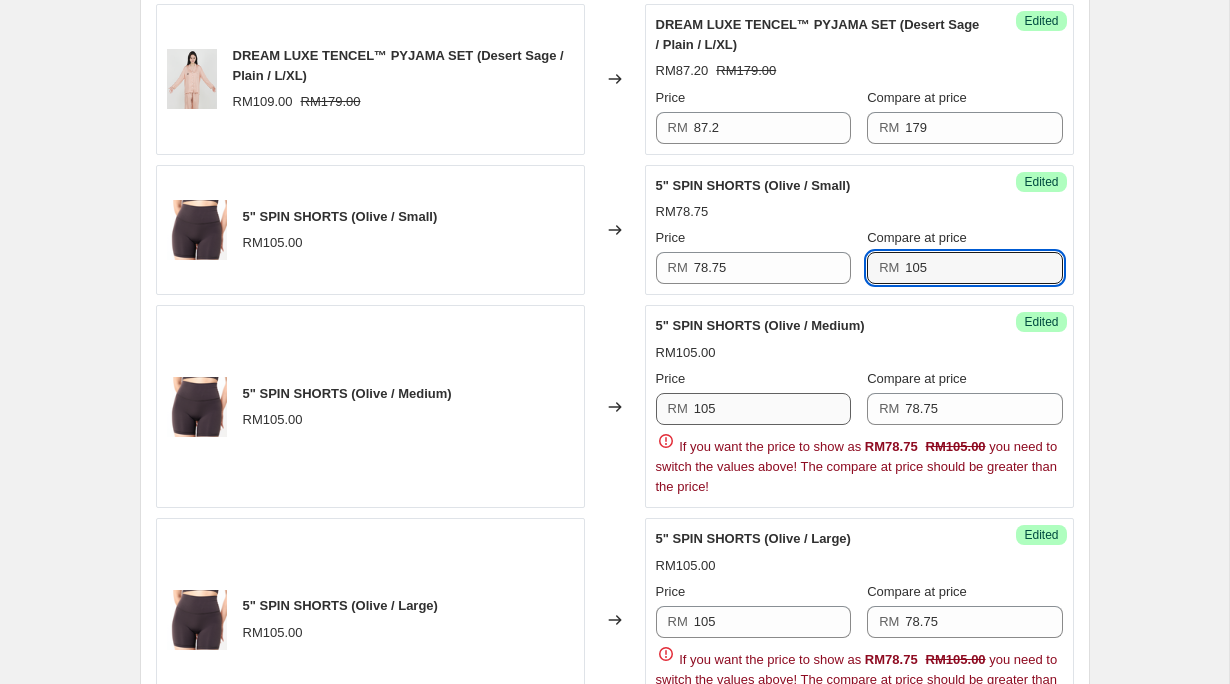 type on "105" 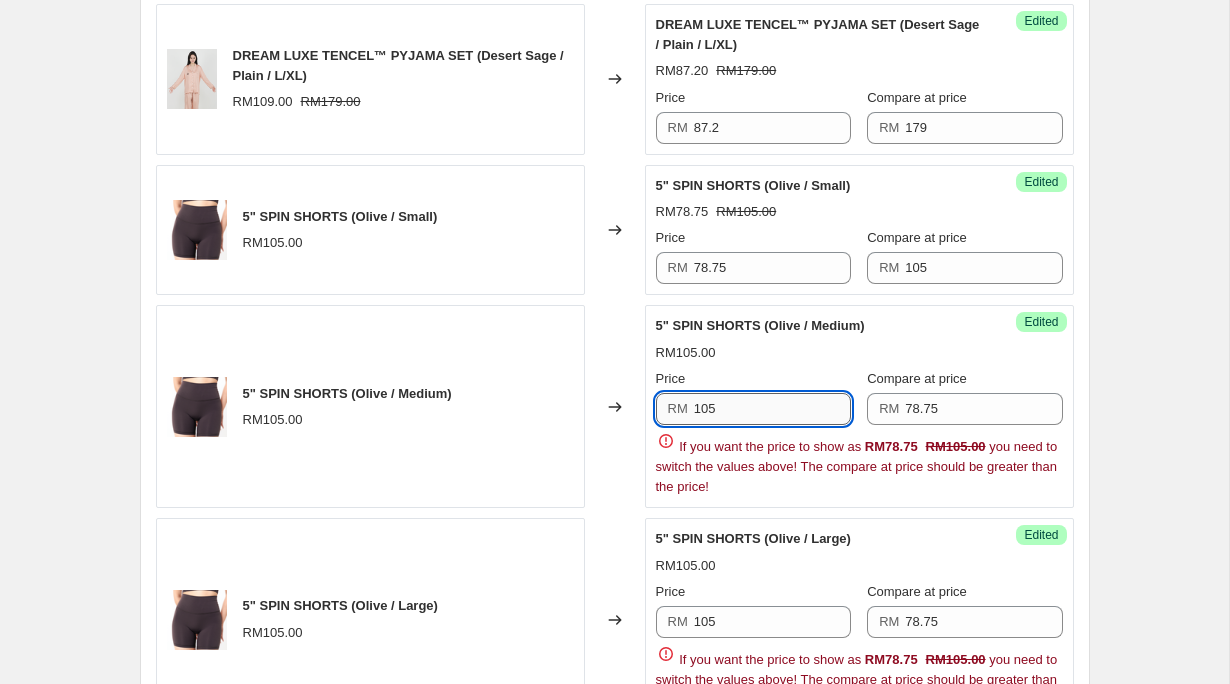 click on "105" at bounding box center (772, 409) 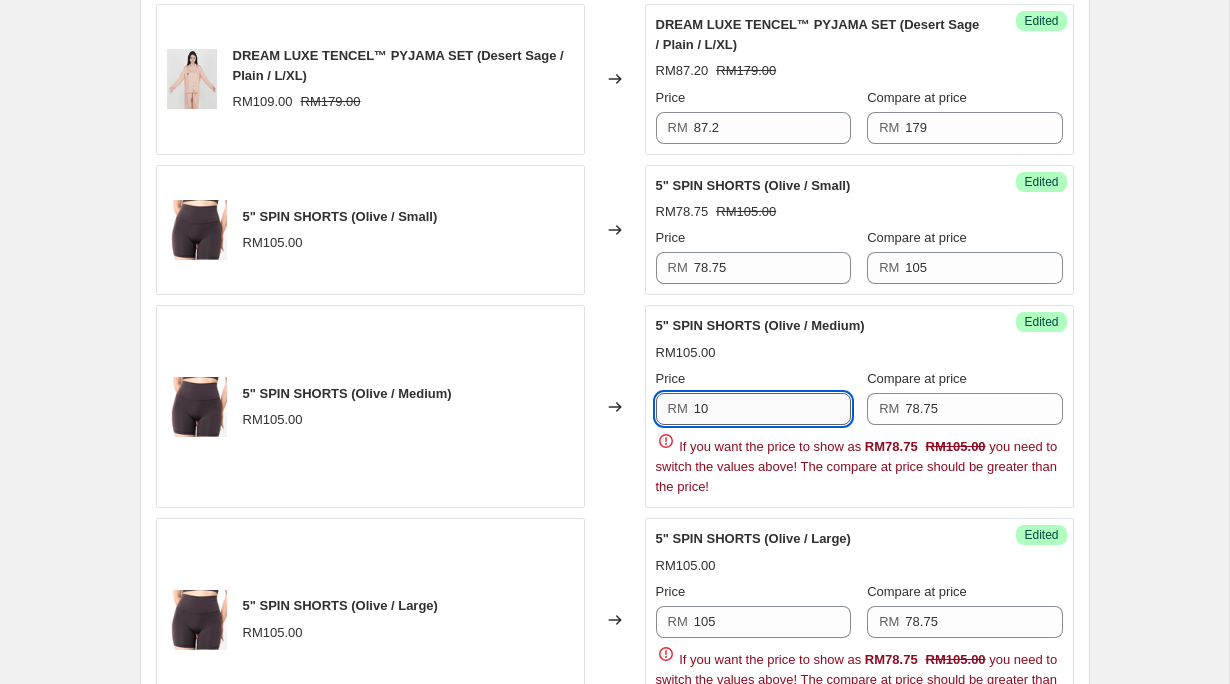 type on "1" 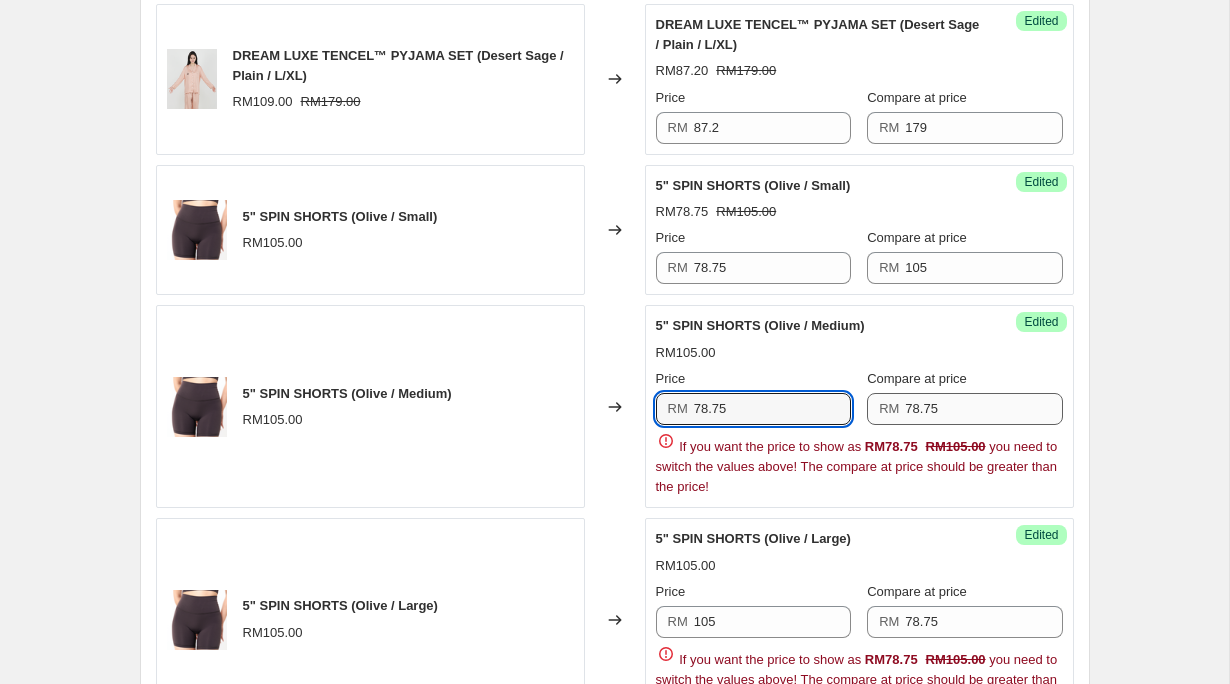 type on "78.75" 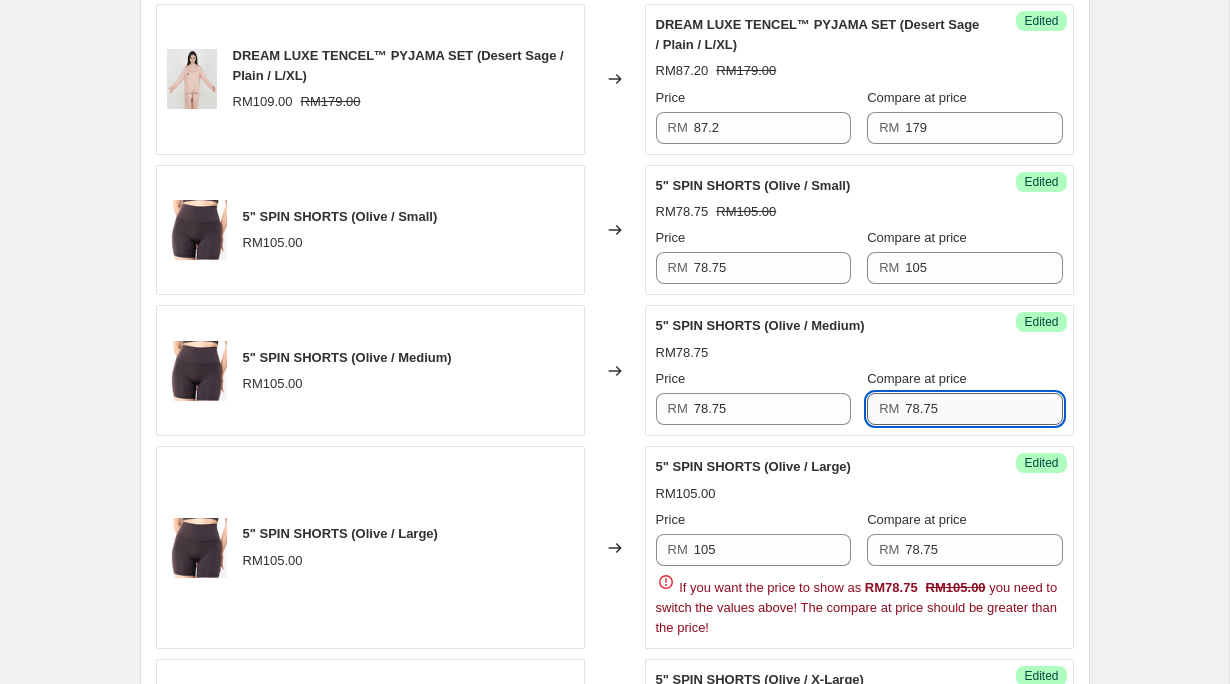 click on "78.75" at bounding box center [983, 409] 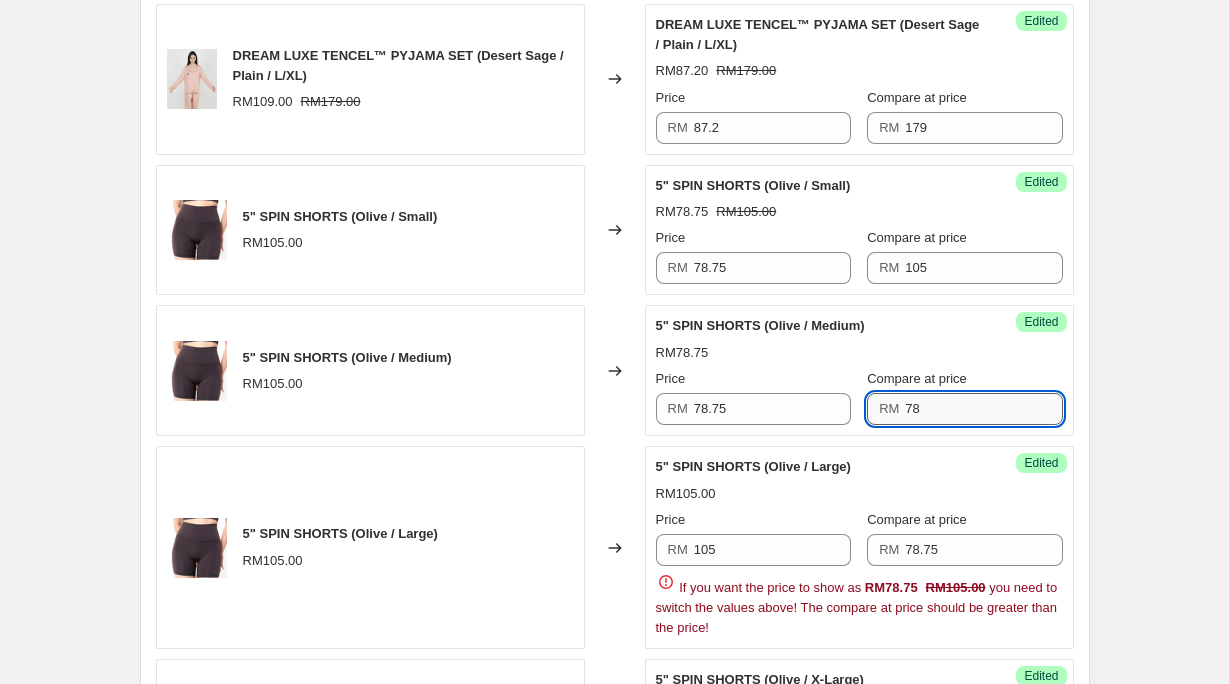 type on "7" 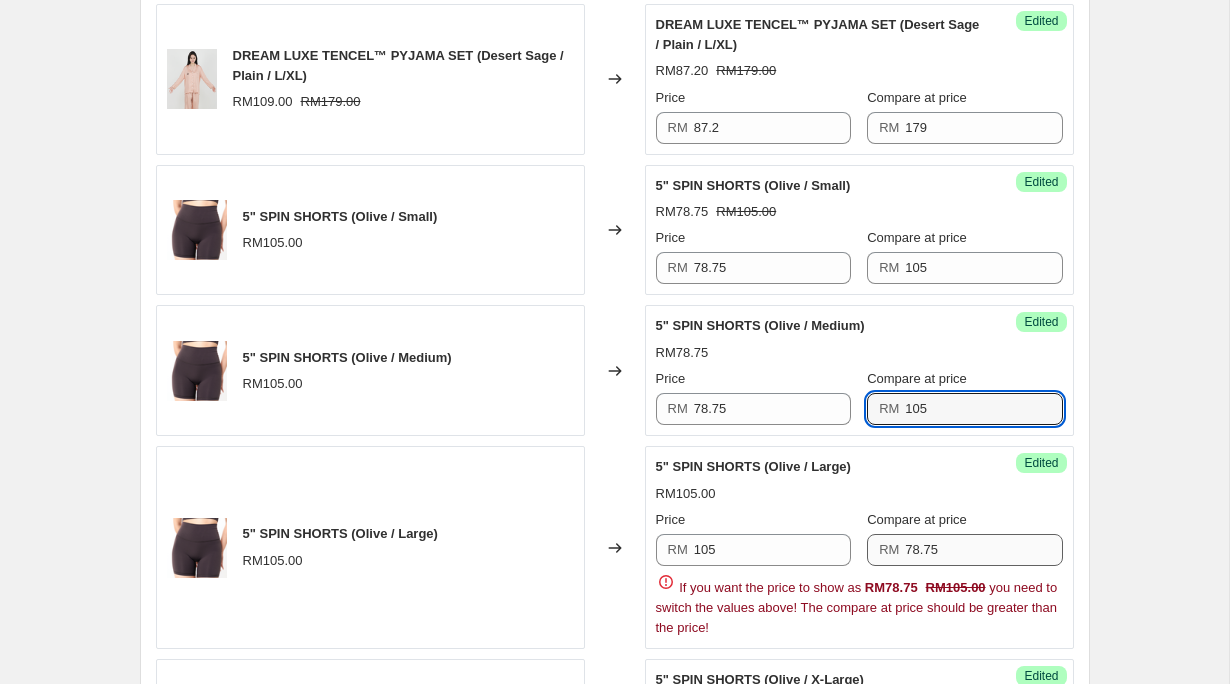 type on "105" 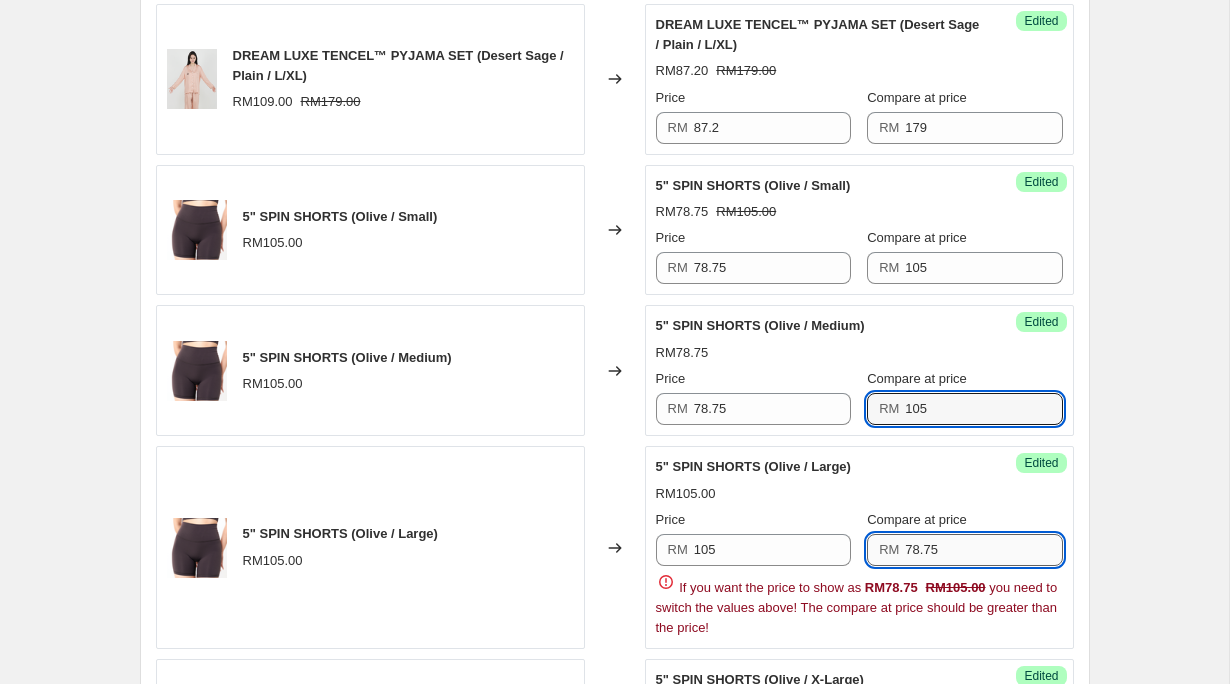 click on "78.75" at bounding box center [983, 550] 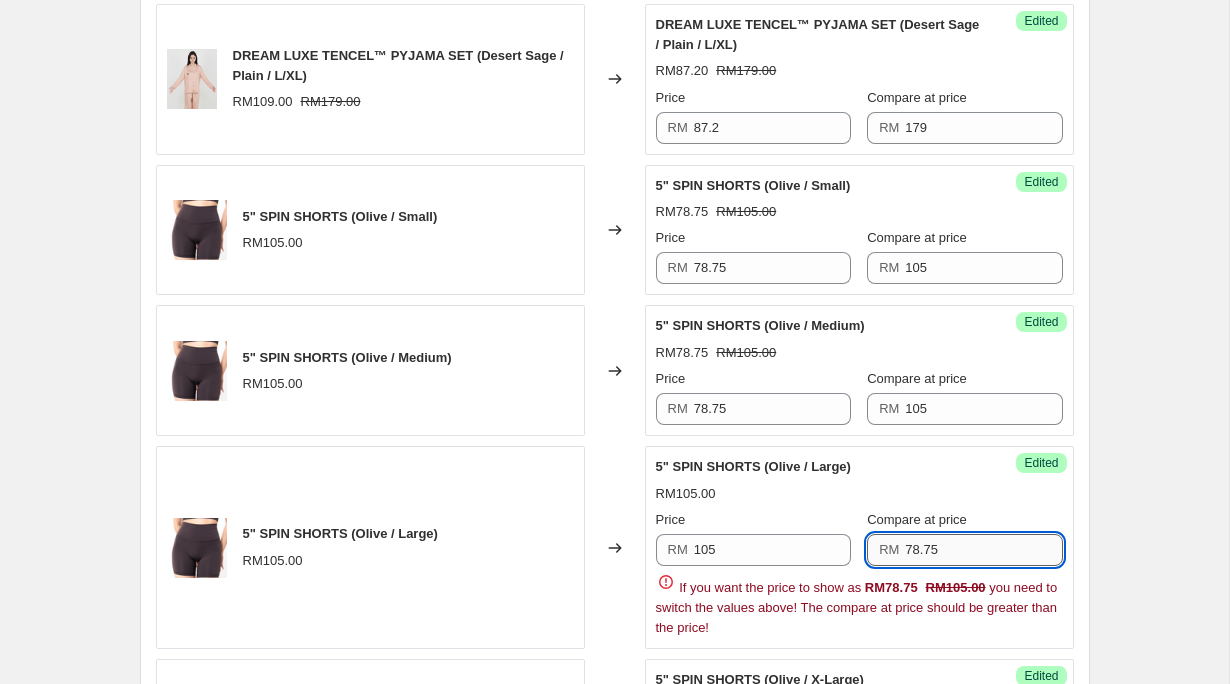 click on "78.75" at bounding box center (983, 550) 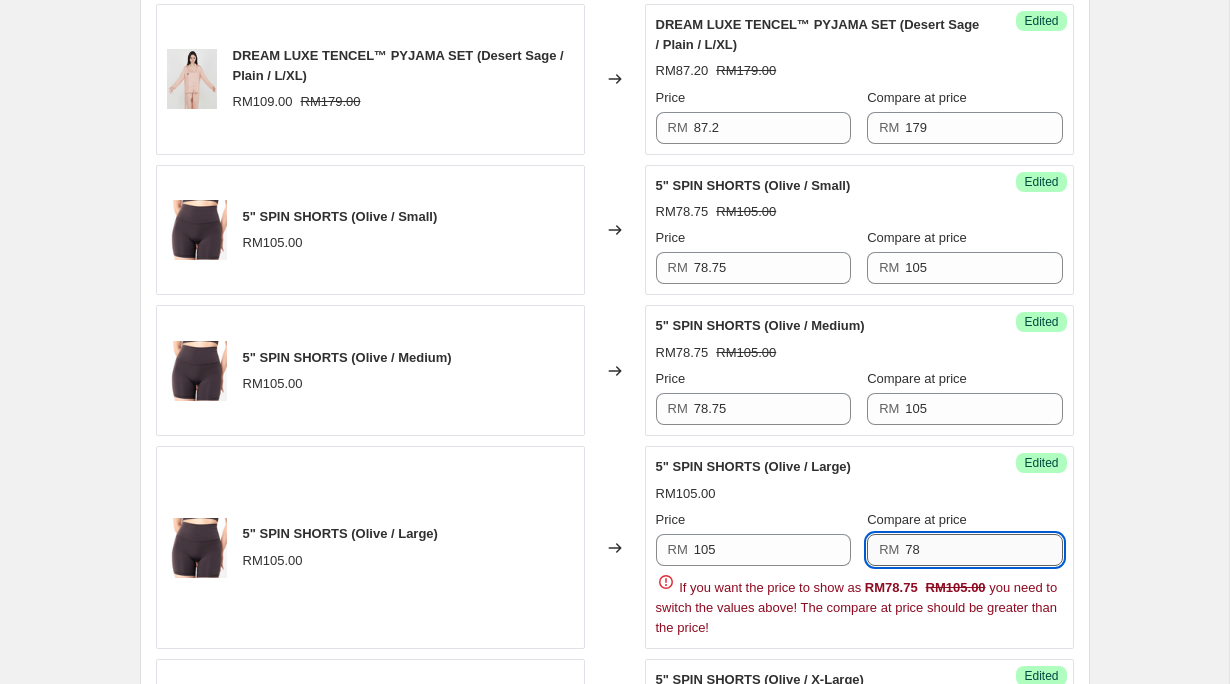 type on "7" 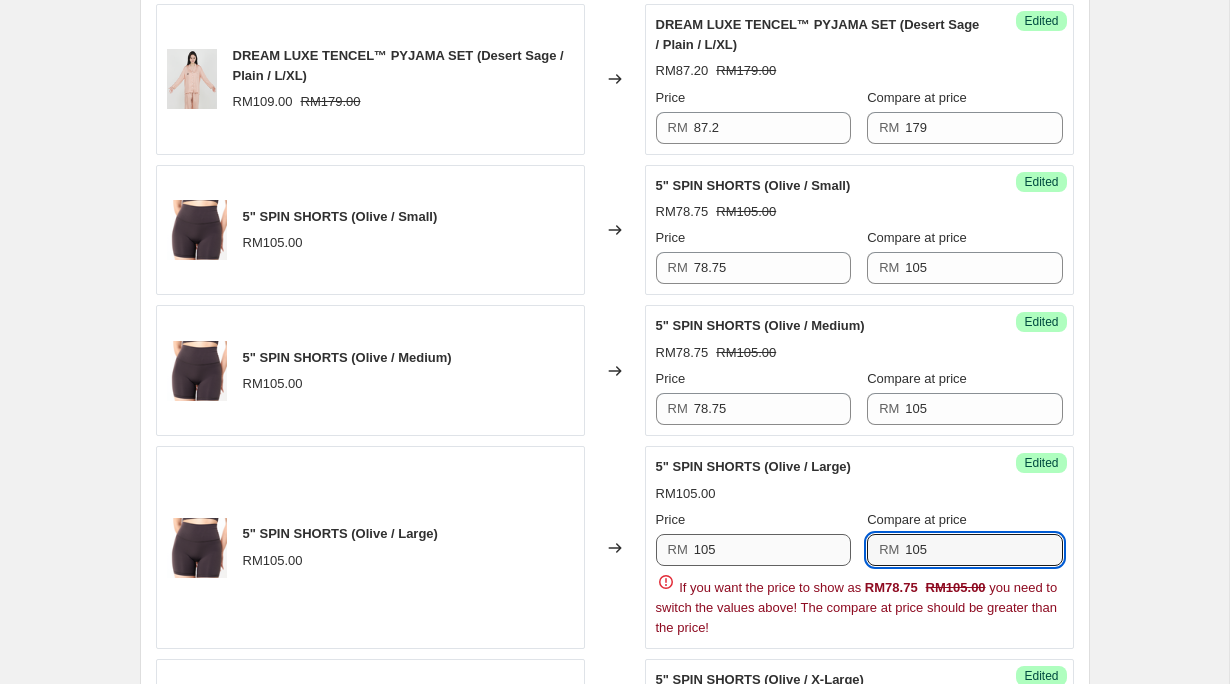 type on "105" 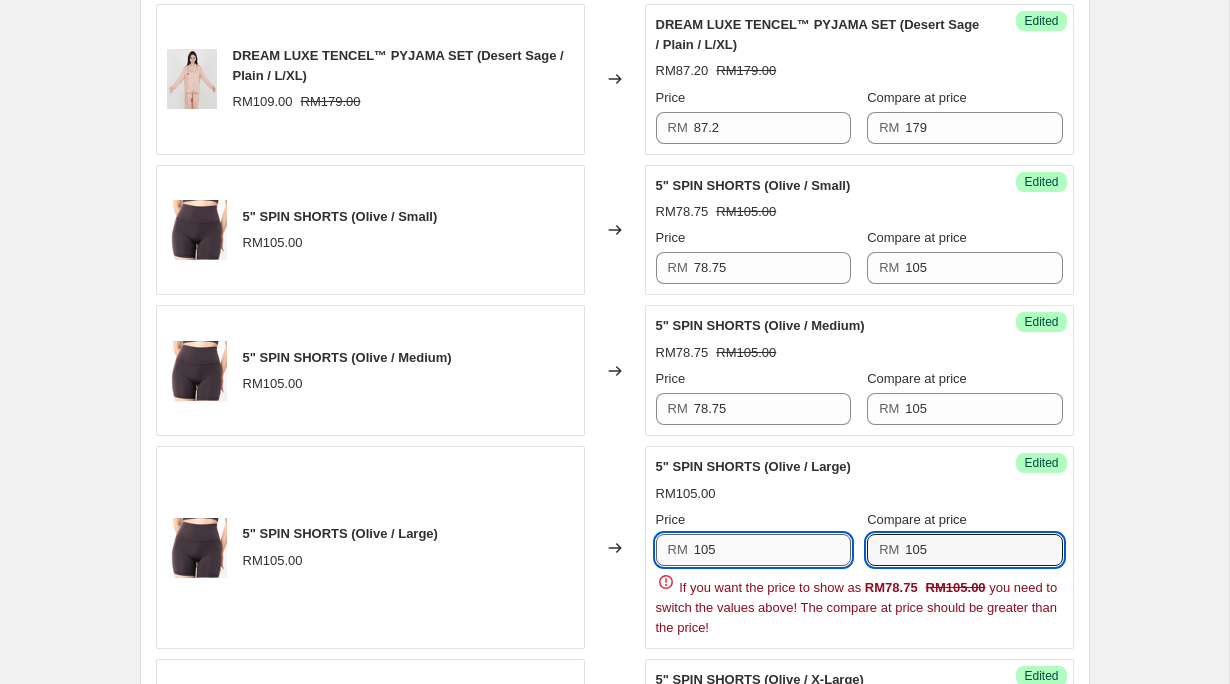 click on "105" at bounding box center (772, 550) 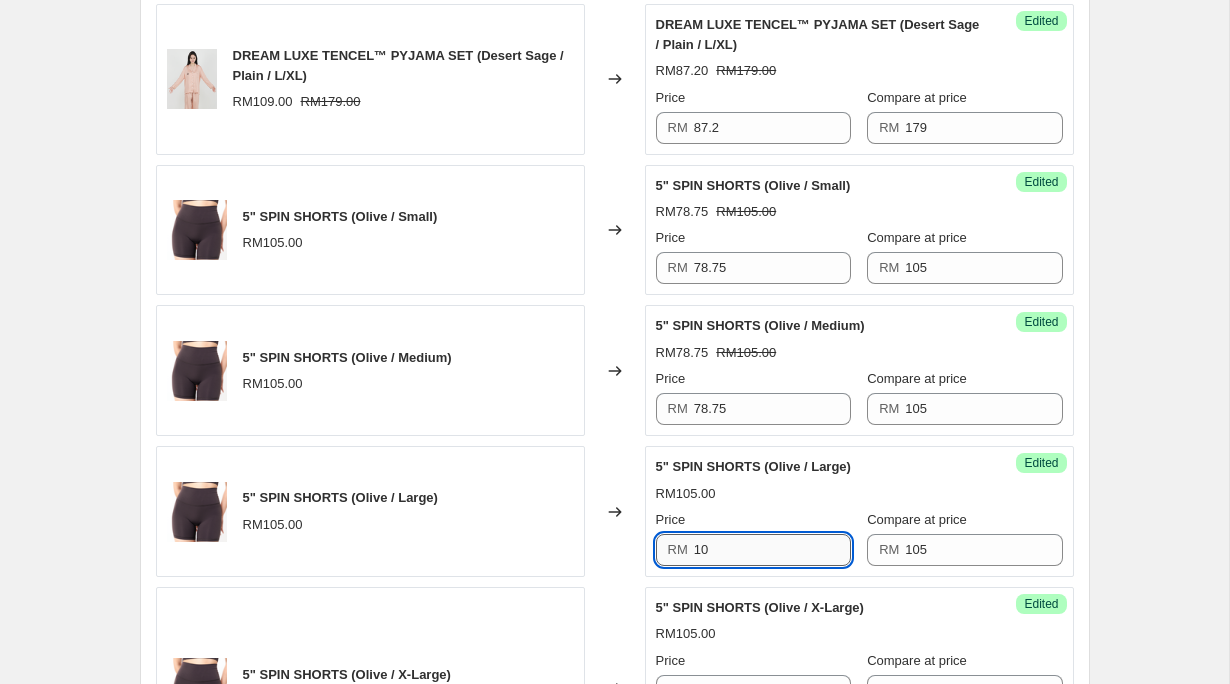 type on "1" 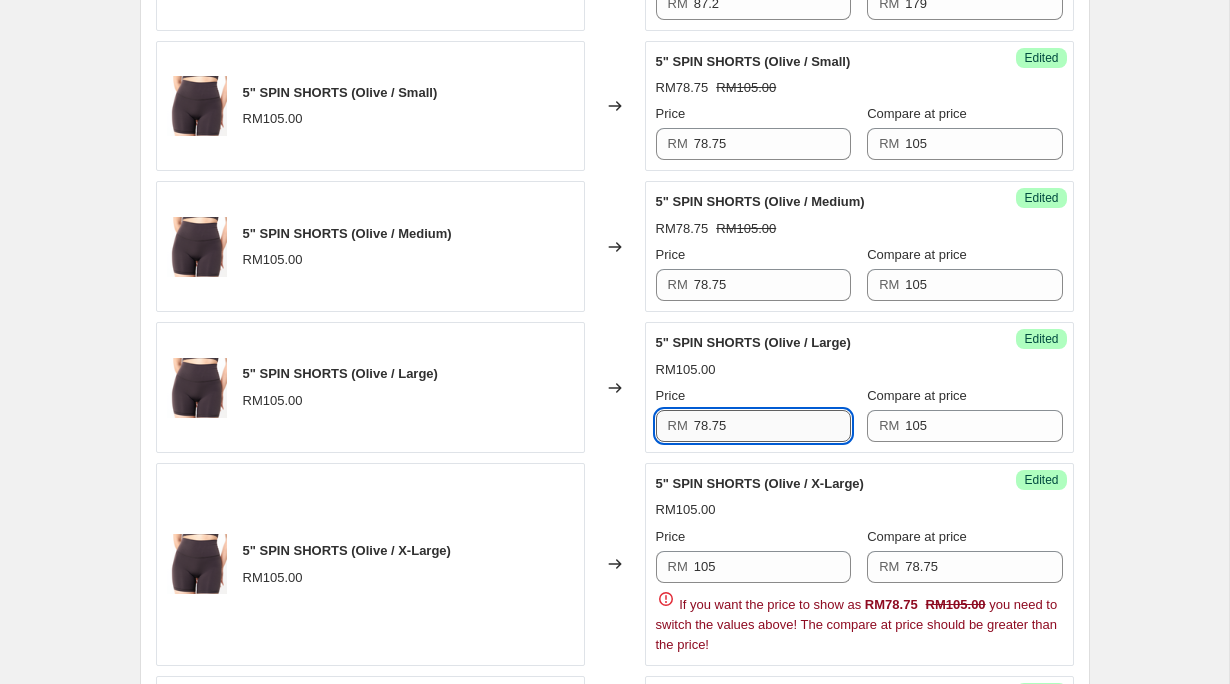 scroll, scrollTop: 2394, scrollLeft: 0, axis: vertical 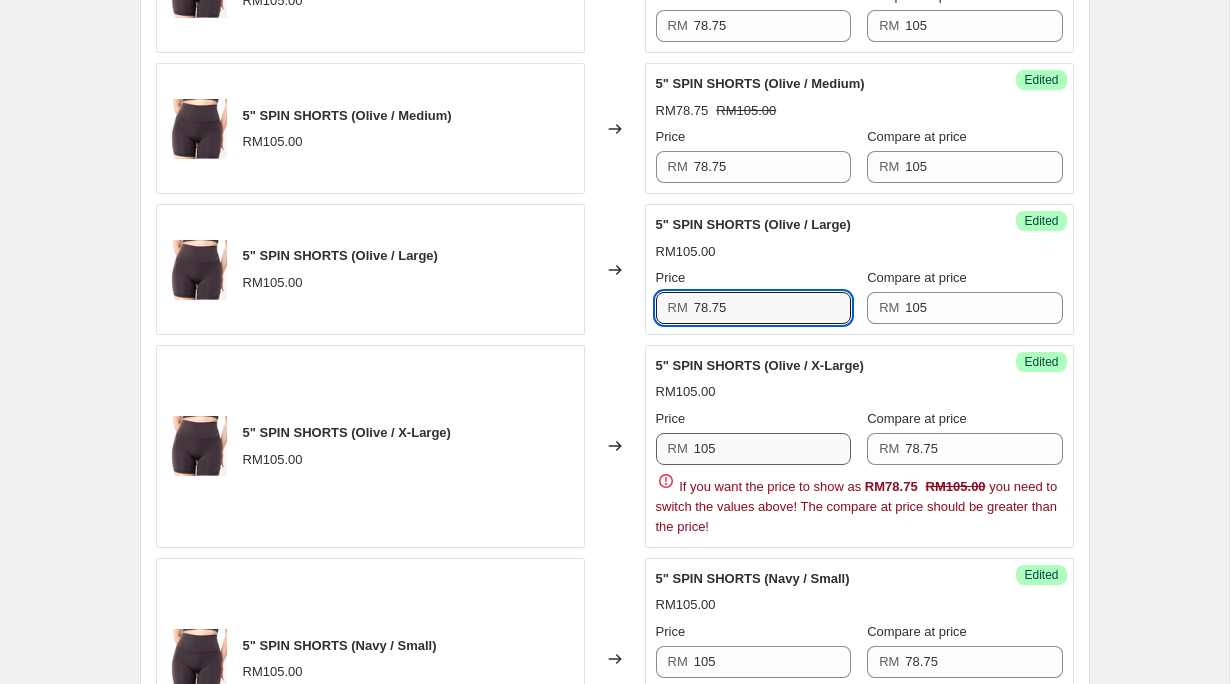 type on "78.75" 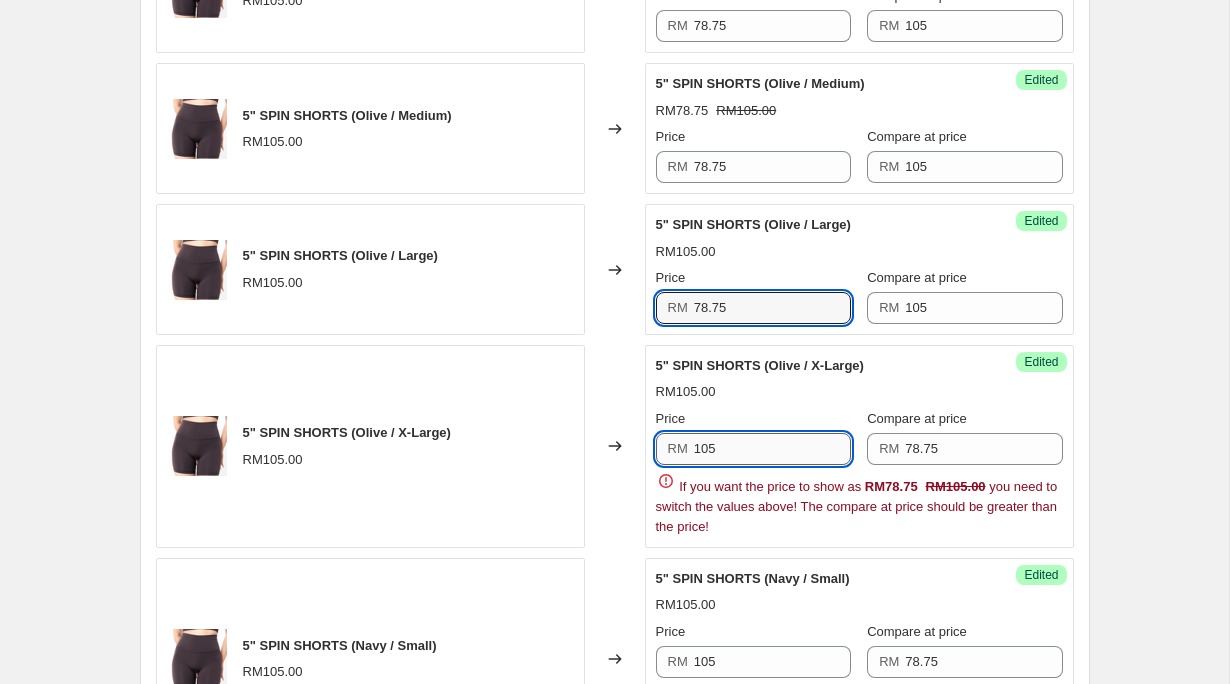 click on "105" at bounding box center (772, 449) 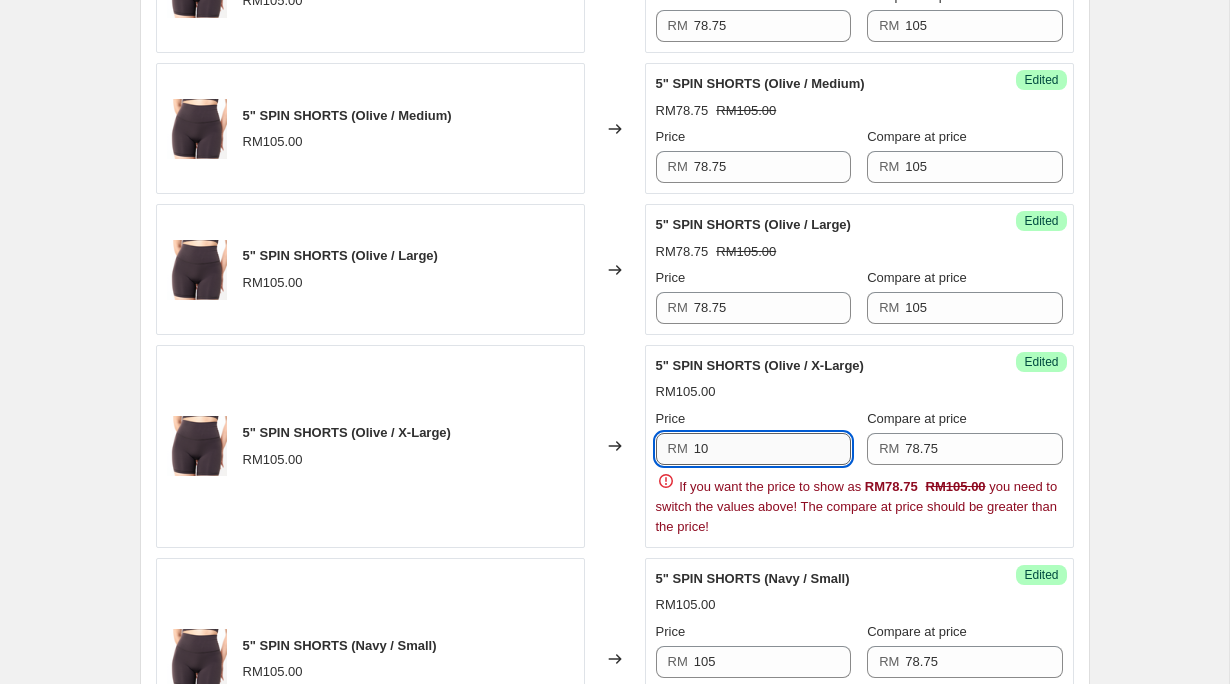 type on "1" 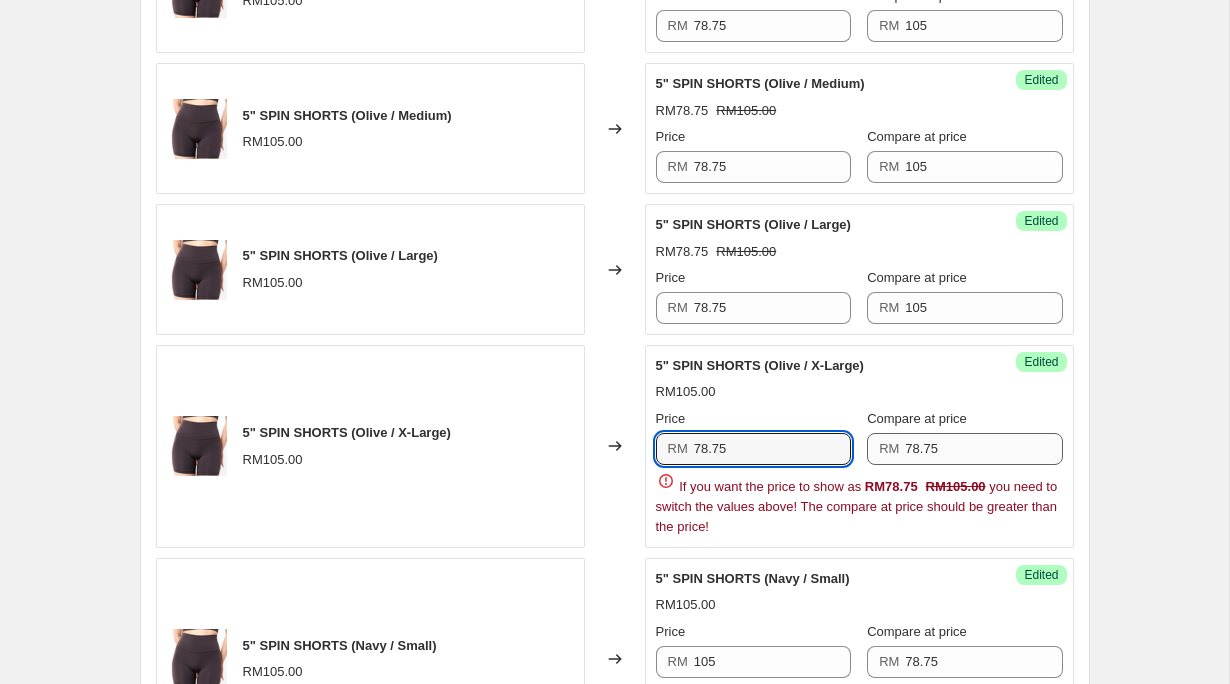 type on "78.75" 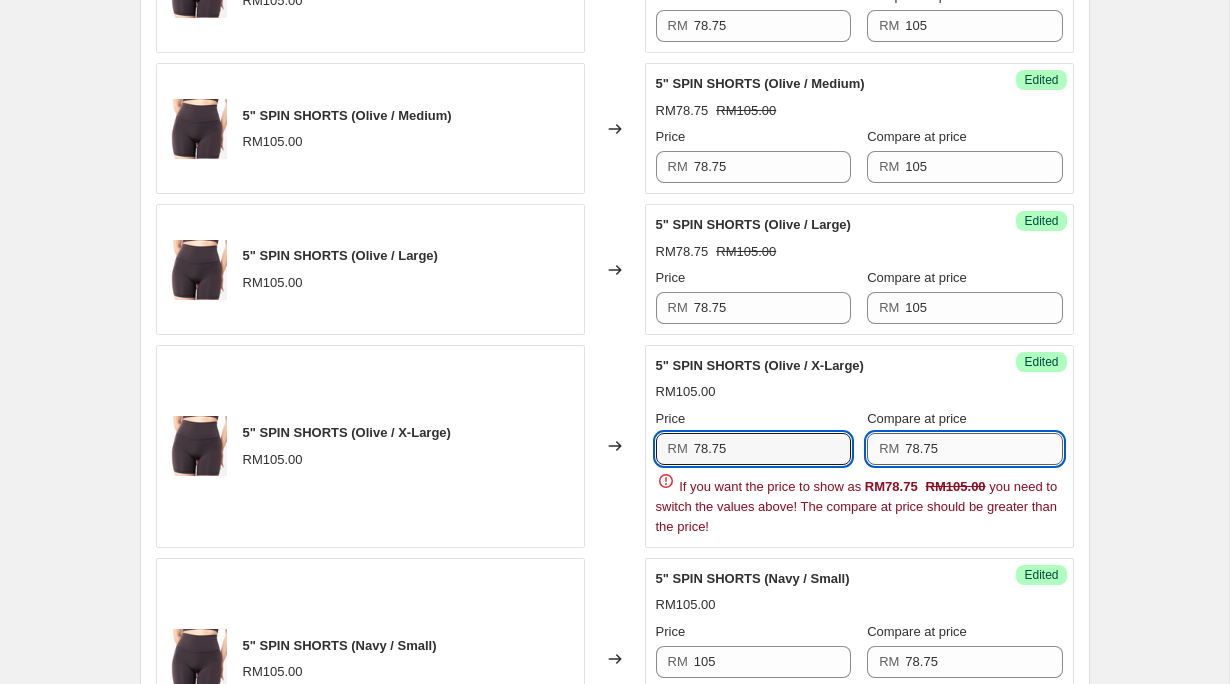 click on "78.75" at bounding box center (983, 449) 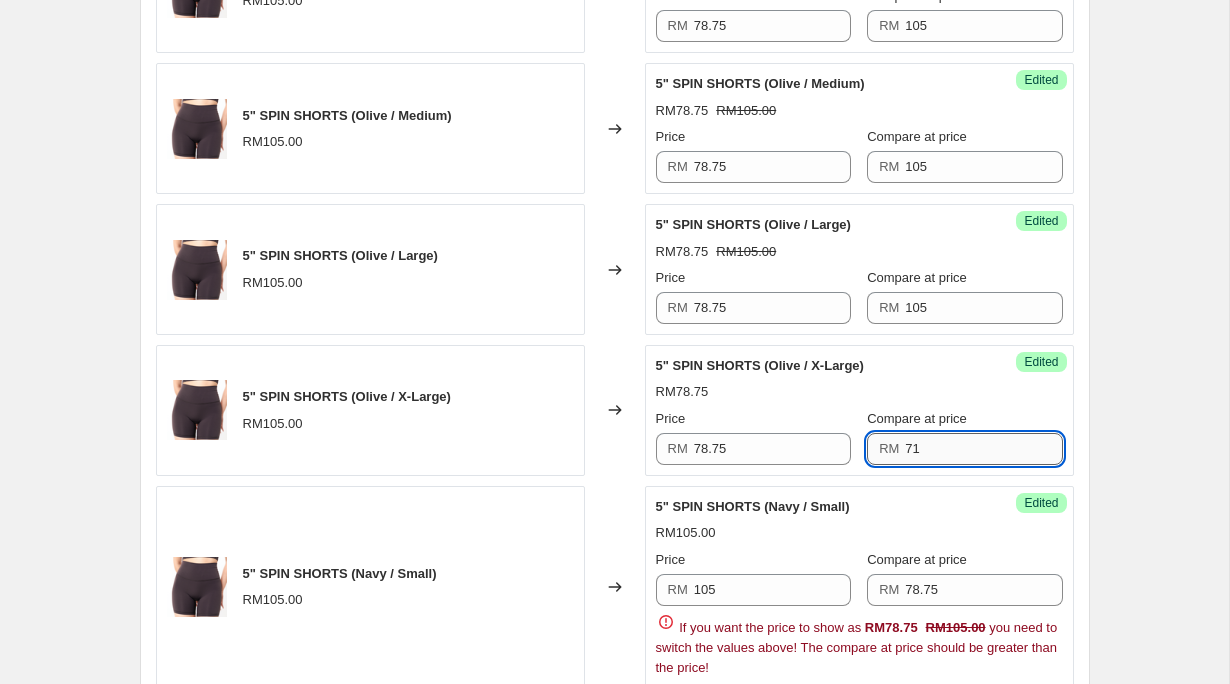 type on "7" 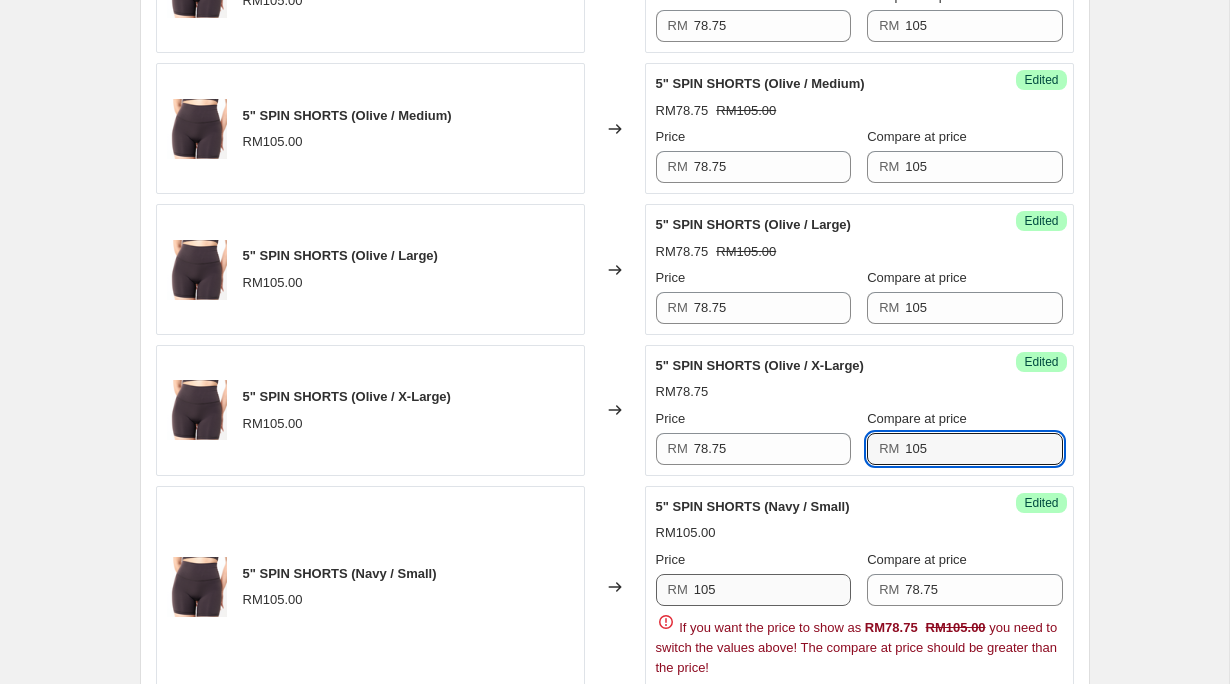 type on "105" 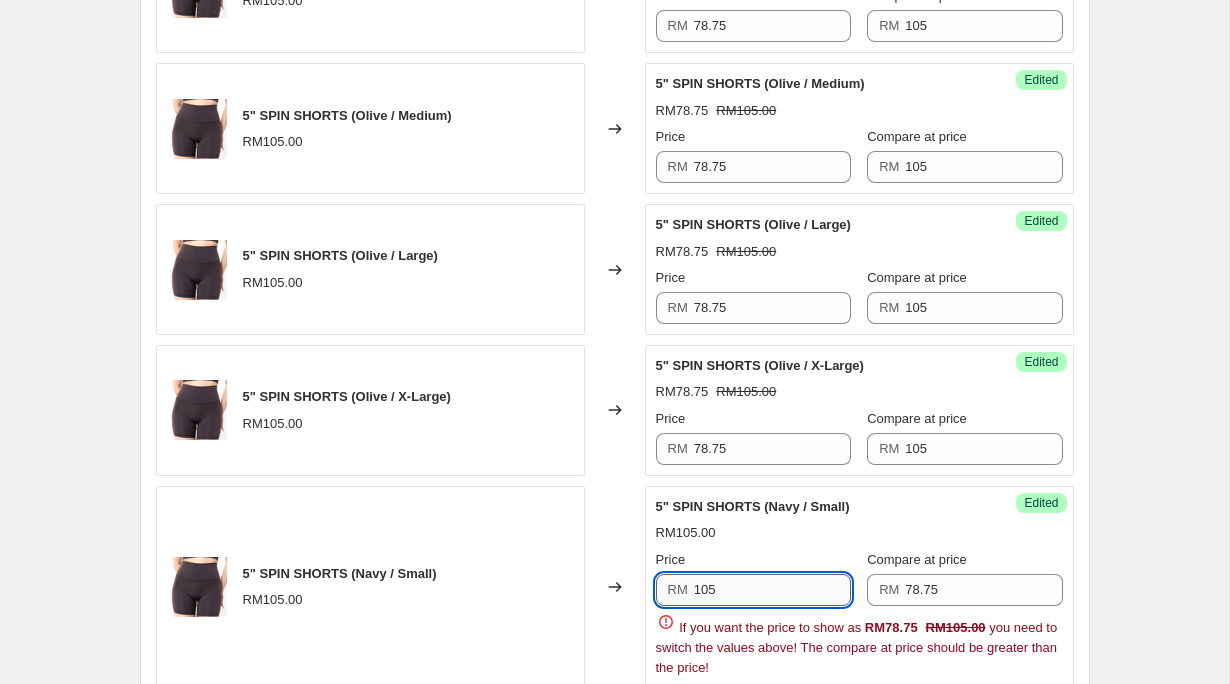 click on "105" at bounding box center [772, 590] 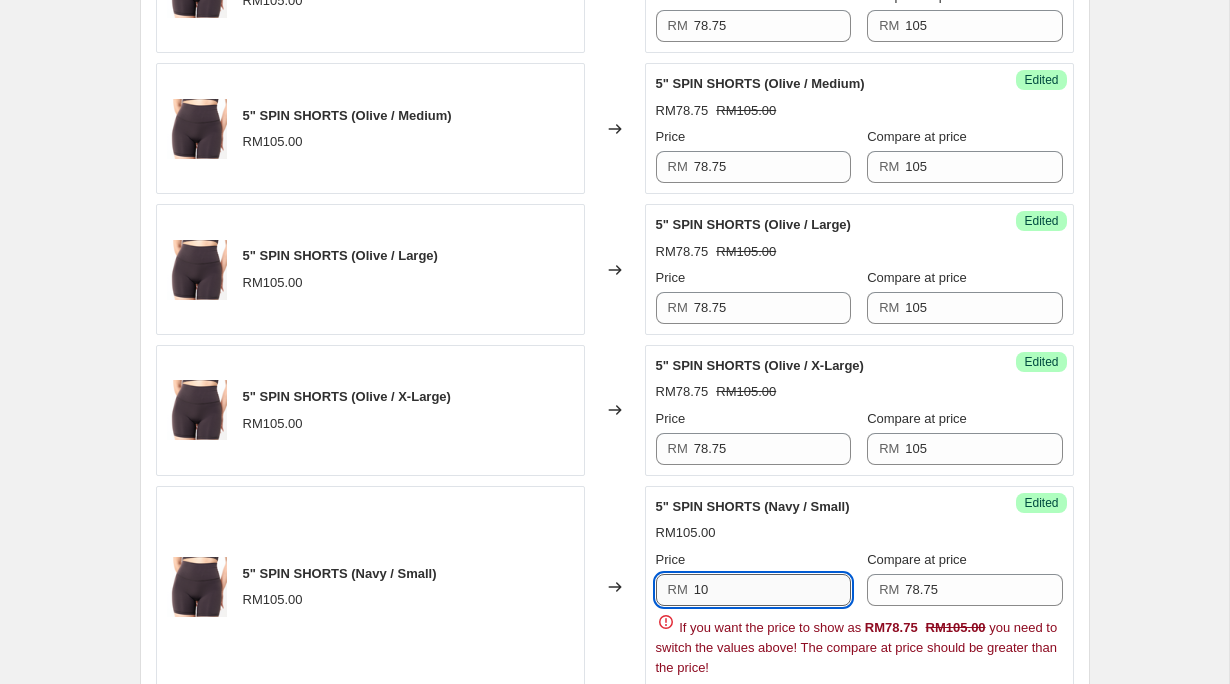 type on "1" 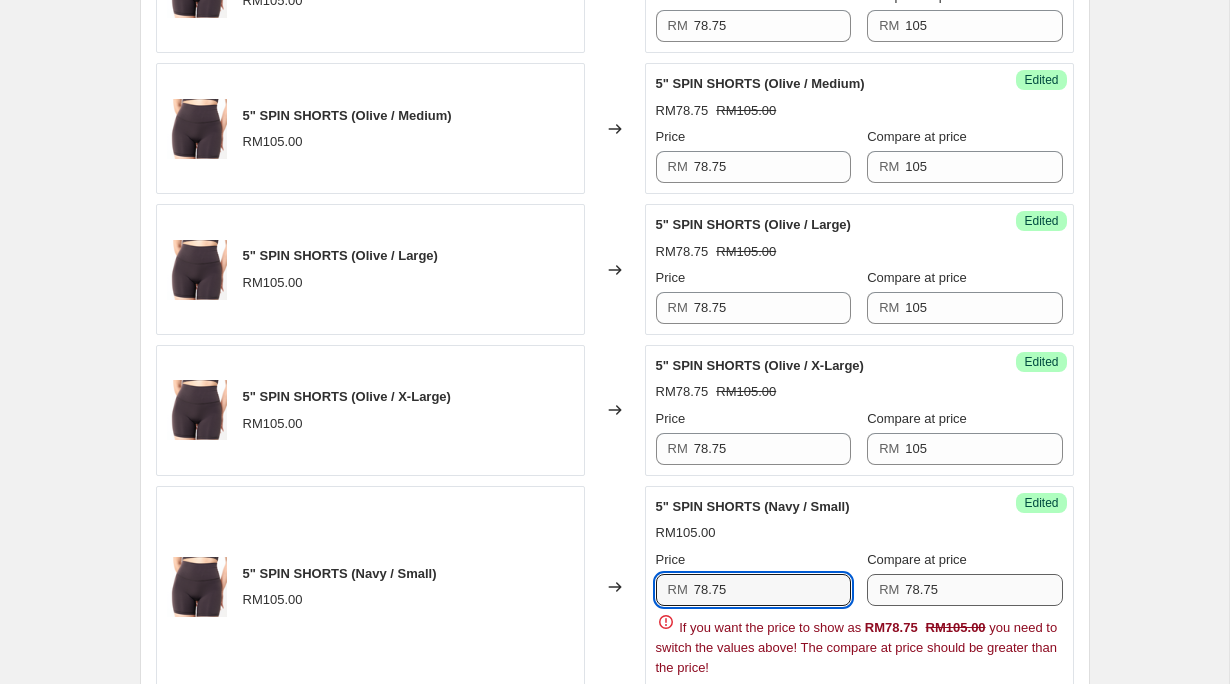 type on "78.75" 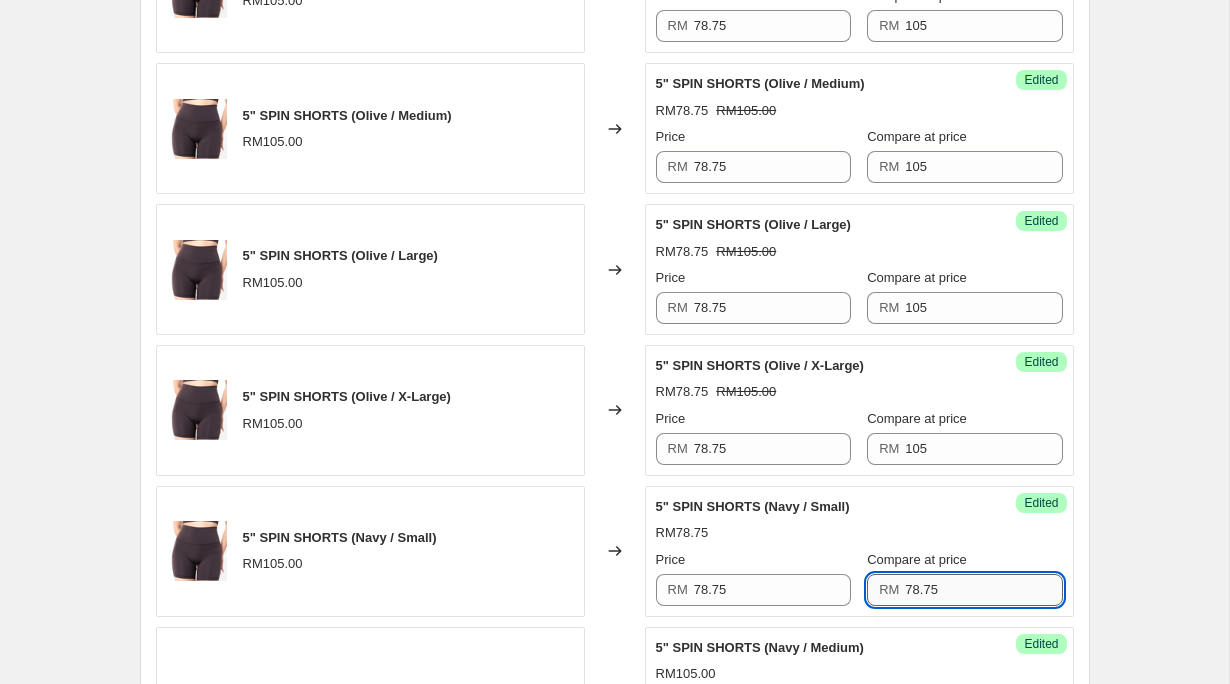 click on "78.75" at bounding box center (983, 590) 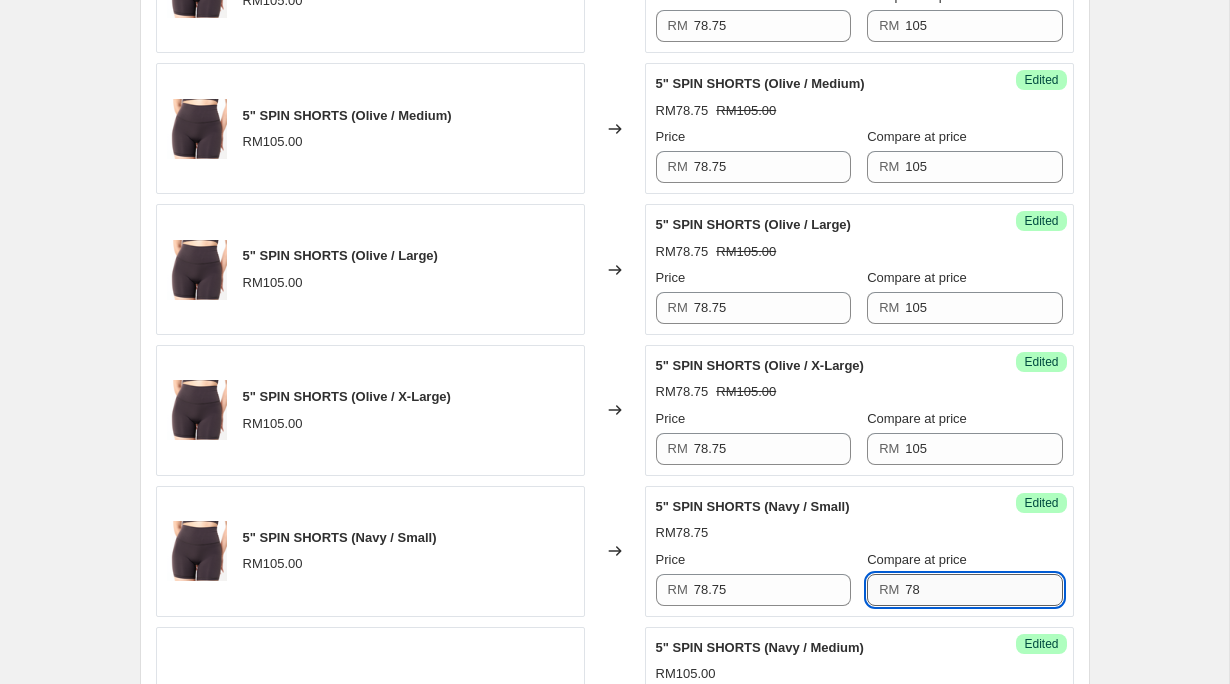 type on "7" 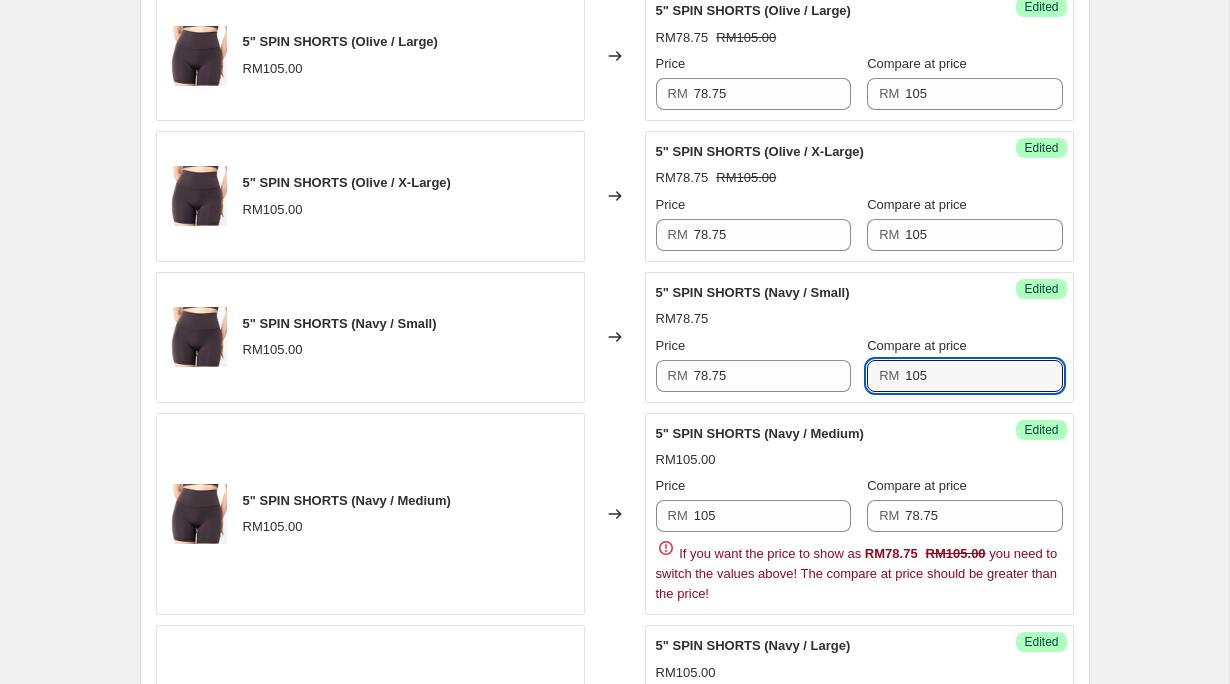 scroll, scrollTop: 2628, scrollLeft: 0, axis: vertical 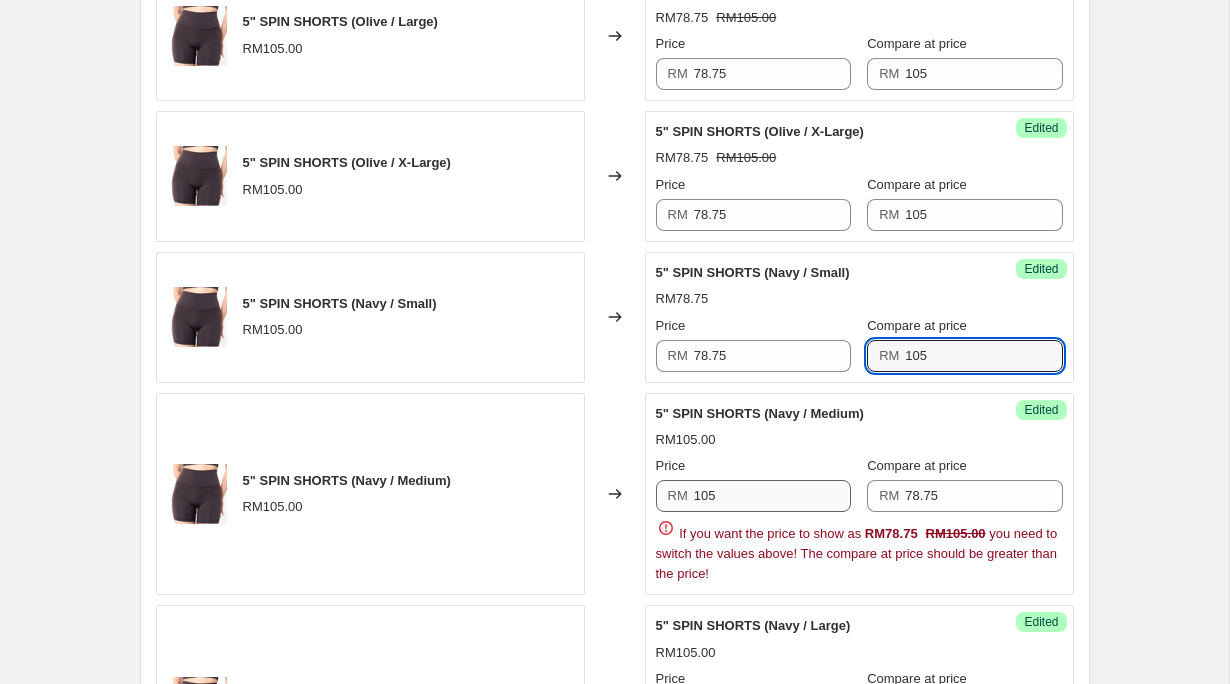 type on "105" 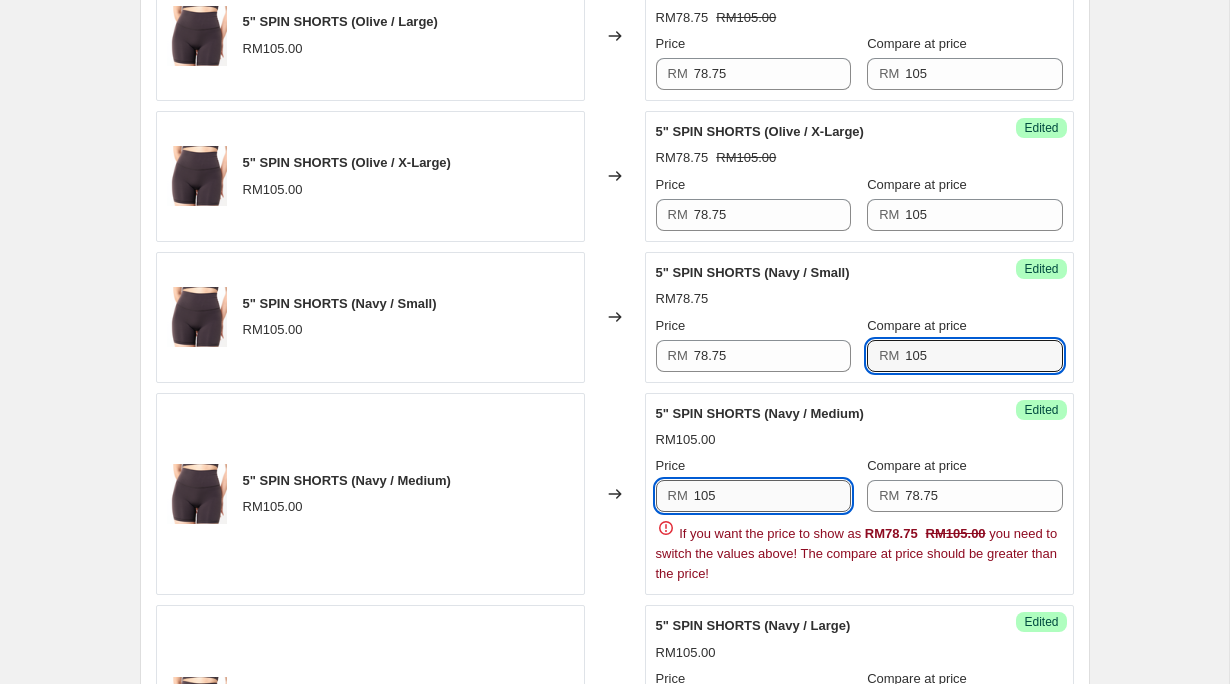 click on "105" at bounding box center [772, 496] 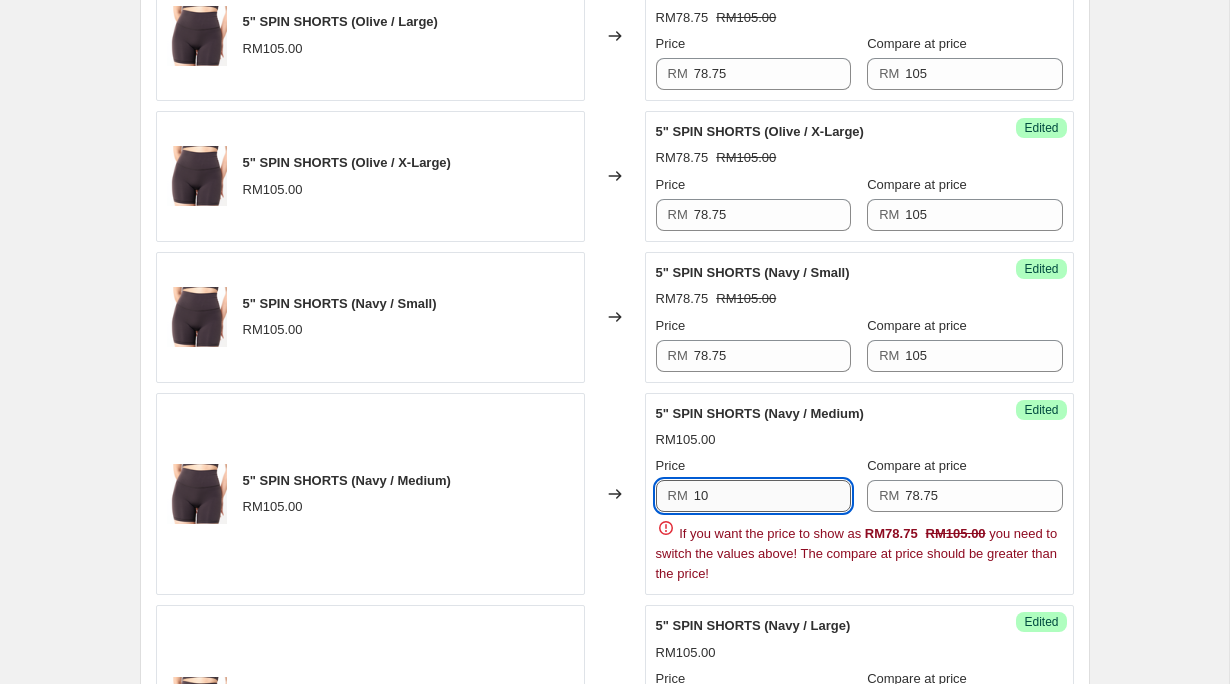 type on "1" 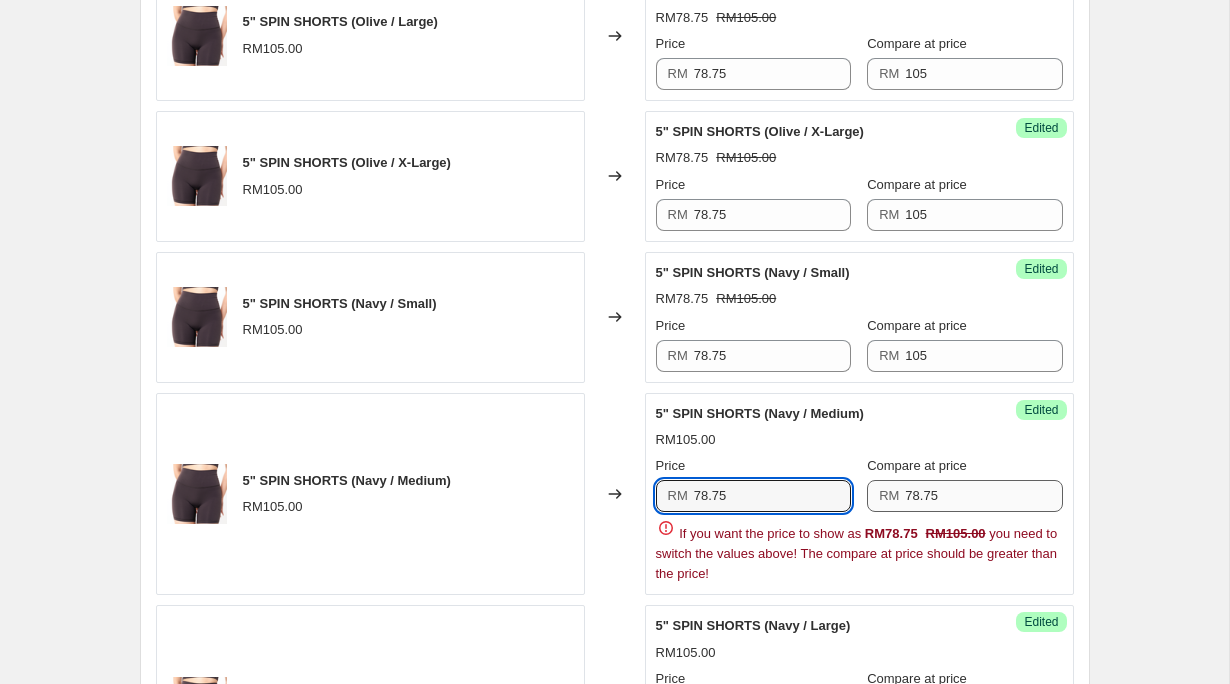 type on "78.75" 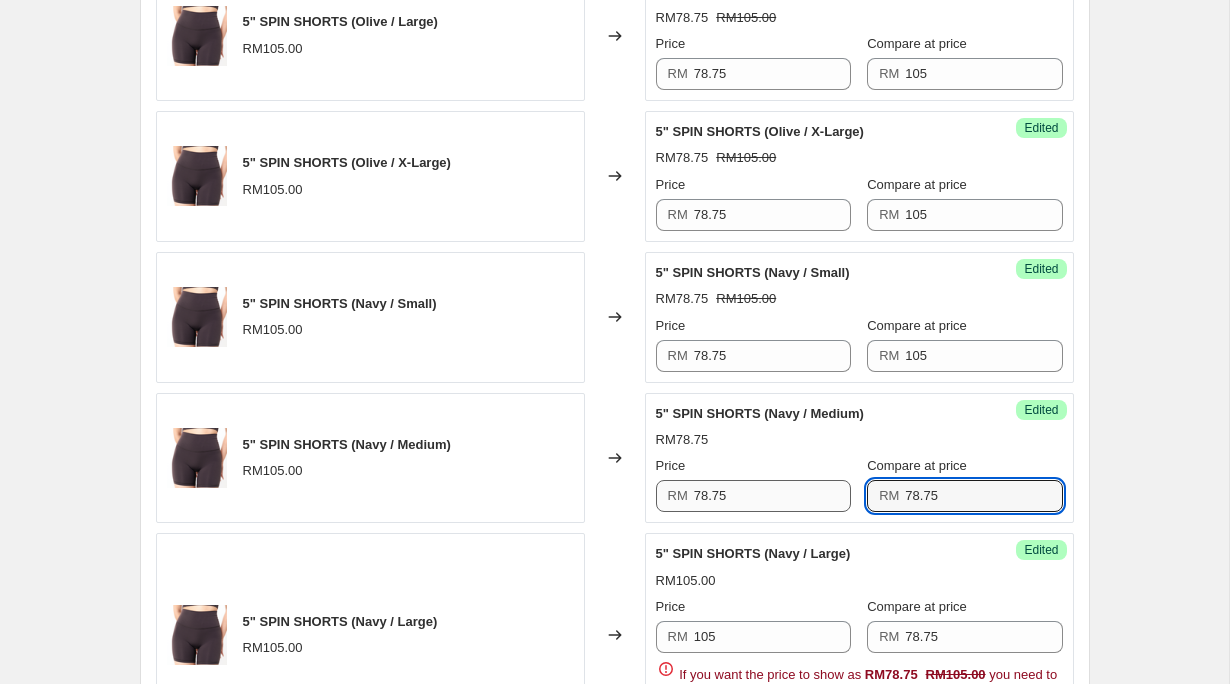 drag, startPoint x: 960, startPoint y: 504, endPoint x: 828, endPoint y: 481, distance: 133.9888 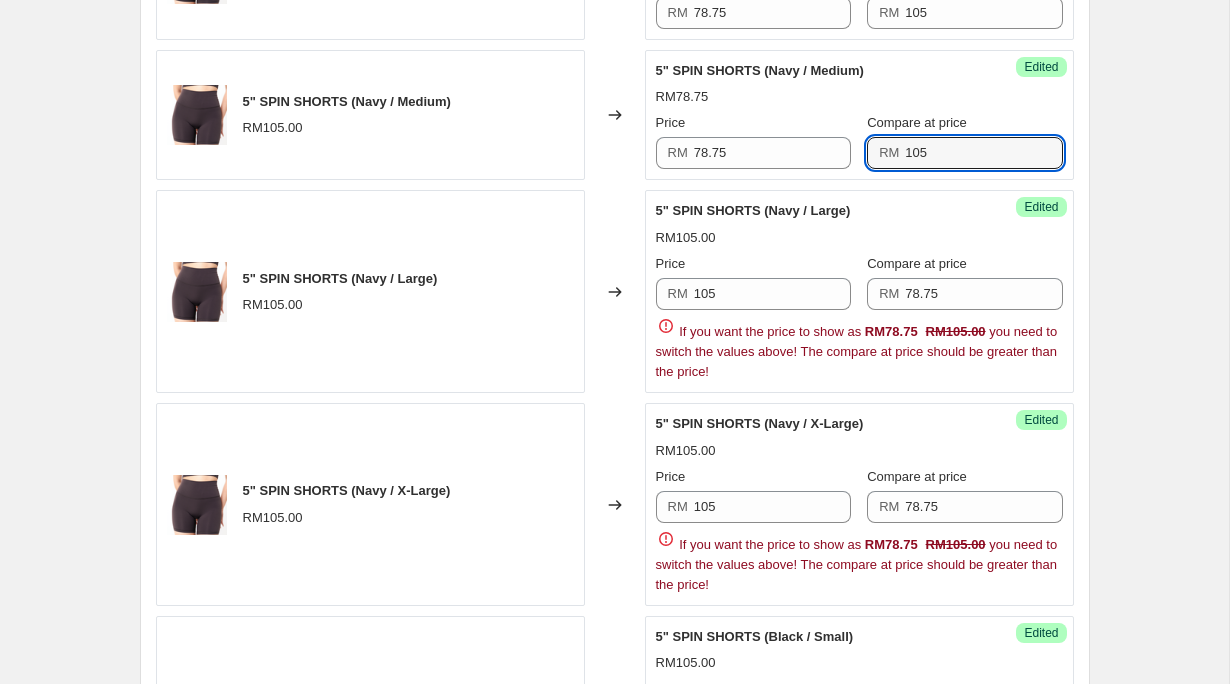 scroll, scrollTop: 3126, scrollLeft: 0, axis: vertical 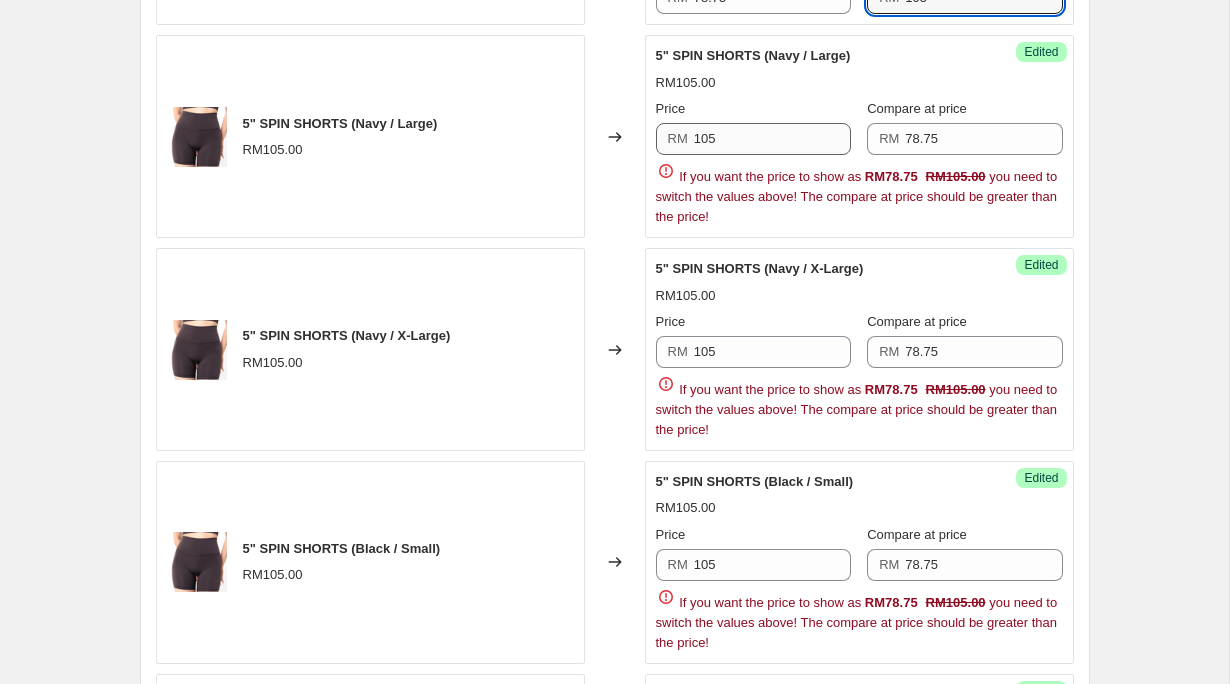 type on "105" 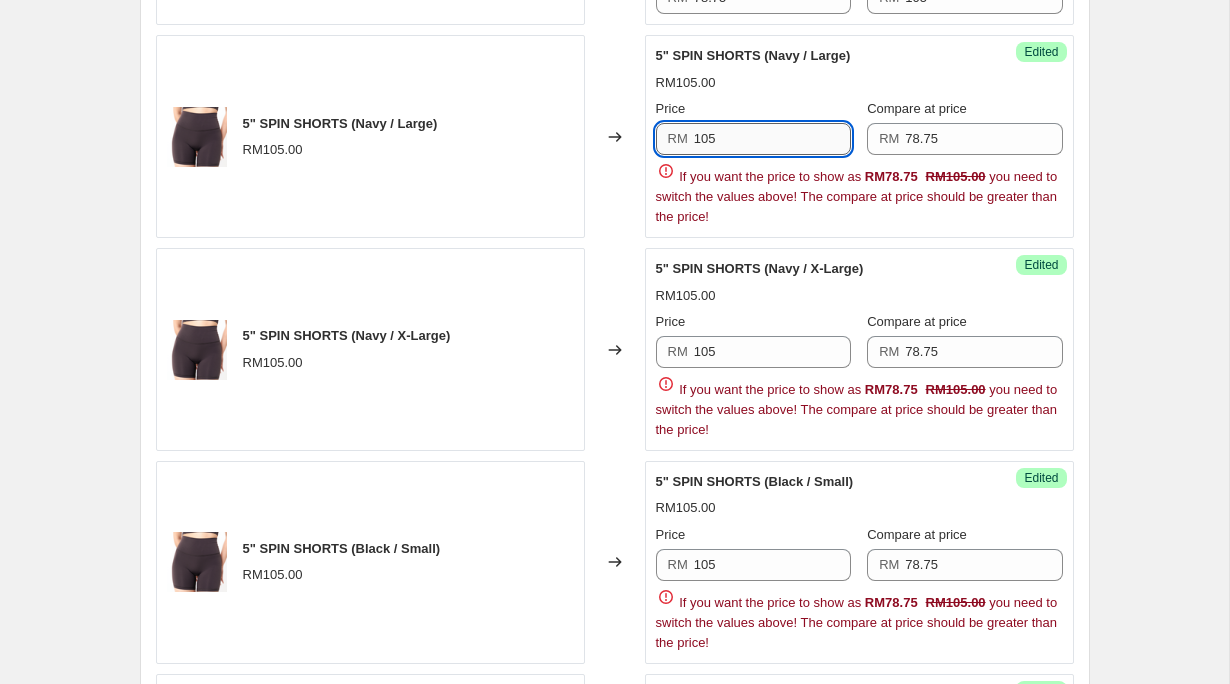 click on "105" at bounding box center [772, 139] 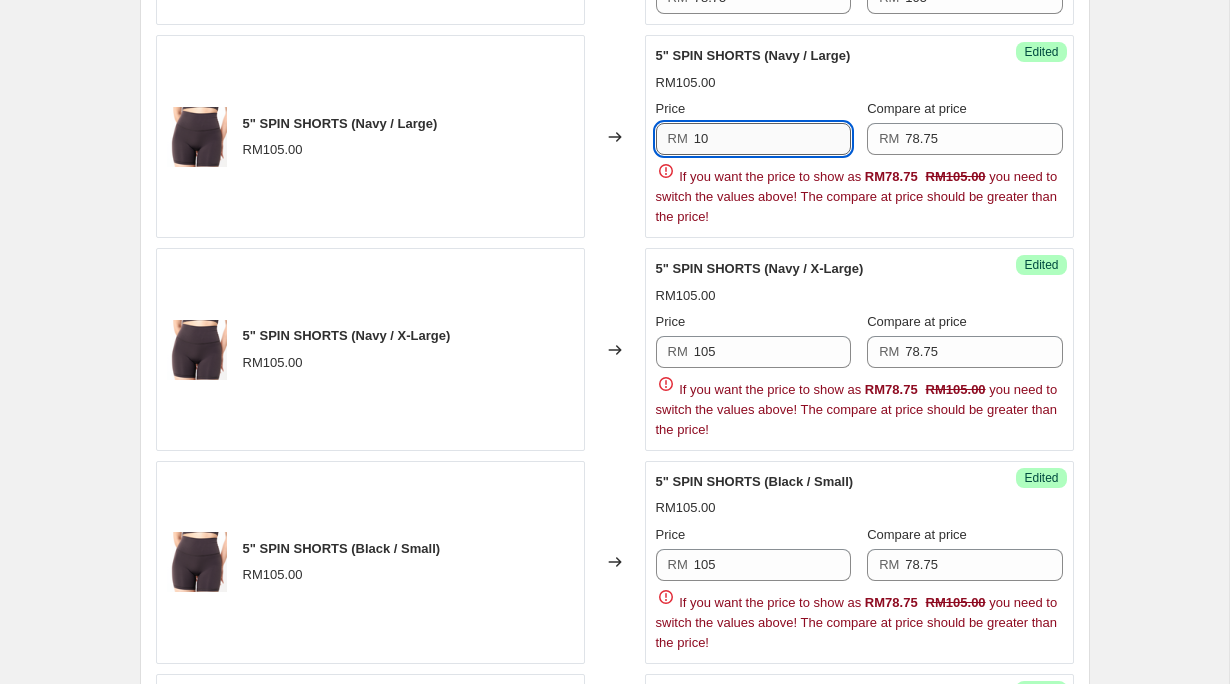 type on "1" 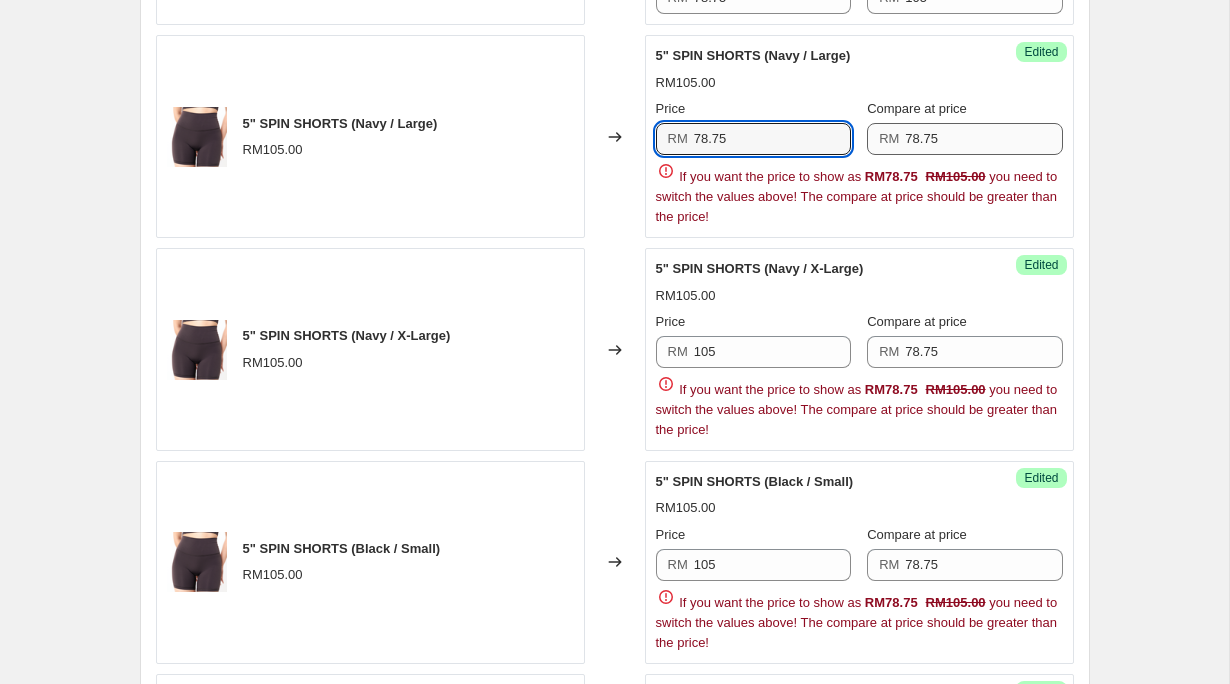 type on "78.75" 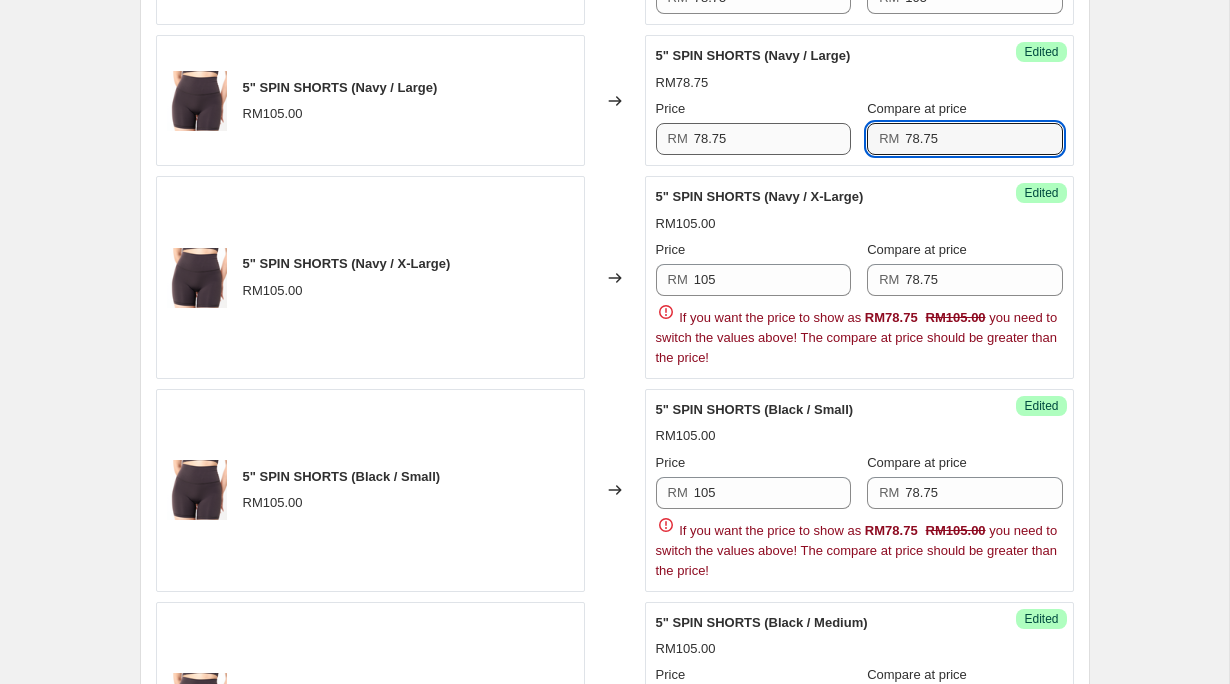 drag, startPoint x: 951, startPoint y: 139, endPoint x: 817, endPoint y: 139, distance: 134 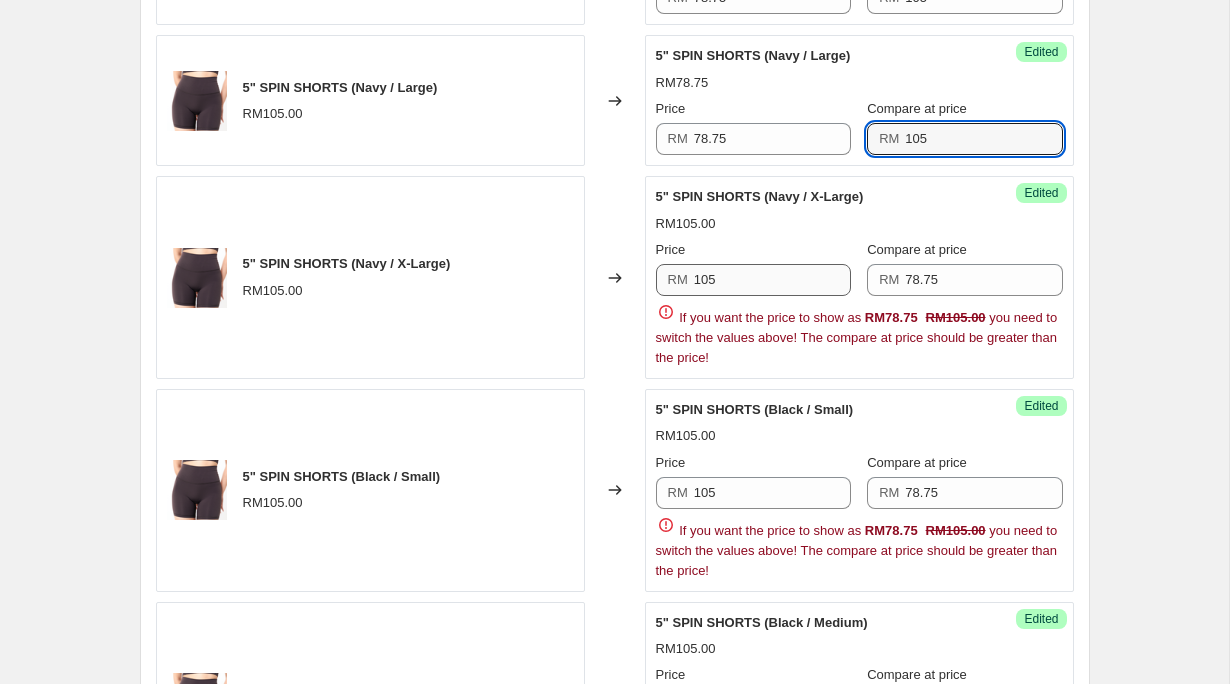 type on "105" 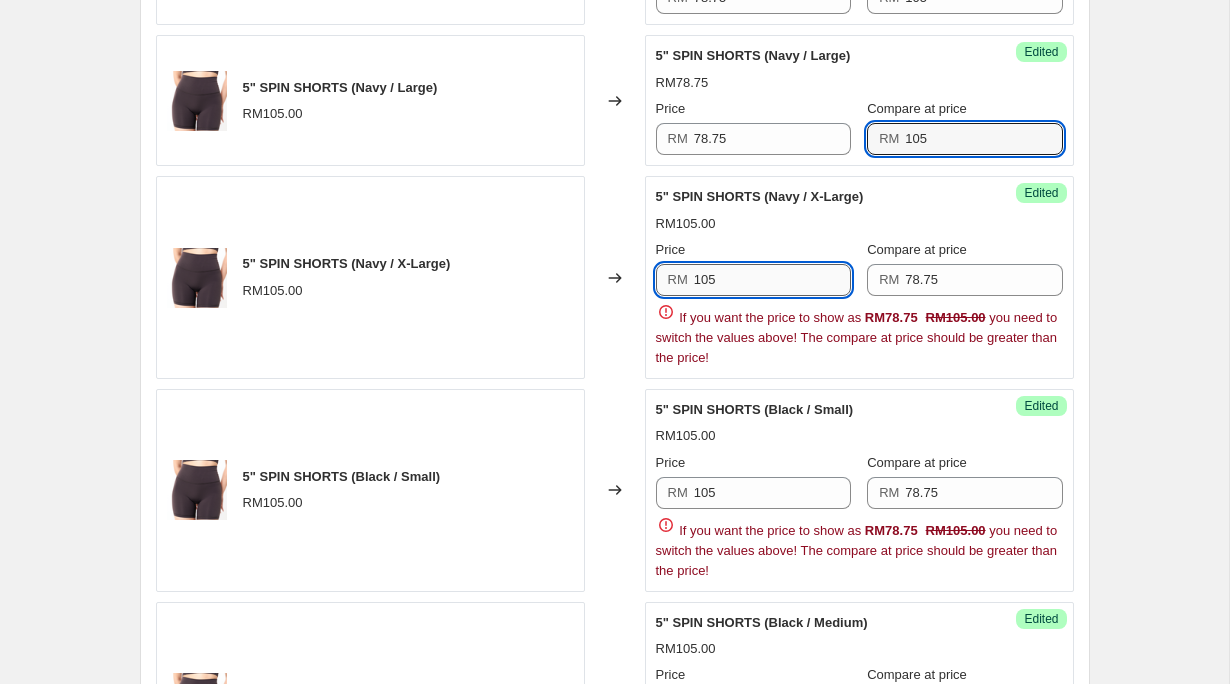 click on "105" at bounding box center [772, 280] 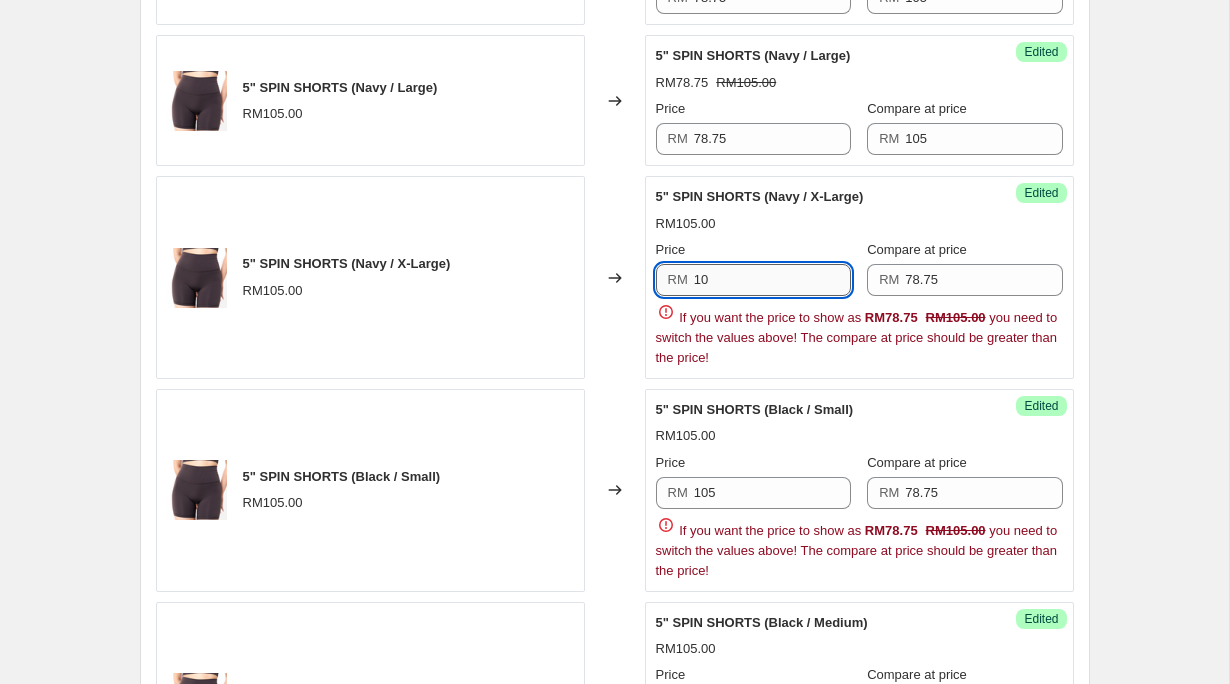 type on "1" 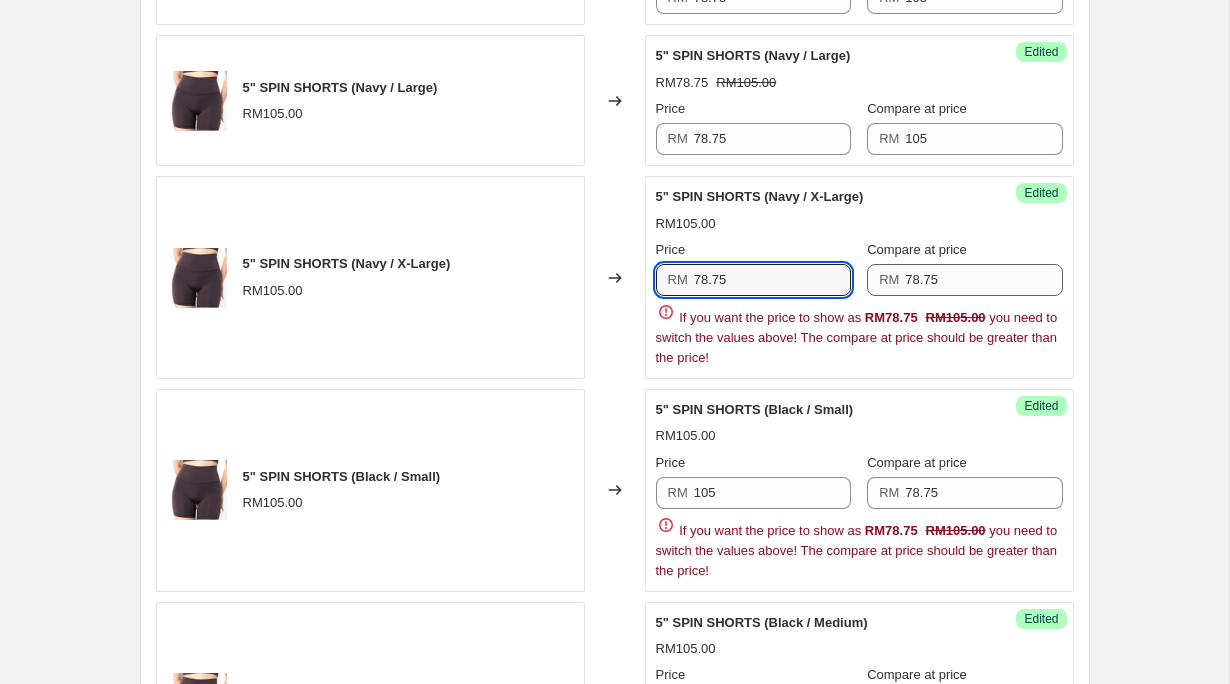 type on "78.75" 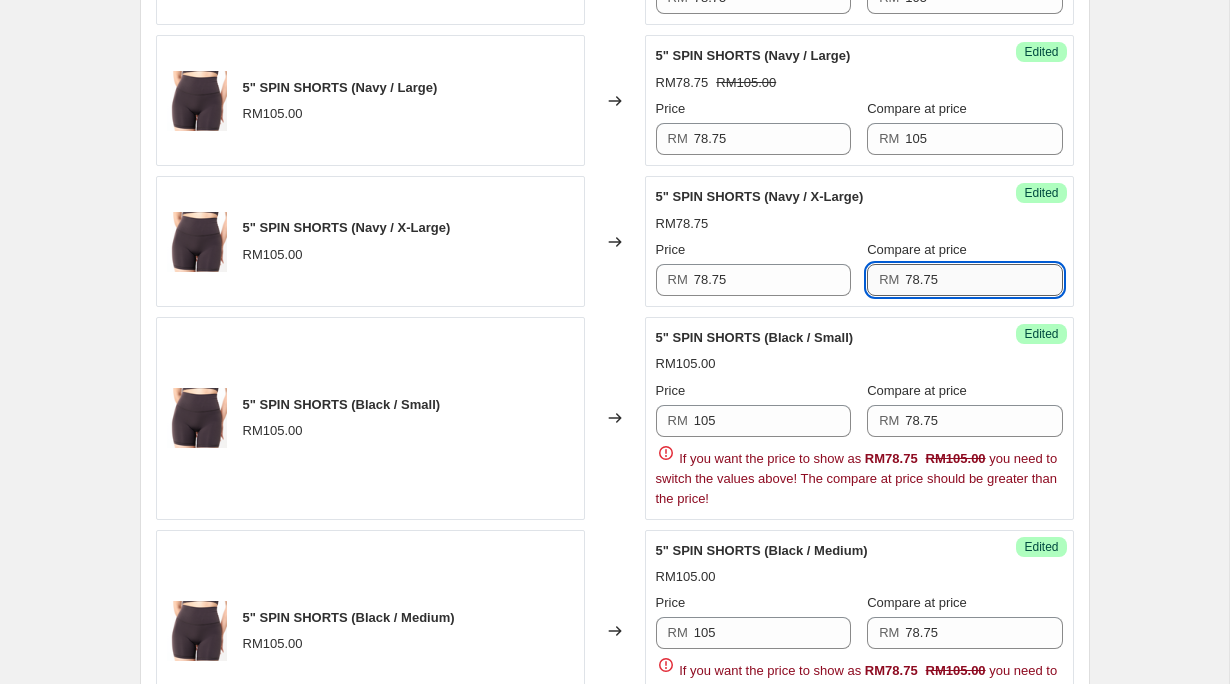 click on "78.75" at bounding box center [983, 280] 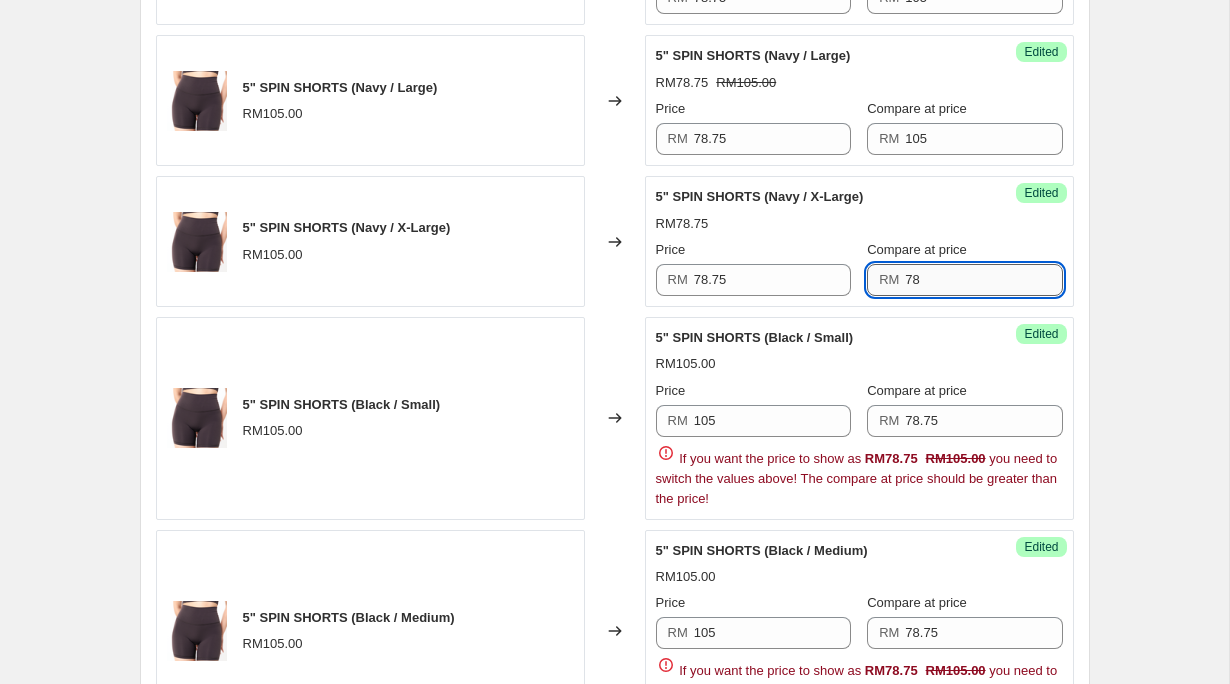 type on "7" 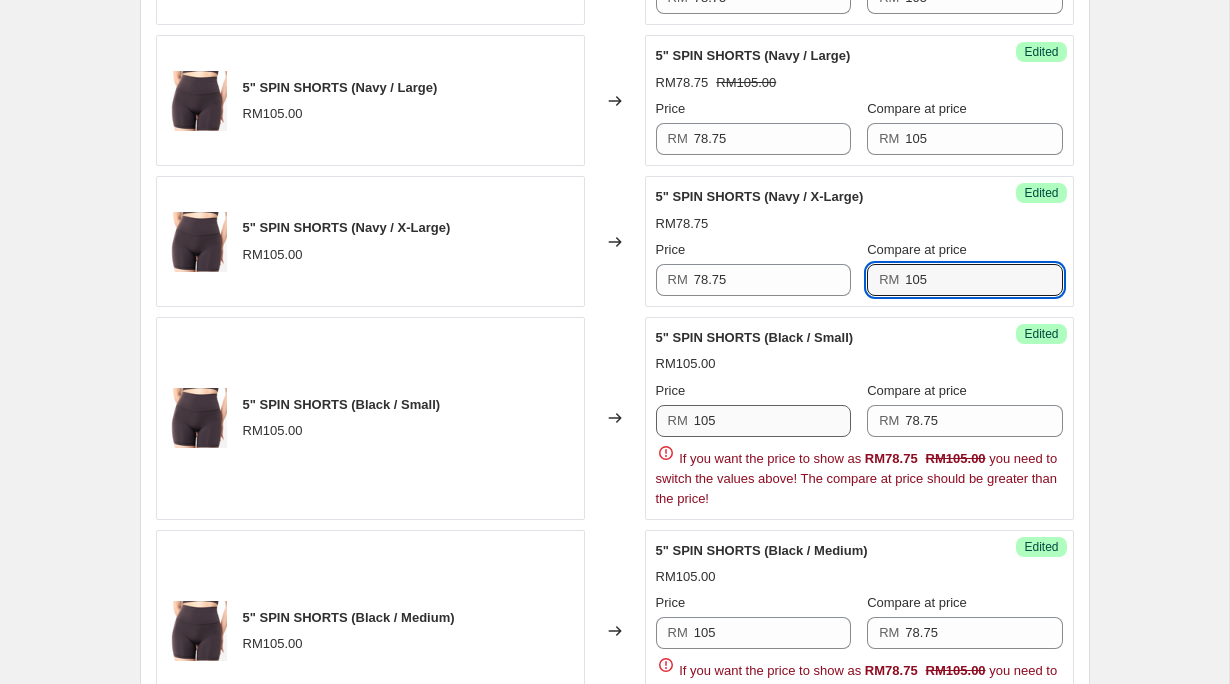 type on "105" 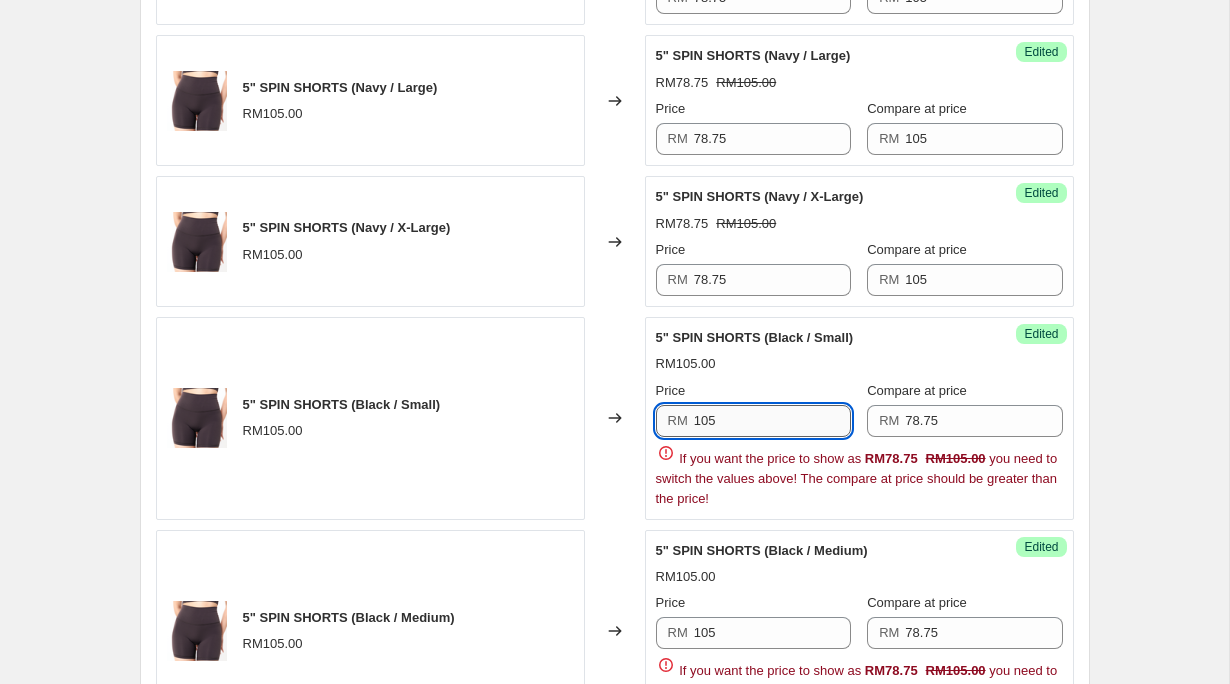 click on "105" at bounding box center [772, 421] 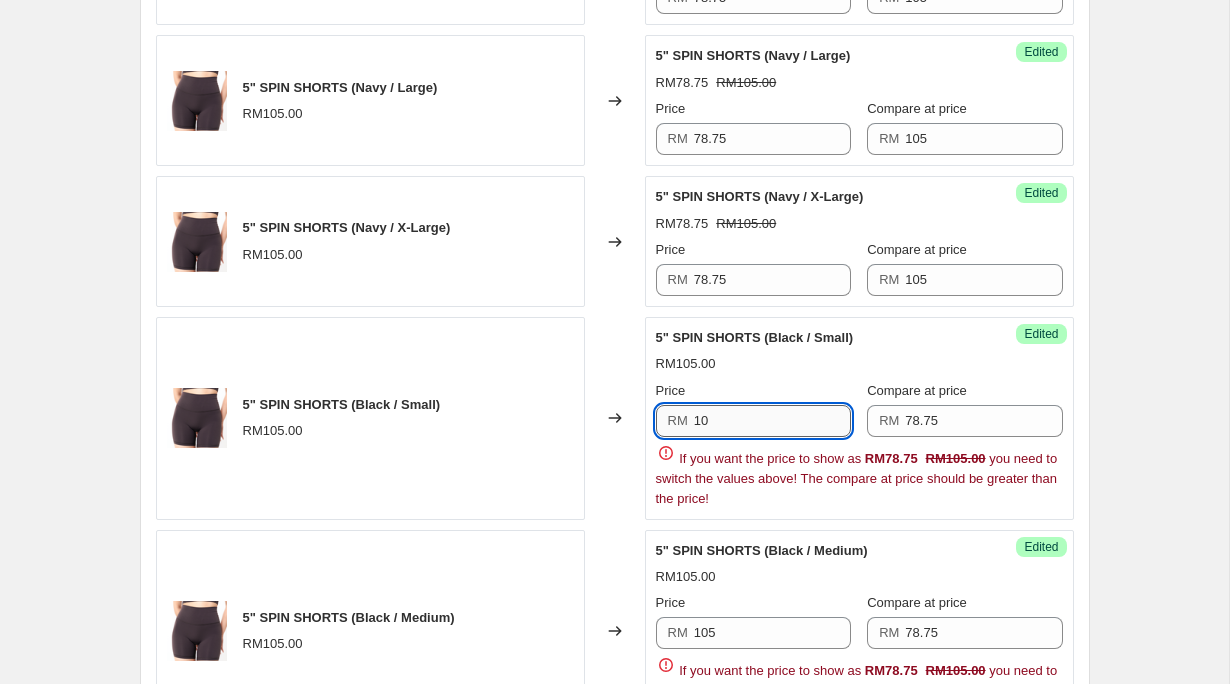 type on "1" 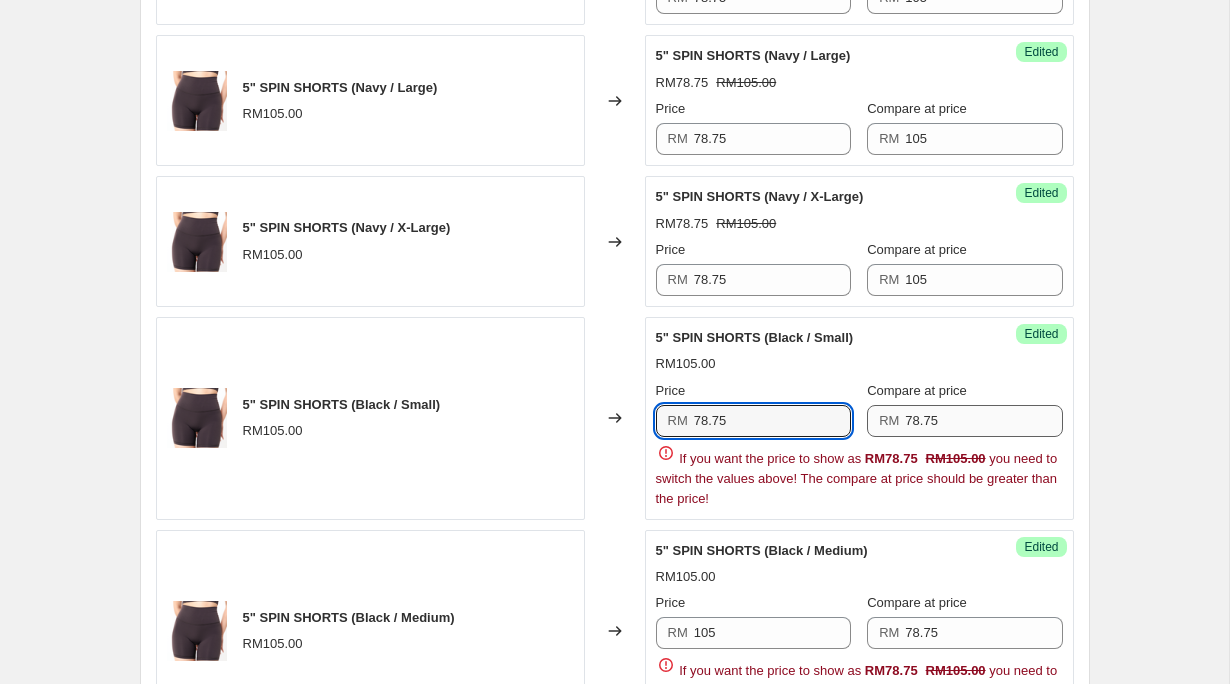 type on "78.75" 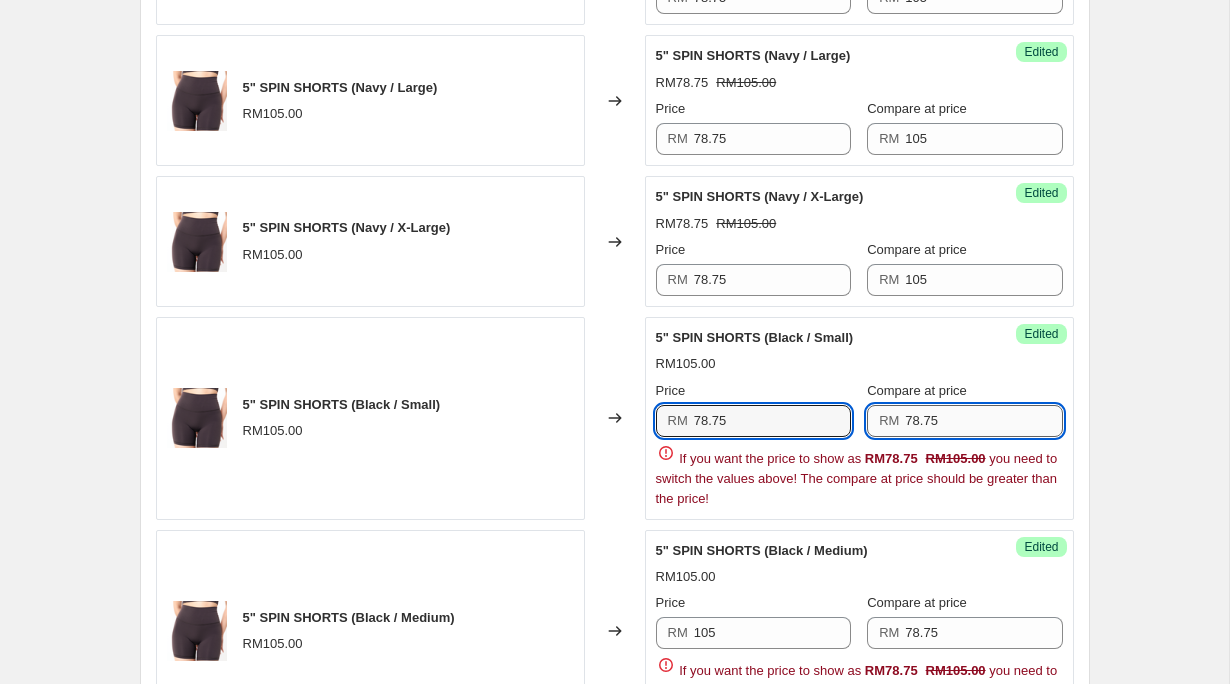 click on "78.75" at bounding box center (983, 421) 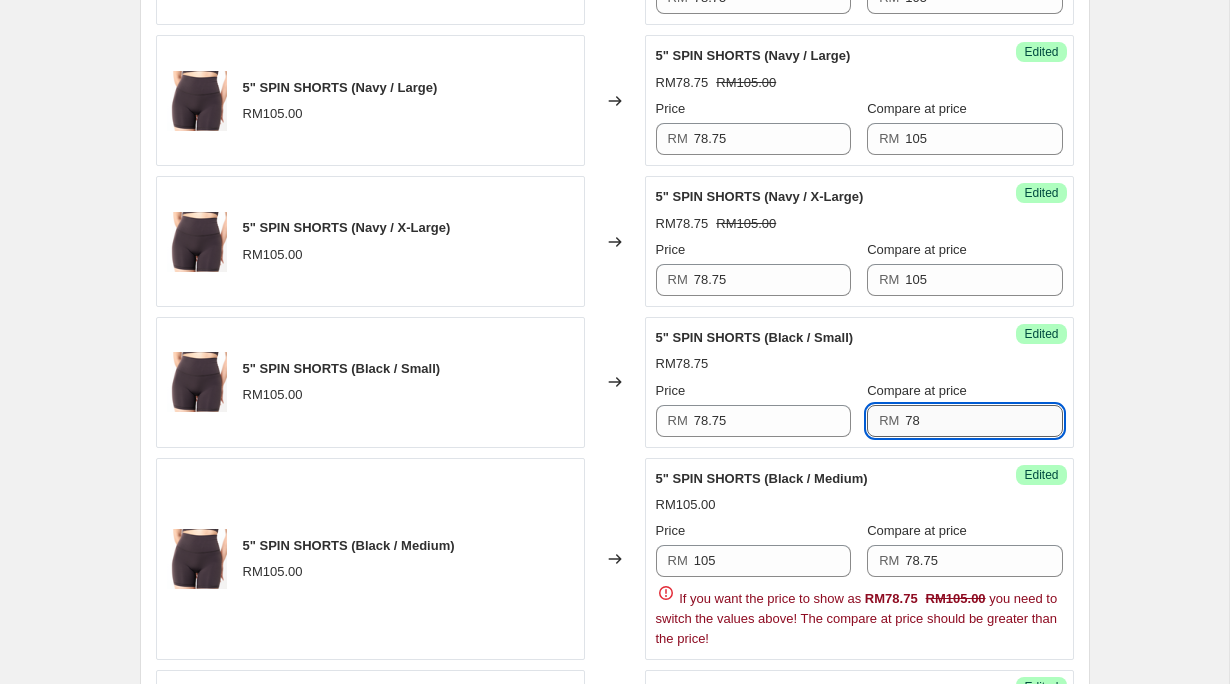type on "7" 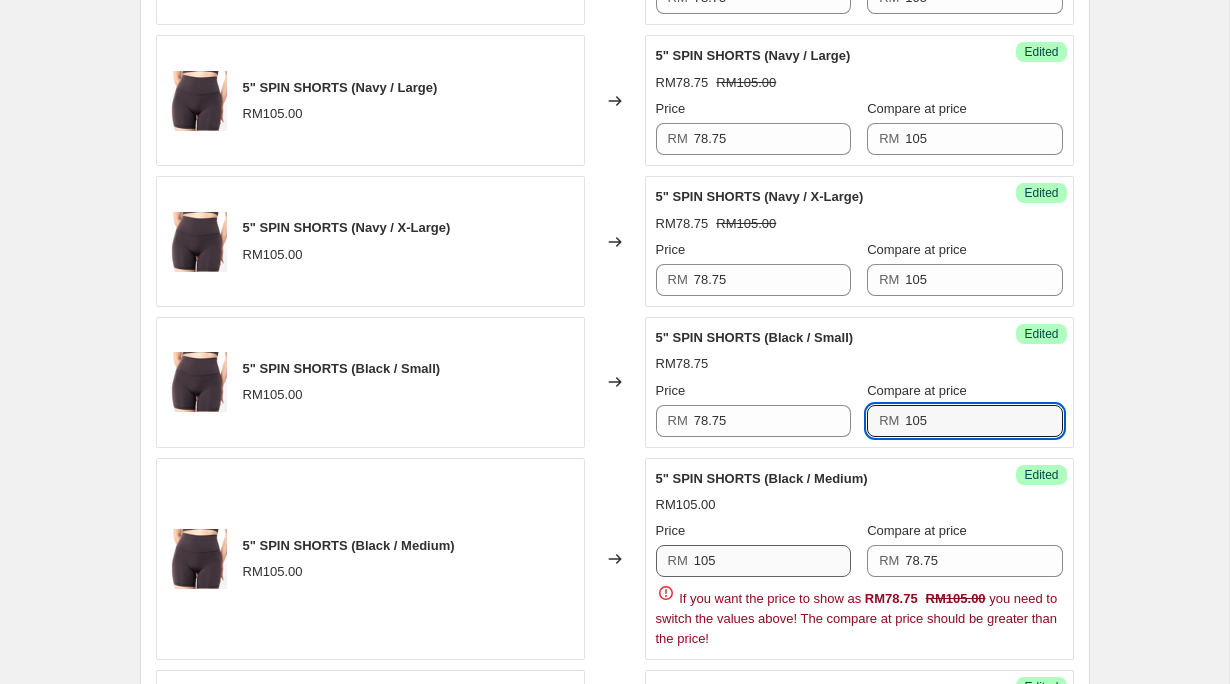 type on "105" 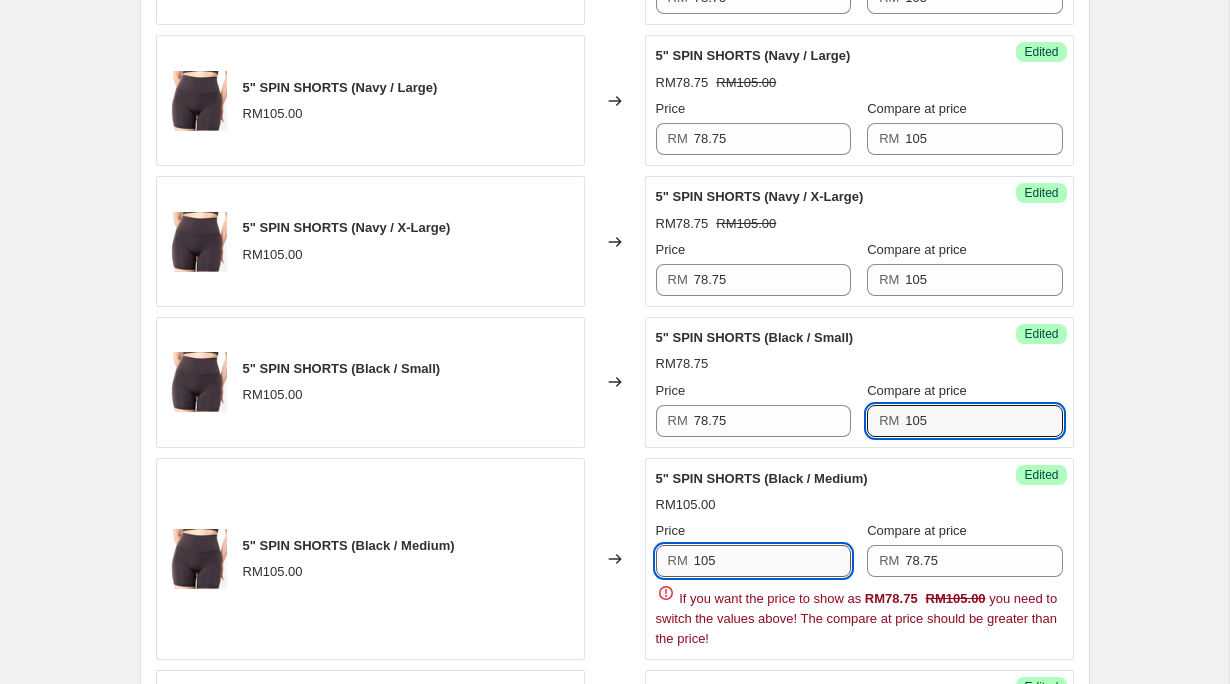 click on "105" at bounding box center (772, 561) 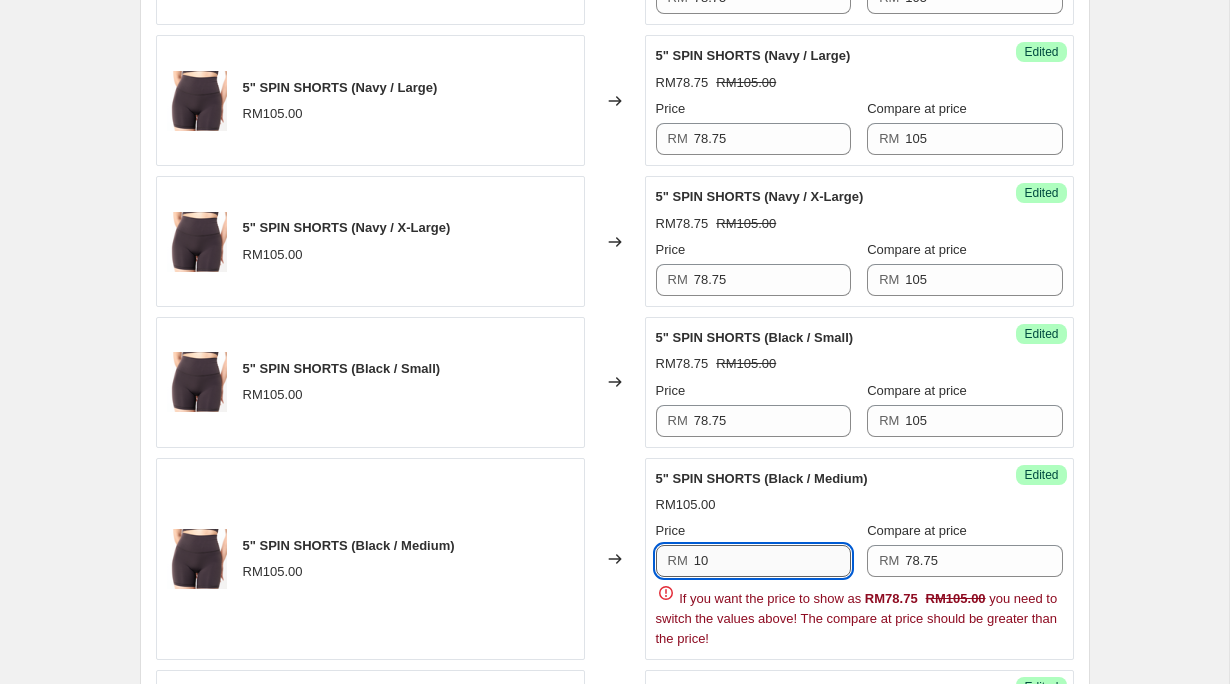 type on "1" 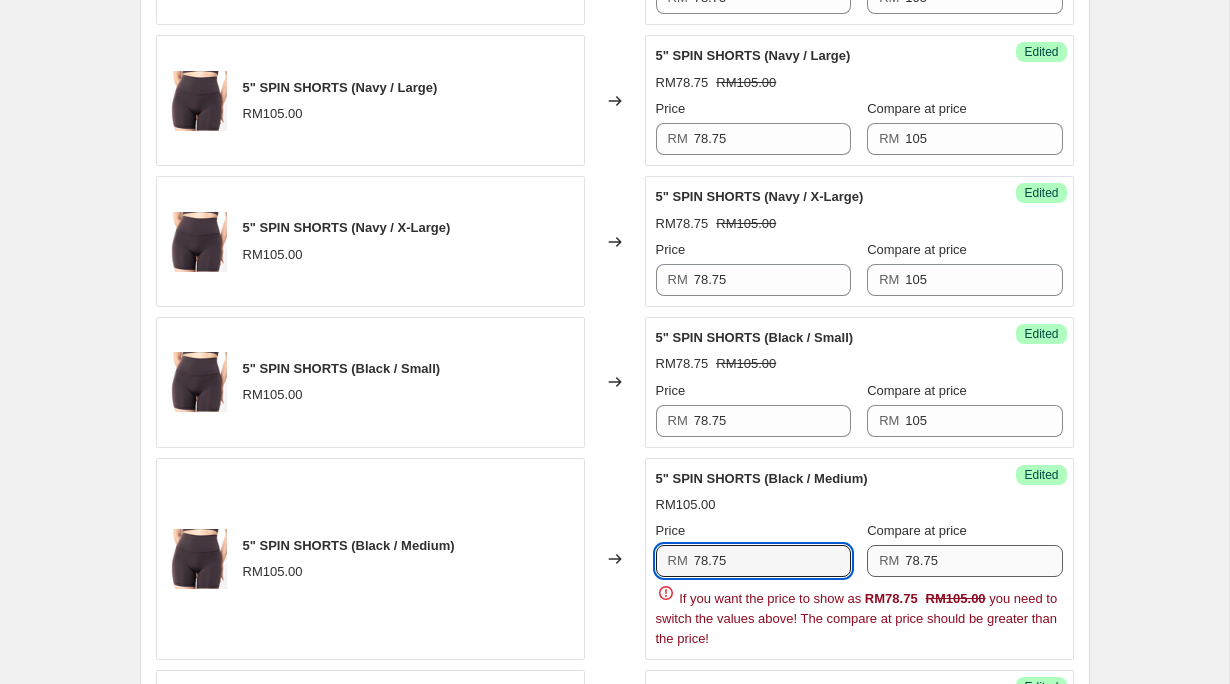 type on "78.75" 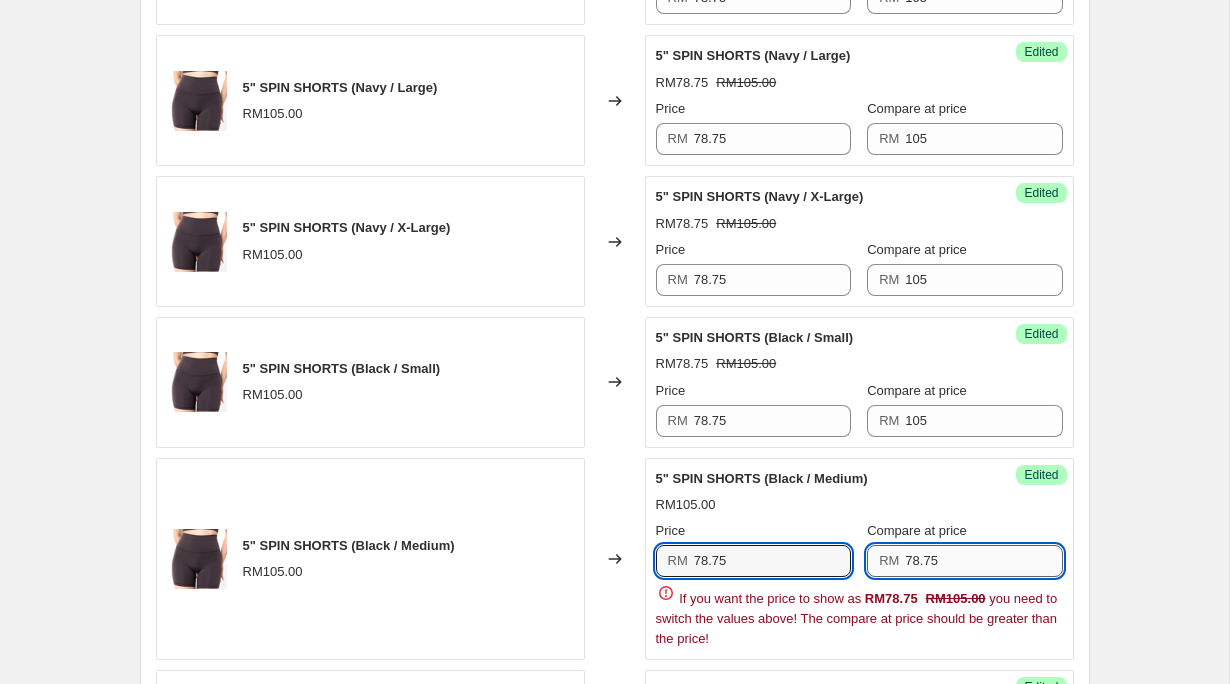 click on "78.75" at bounding box center (983, 561) 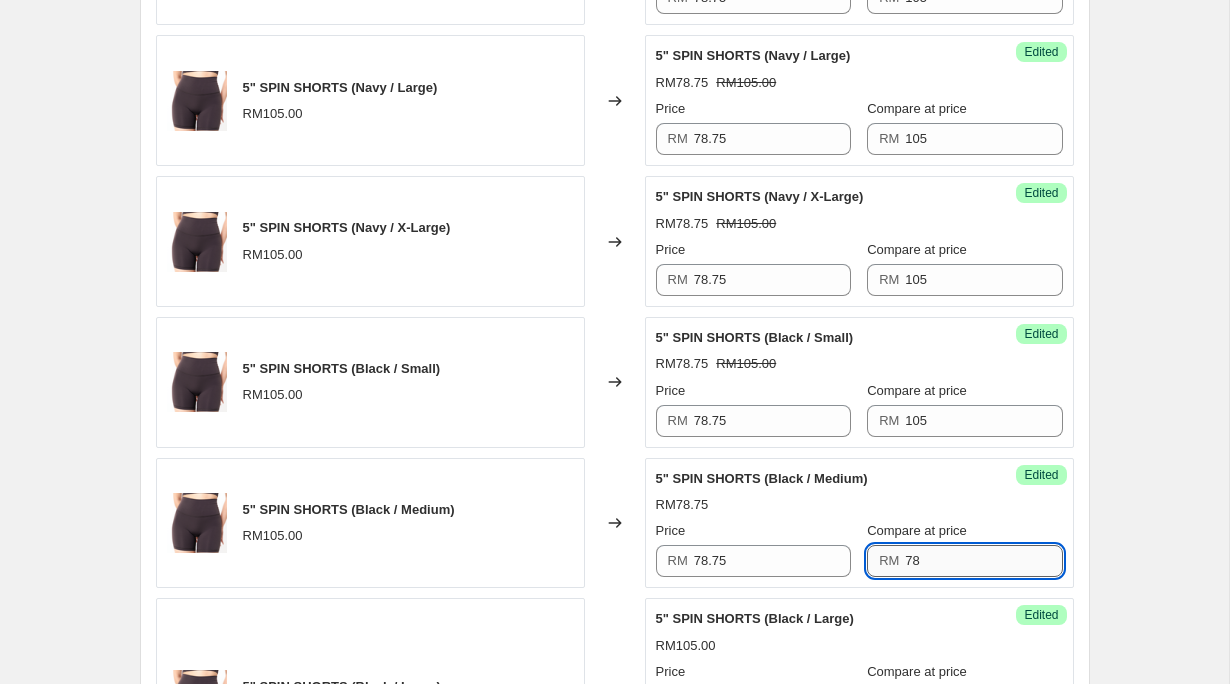 type on "7" 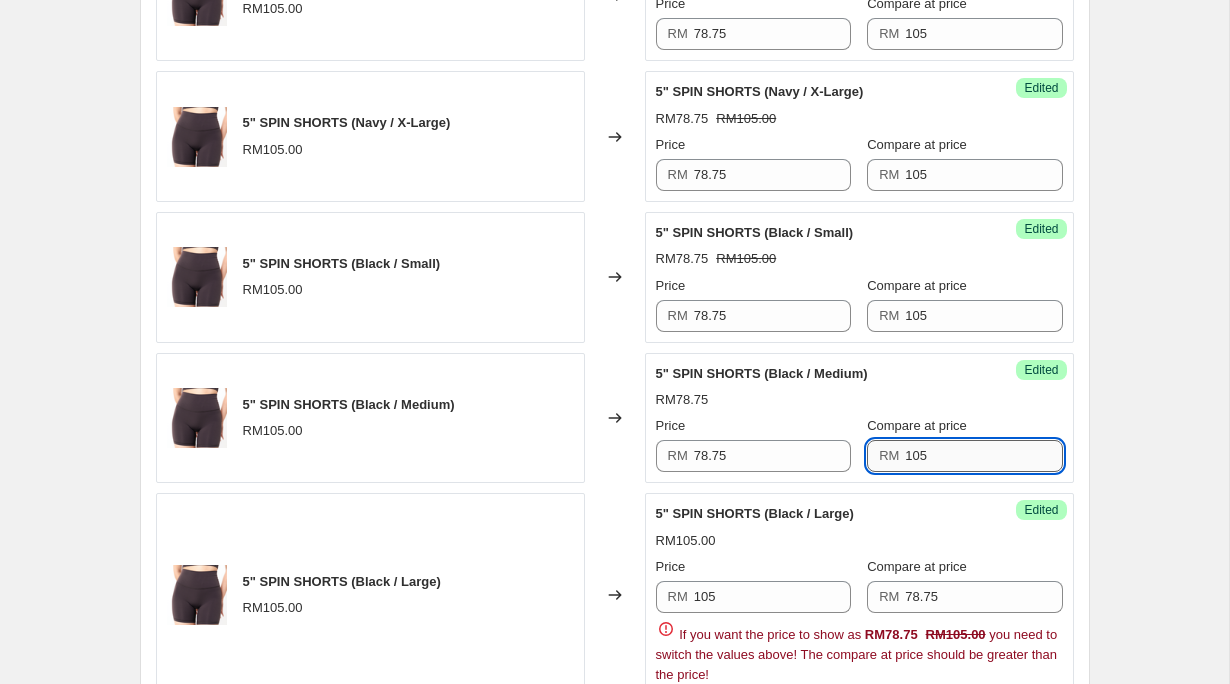 scroll, scrollTop: 3288, scrollLeft: 0, axis: vertical 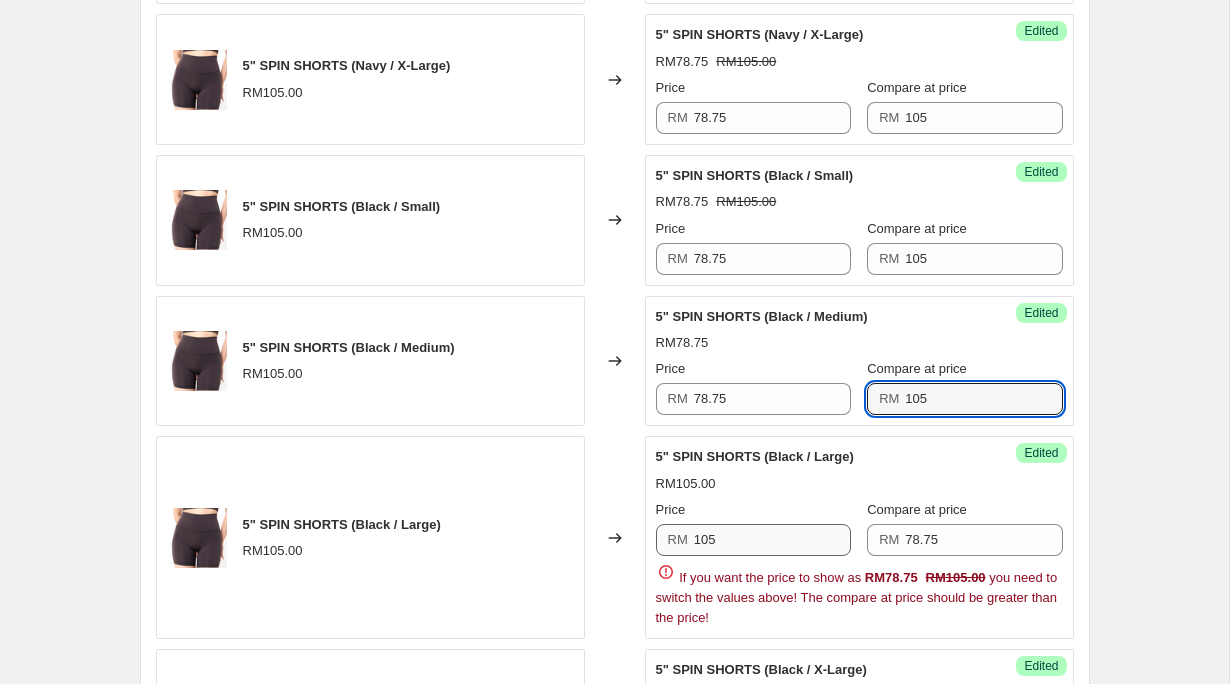 type on "105" 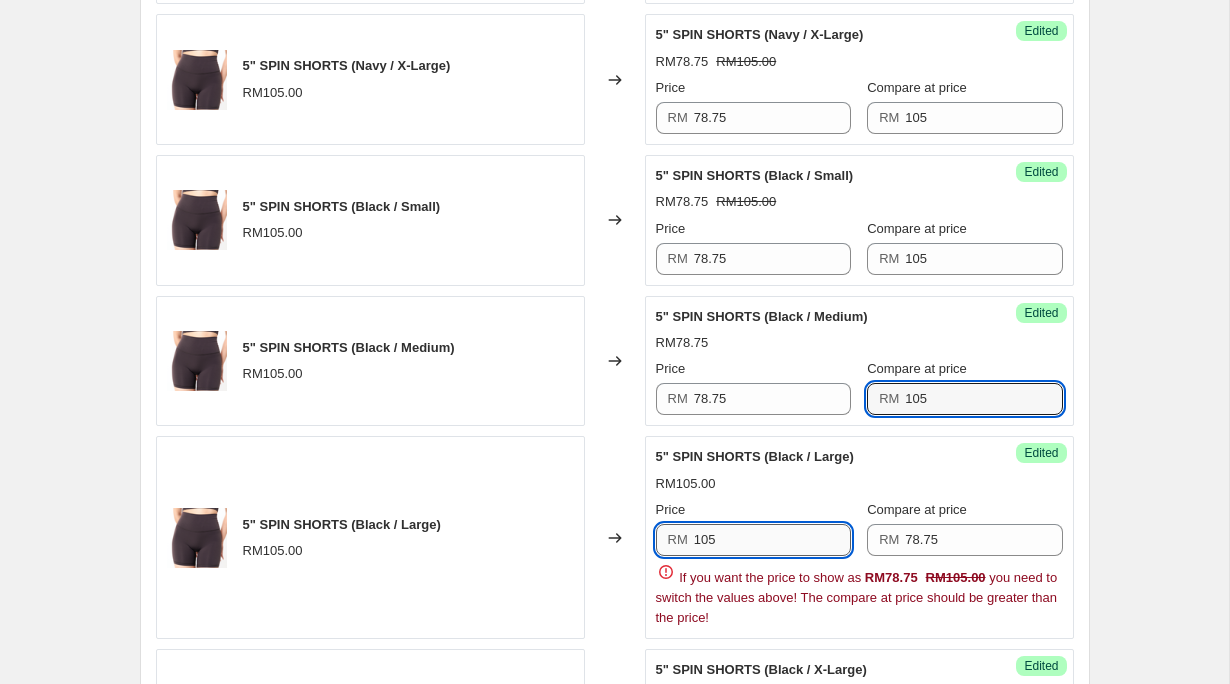 click on "105" at bounding box center (772, 540) 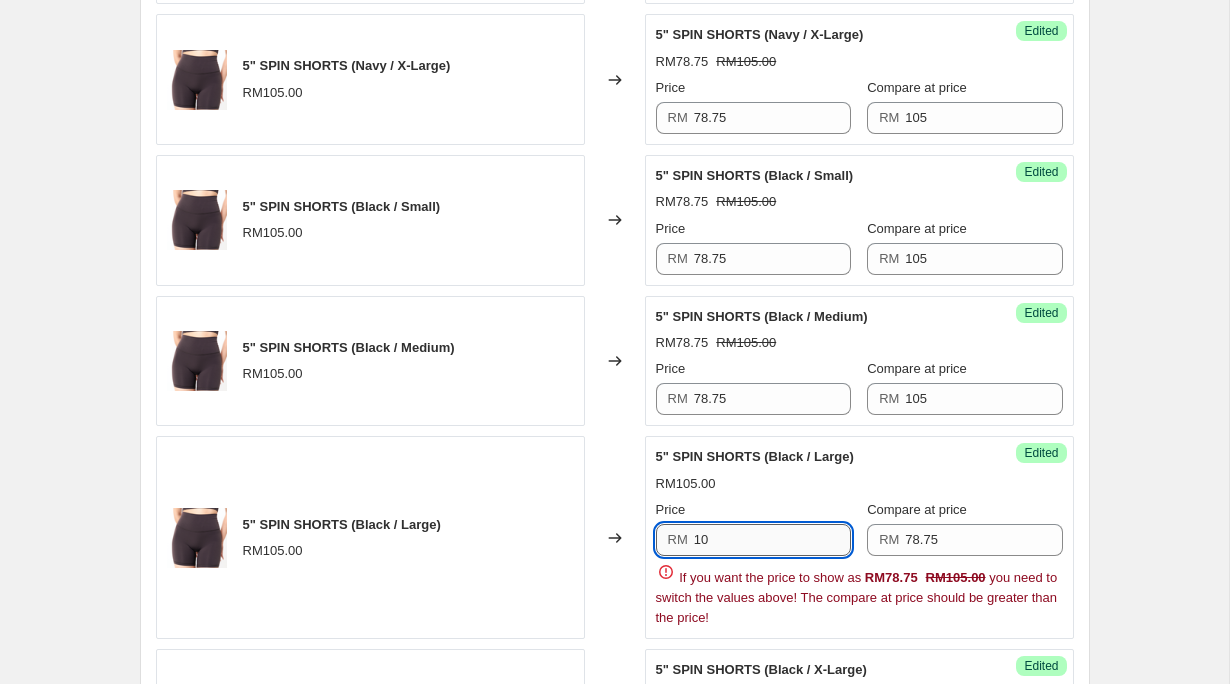 type on "1" 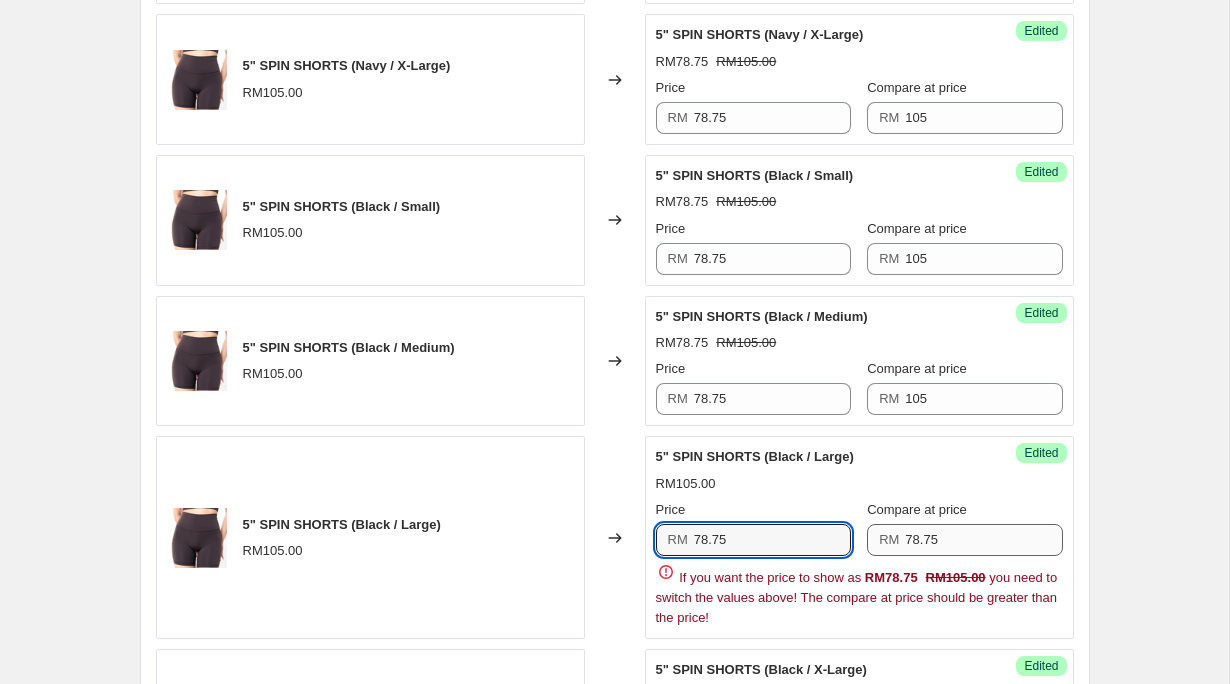 type on "78.75" 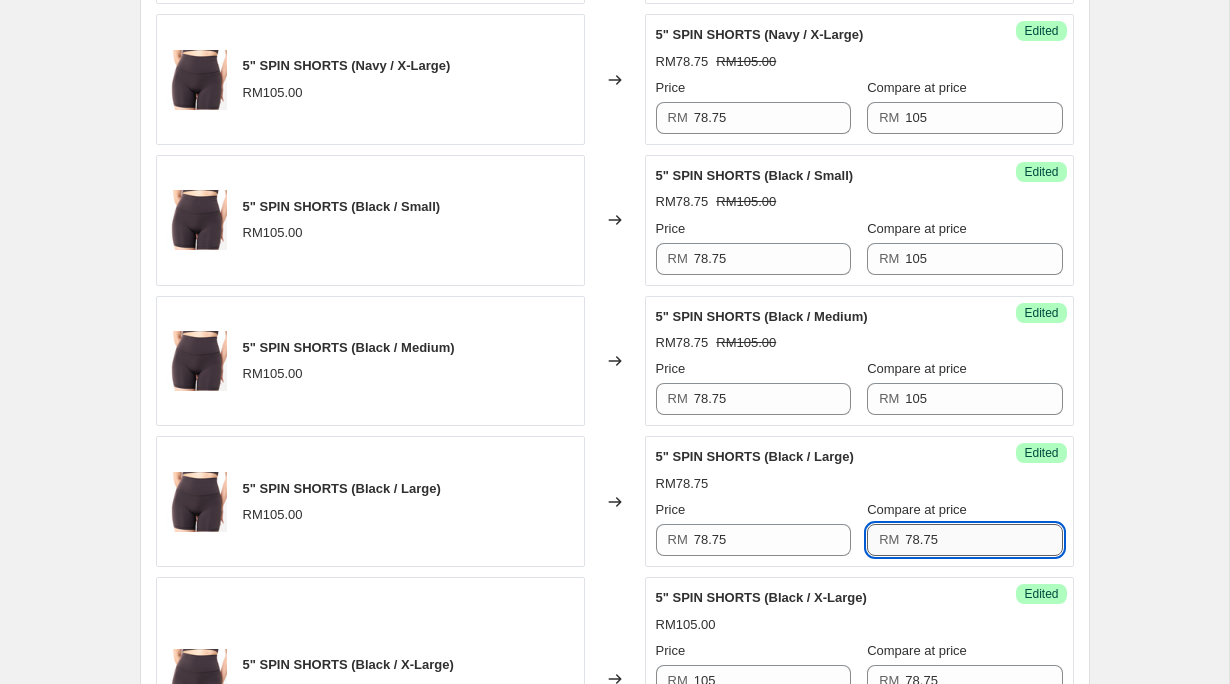 click on "78.75" at bounding box center [983, 540] 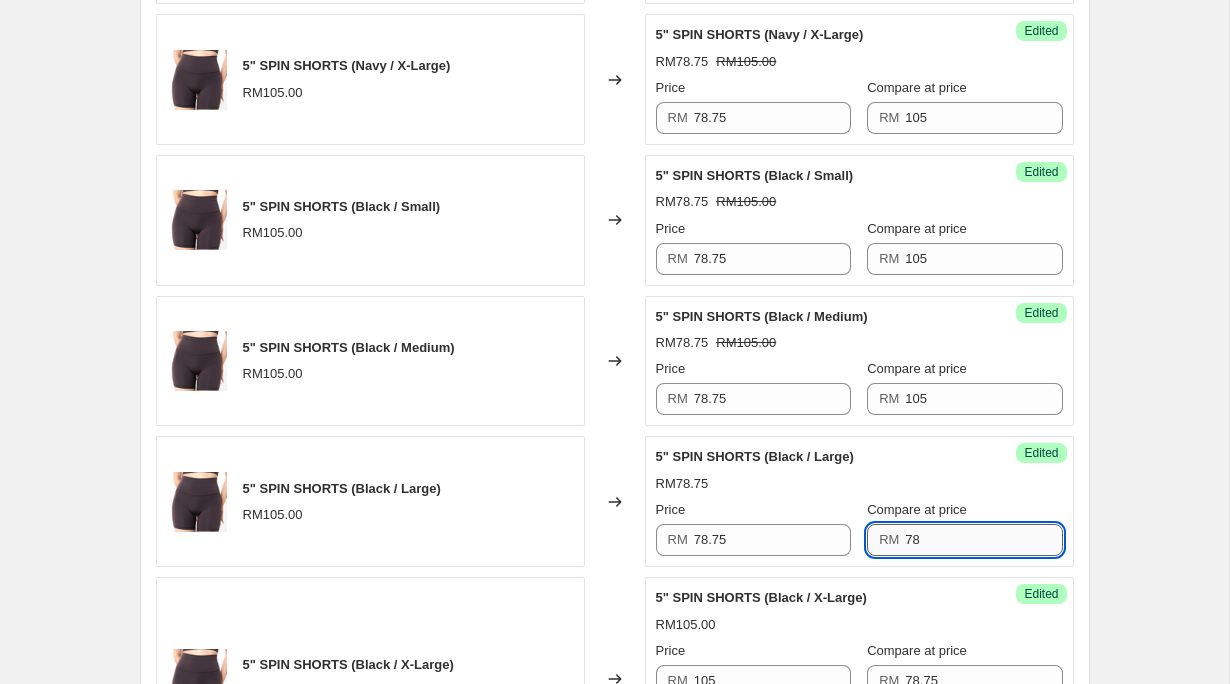type on "7" 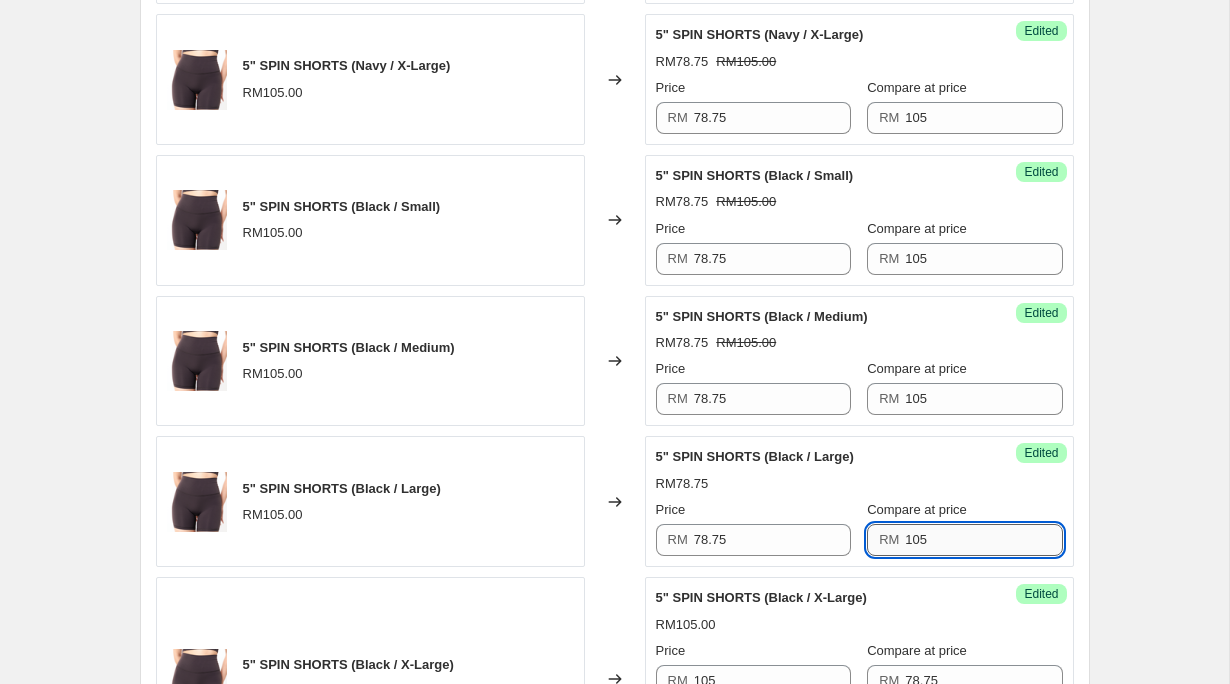 scroll, scrollTop: 3432, scrollLeft: 0, axis: vertical 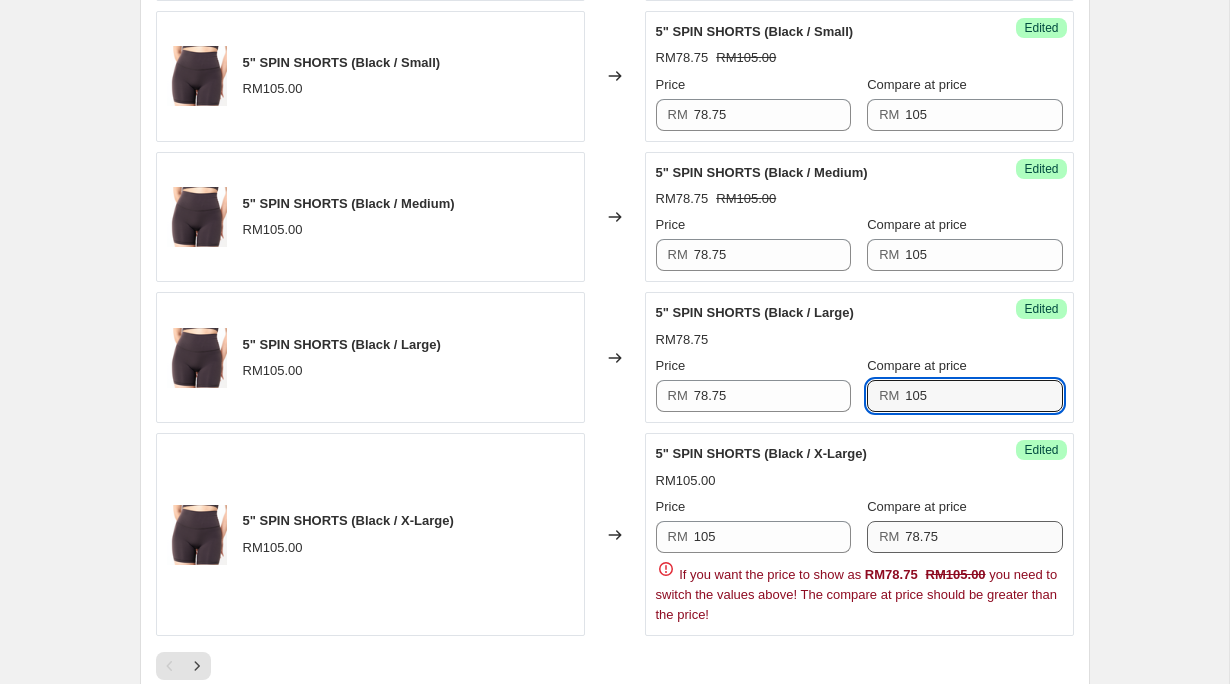 type on "105" 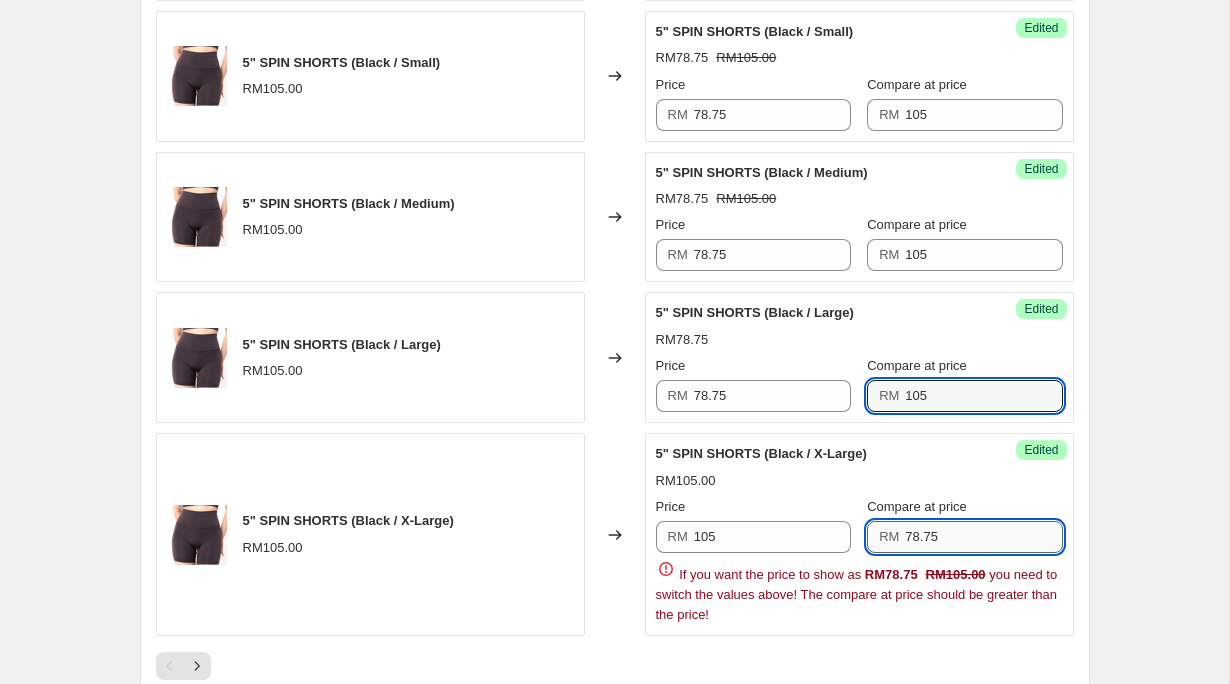 click on "78.75" at bounding box center (983, 537) 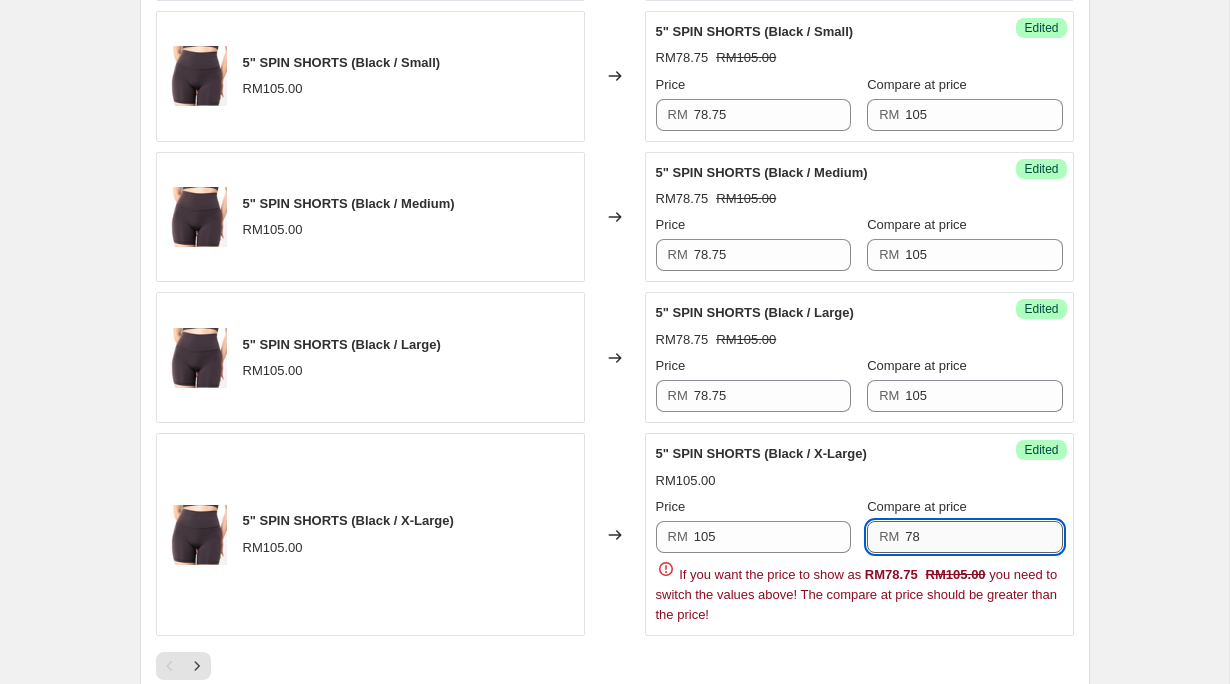 type on "7" 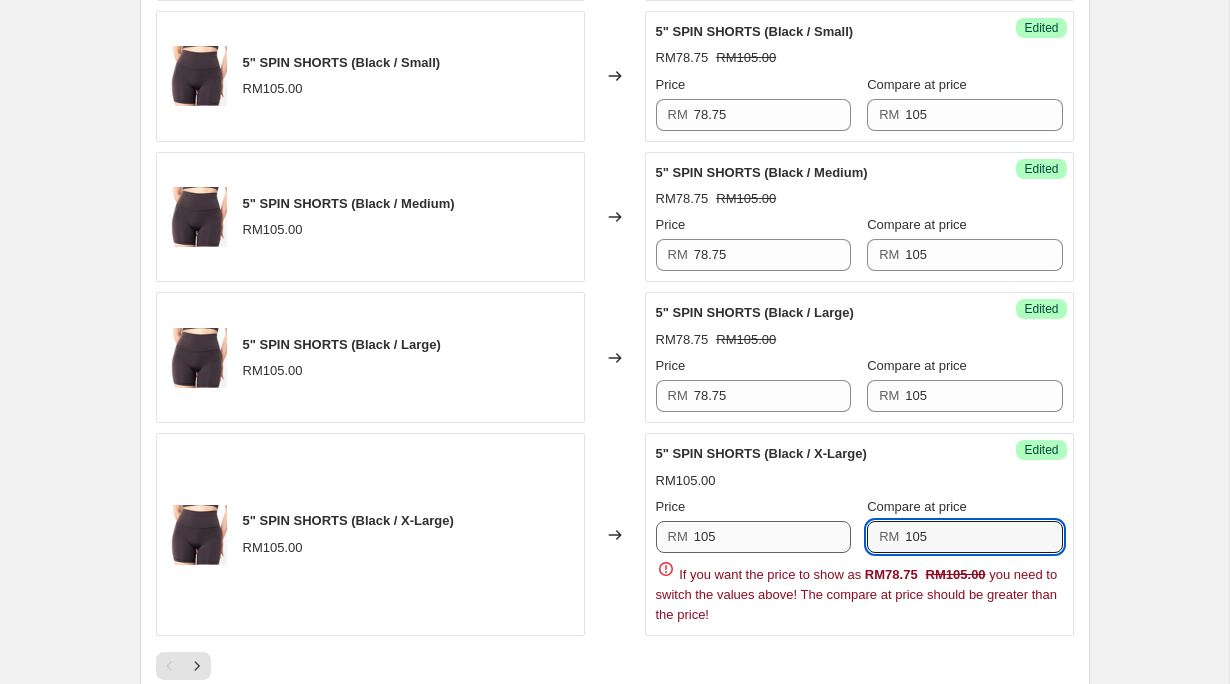 type on "105" 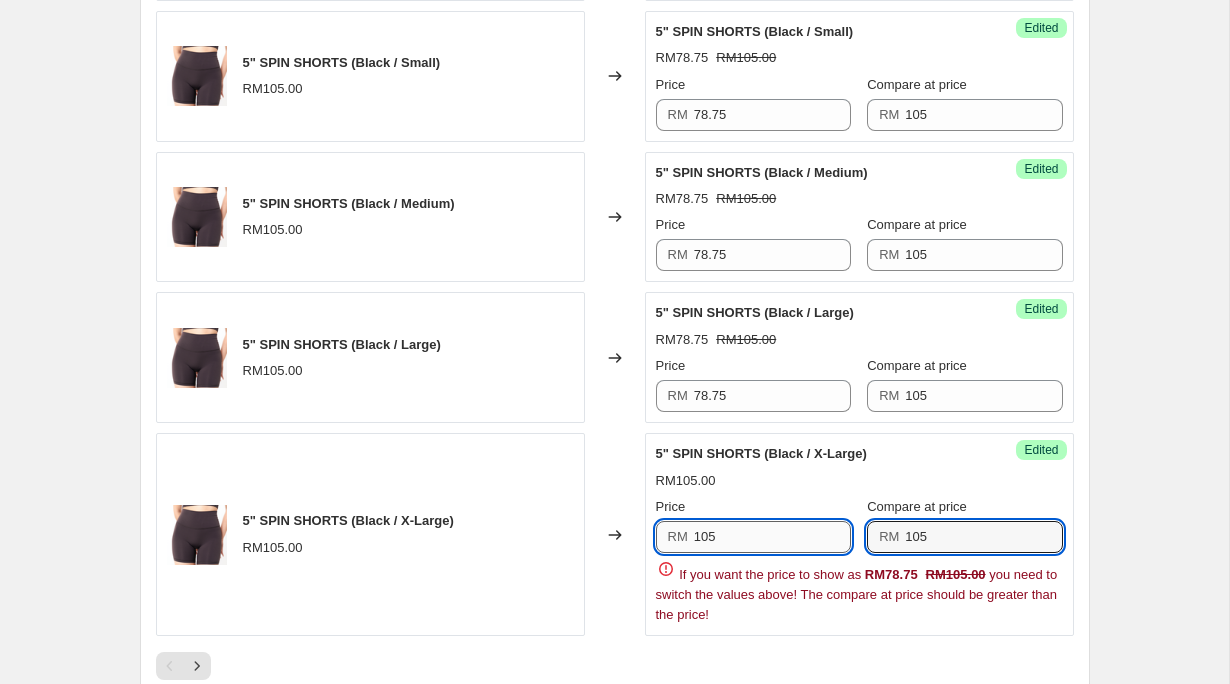 click on "105" at bounding box center (772, 537) 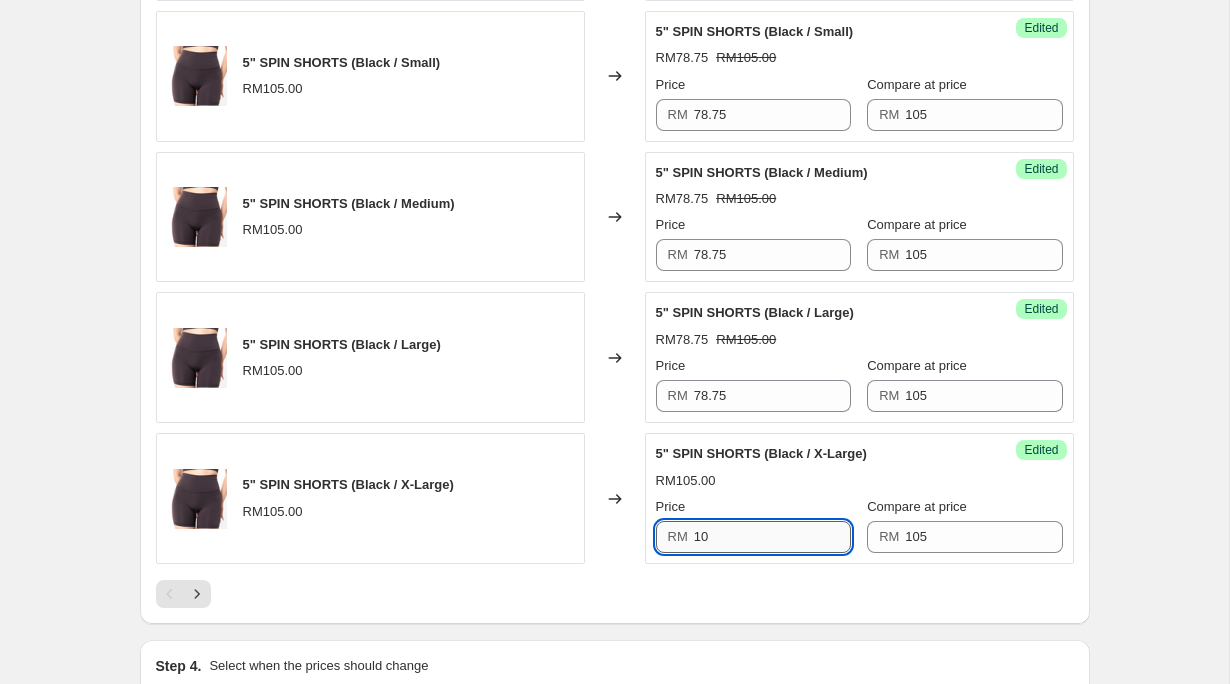 type on "1" 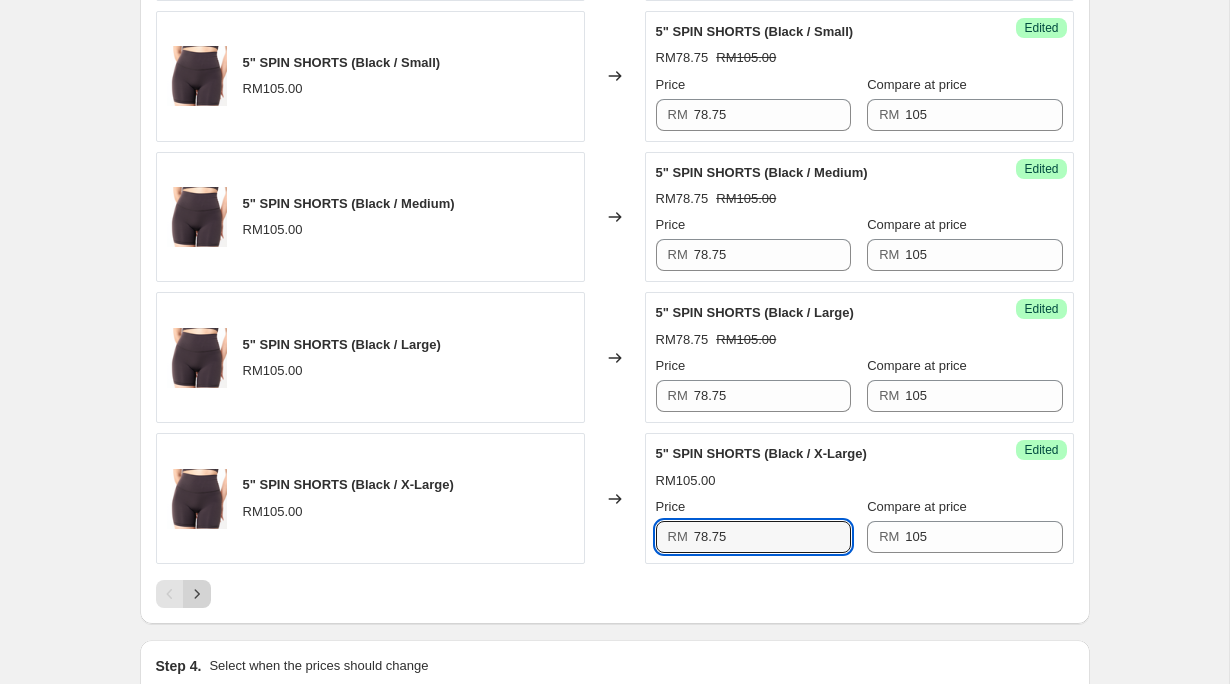type on "78.75" 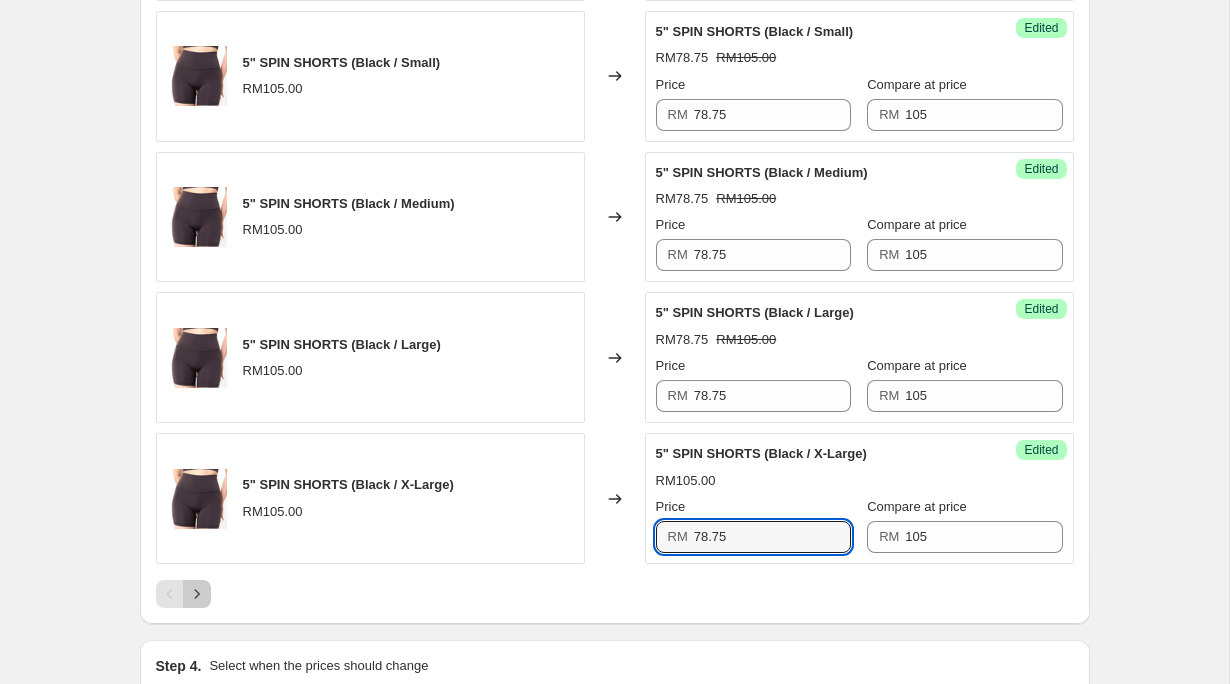click 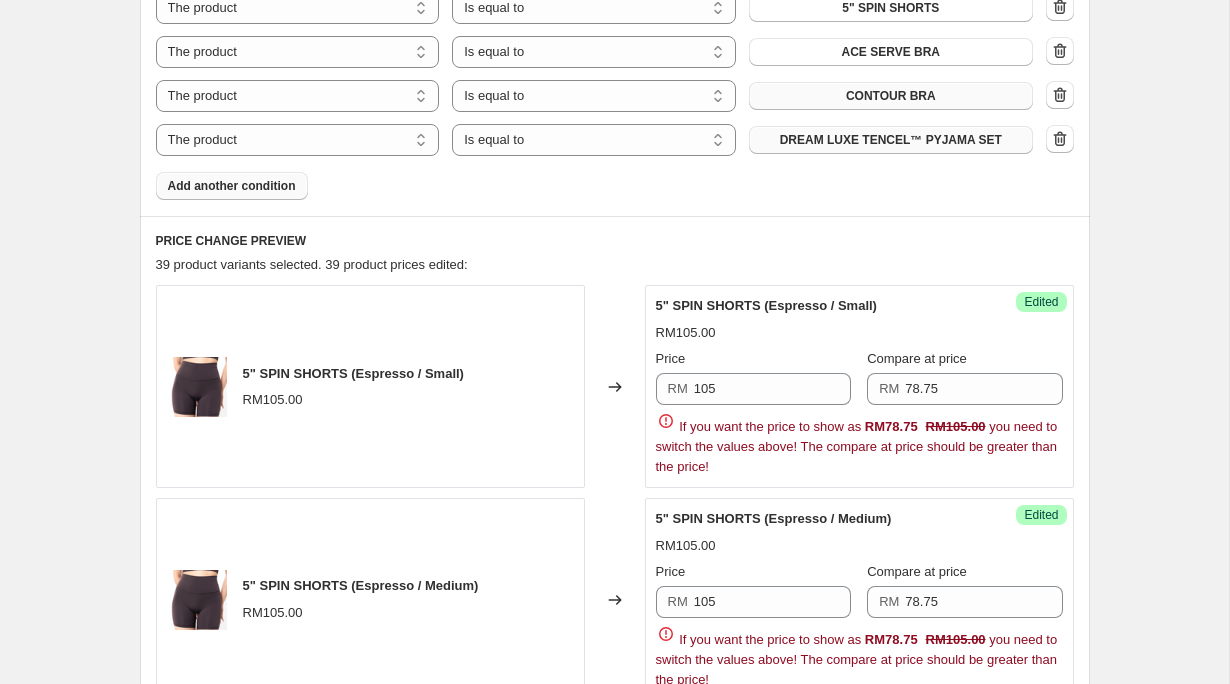 scroll, scrollTop: 721, scrollLeft: 0, axis: vertical 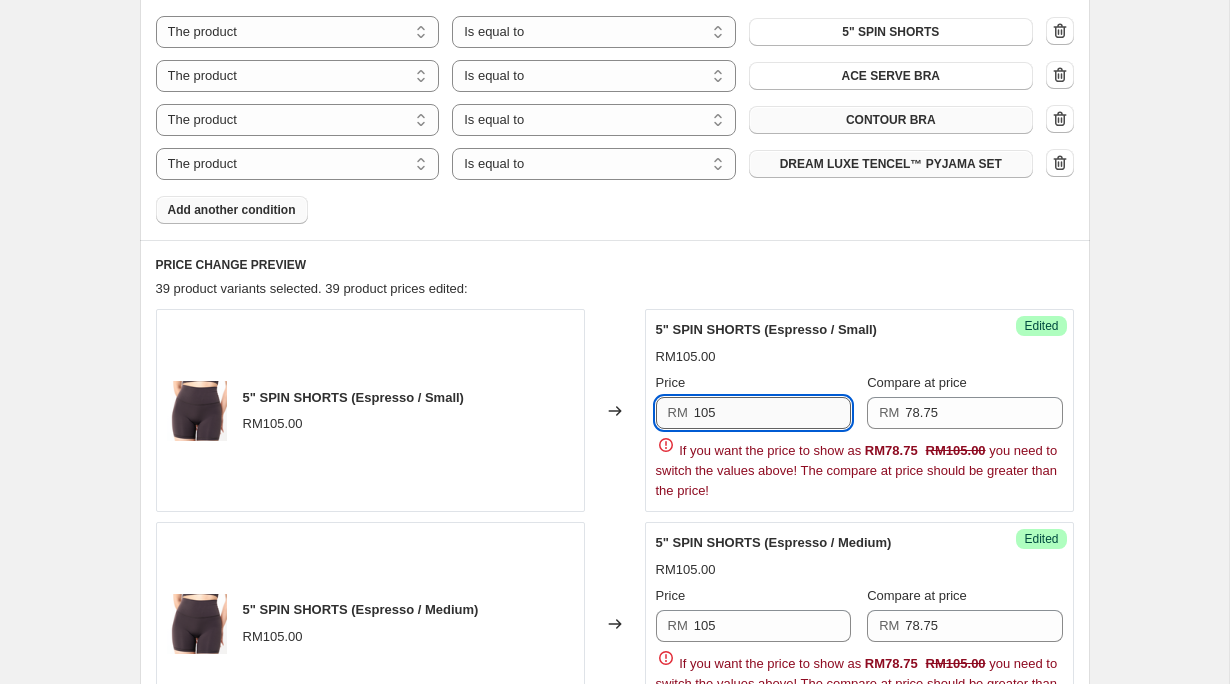 click on "105" at bounding box center (772, 413) 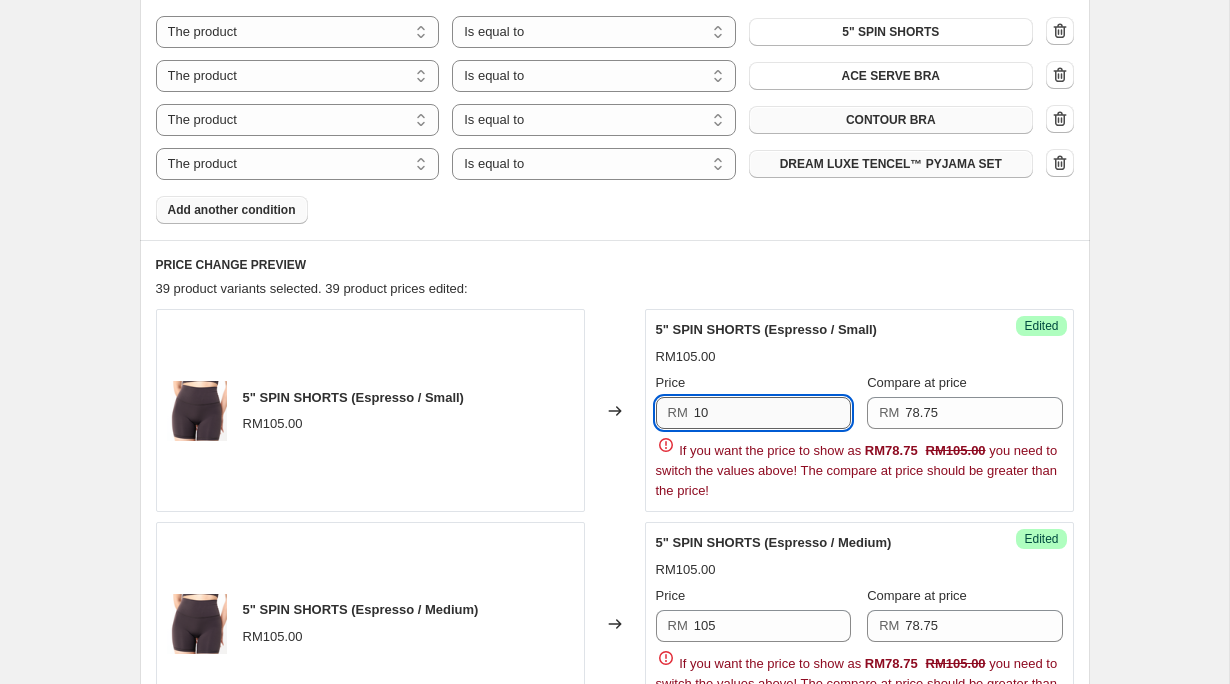 type on "1" 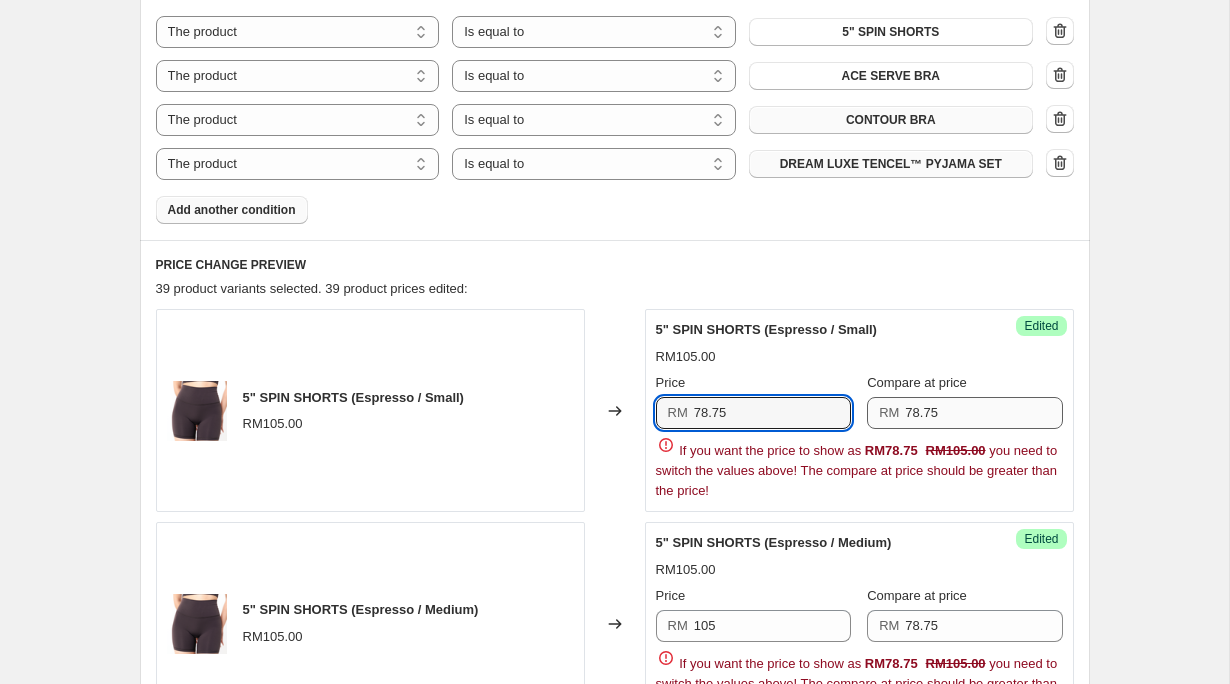 type on "78.75" 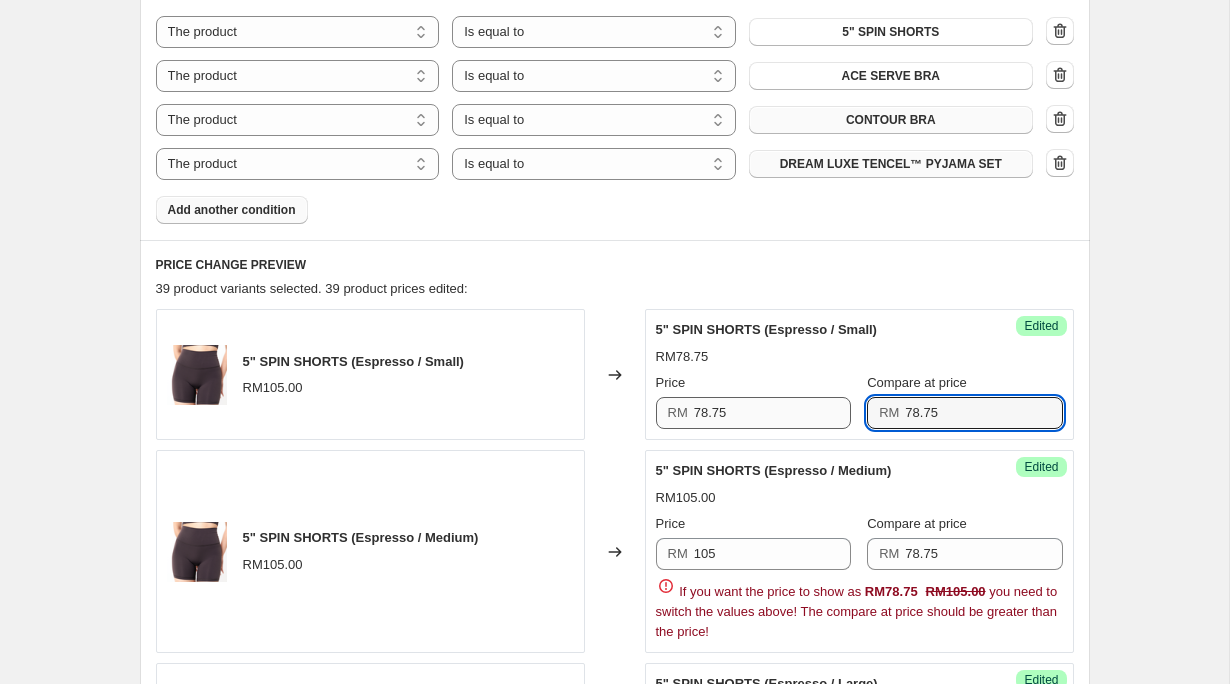drag, startPoint x: 966, startPoint y: 410, endPoint x: 787, endPoint y: 408, distance: 179.01117 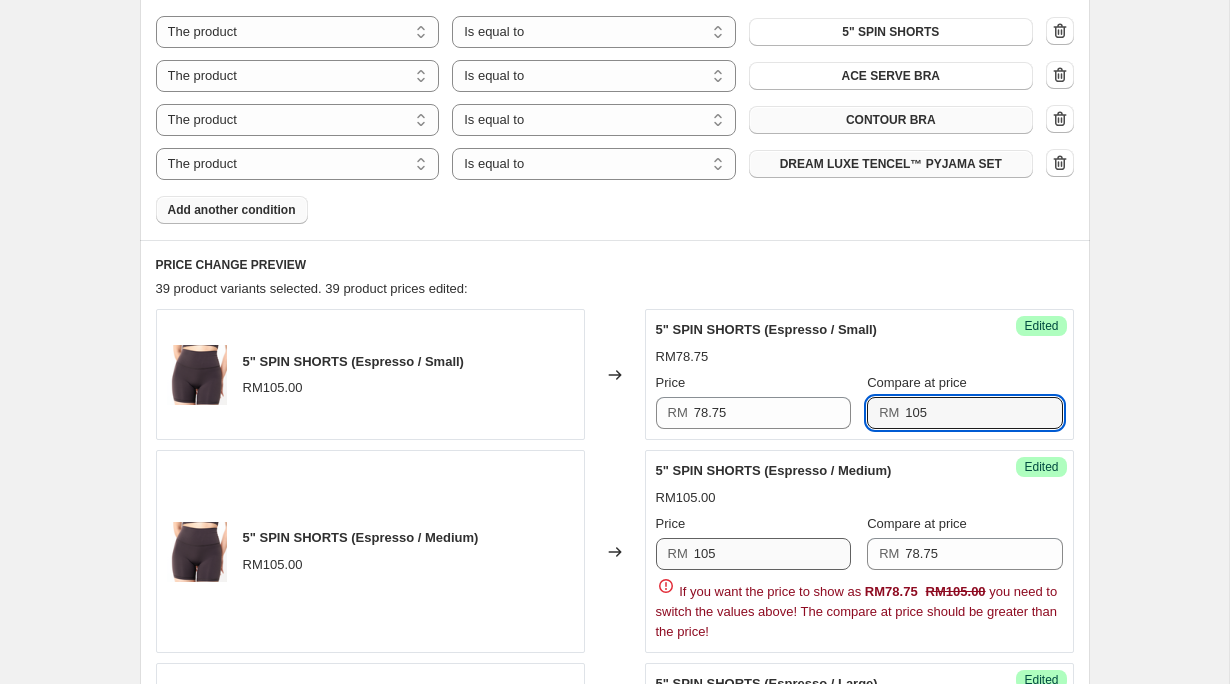 type on "105" 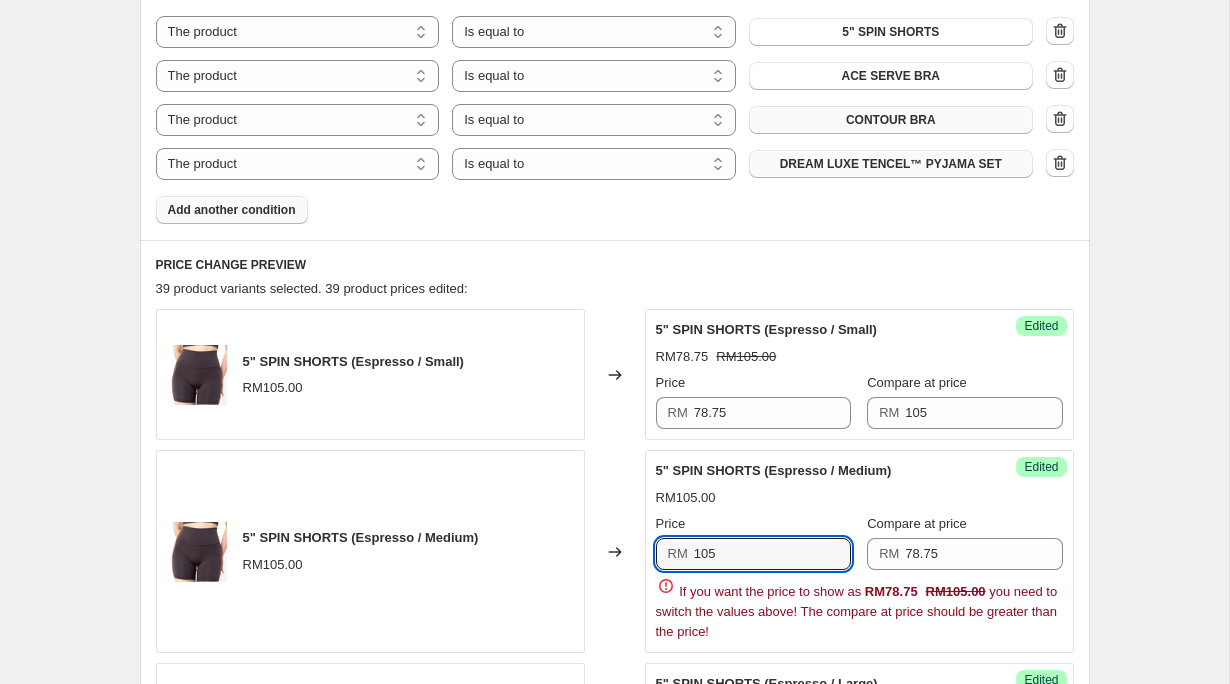 drag, startPoint x: 806, startPoint y: 553, endPoint x: 590, endPoint y: 525, distance: 217.80725 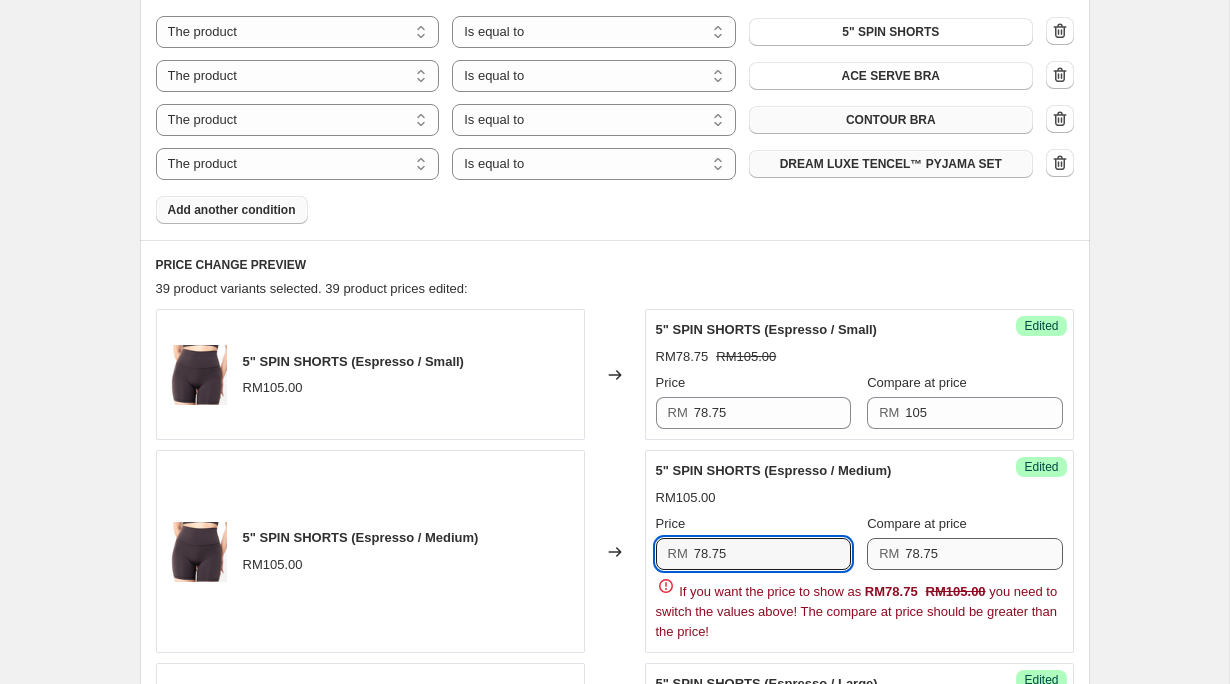type on "78.75" 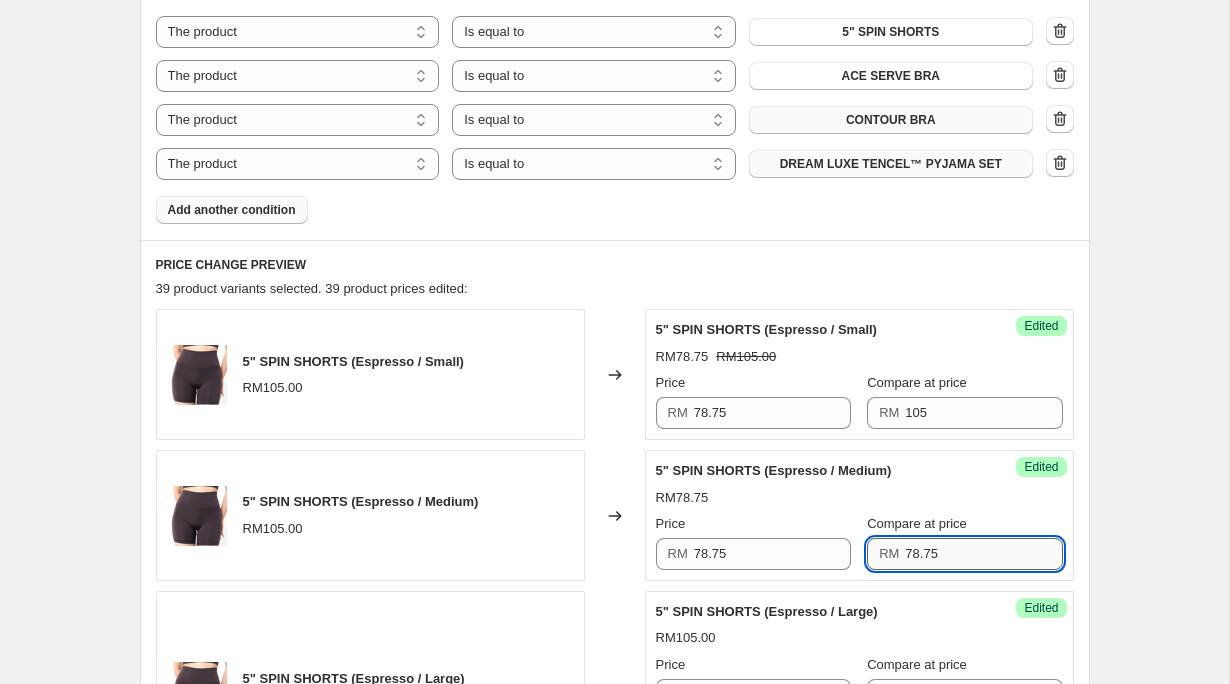 drag, startPoint x: 951, startPoint y: 562, endPoint x: 898, endPoint y: 557, distance: 53.235325 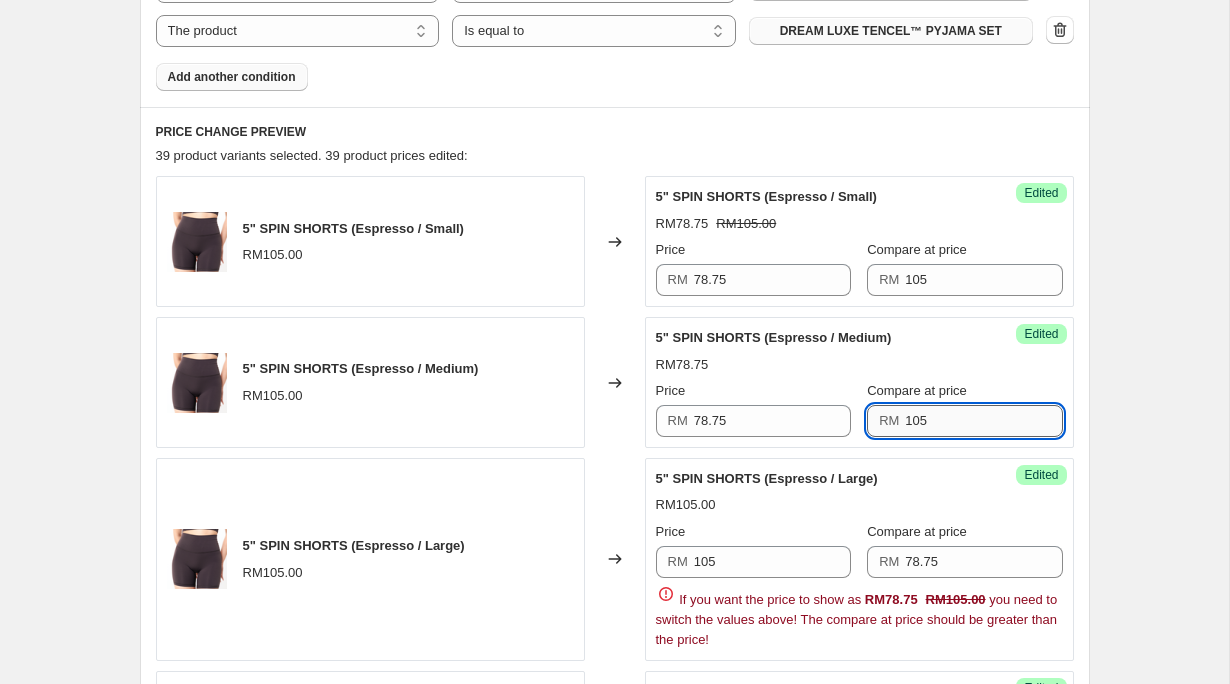 scroll, scrollTop: 873, scrollLeft: 0, axis: vertical 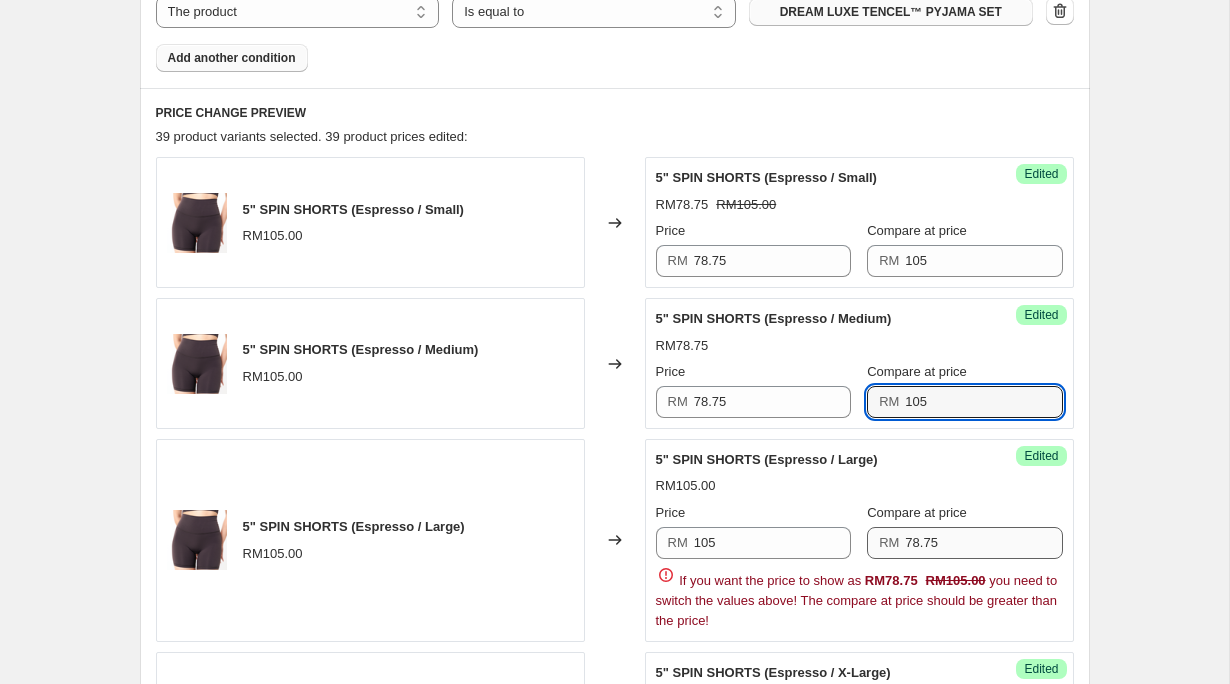 type on "105" 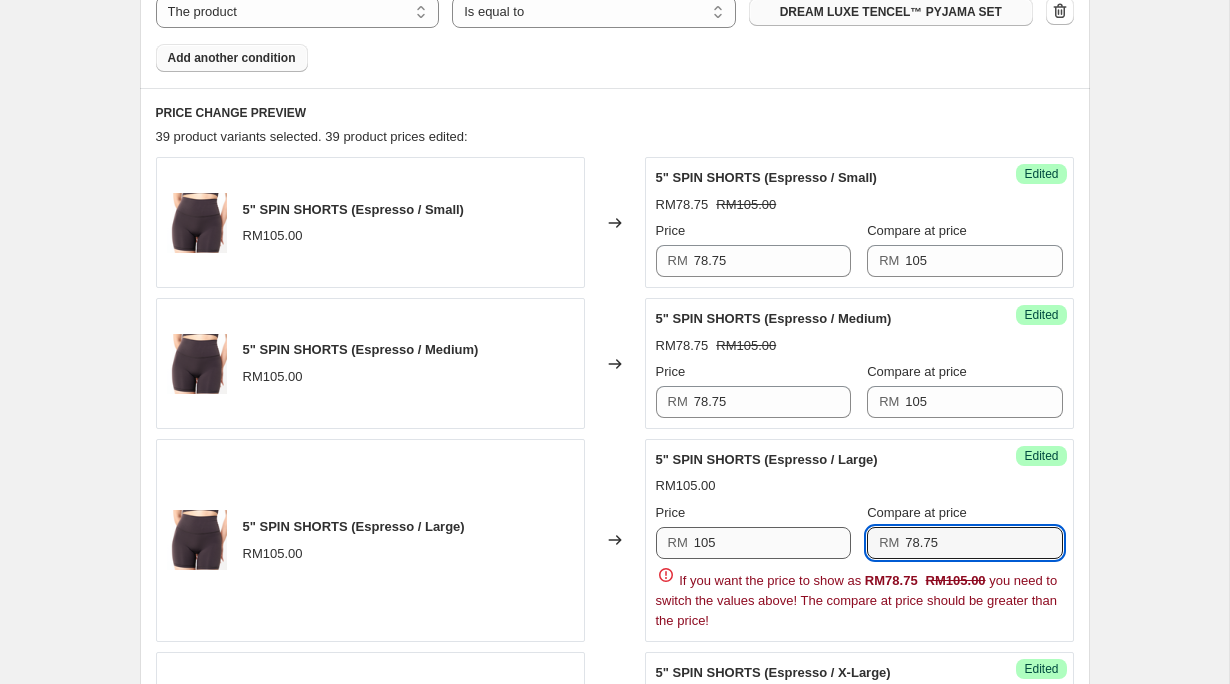 drag, startPoint x: 962, startPoint y: 550, endPoint x: 805, endPoint y: 531, distance: 158.14551 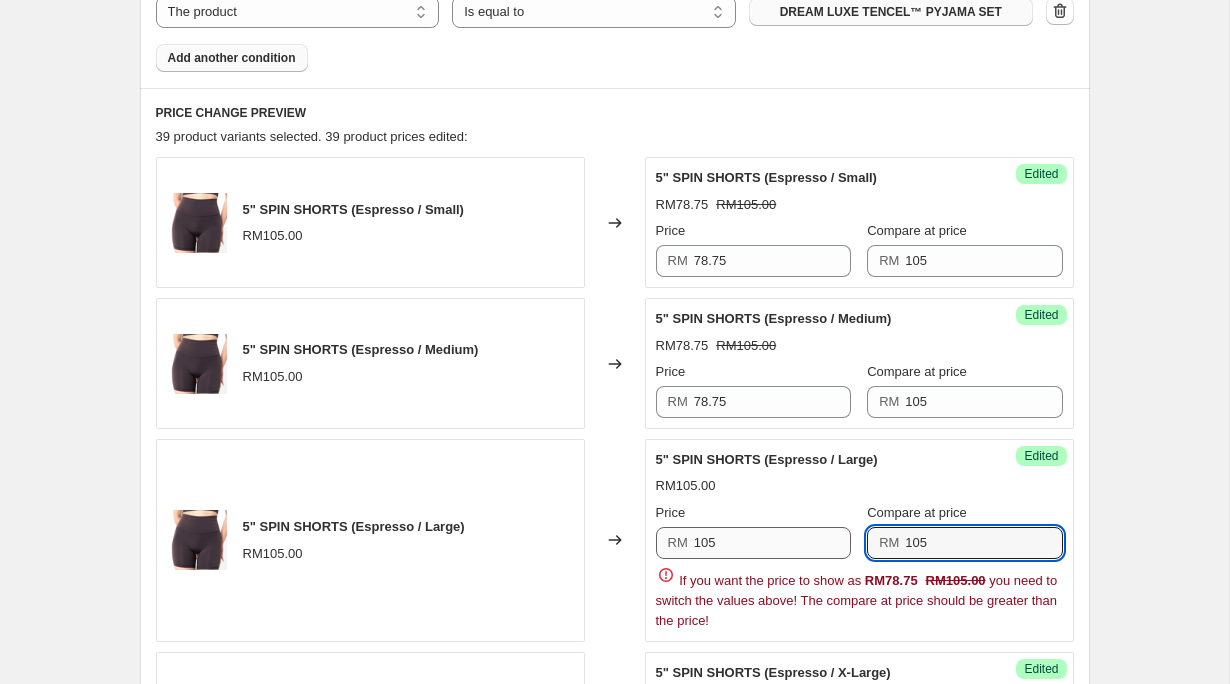 type on "105" 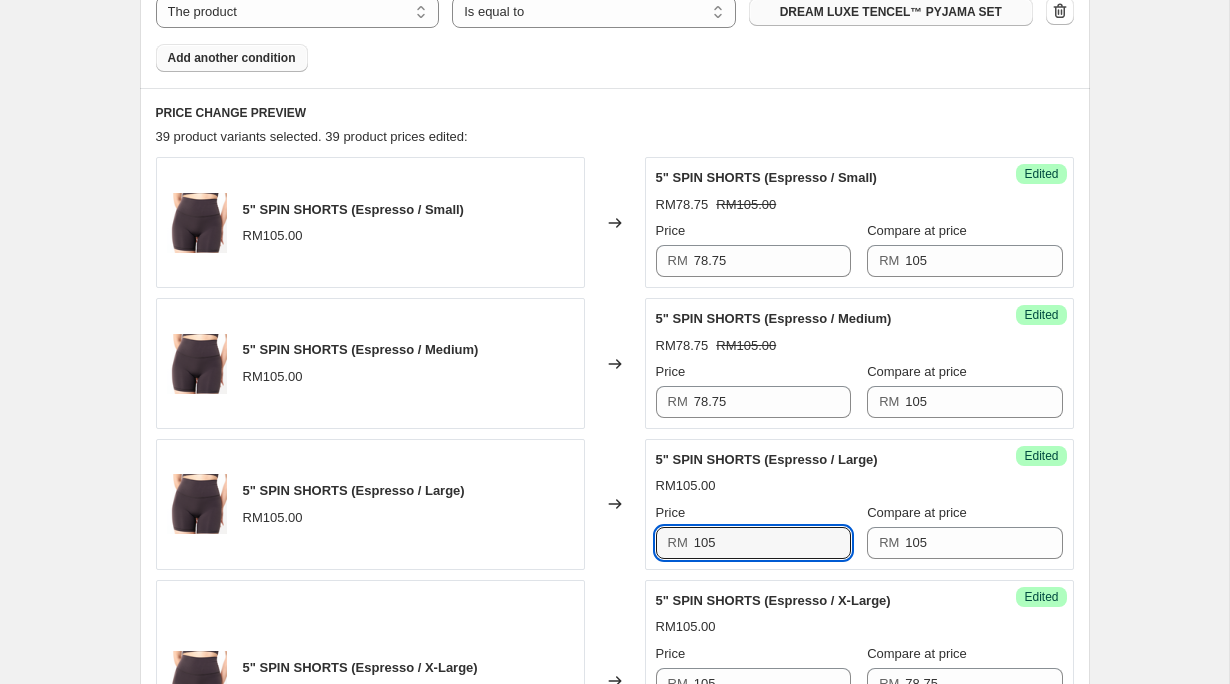 drag, startPoint x: 774, startPoint y: 546, endPoint x: 612, endPoint y: 539, distance: 162.15117 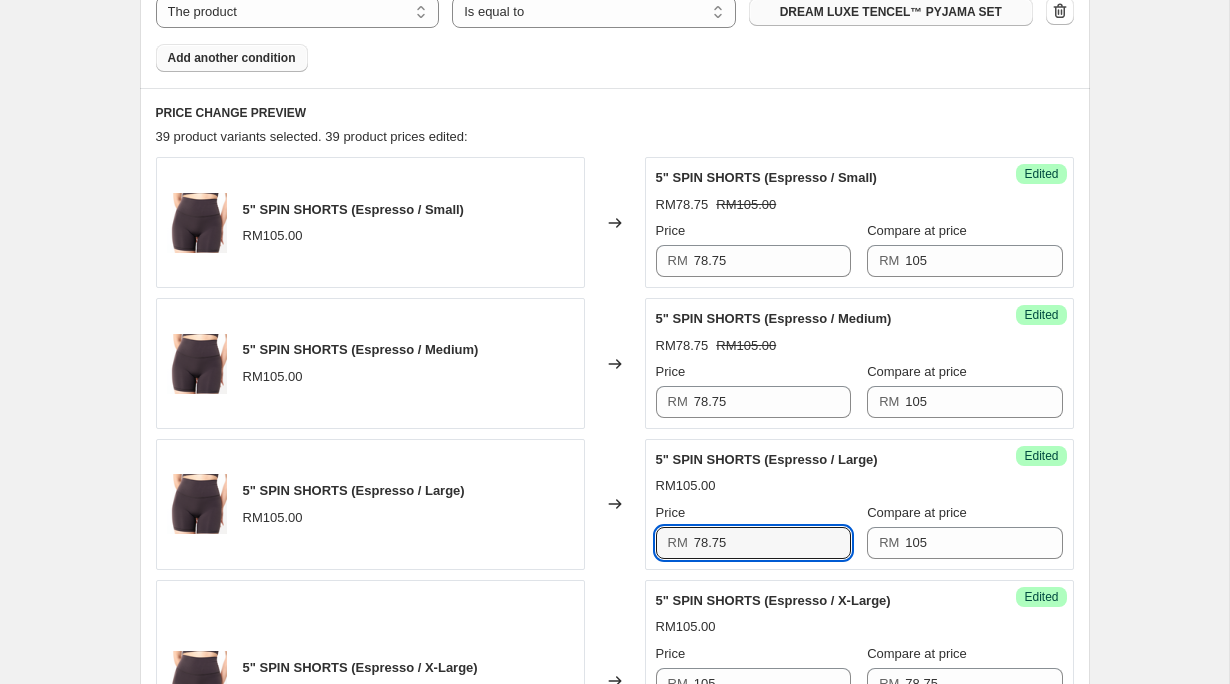 scroll, scrollTop: 972, scrollLeft: 0, axis: vertical 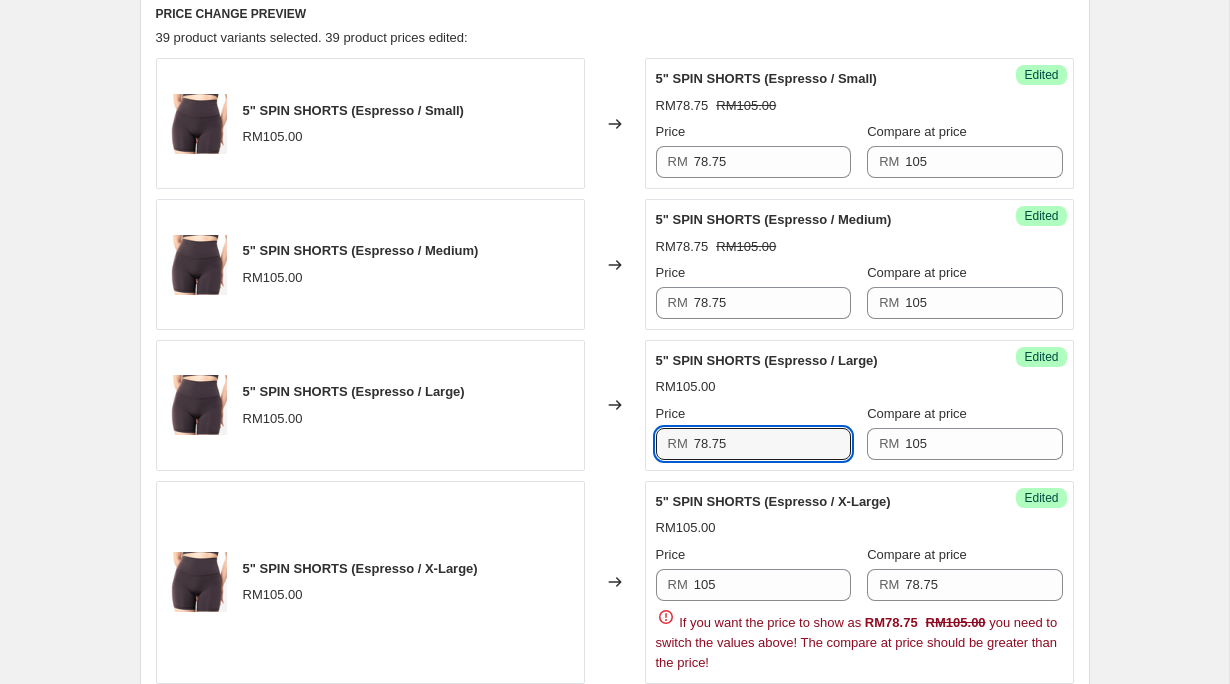 type on "78.75" 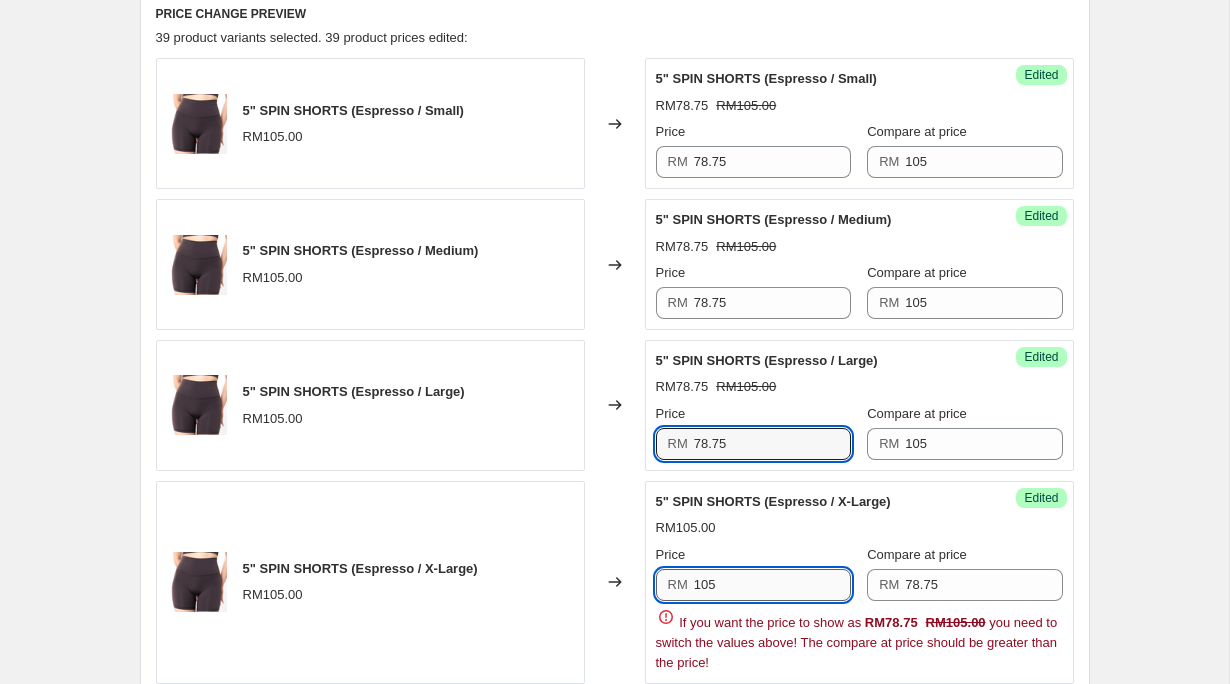 click on "105" at bounding box center (772, 585) 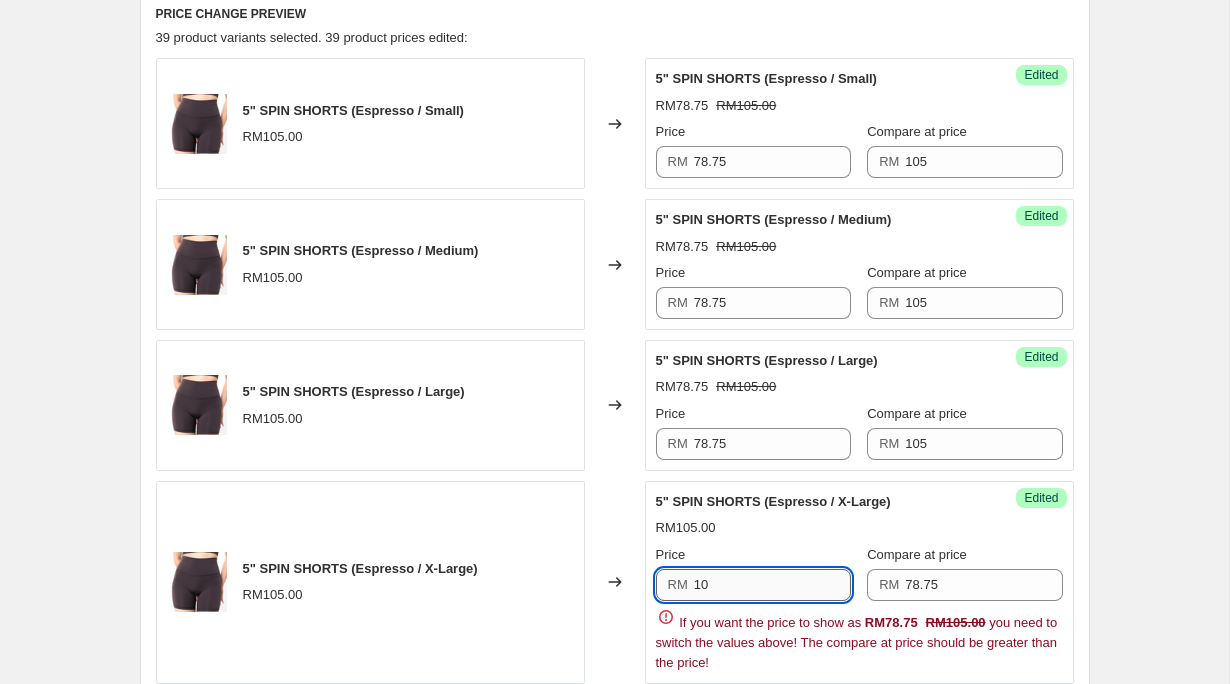 type on "1" 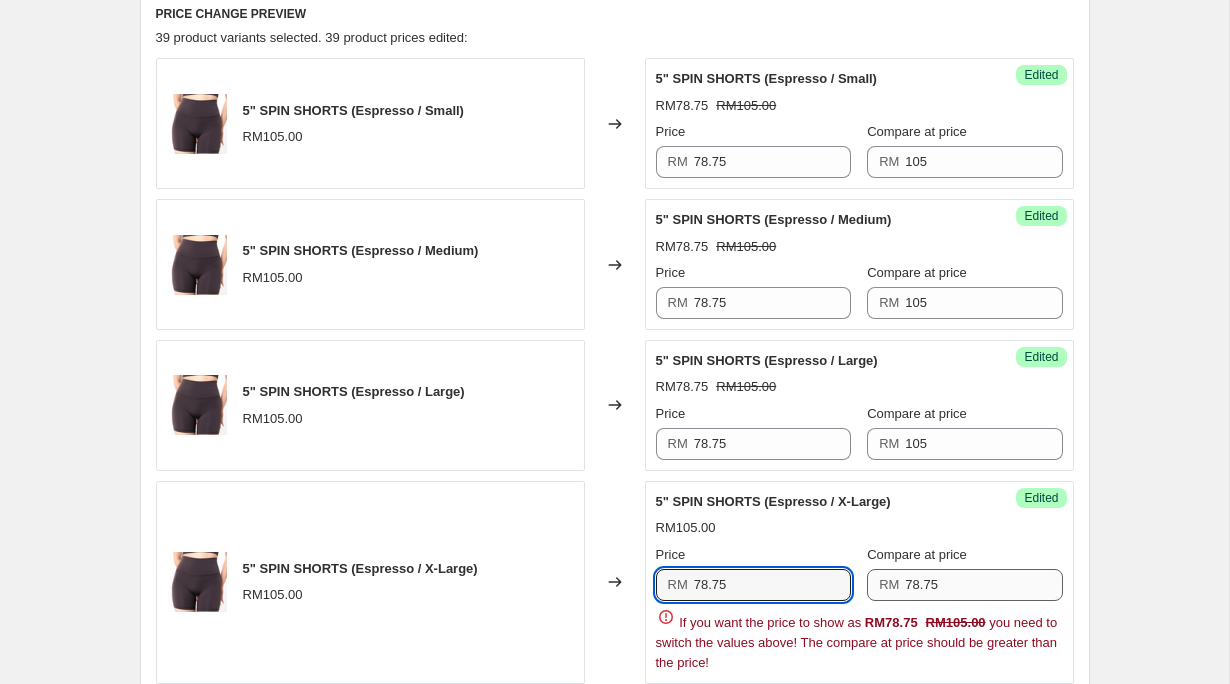 type on "78.75" 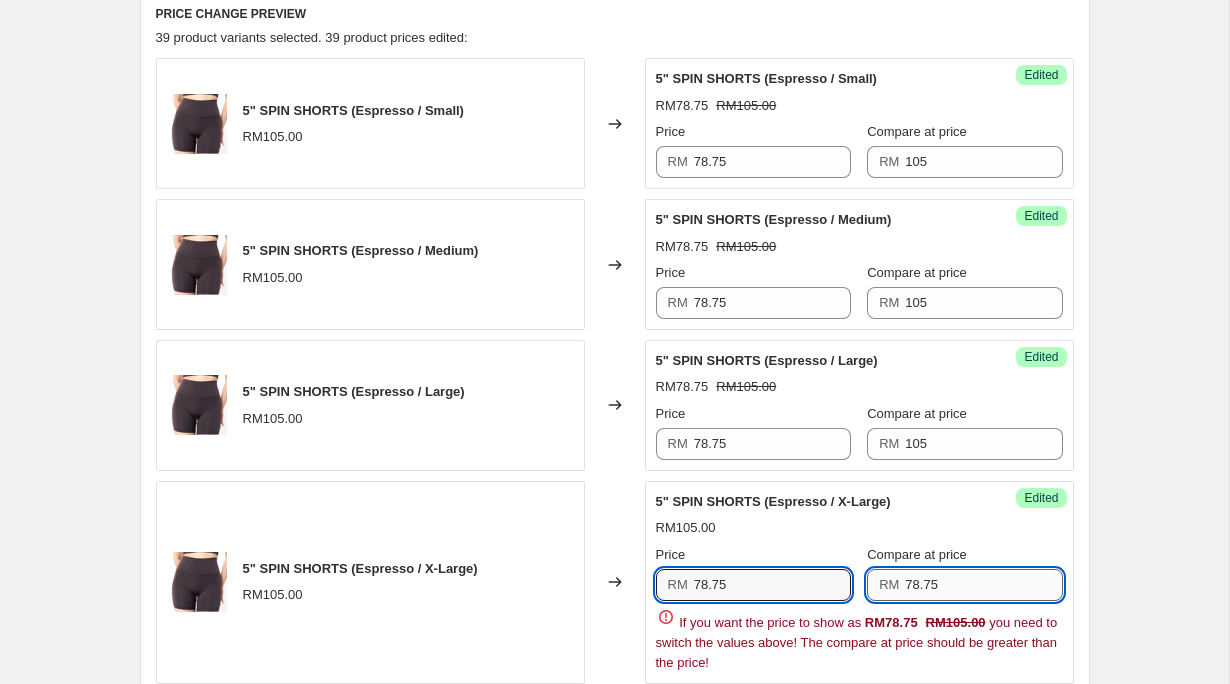click on "78.75" at bounding box center (983, 585) 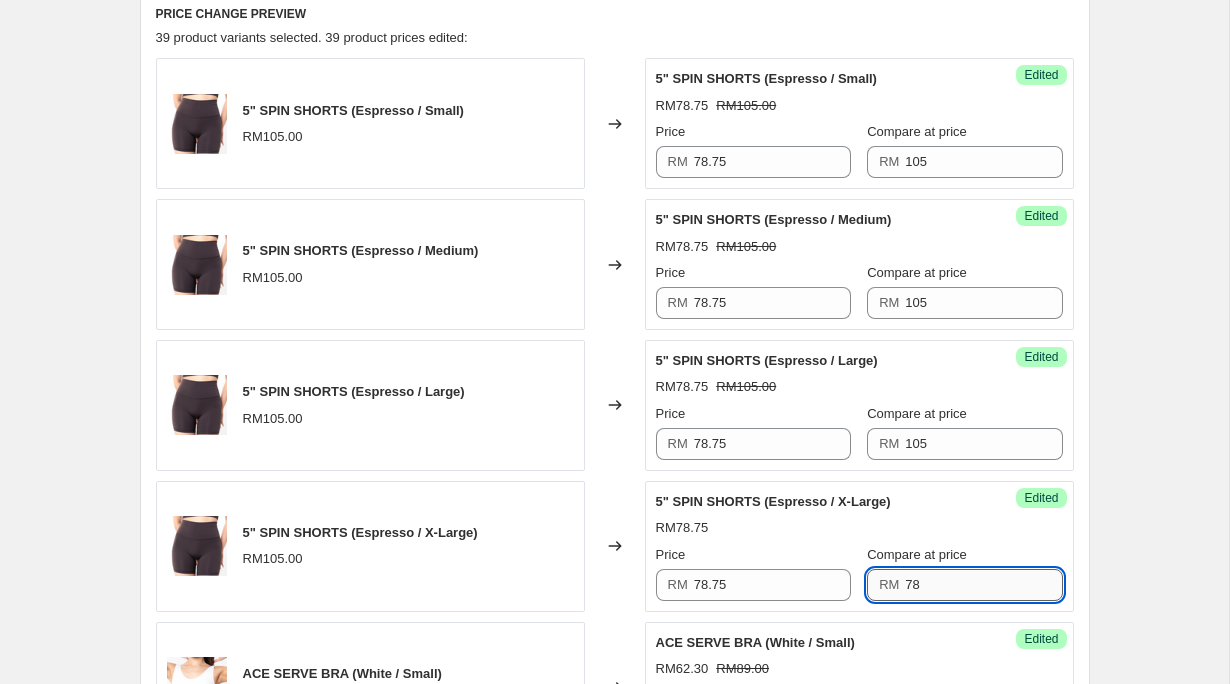 type on "7" 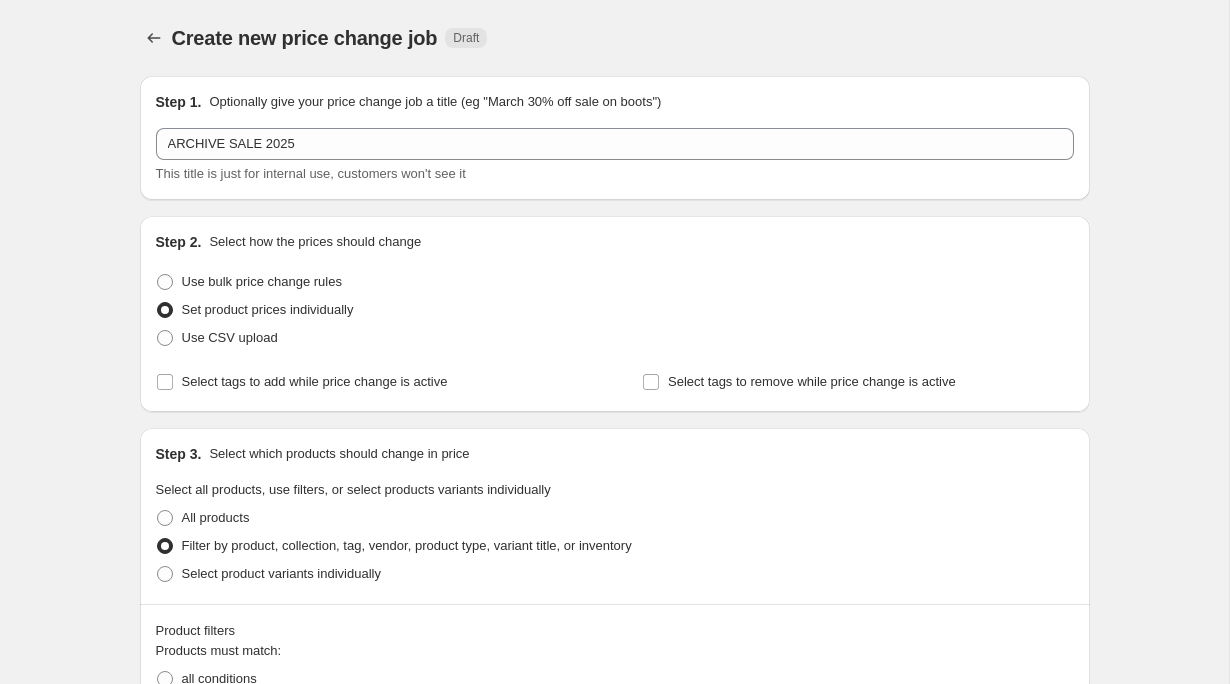 scroll, scrollTop: 525, scrollLeft: 0, axis: vertical 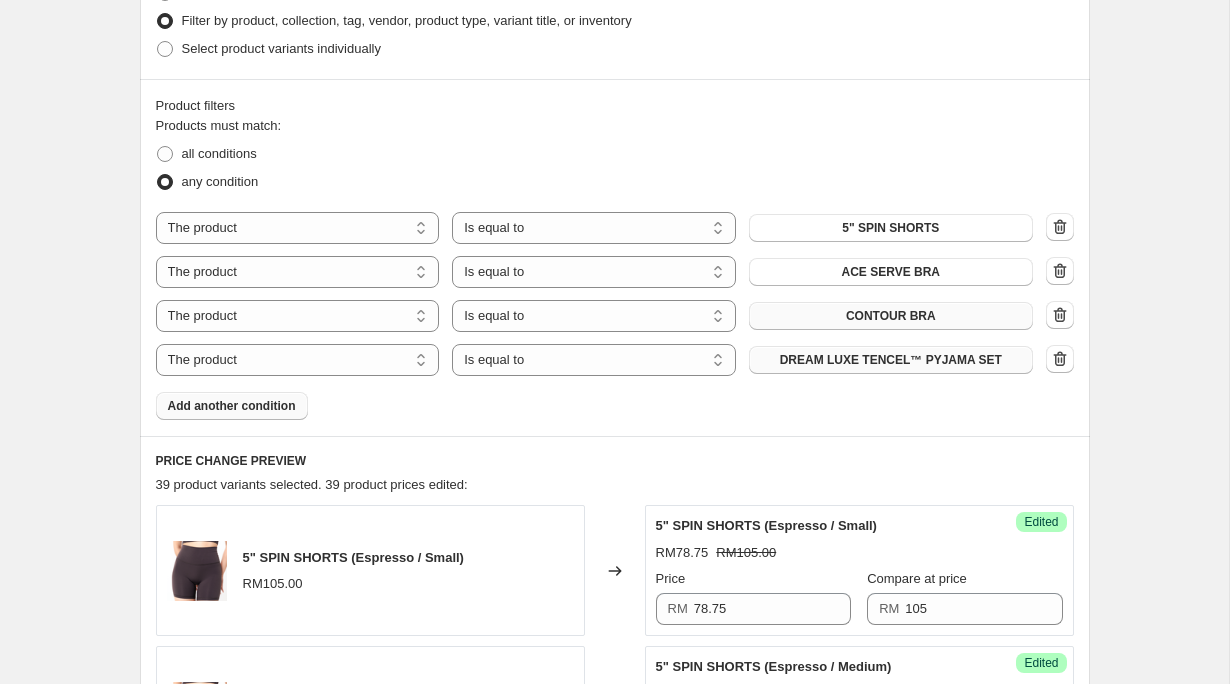 type on "105" 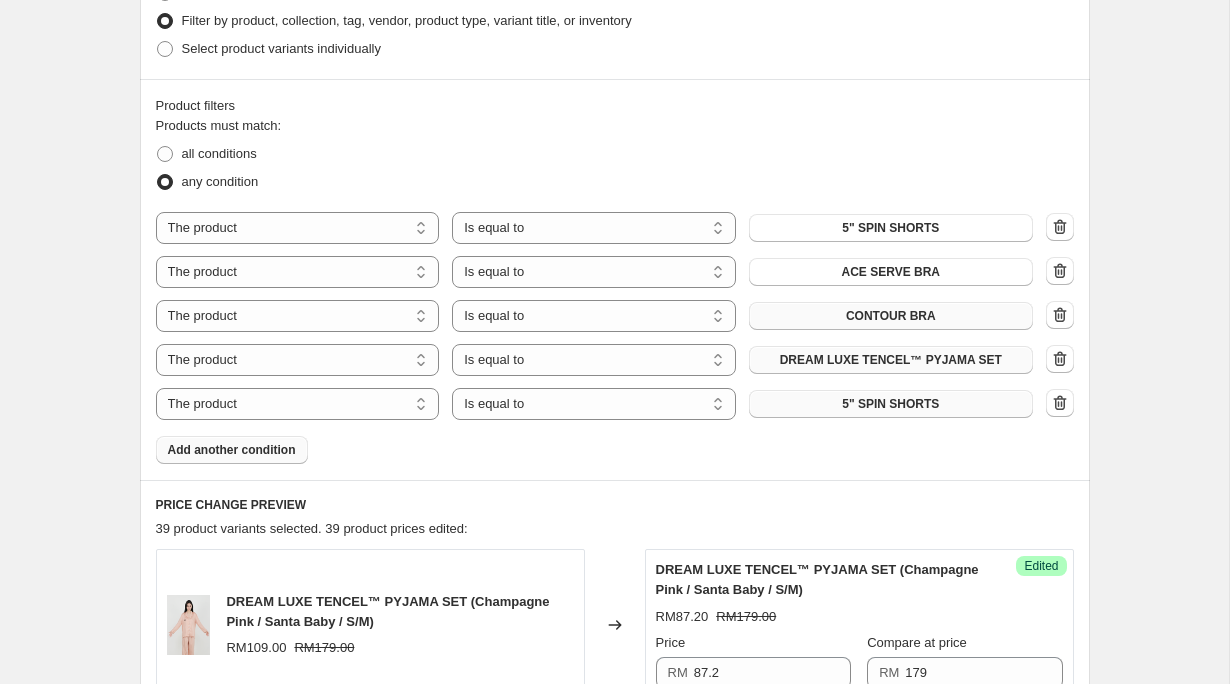 click on "5" SPIN SHORTS" at bounding box center (890, 404) 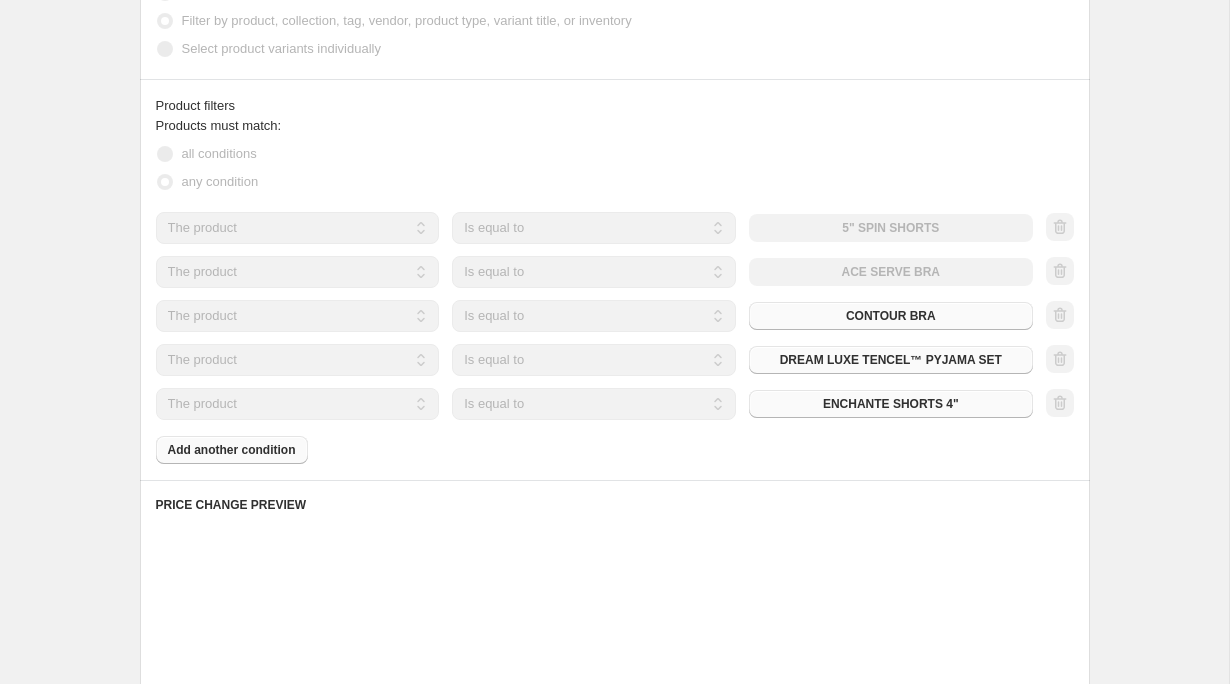 click on "Products must match: all conditions any condition The product The product's collection The product's tag The product's vendor The product's type The product's status The variant's title Inventory quantity The product Is equal to Is not equal to Is equal to 5" SPIN SHORTS The product The product's collection The product's tag The product's vendor The product's type The product's status The variant's title Inventory quantity The product Is equal to Is not equal to Is equal to ACE SERVE BRA The product The product's collection The product's tag The product's vendor The product's type The product's status The variant's title Inventory quantity The product Is equal to Is not equal to Is equal to CONTOUR BRA The product The product's collection The product's tag The product's vendor The product's type The product's status The variant's title Inventory quantity The product Is equal to Is not equal to Is equal to DREAM LUXE TENCEL™ PYJAMA SET The product The product's collection The product's tag The product's type" at bounding box center (615, 290) 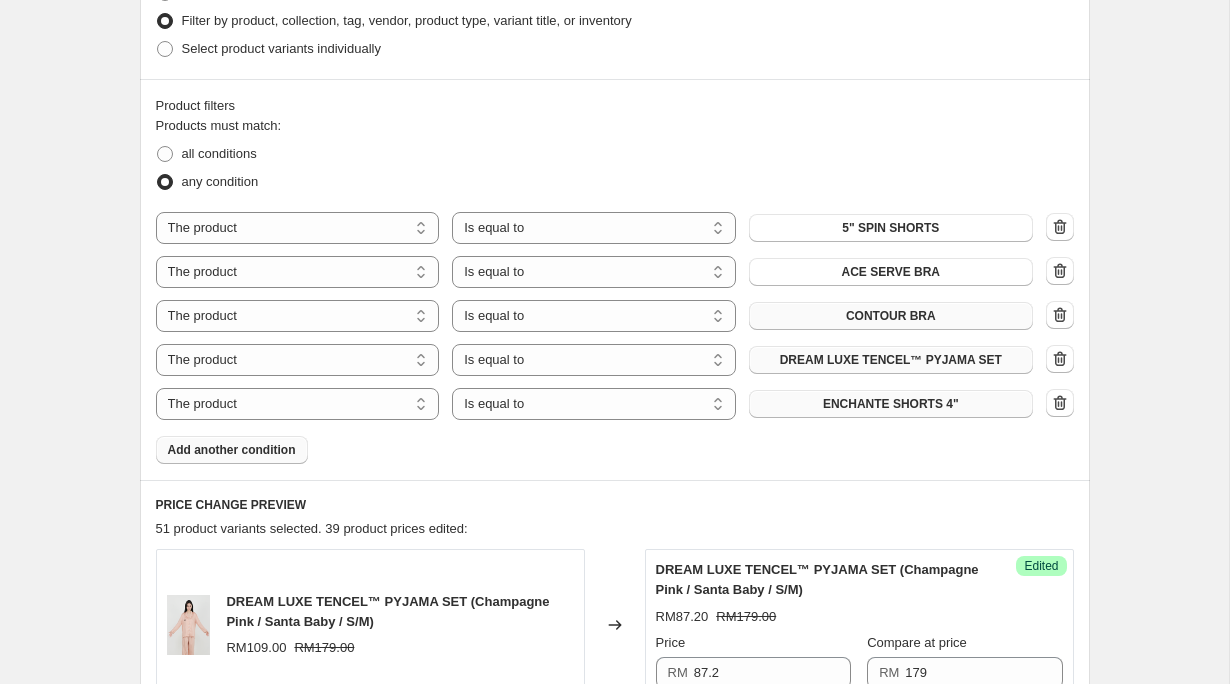 click on "Add another condition" at bounding box center [232, 450] 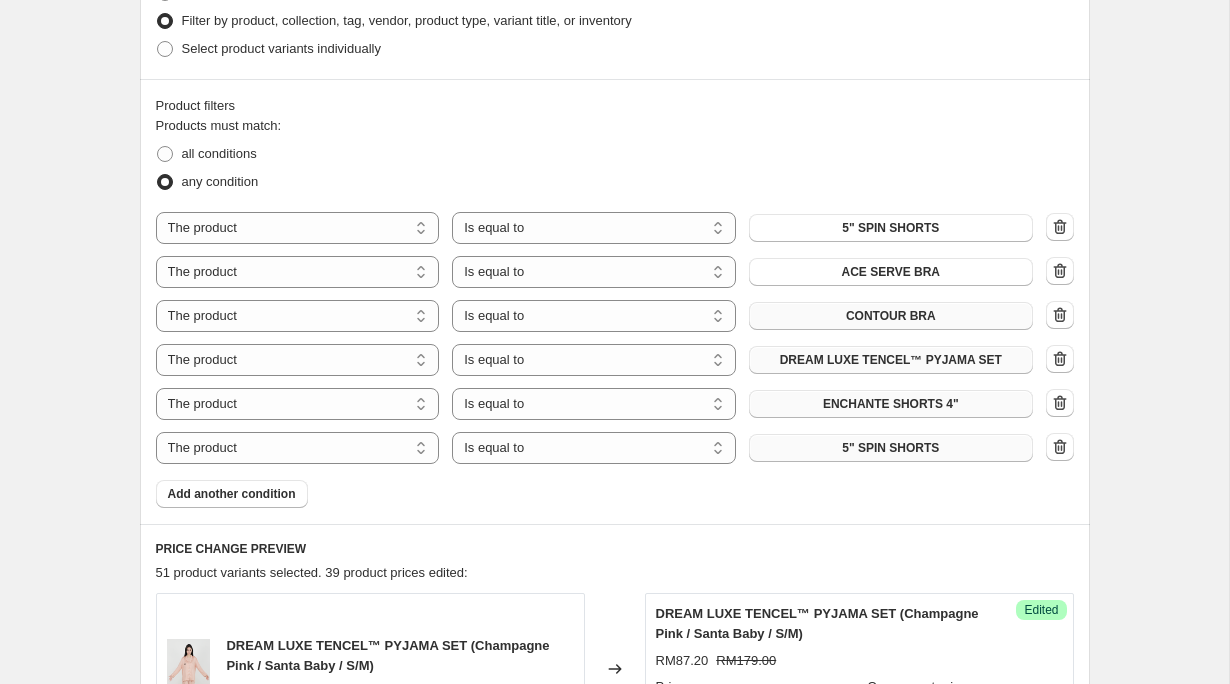 click on "5" SPIN SHORTS" at bounding box center [891, 448] 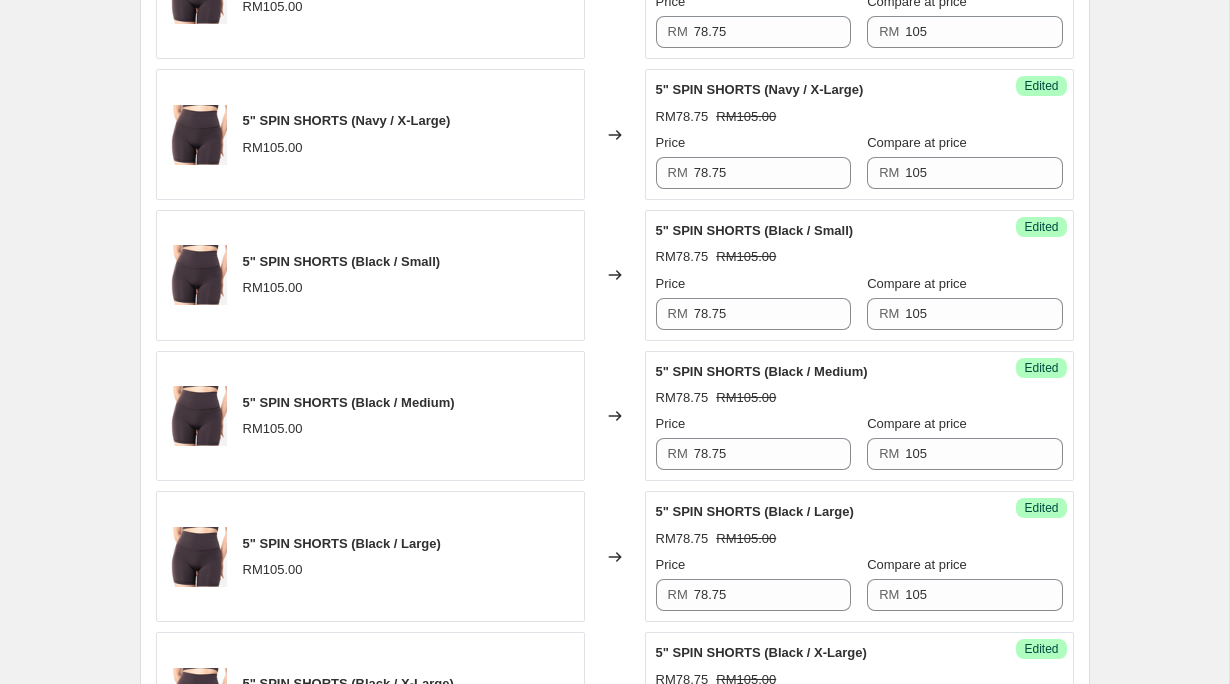 scroll, scrollTop: 3770, scrollLeft: 0, axis: vertical 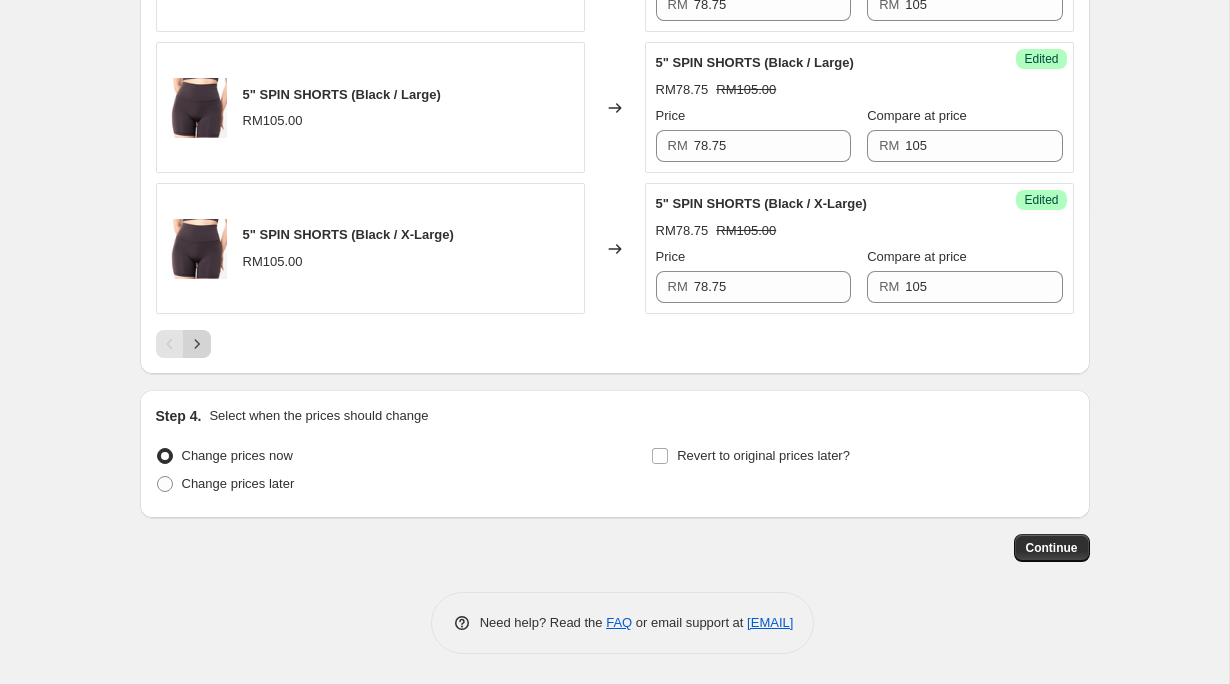 click 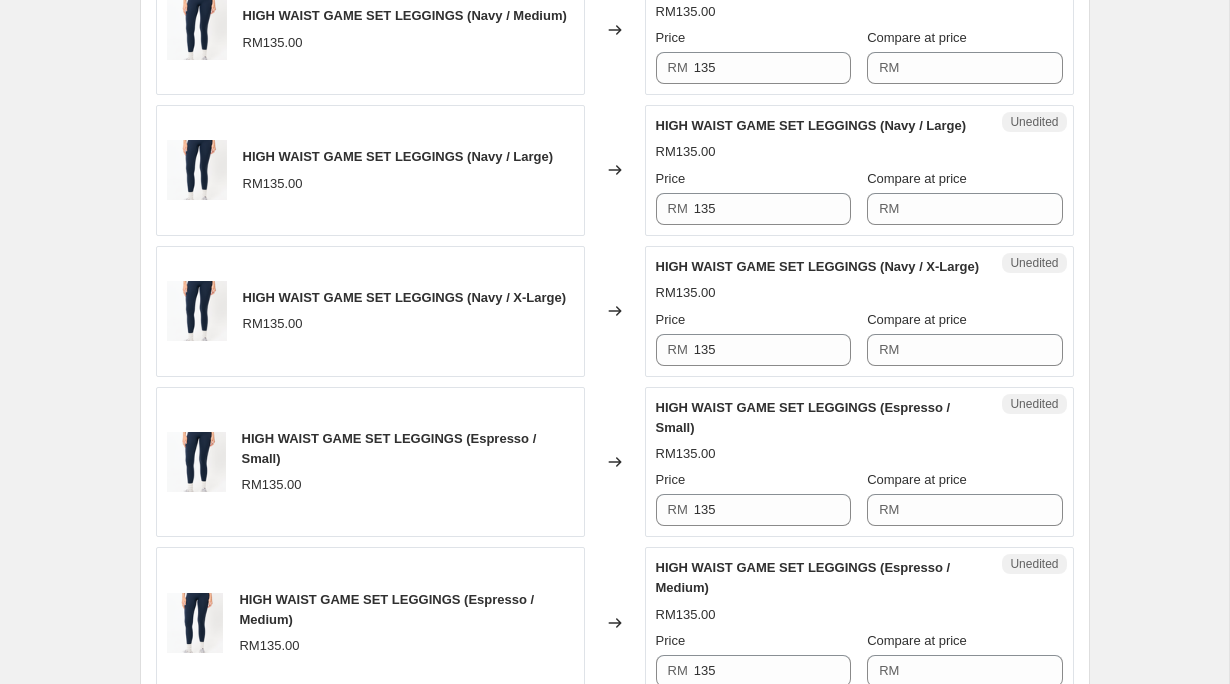 scroll, scrollTop: 1510, scrollLeft: 0, axis: vertical 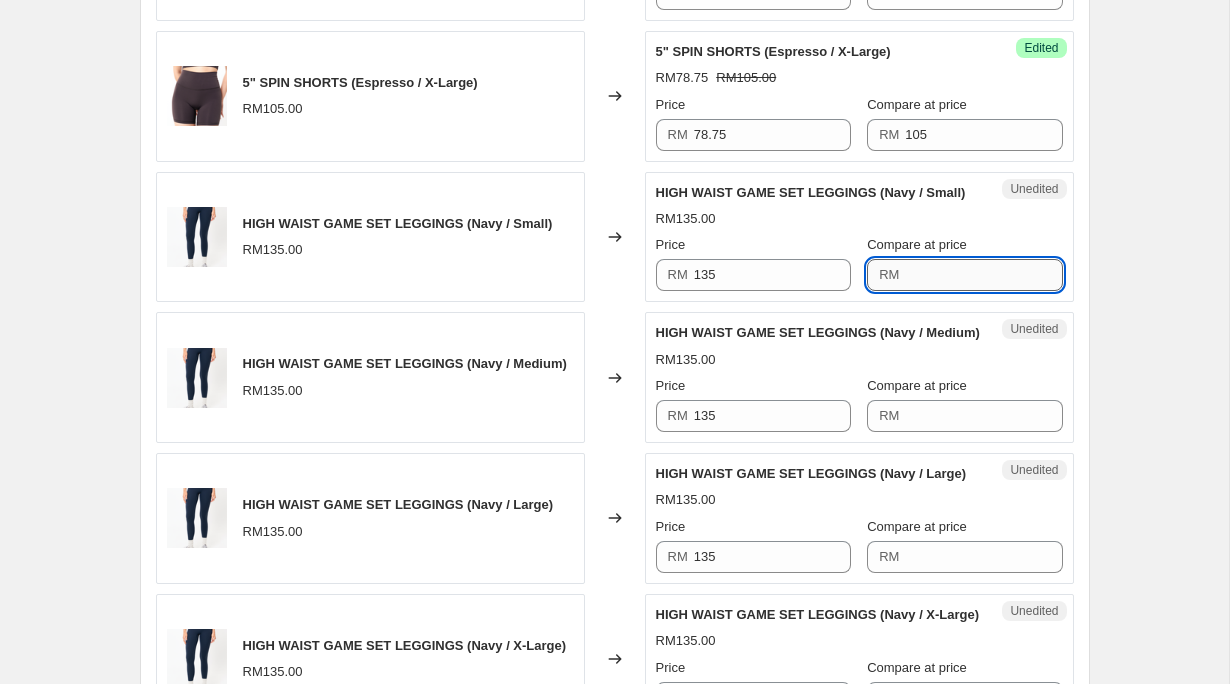 click on "Compare at price" at bounding box center [983, 275] 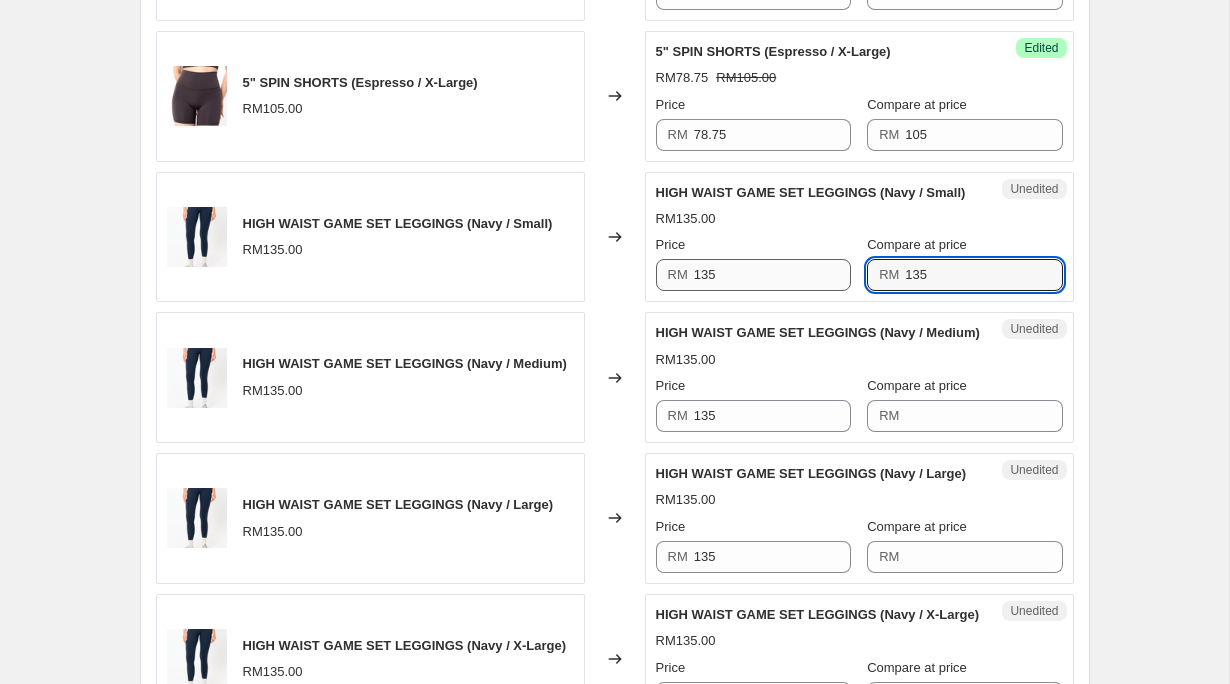 type on "135" 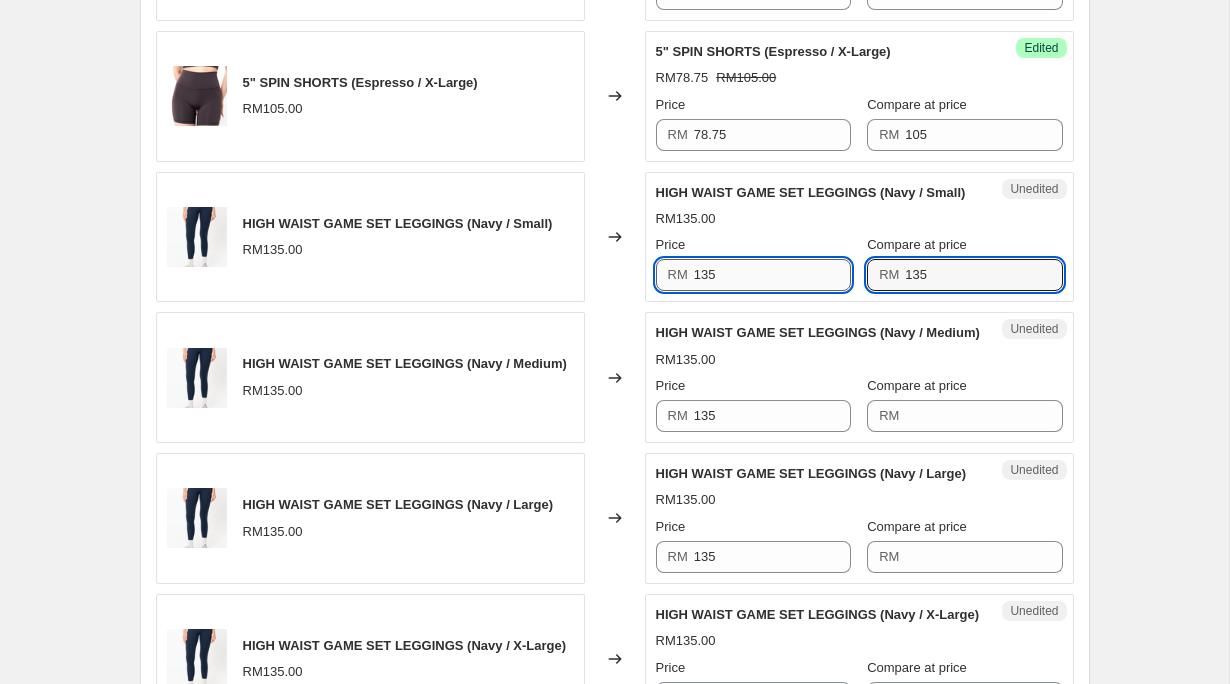 click on "135" at bounding box center [772, 275] 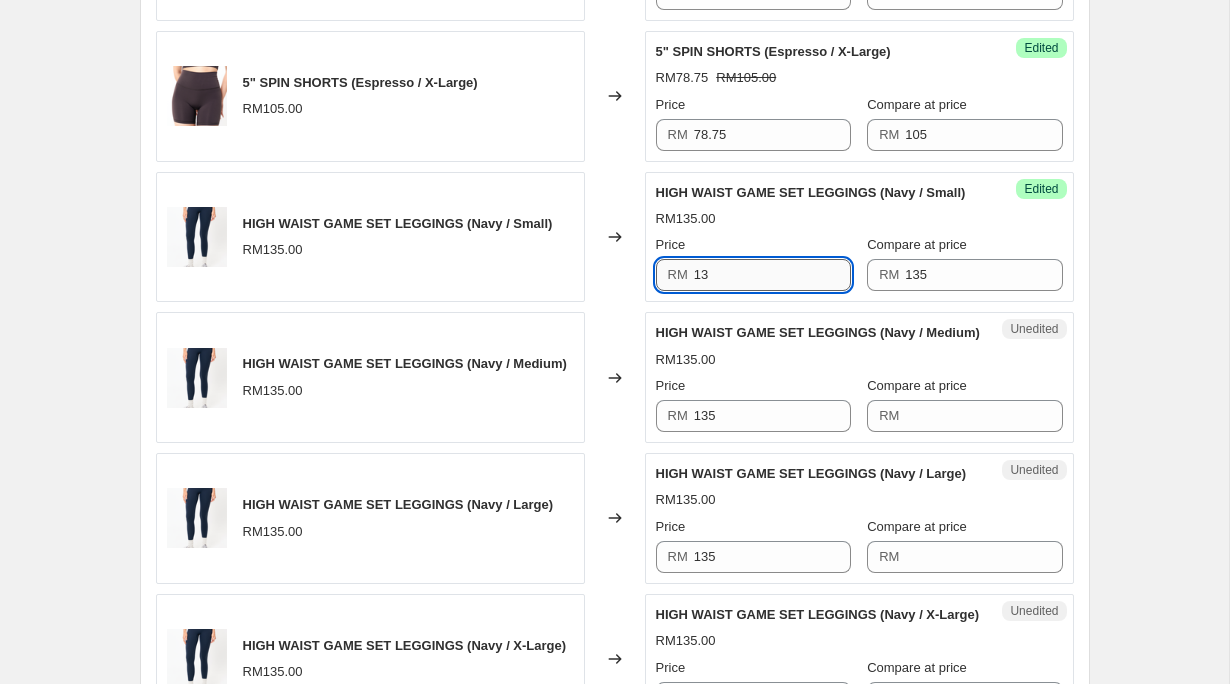 type on "1" 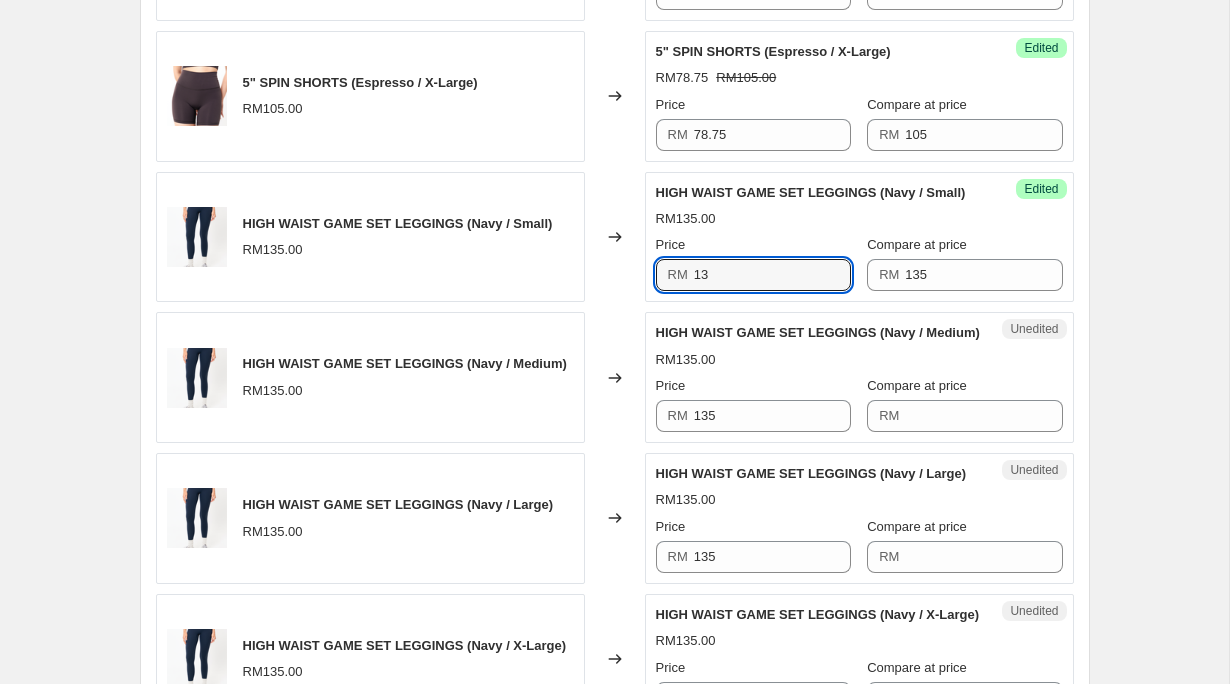 type on "1" 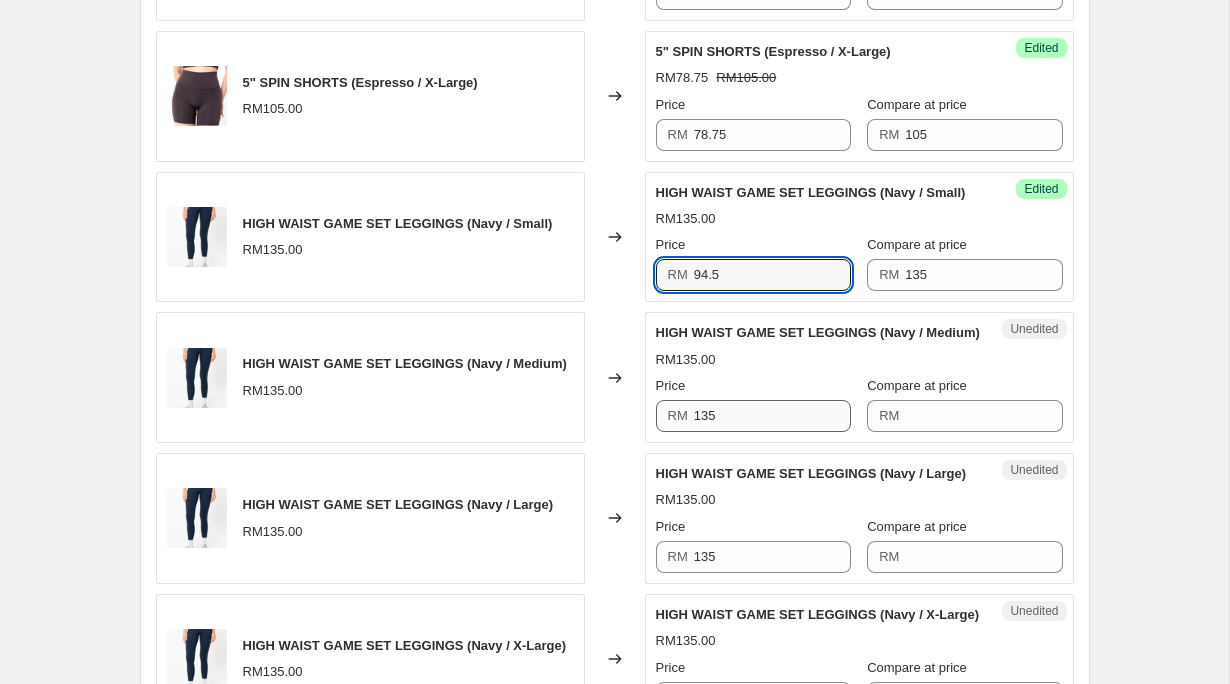 type on "94.5" 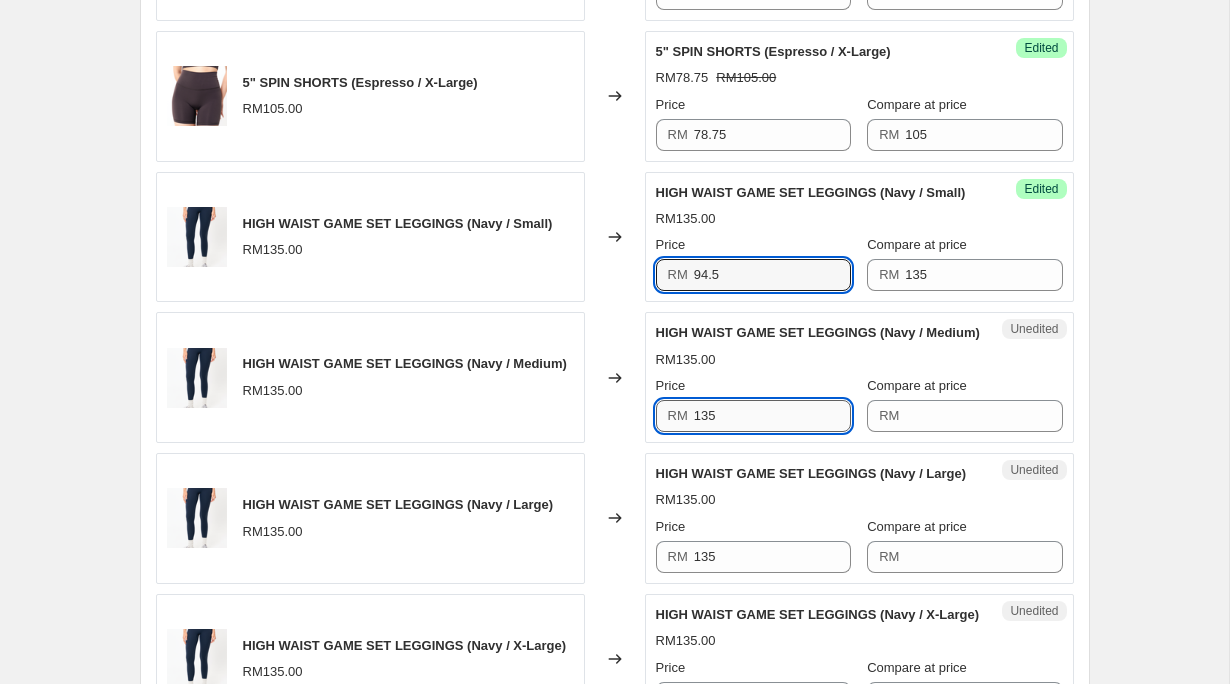 click on "135" at bounding box center [772, 416] 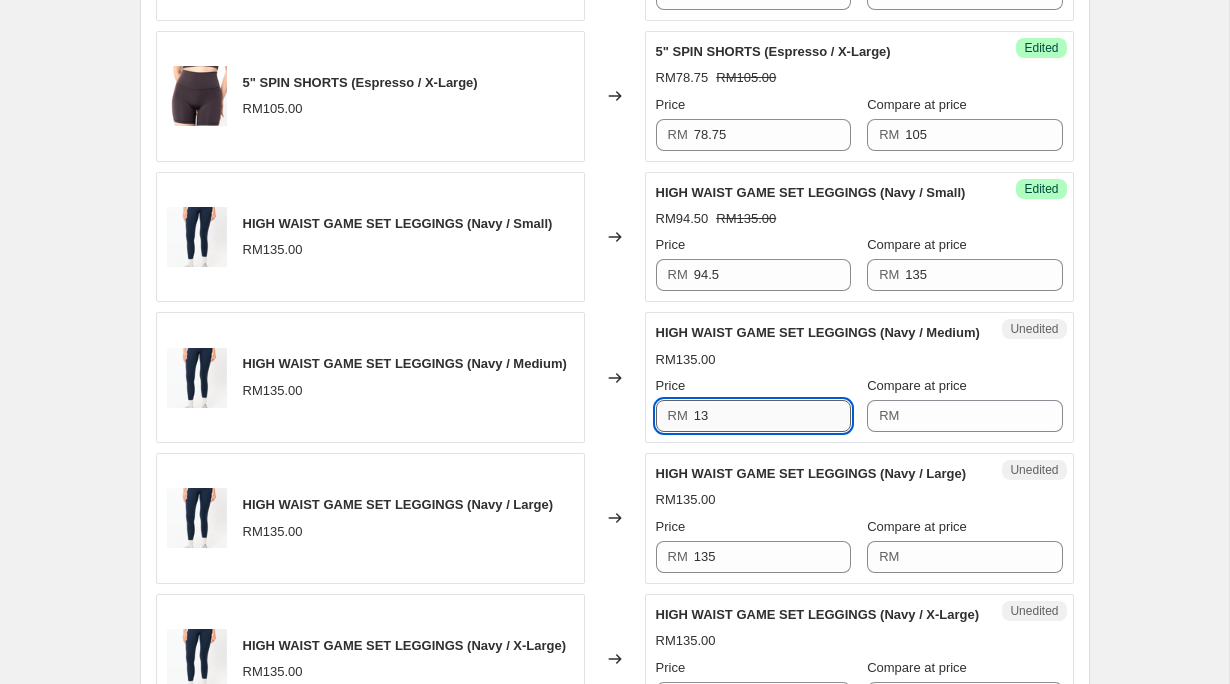 type on "1" 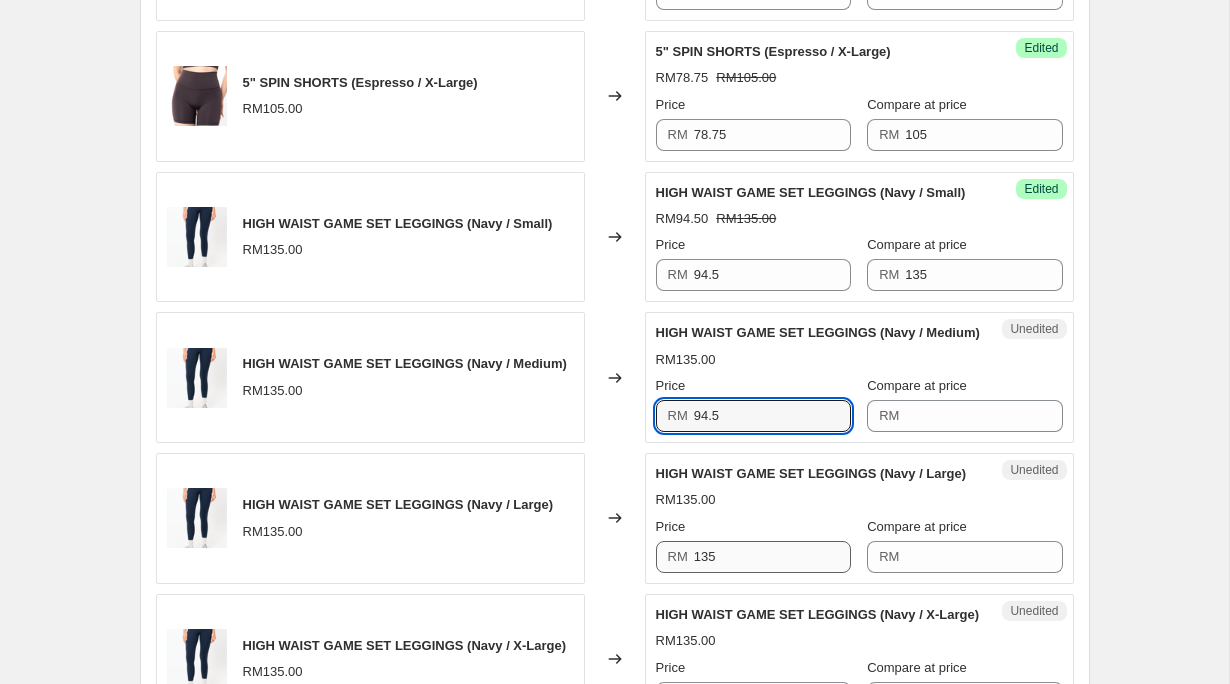 type on "94.5" 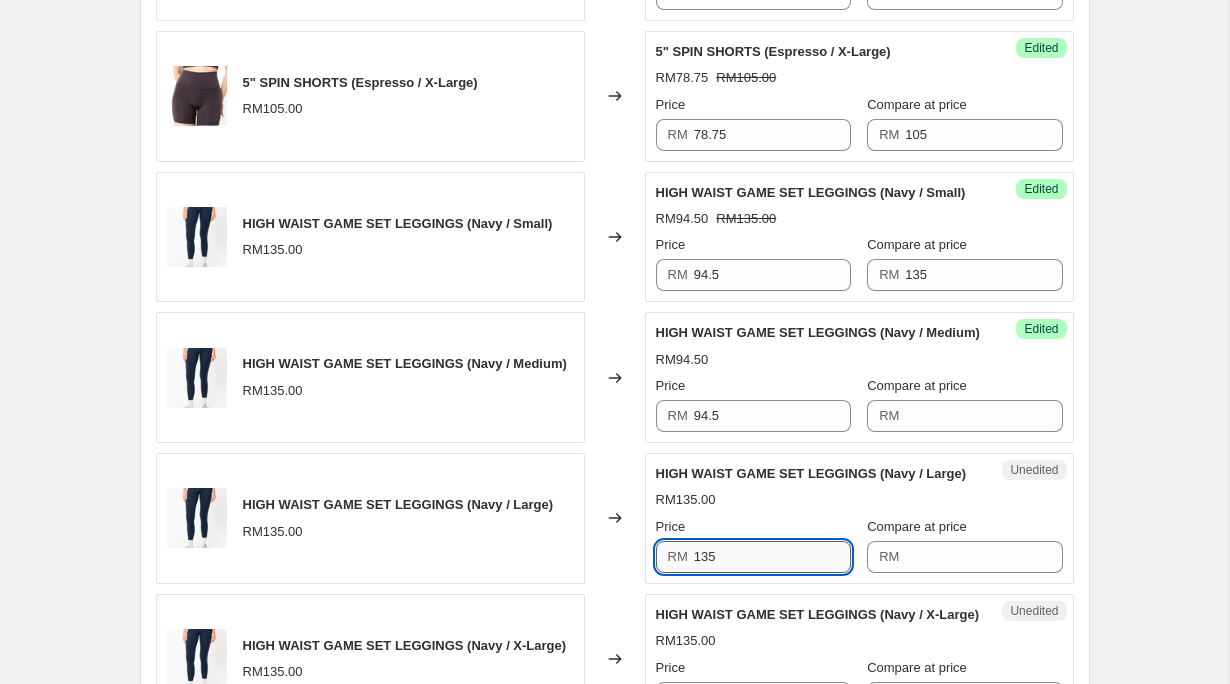 click on "135" at bounding box center [772, 557] 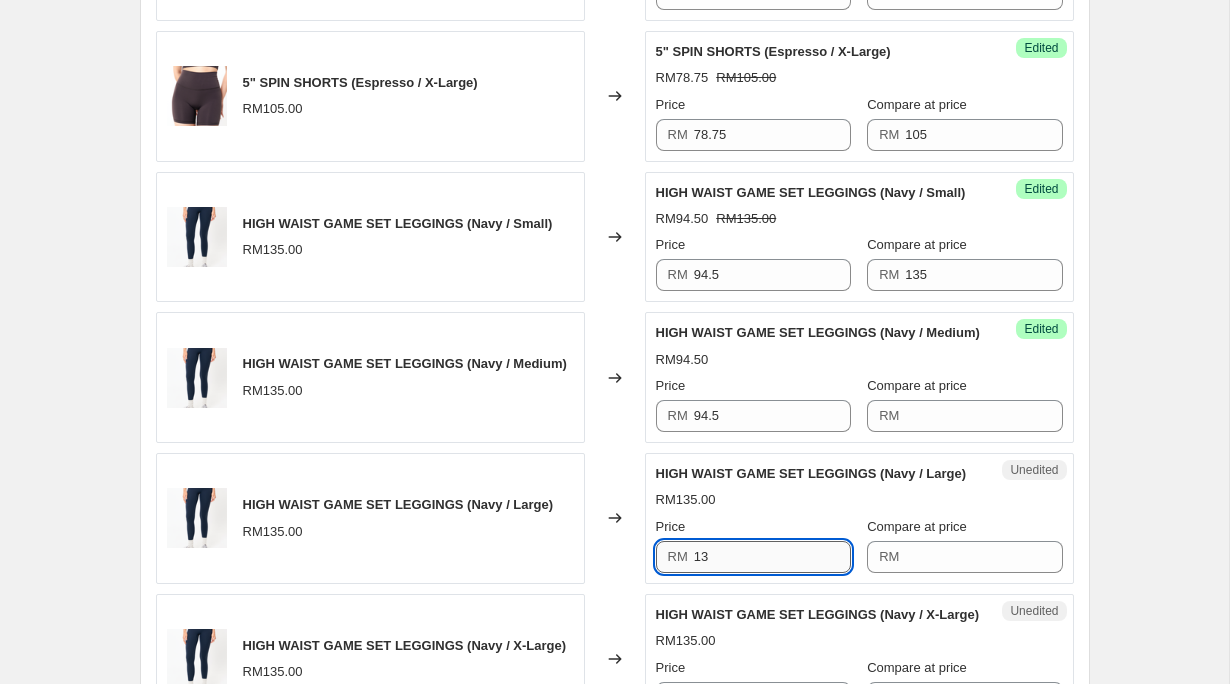 type on "1" 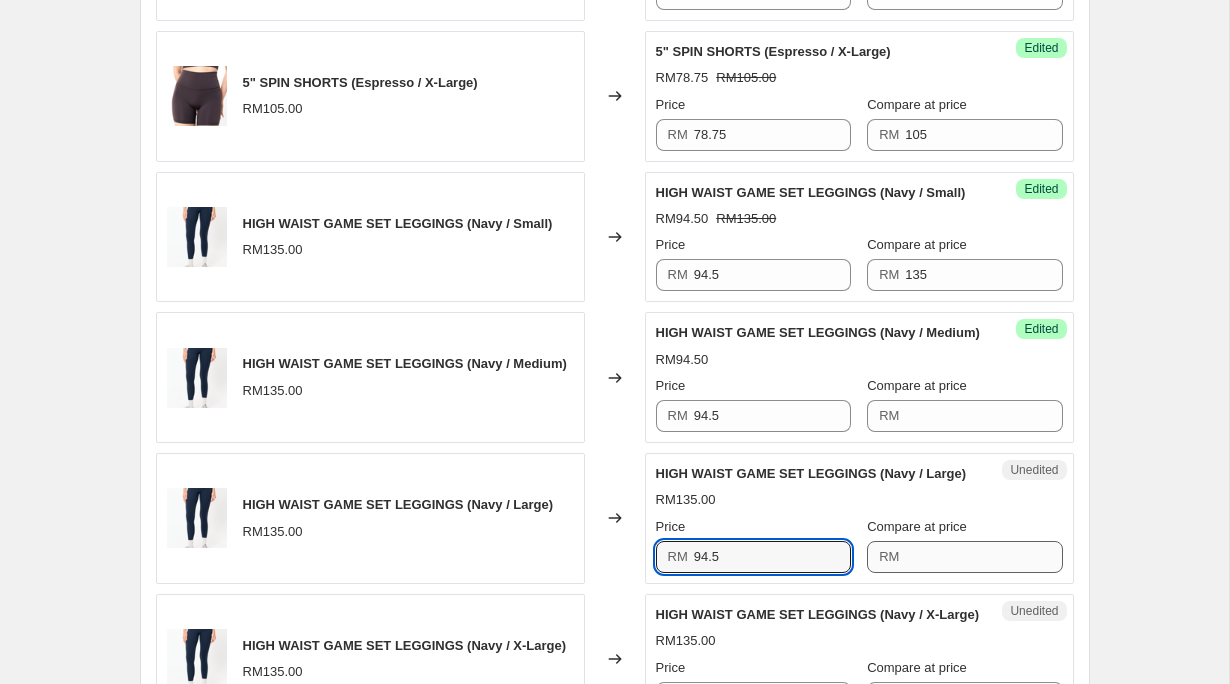 type on "94.5" 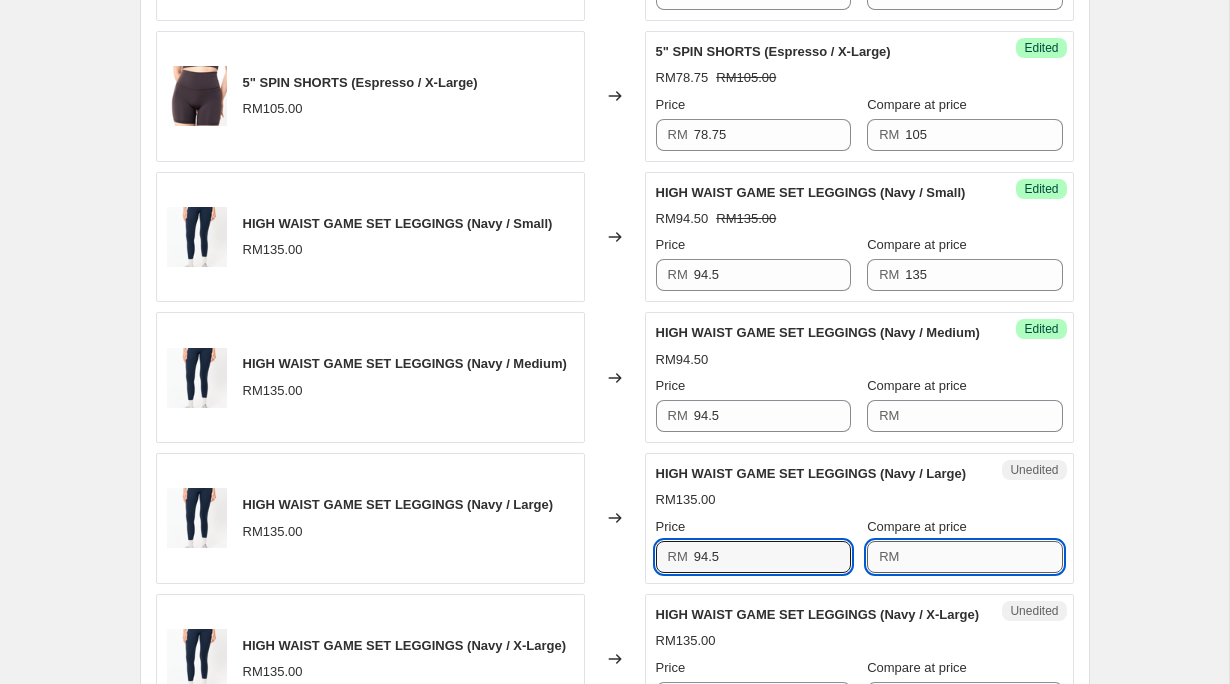 click on "Compare at price" at bounding box center [983, 557] 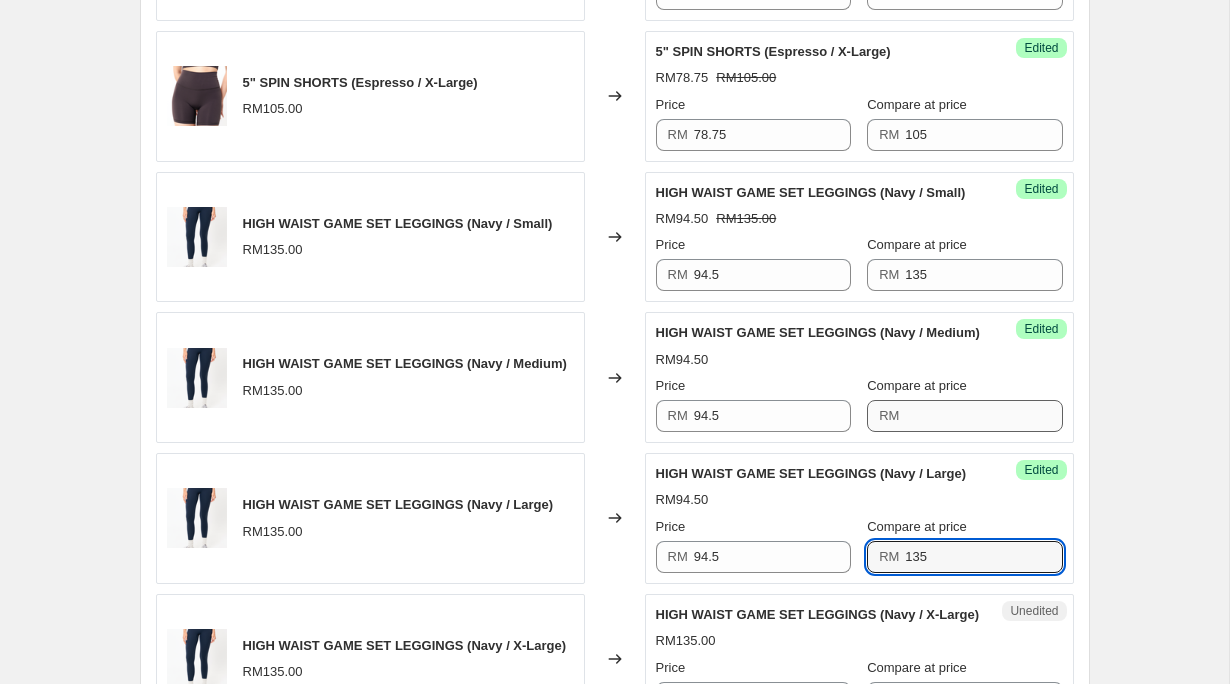 type on "135" 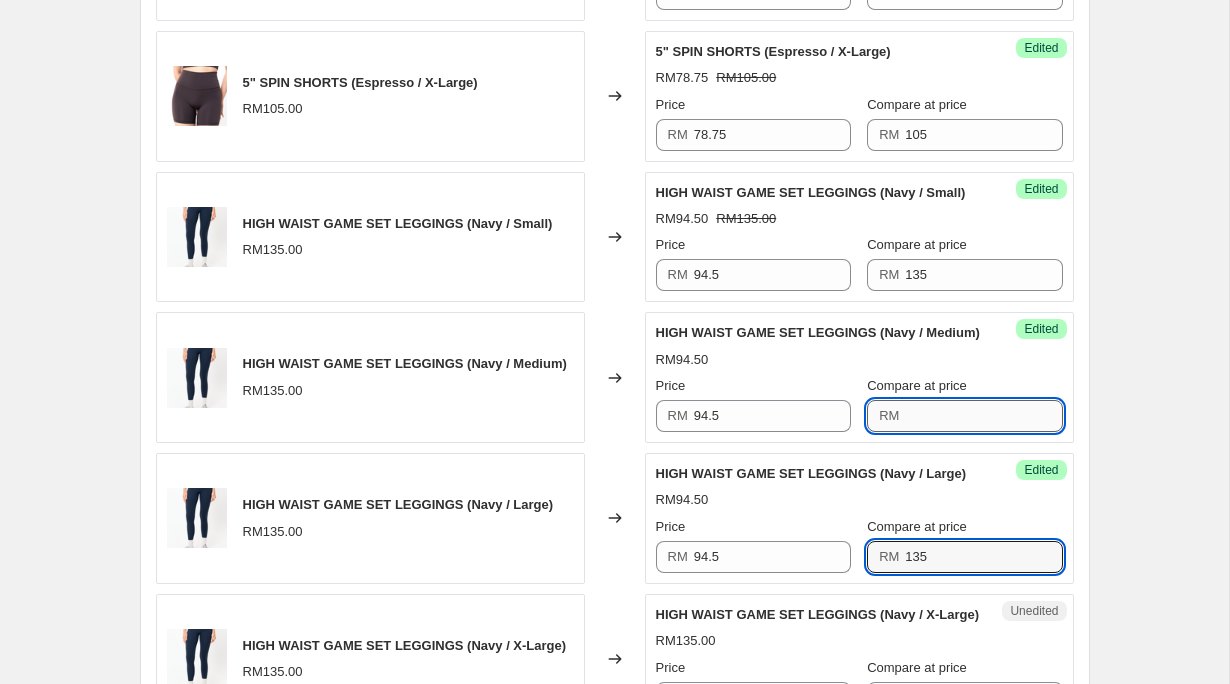 click on "Compare at price" at bounding box center (983, 416) 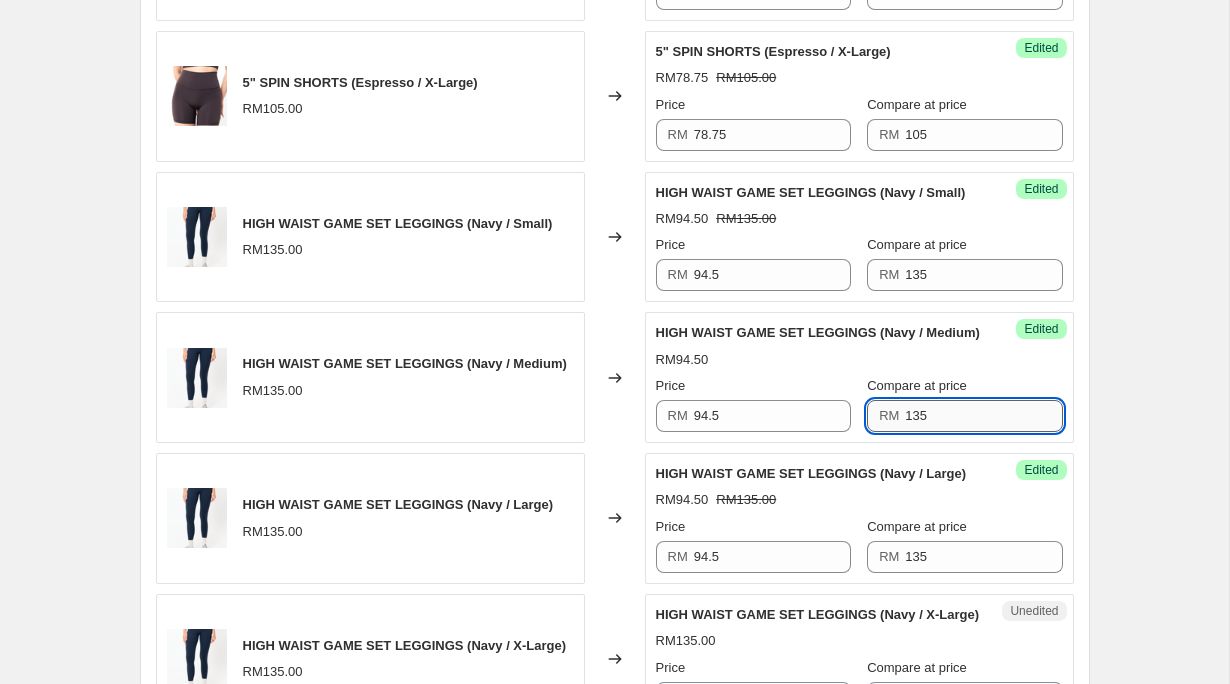 scroll, scrollTop: 1637, scrollLeft: 0, axis: vertical 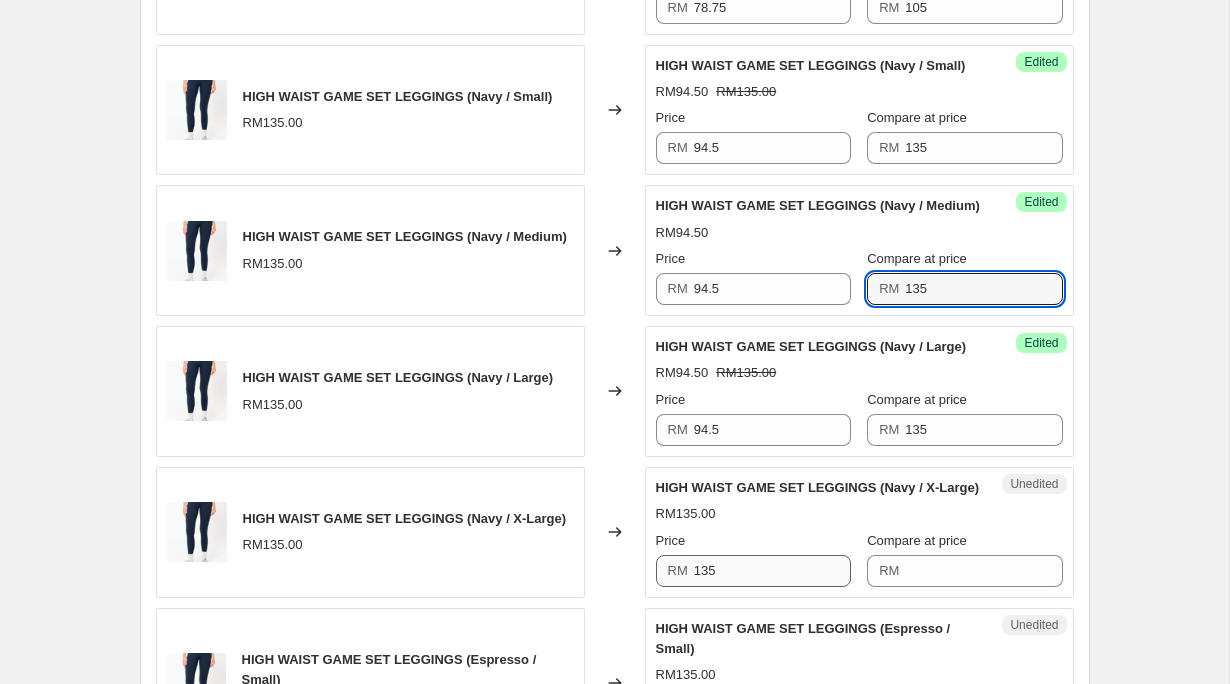type on "135" 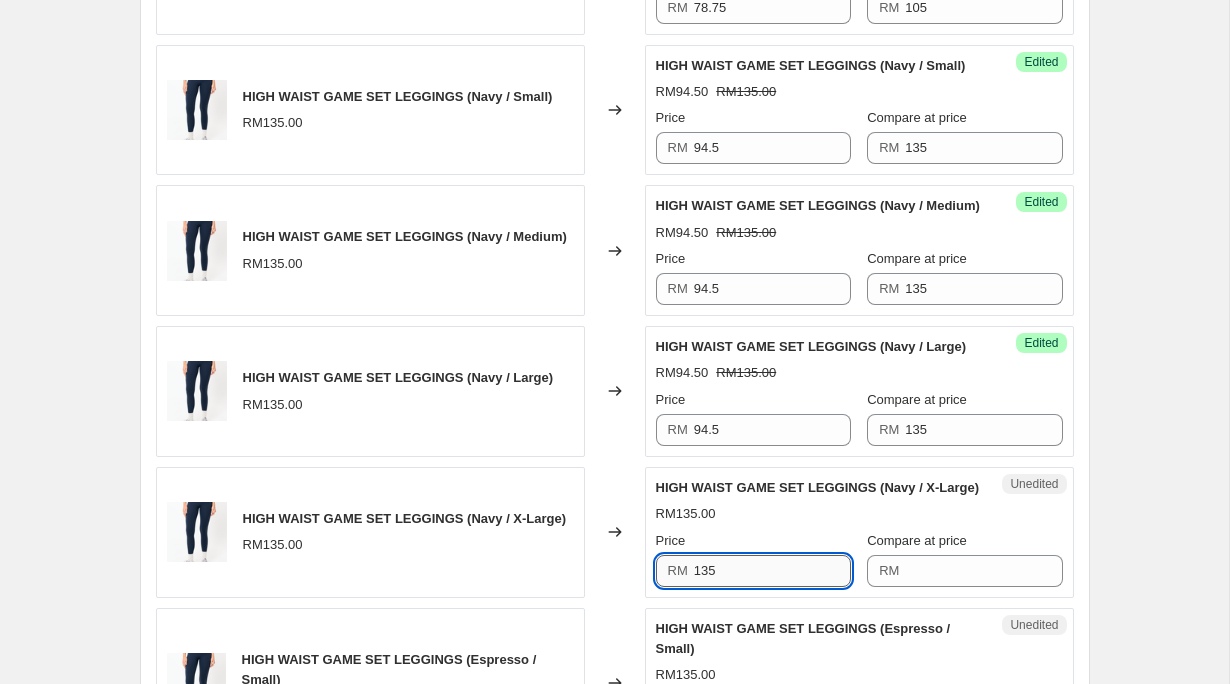 click on "135" at bounding box center (772, 571) 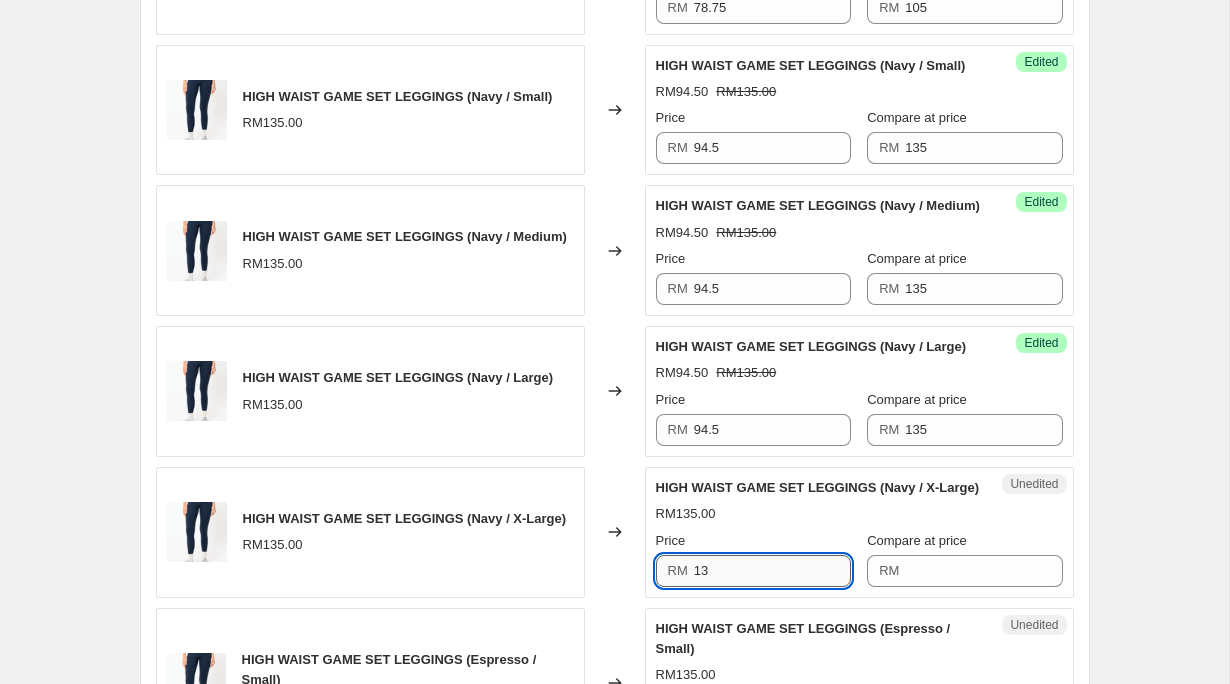 type on "1" 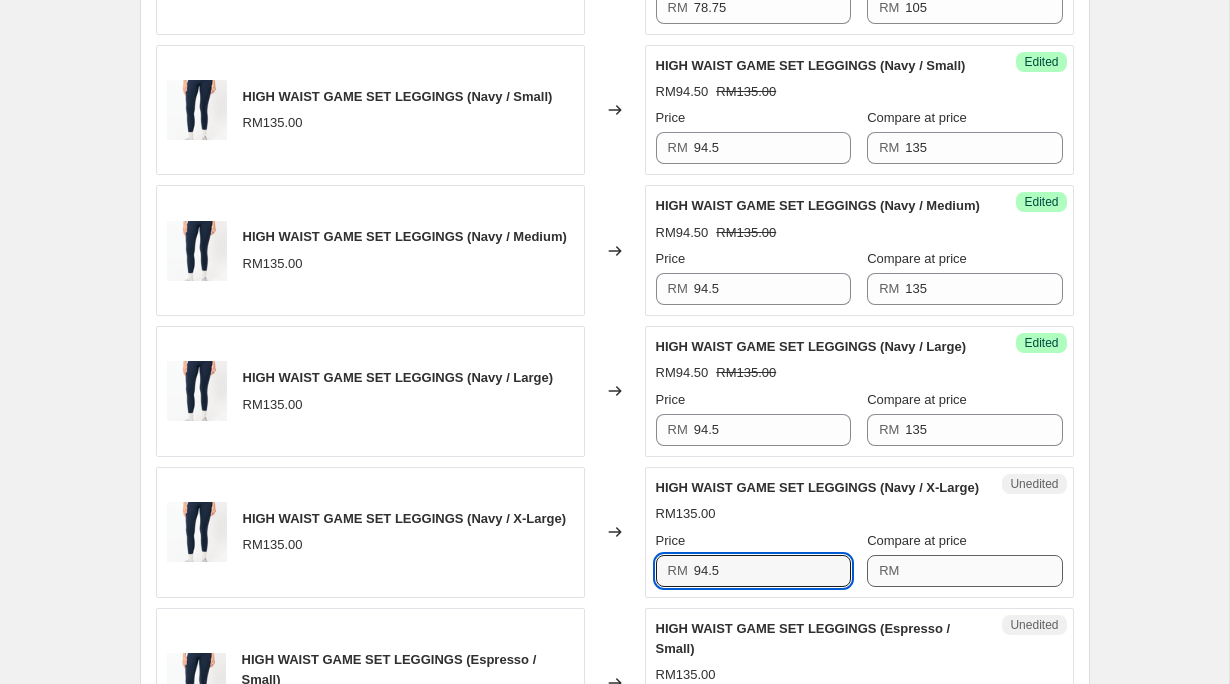 type on "94.5" 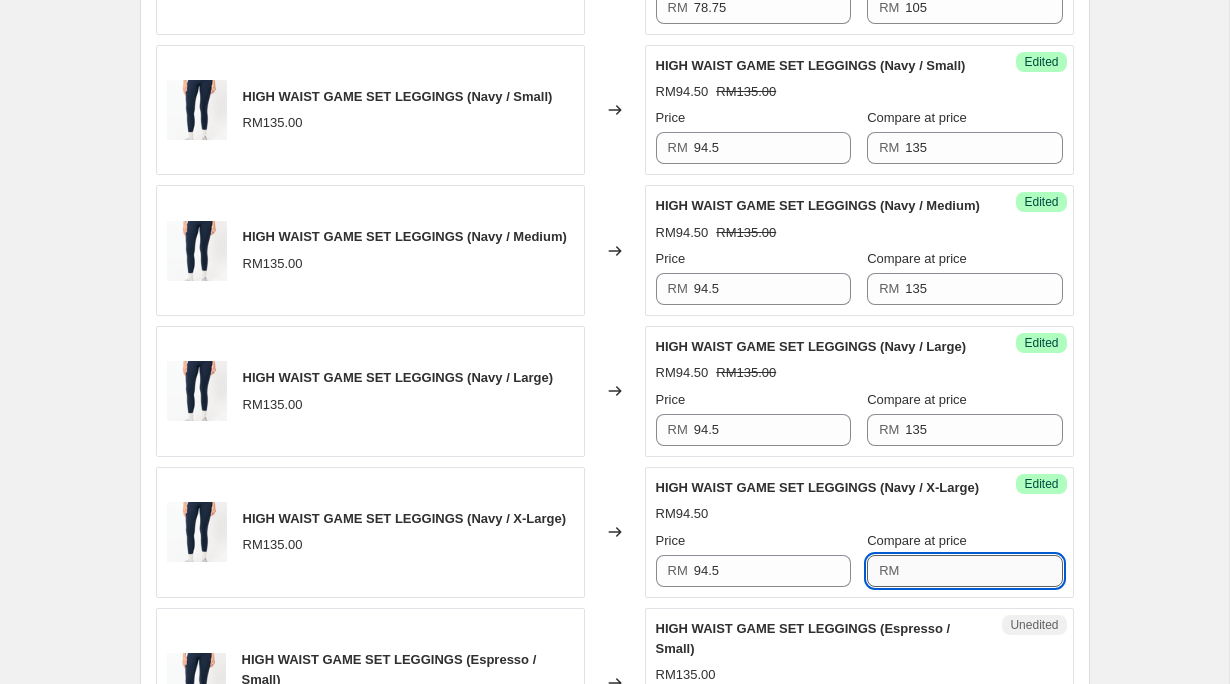 click on "Compare at price" at bounding box center (983, 571) 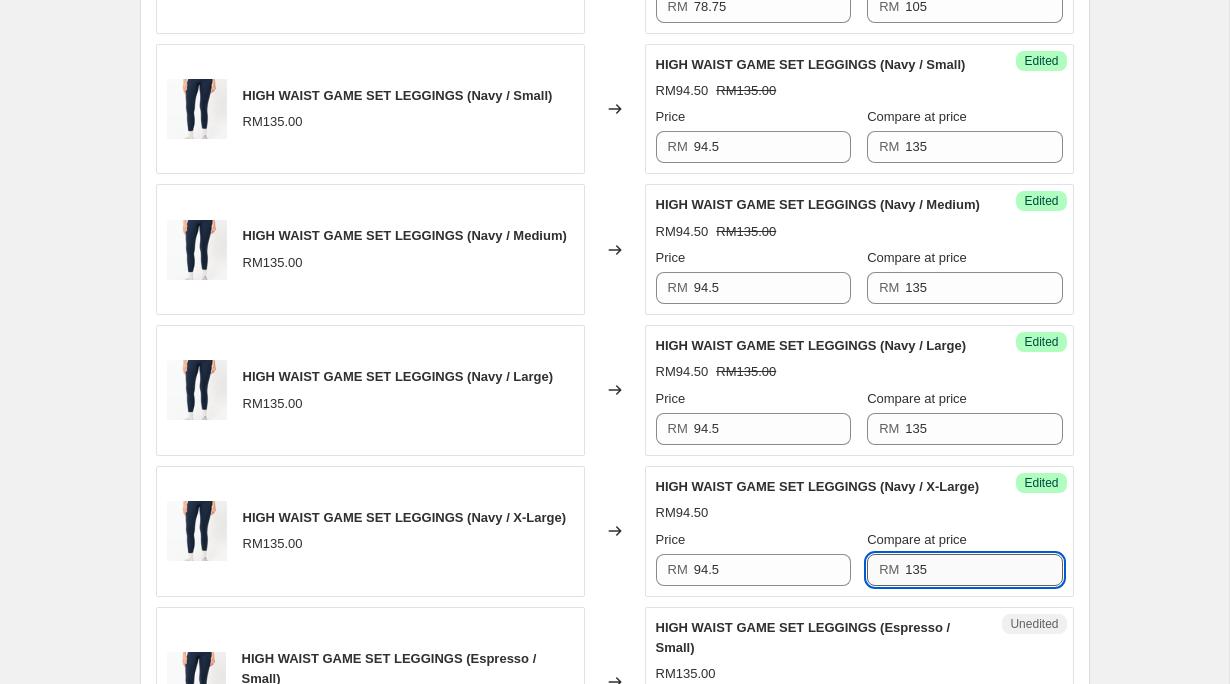 scroll, scrollTop: 1876, scrollLeft: 0, axis: vertical 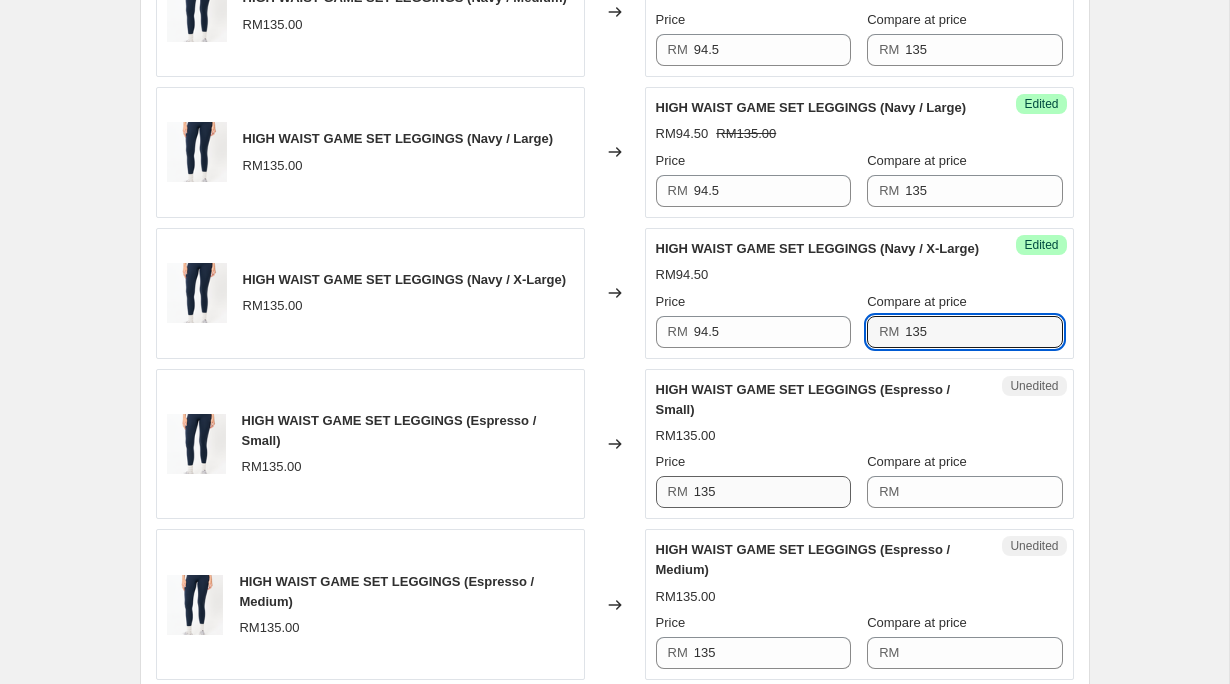type on "135" 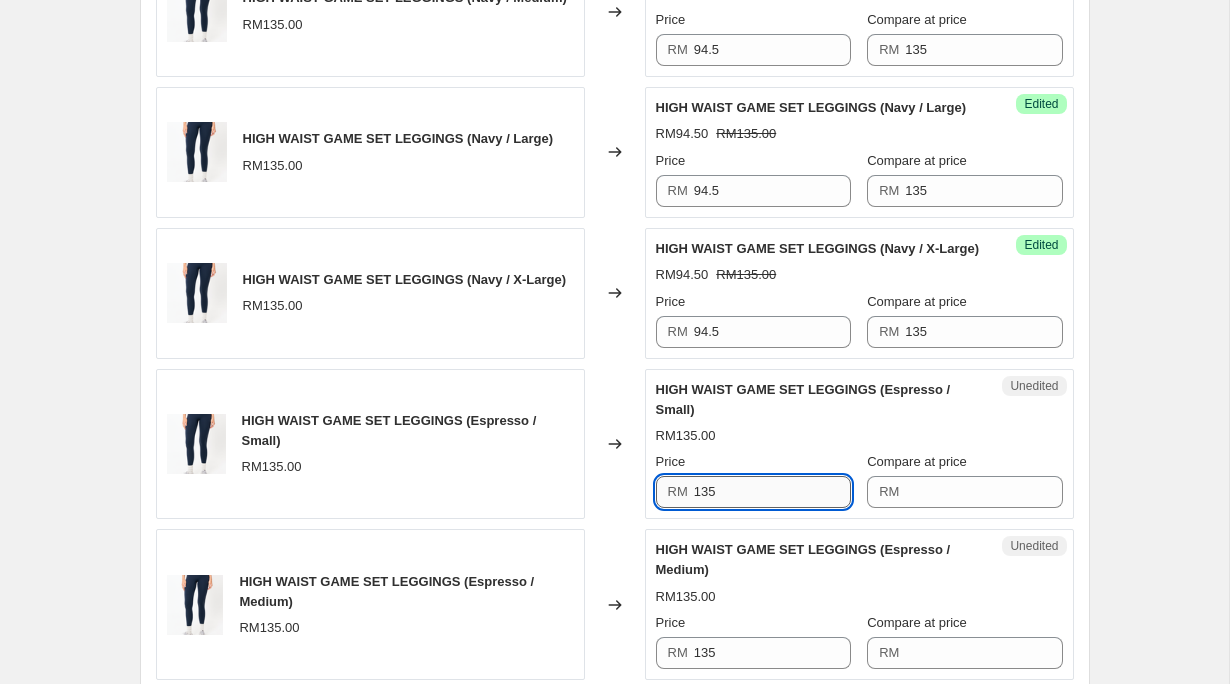click on "135" at bounding box center [772, 492] 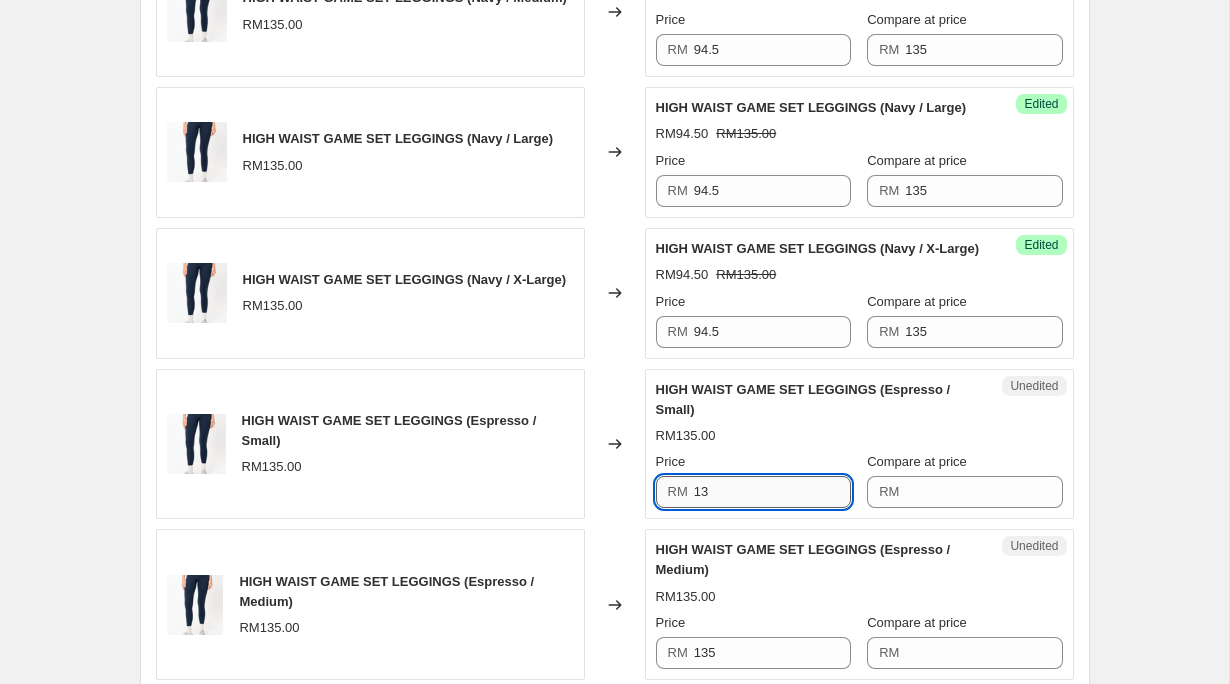 type on "1" 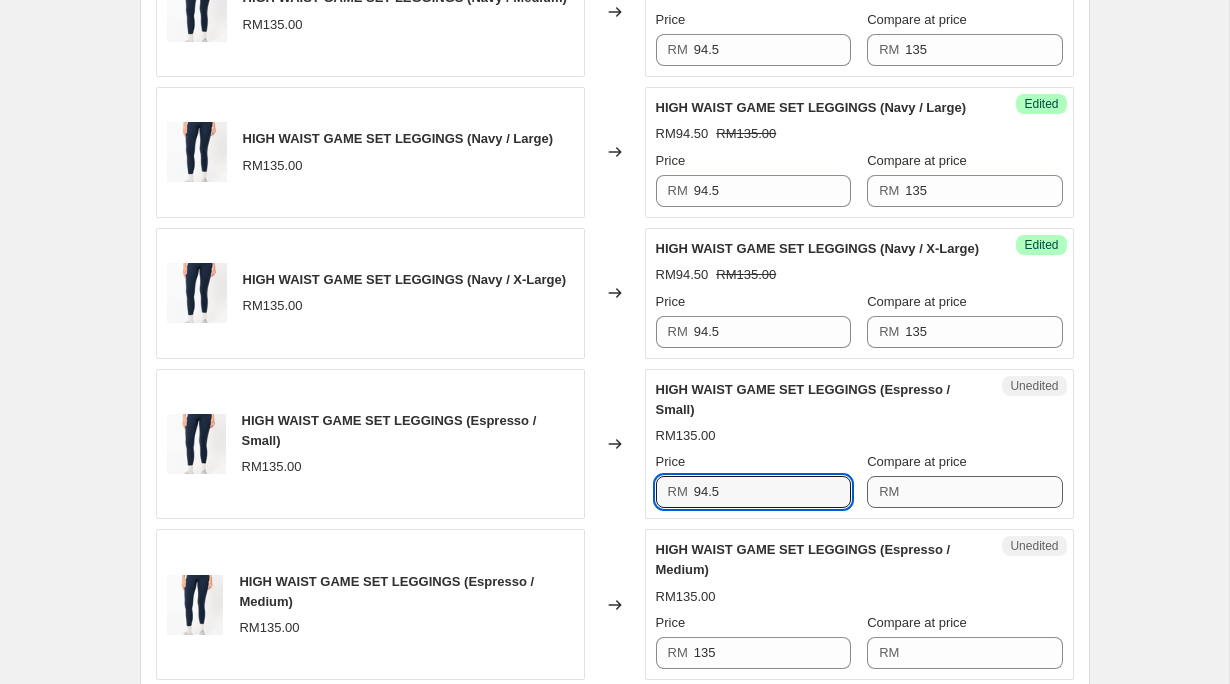 type on "94.5" 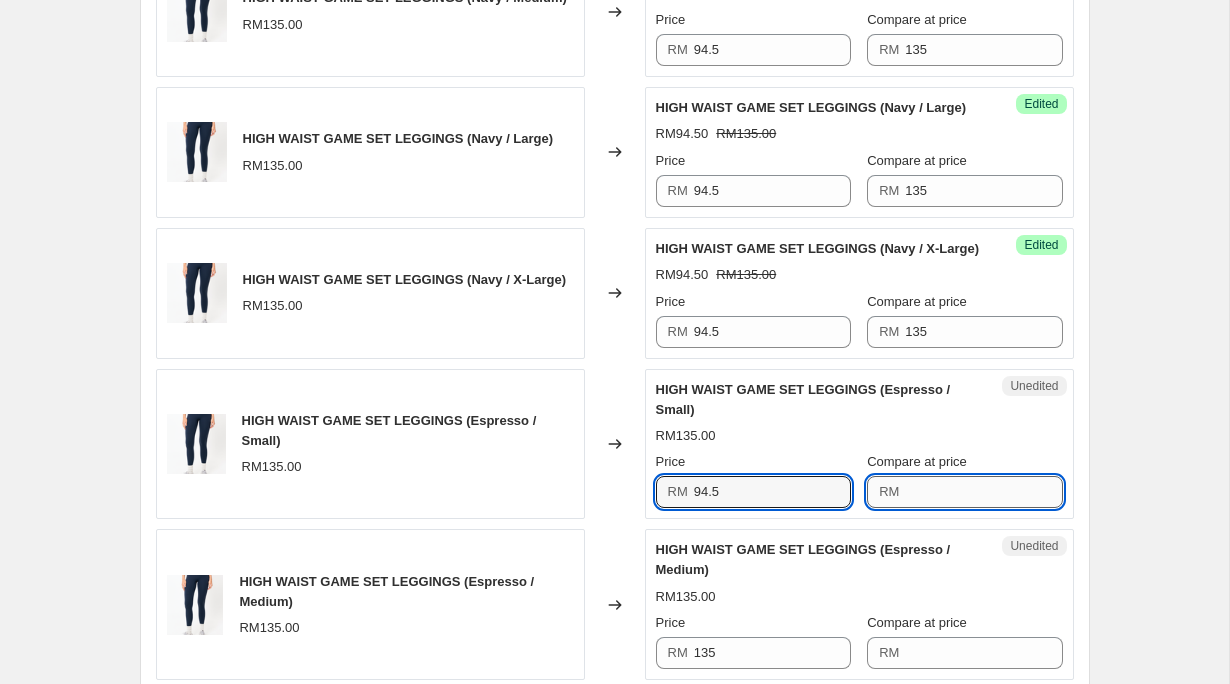 click on "Compare at price" at bounding box center (983, 492) 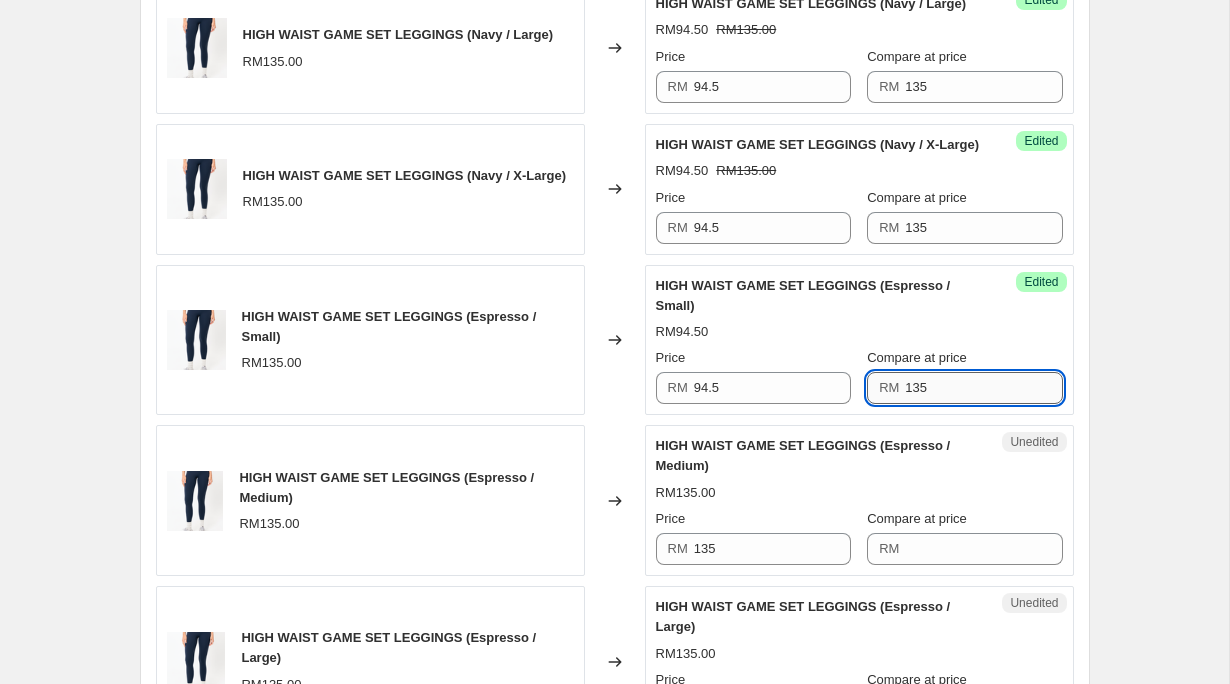 scroll, scrollTop: 1977, scrollLeft: 0, axis: vertical 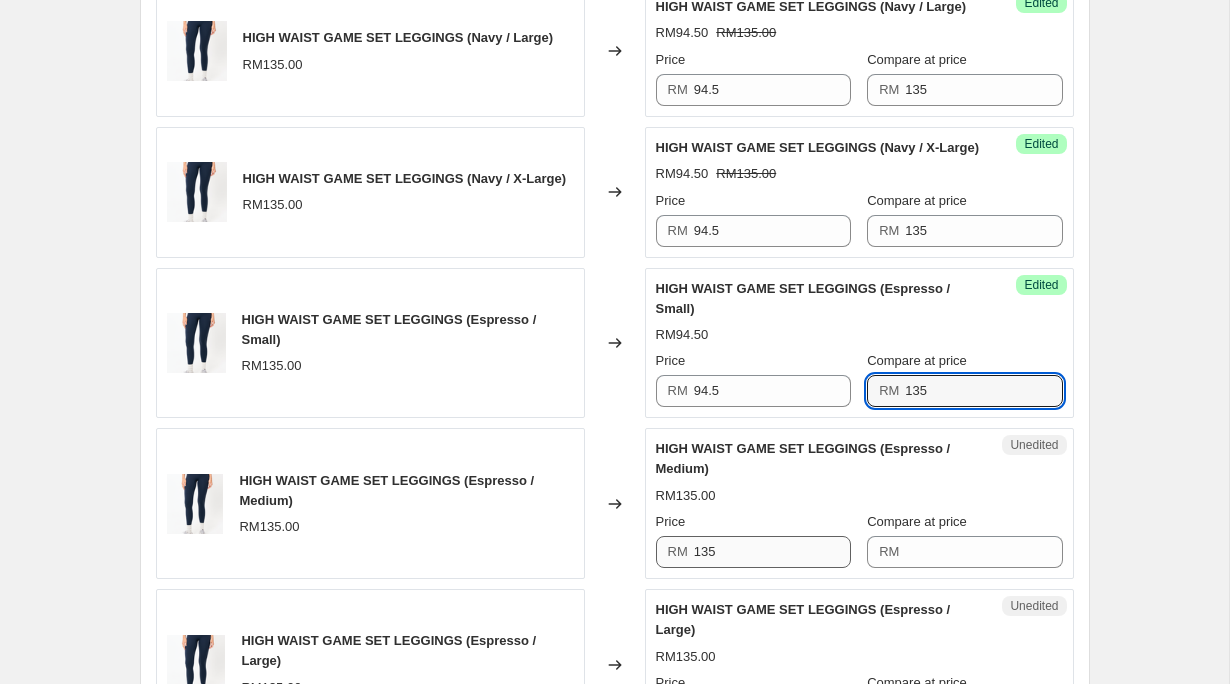 type on "135" 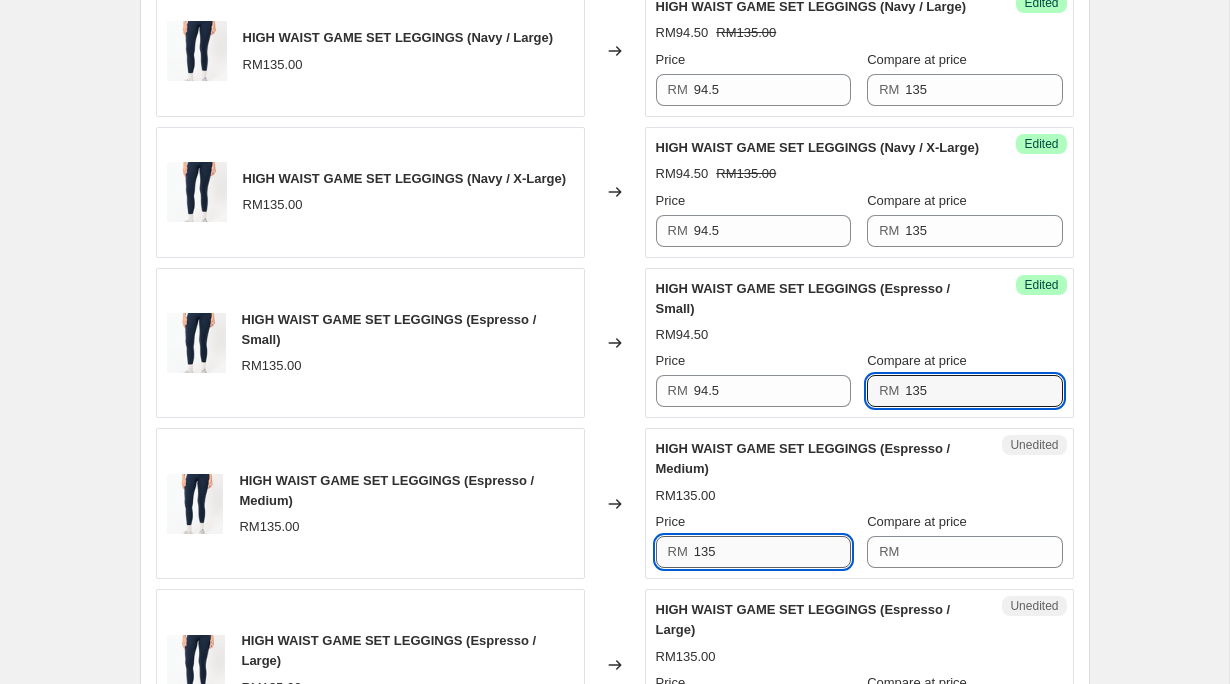 click on "135" at bounding box center (772, 552) 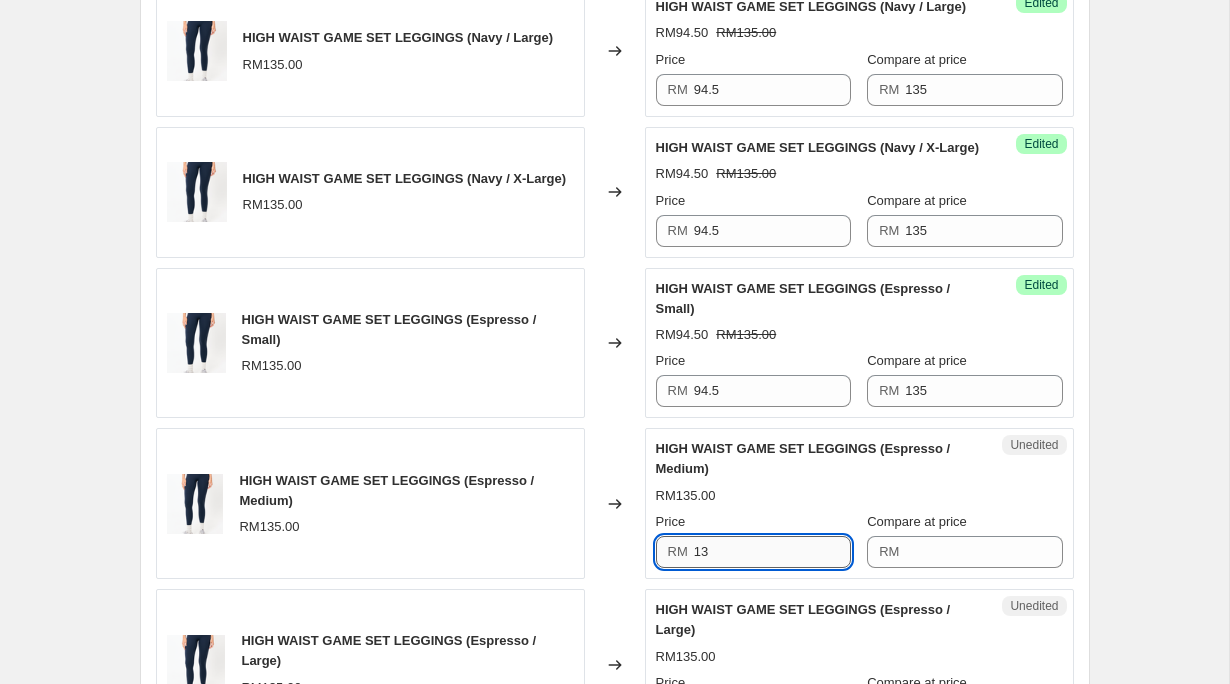 type on "1" 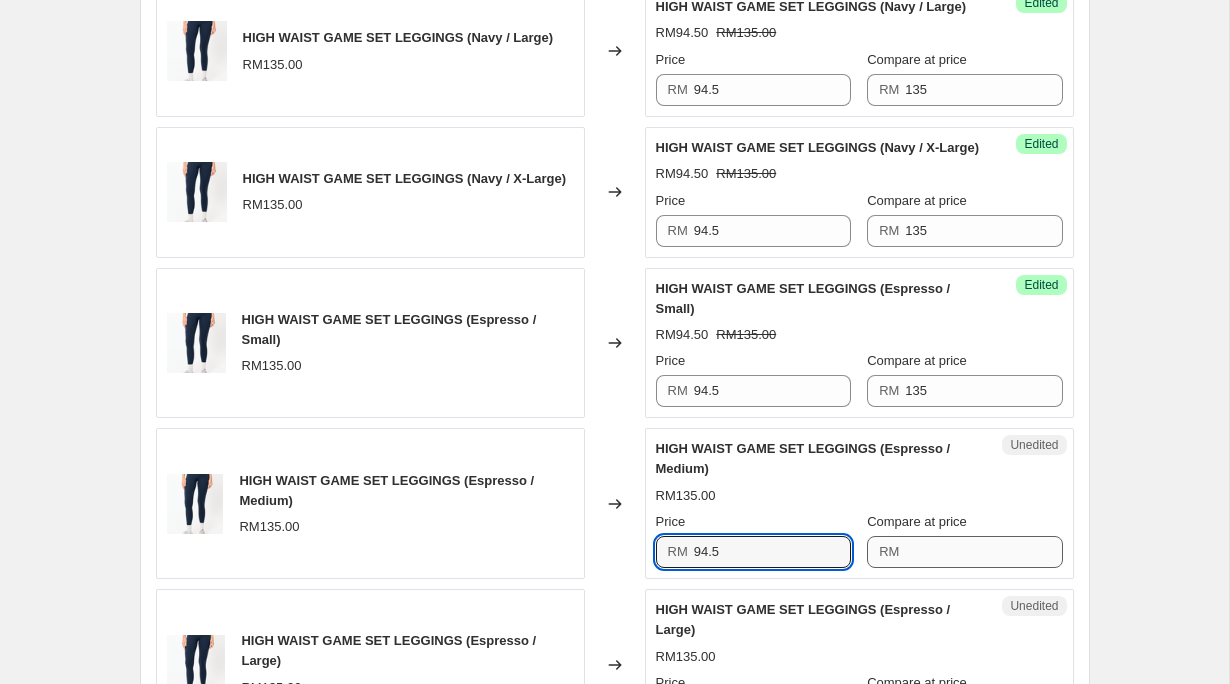 type on "94.5" 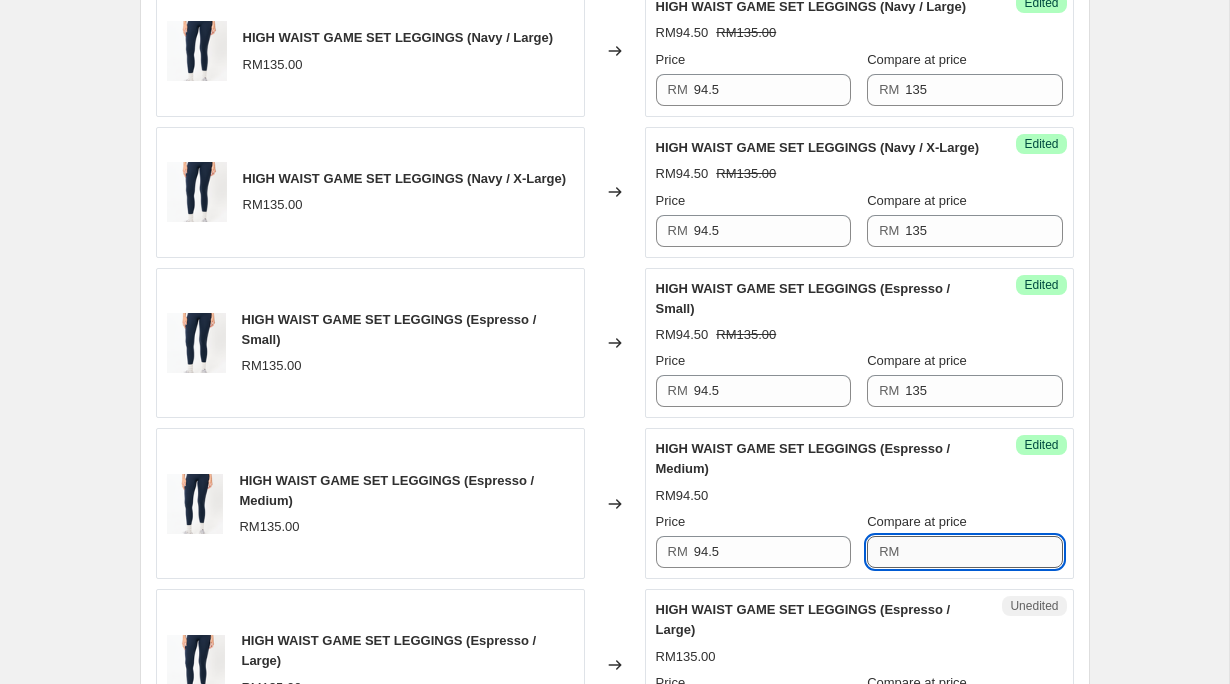 click on "Compare at price" at bounding box center [983, 552] 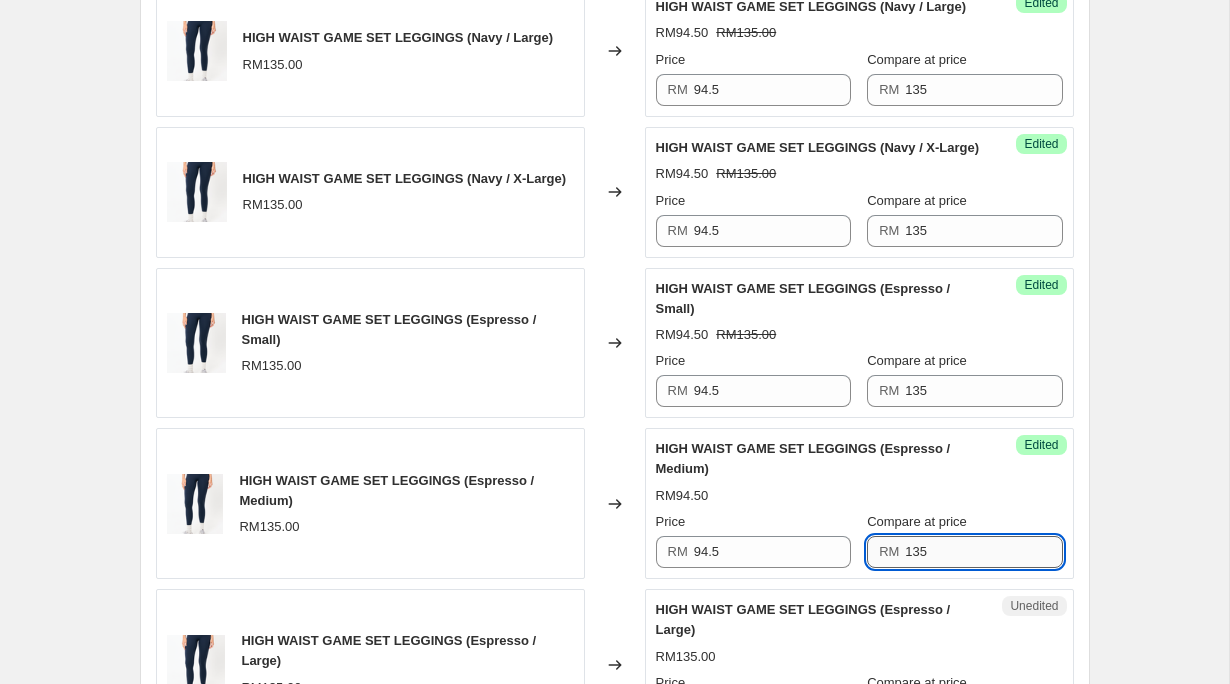 scroll, scrollTop: 2315, scrollLeft: 0, axis: vertical 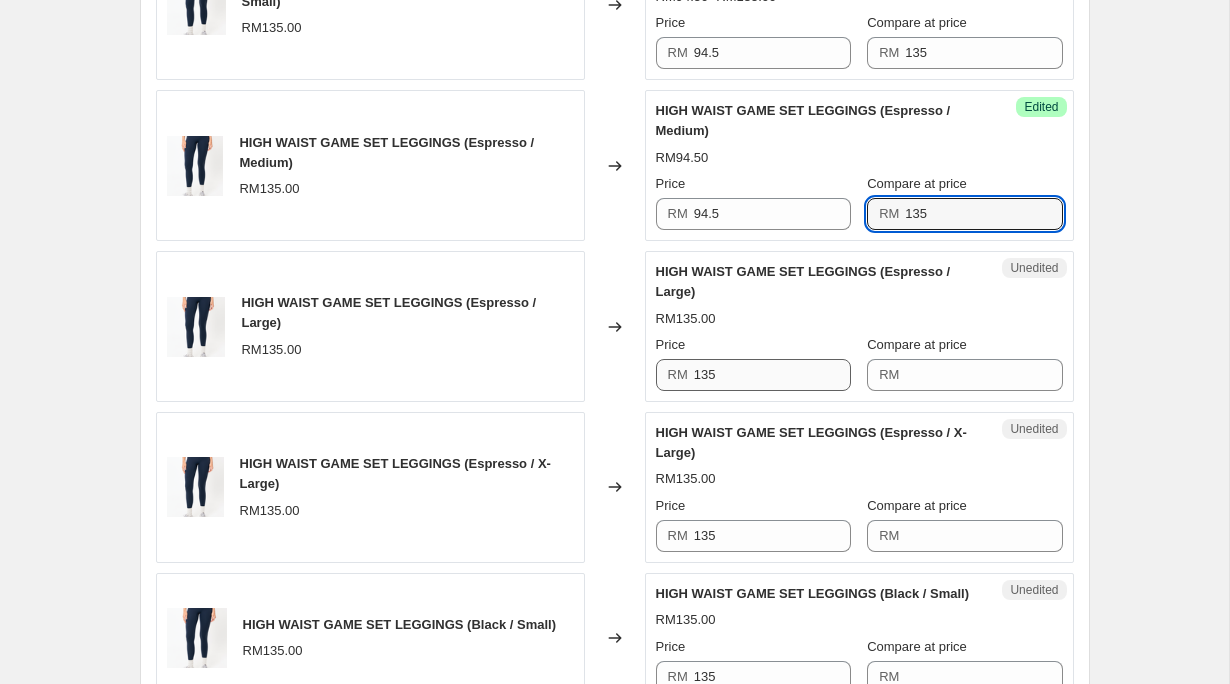type on "135" 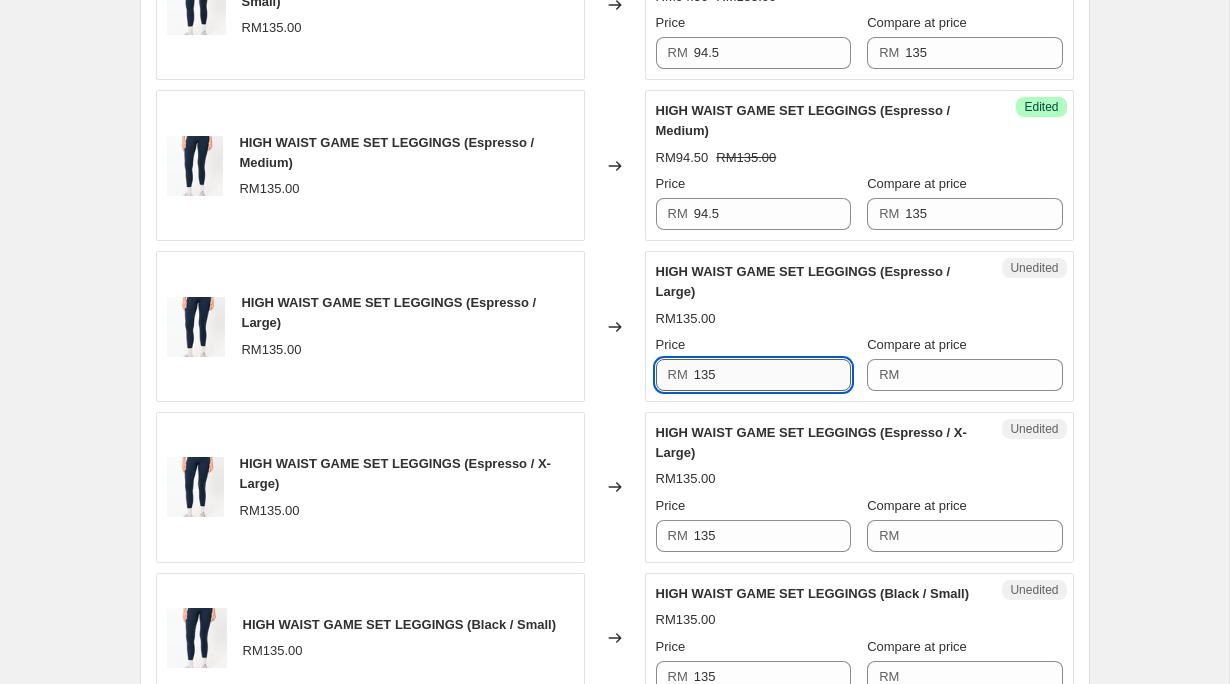 click on "135" at bounding box center (772, 375) 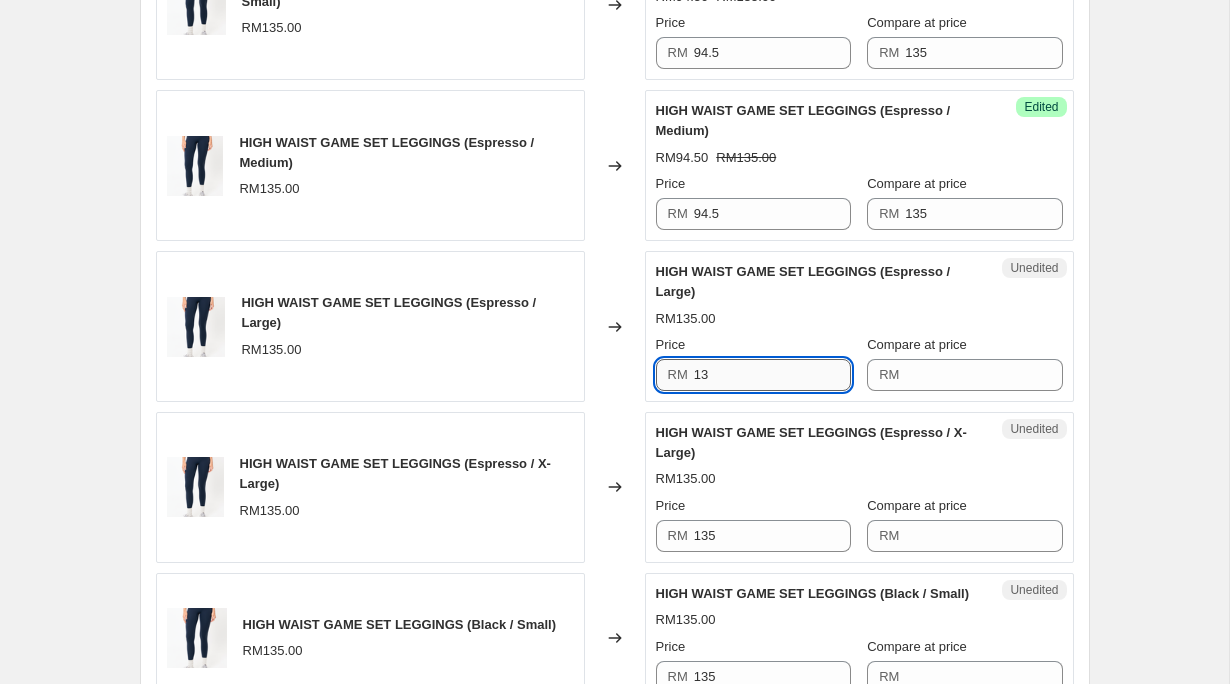 type on "1" 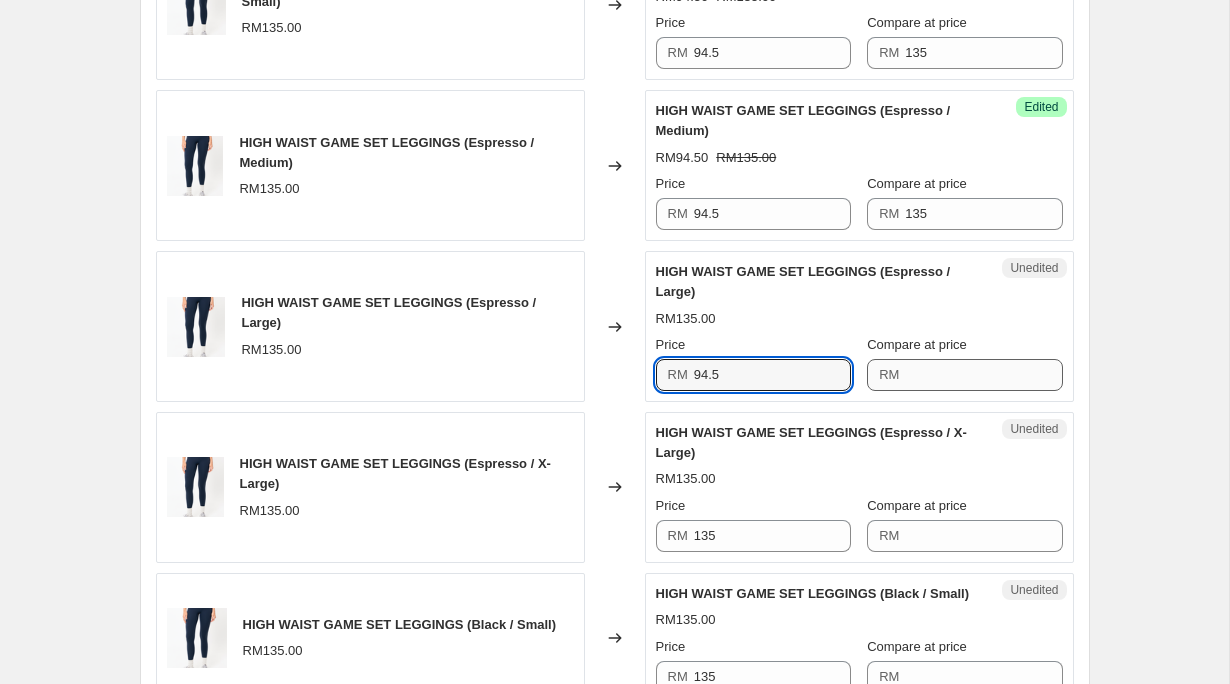 type on "94.5" 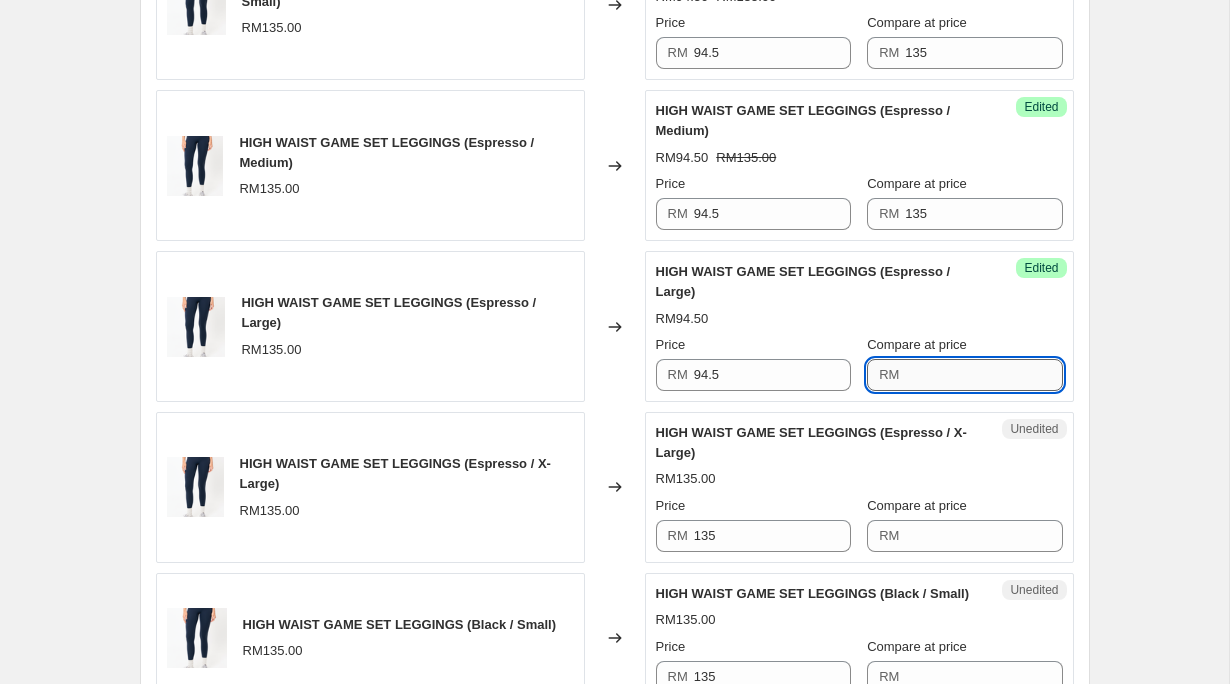 click on "Compare at price" at bounding box center [983, 375] 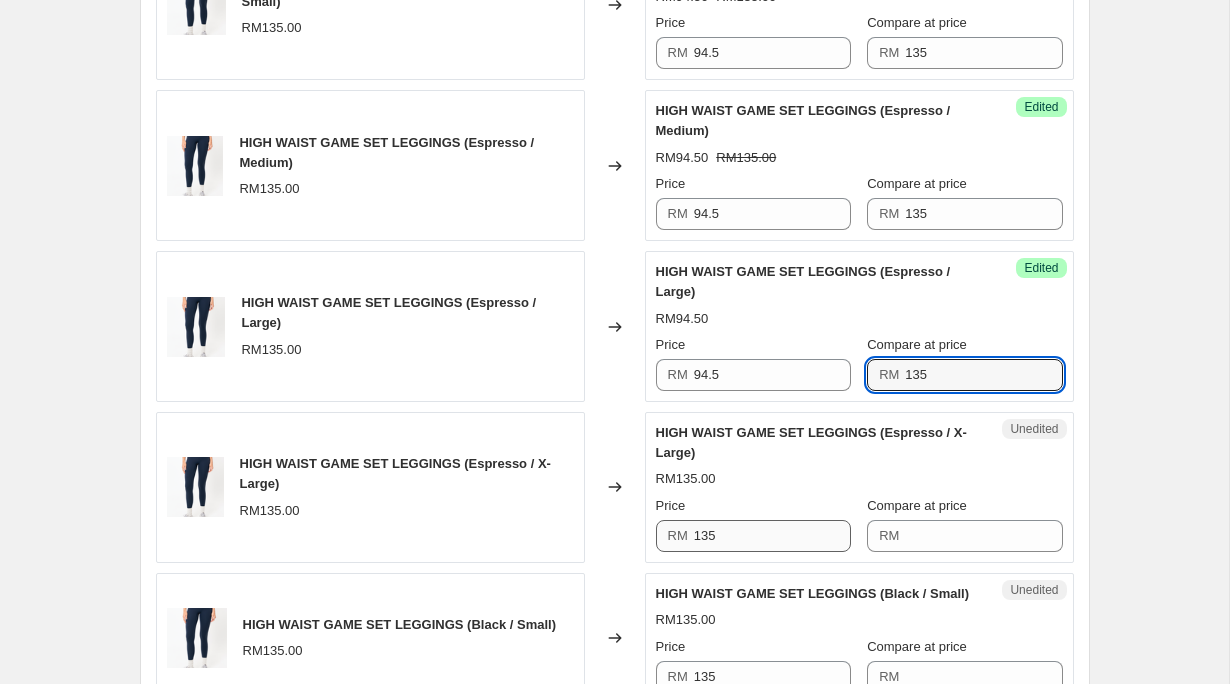 type on "135" 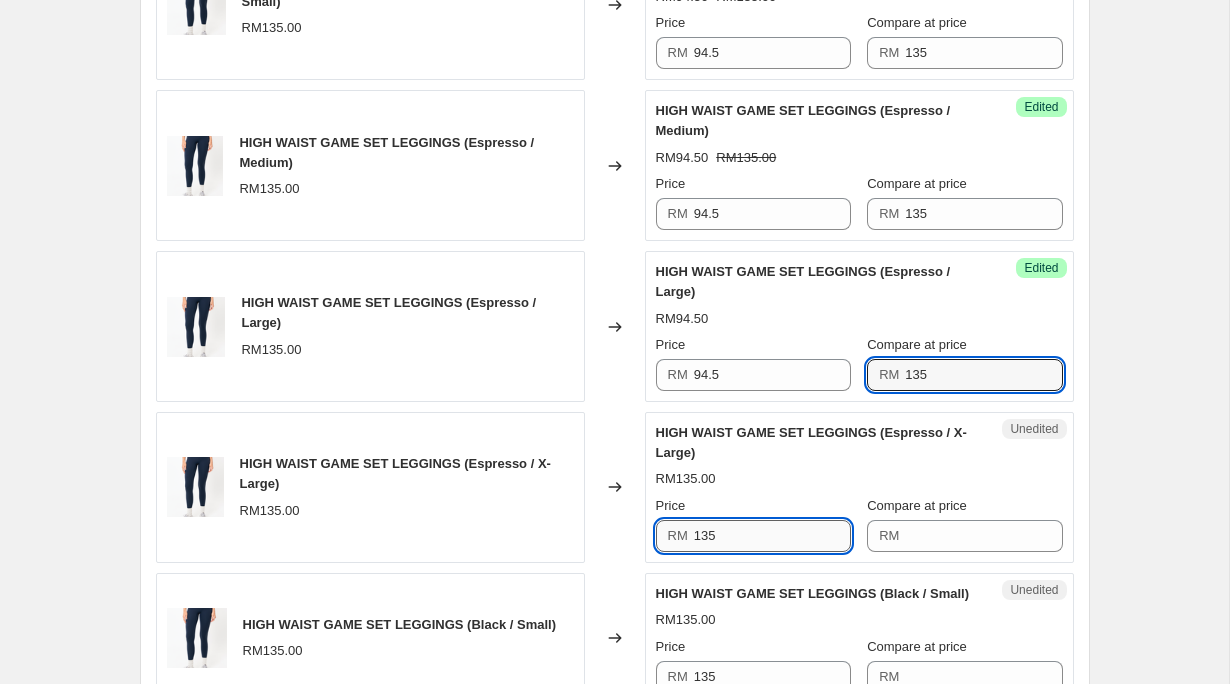 click on "135" at bounding box center [772, 536] 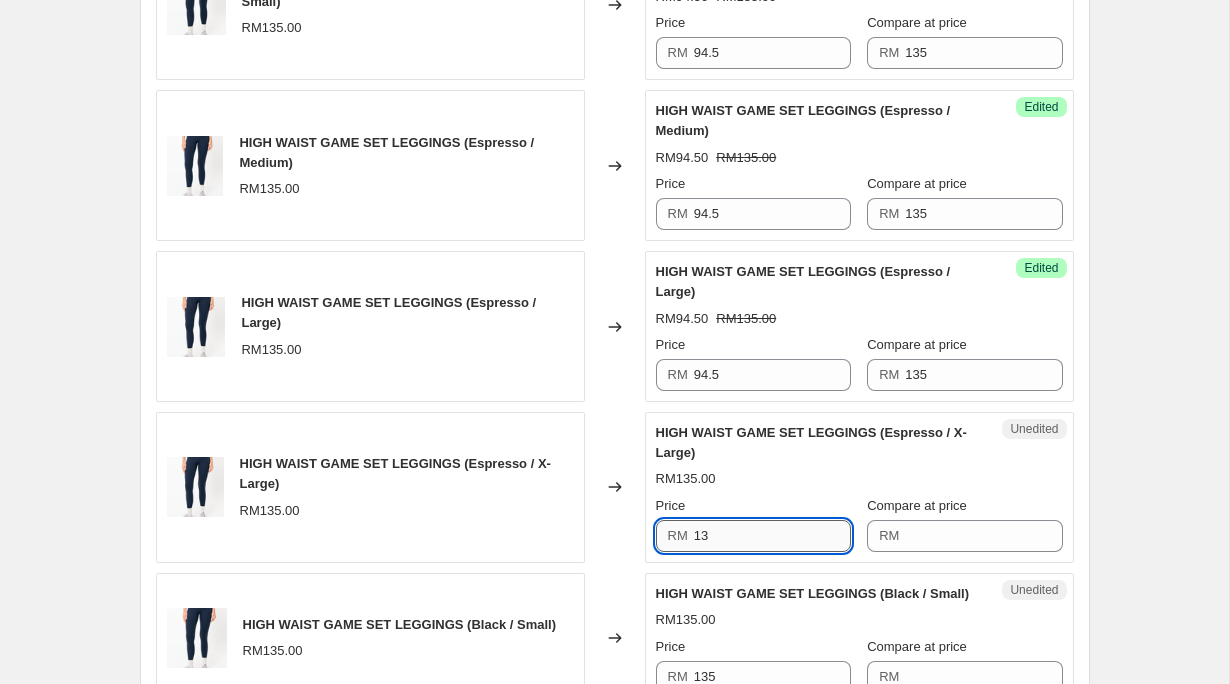 type on "1" 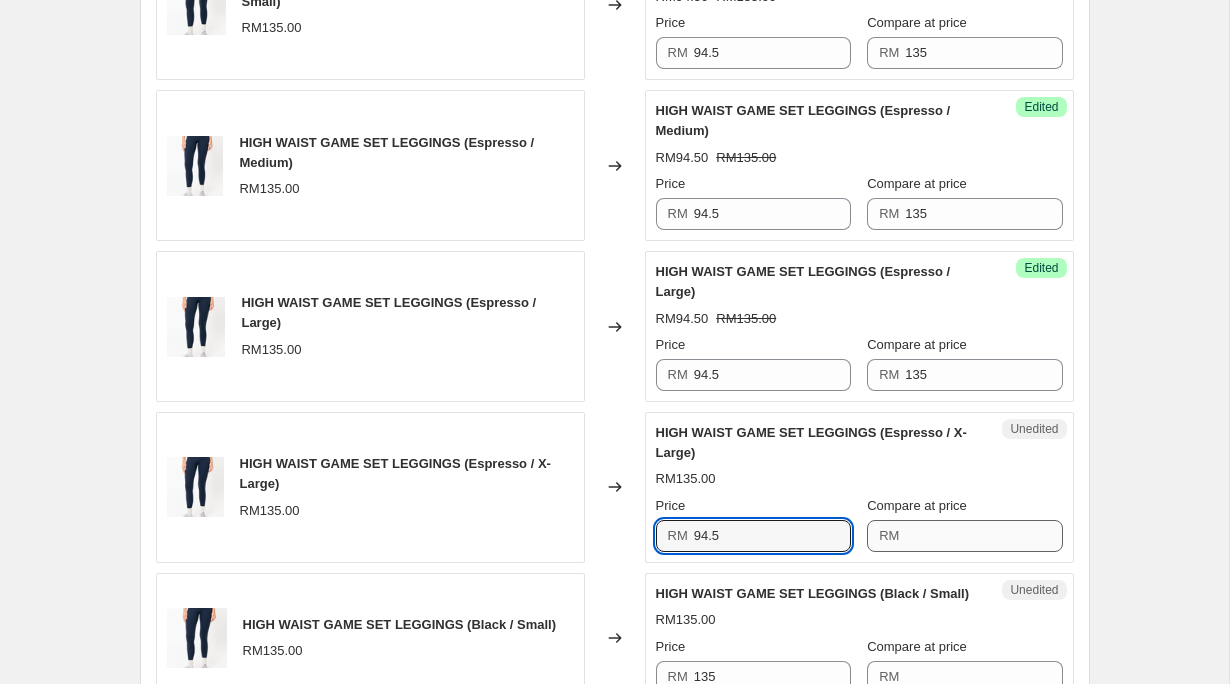 type on "94.5" 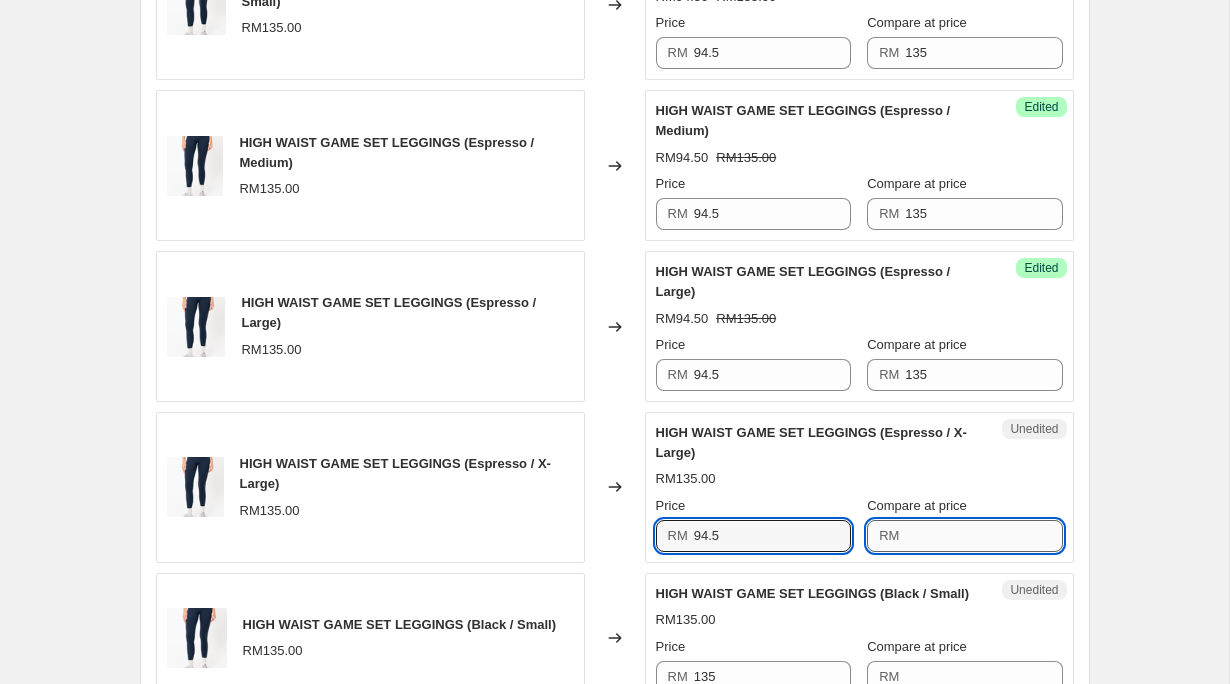 click on "Compare at price" at bounding box center (983, 536) 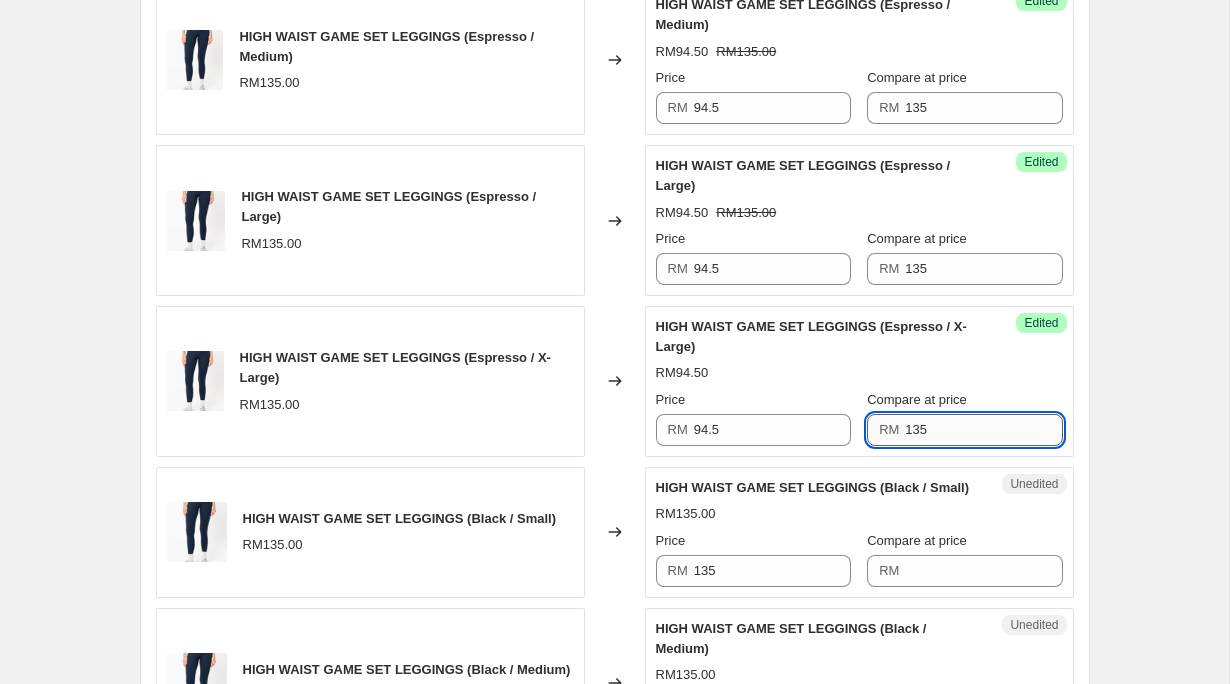 scroll, scrollTop: 2457, scrollLeft: 0, axis: vertical 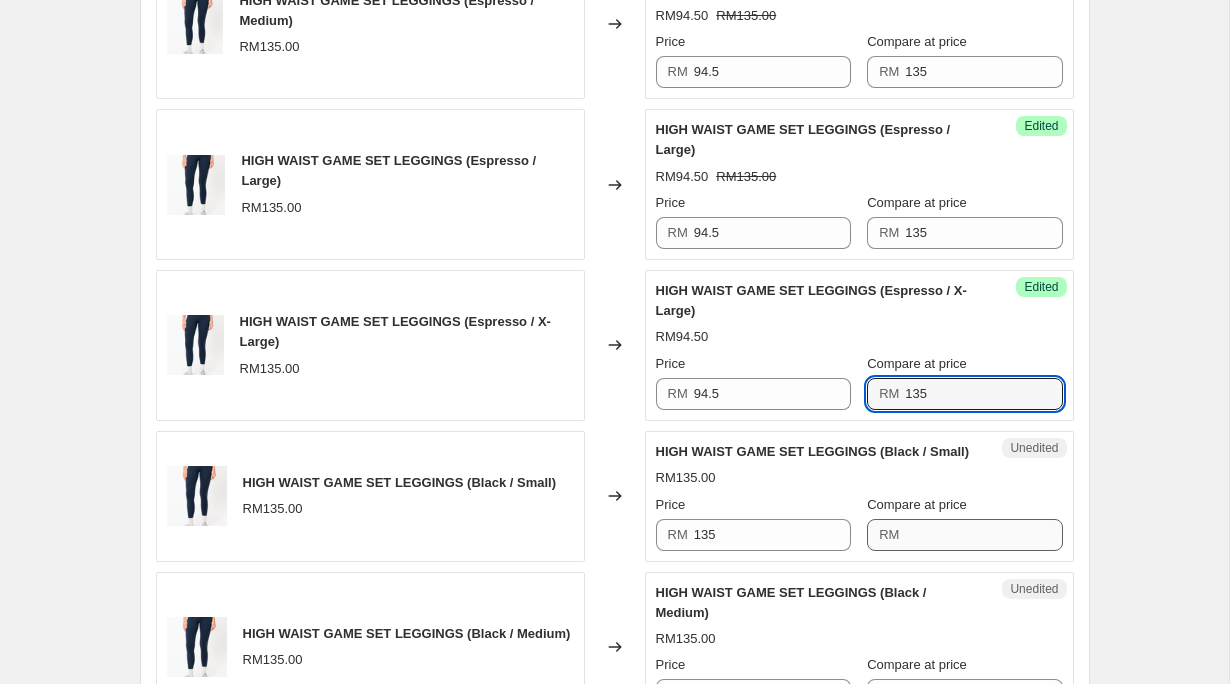 type on "135" 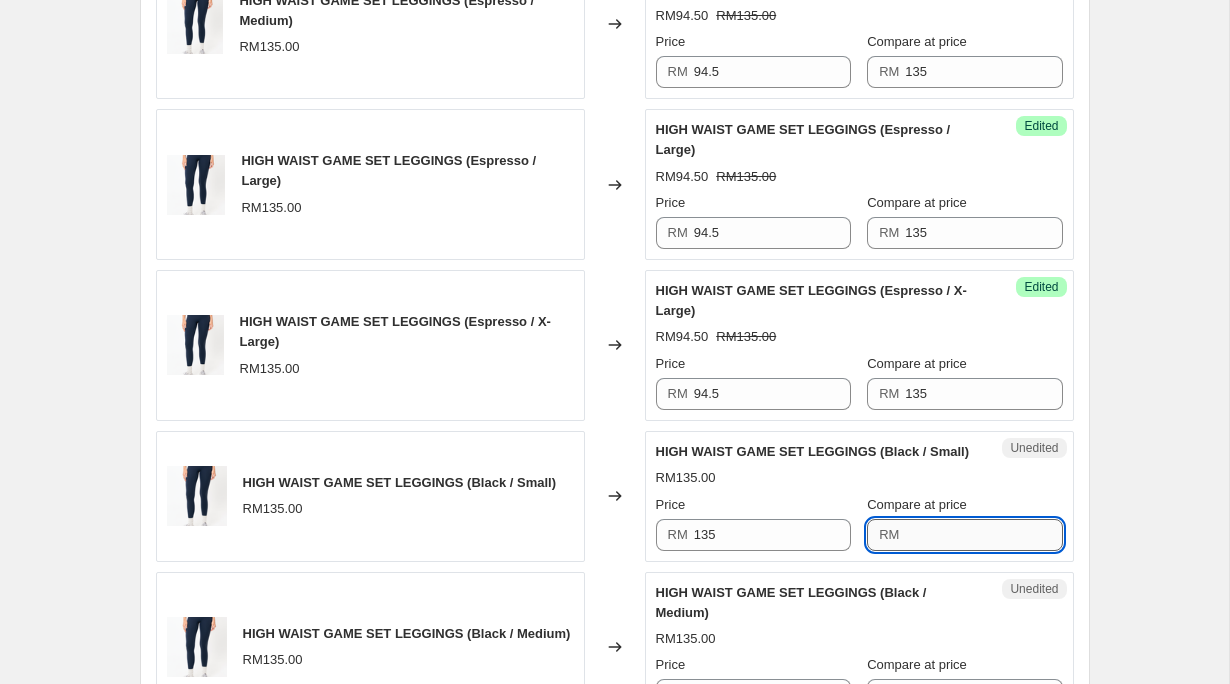 click on "Compare at price" at bounding box center (983, 535) 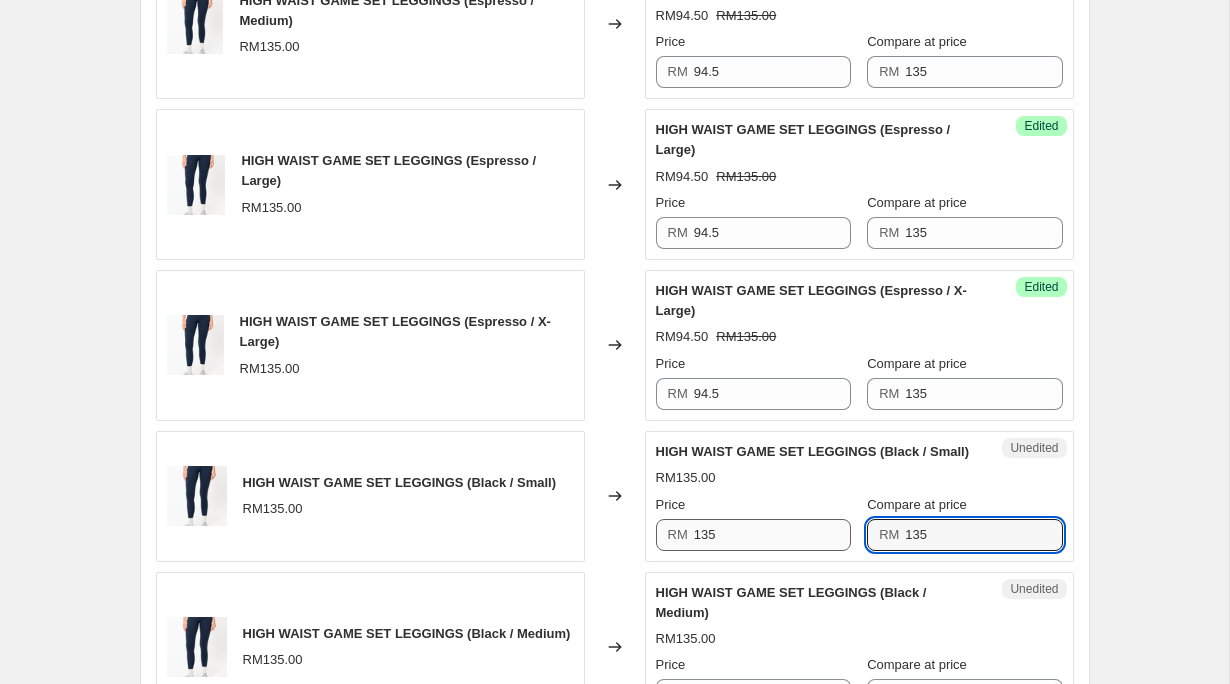 type on "135" 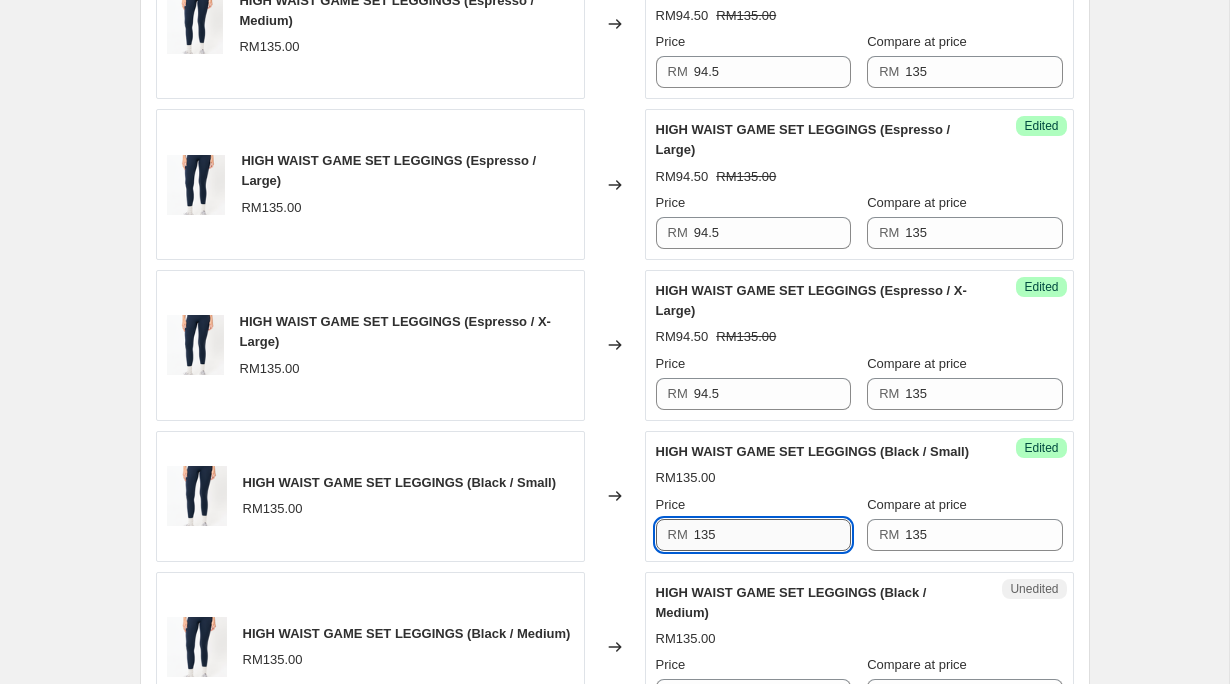 click on "135" at bounding box center (772, 535) 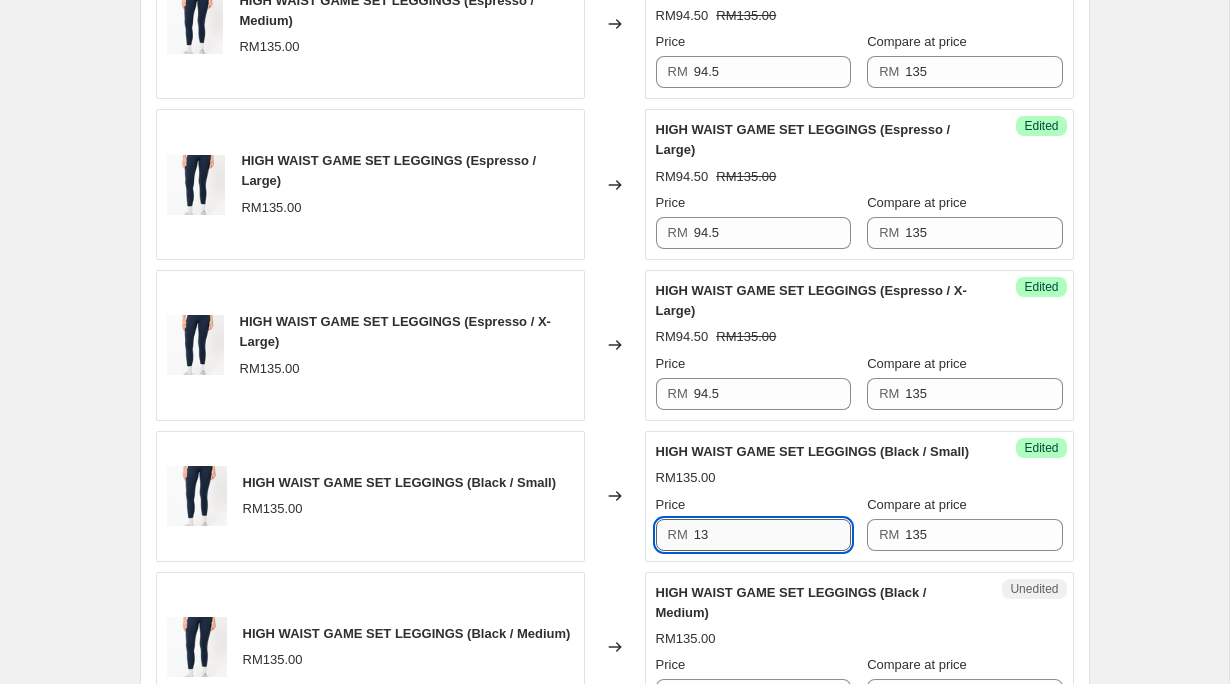 type on "1" 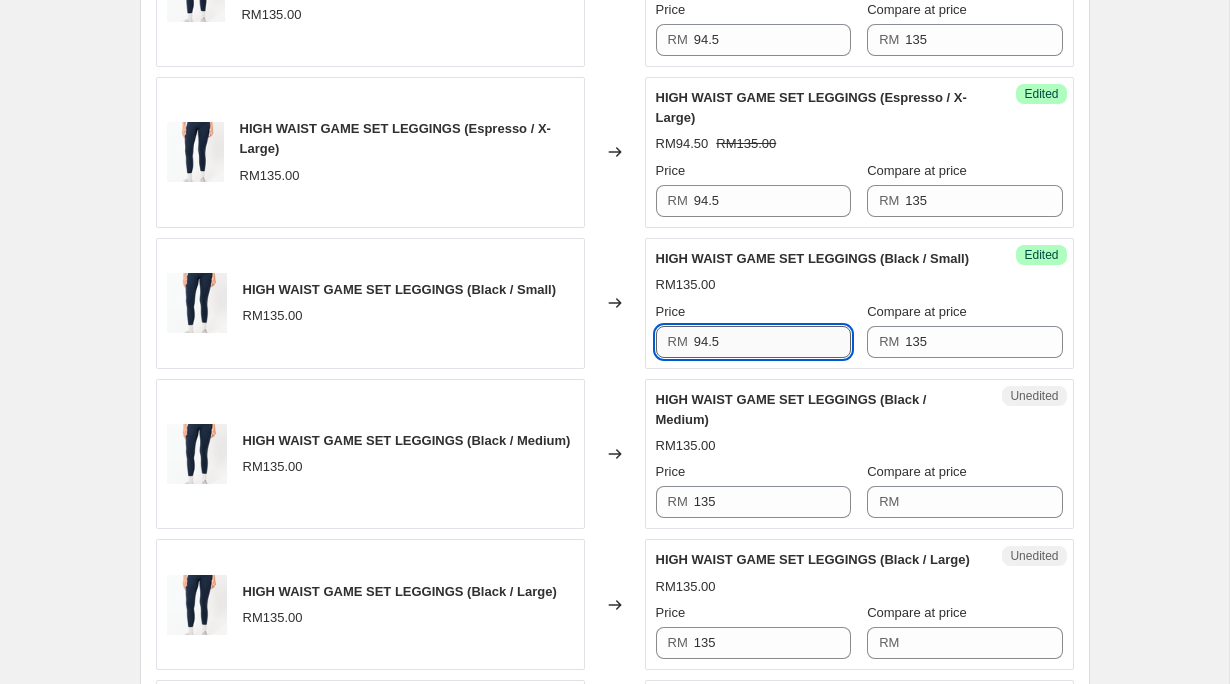 scroll, scrollTop: 2757, scrollLeft: 0, axis: vertical 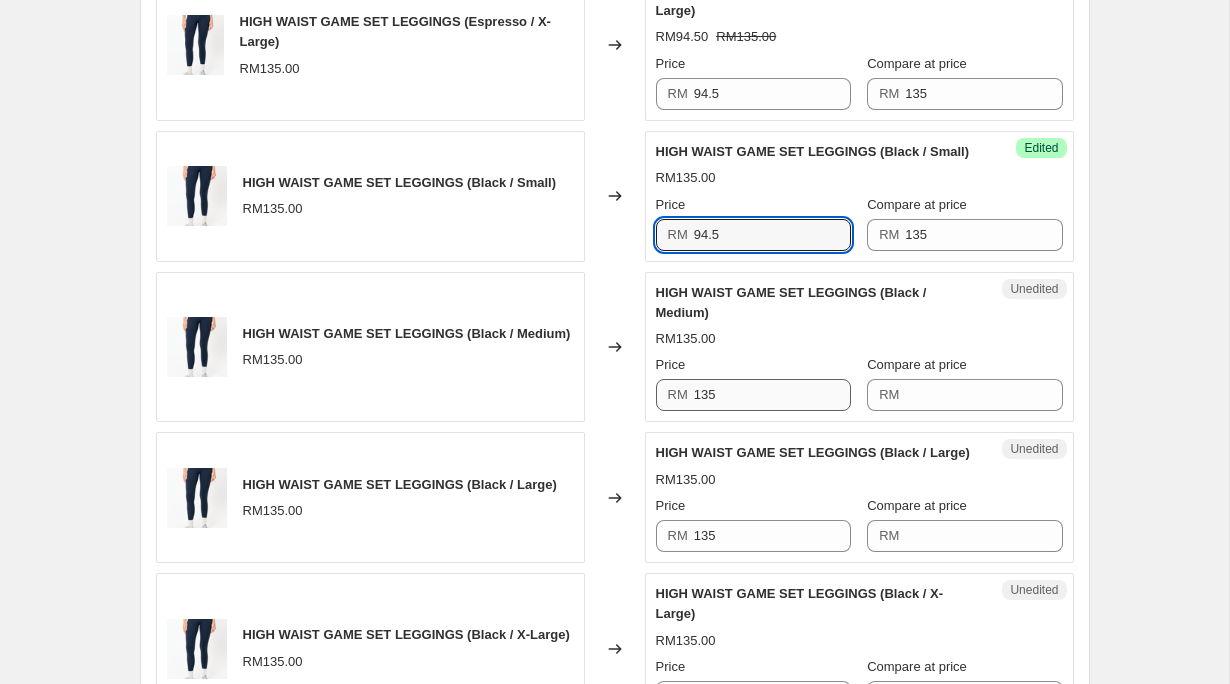 type on "94.5" 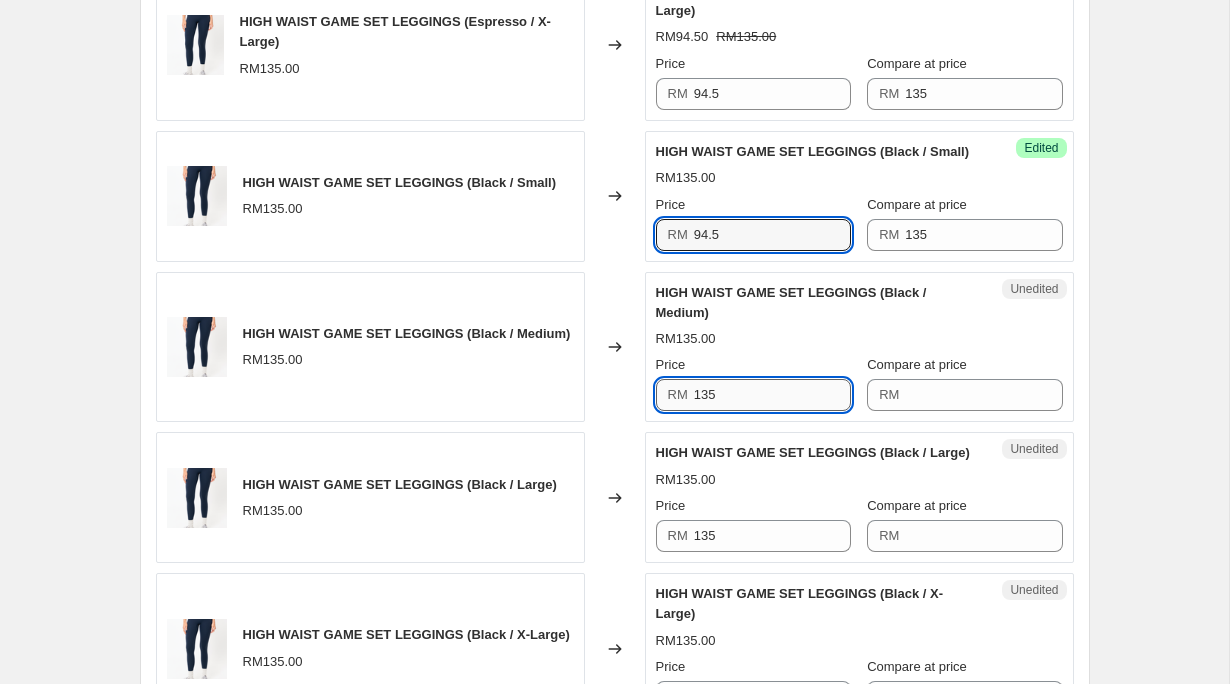 click on "135" at bounding box center (772, 395) 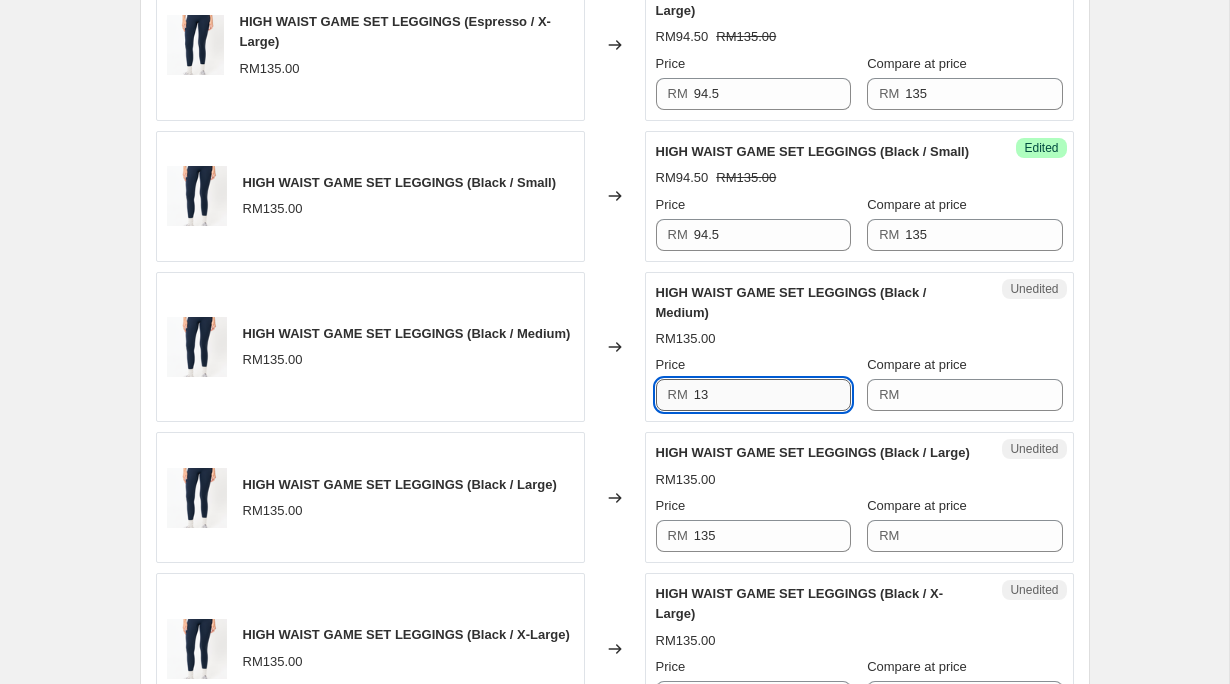 type on "1" 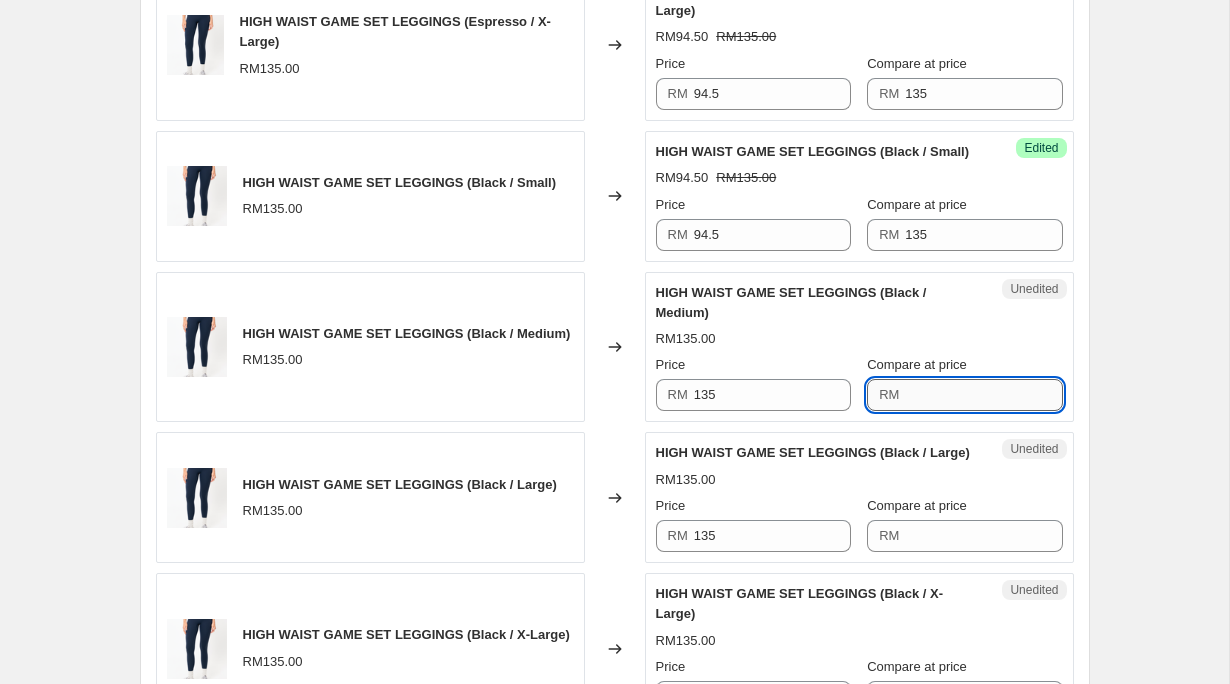 click on "Compare at price" at bounding box center [983, 395] 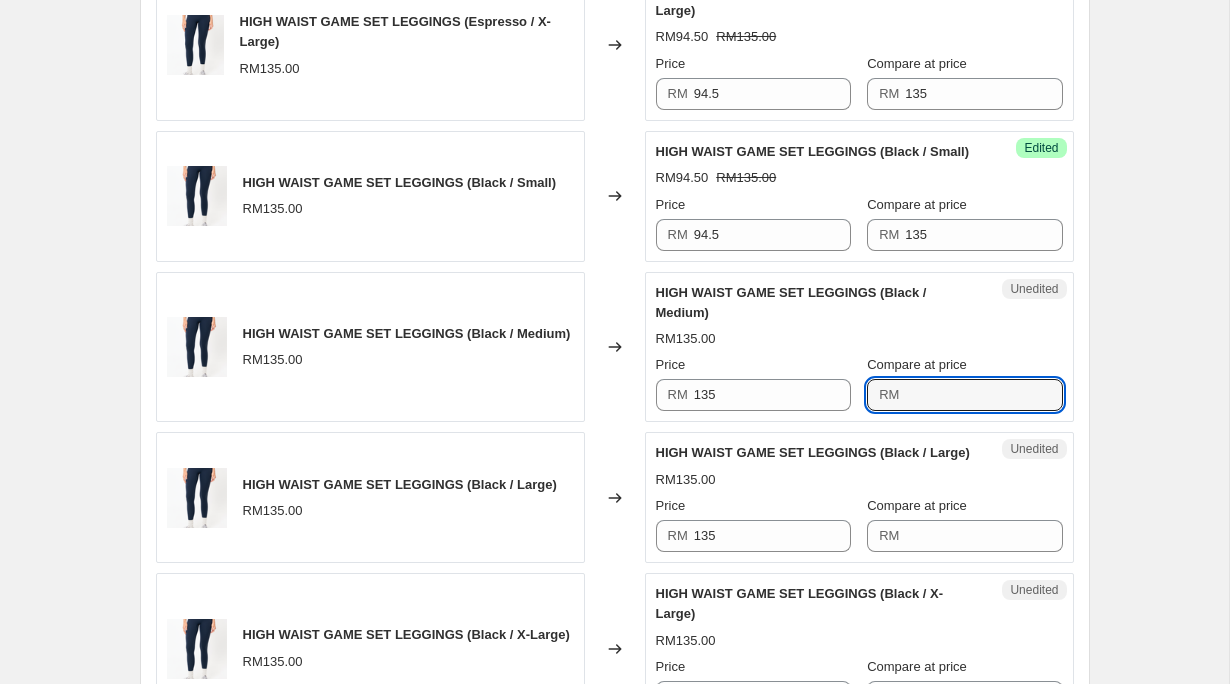 click on "RM 135" at bounding box center (753, 395) 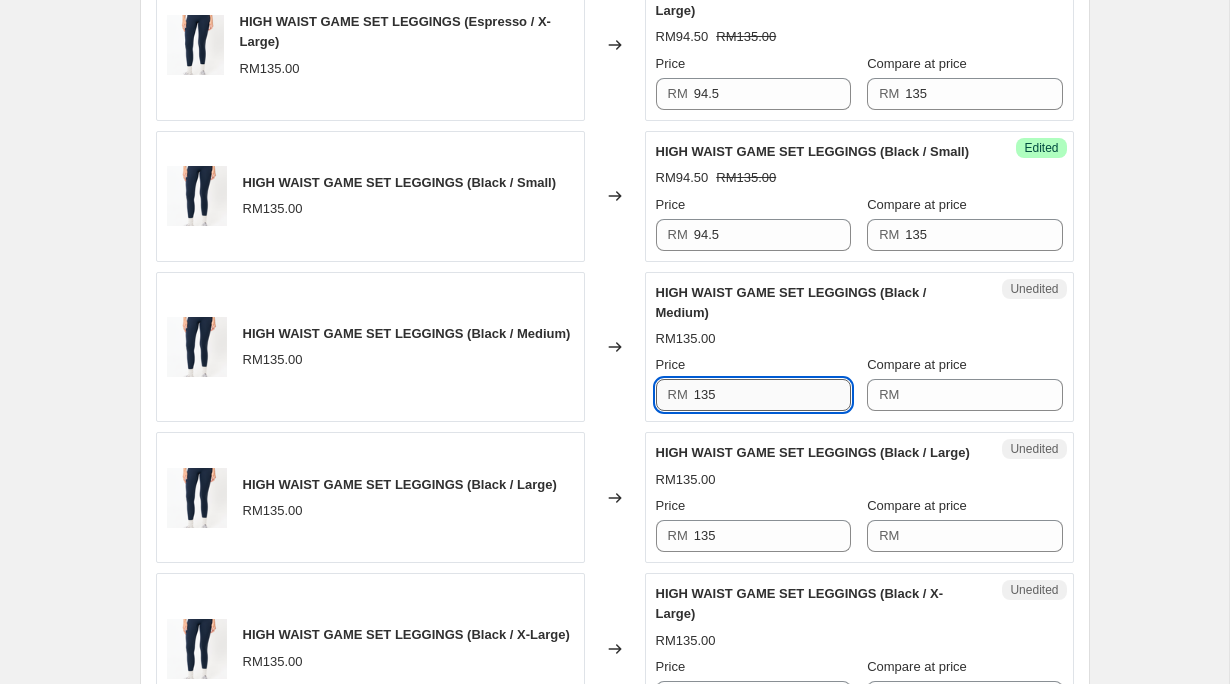 click on "135" at bounding box center (772, 395) 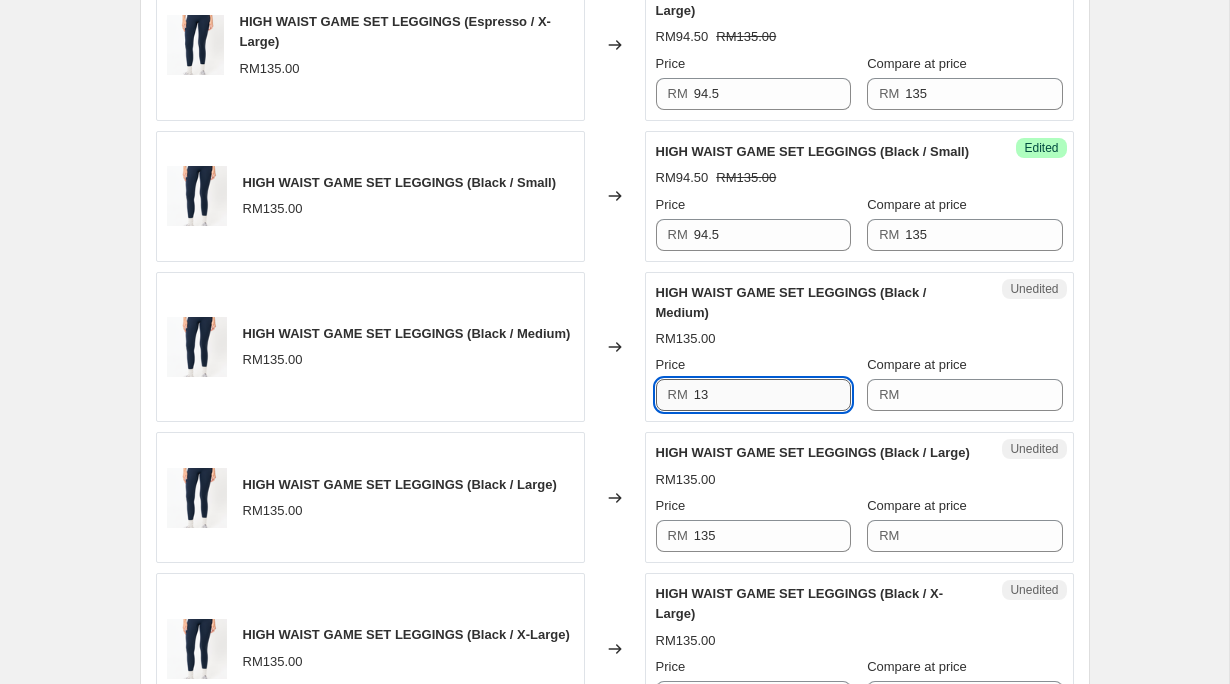 type on "1" 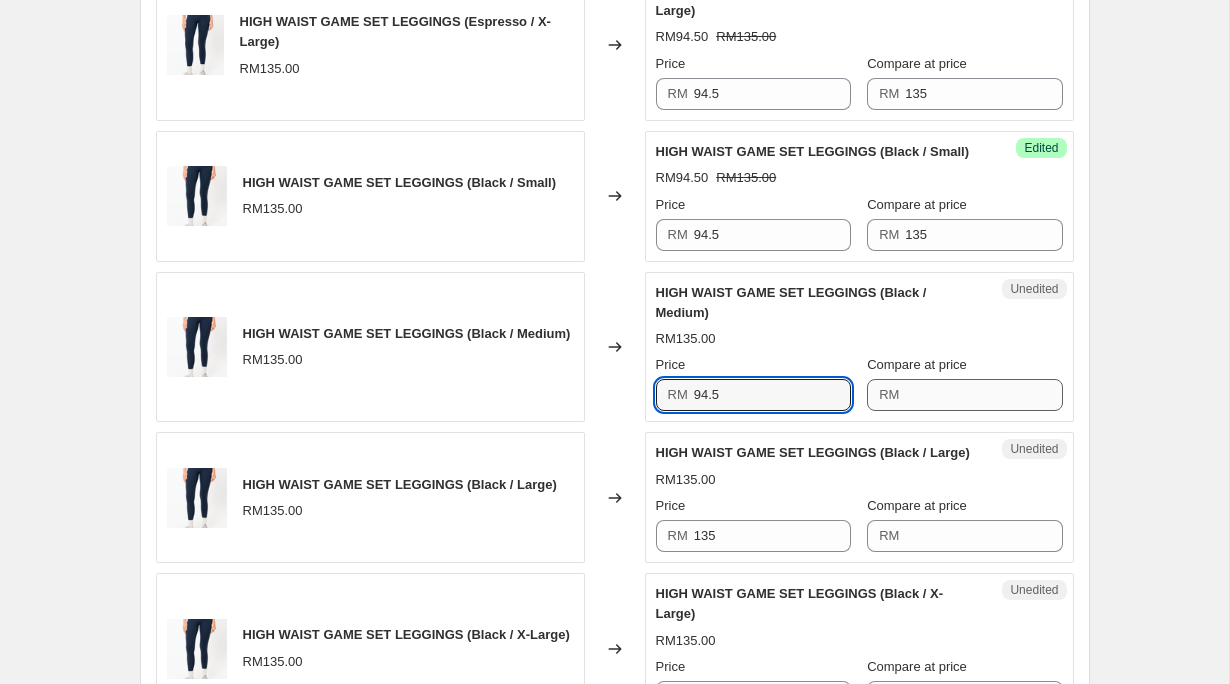 type on "94.5" 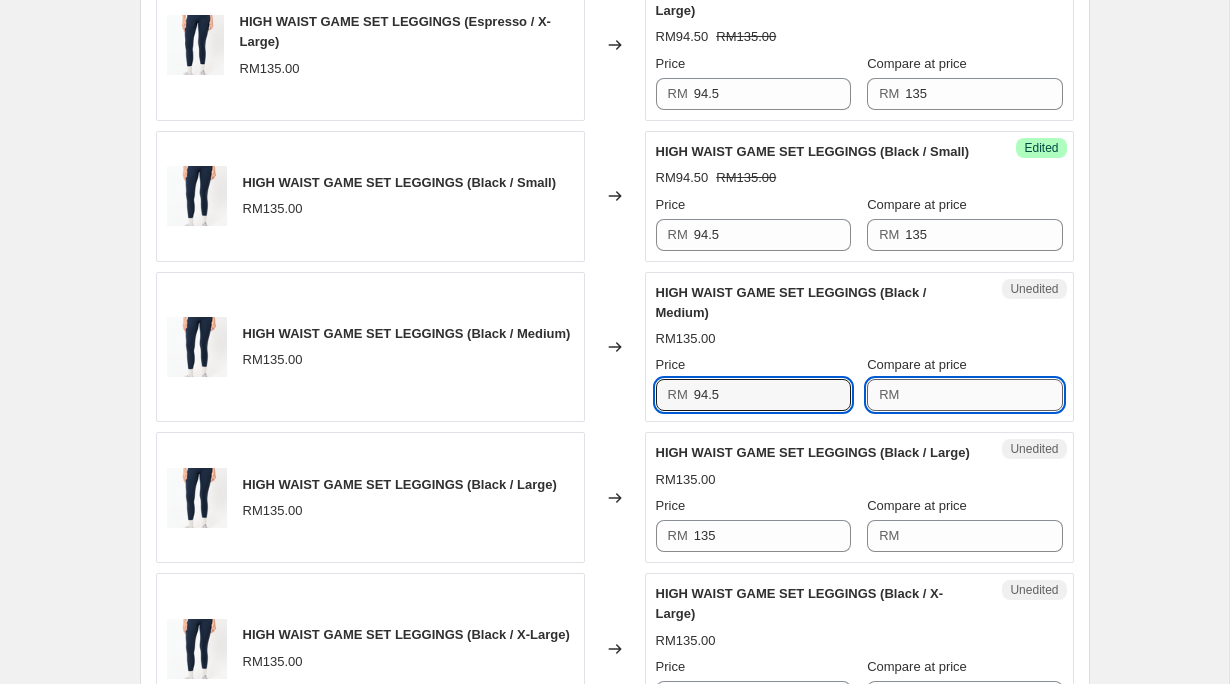 click on "Compare at price" at bounding box center [983, 395] 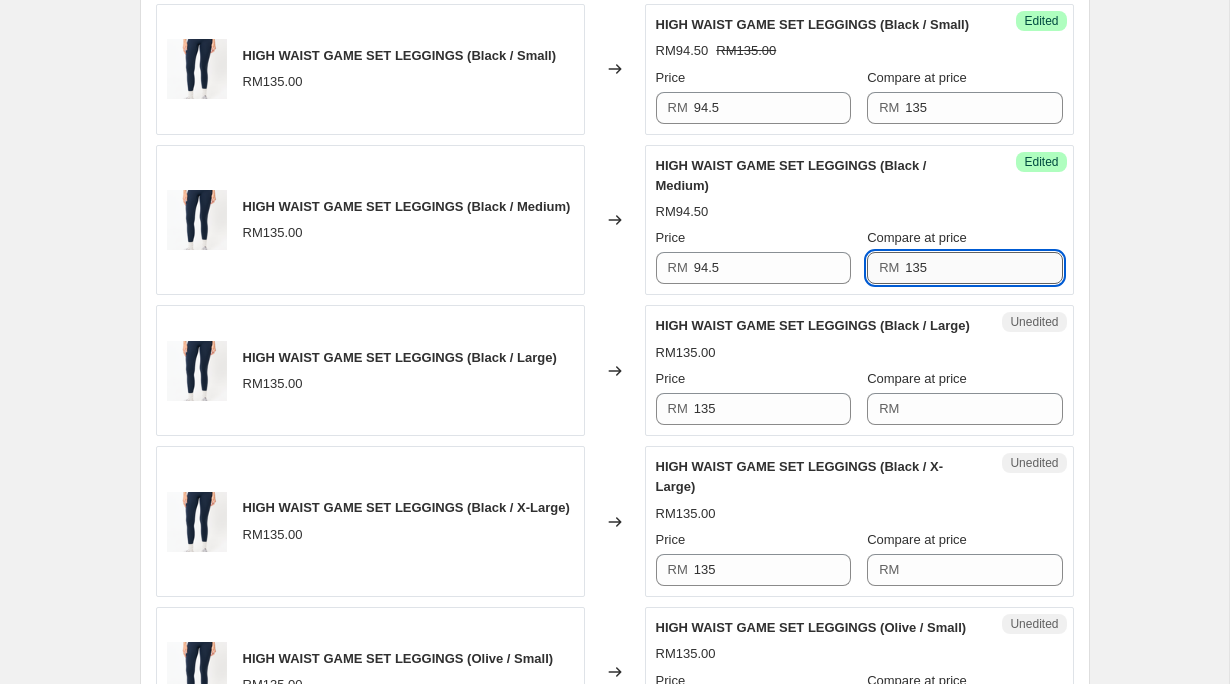 scroll, scrollTop: 2882, scrollLeft: 0, axis: vertical 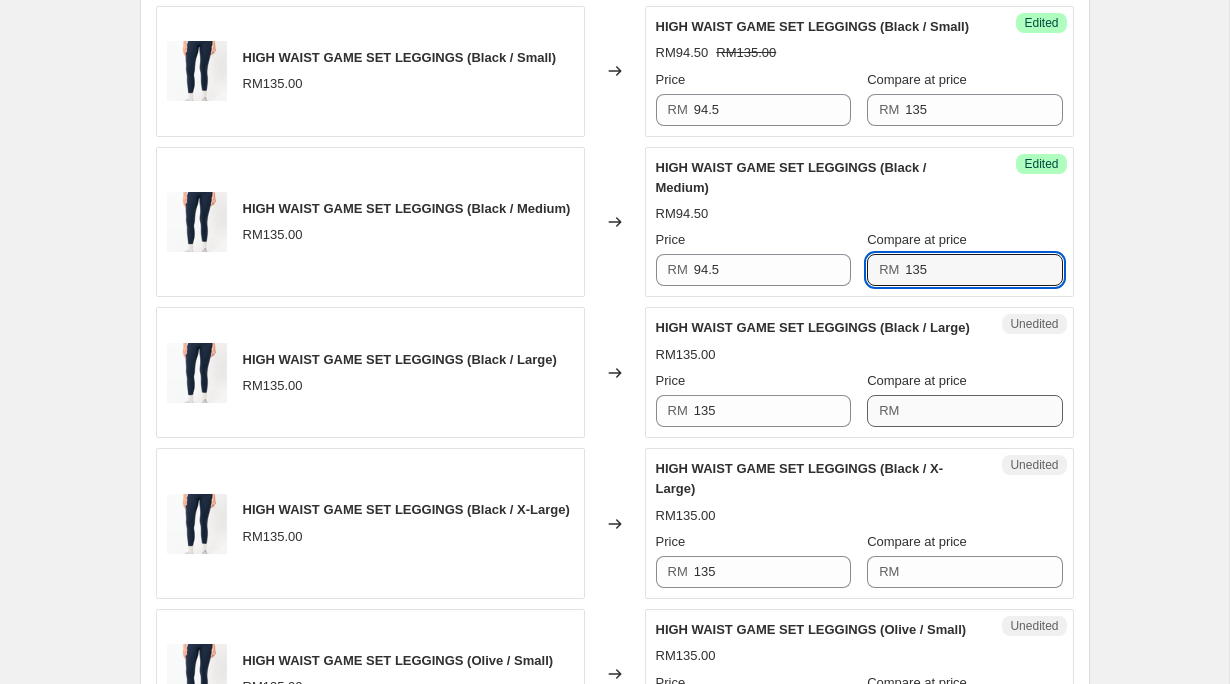 type on "135" 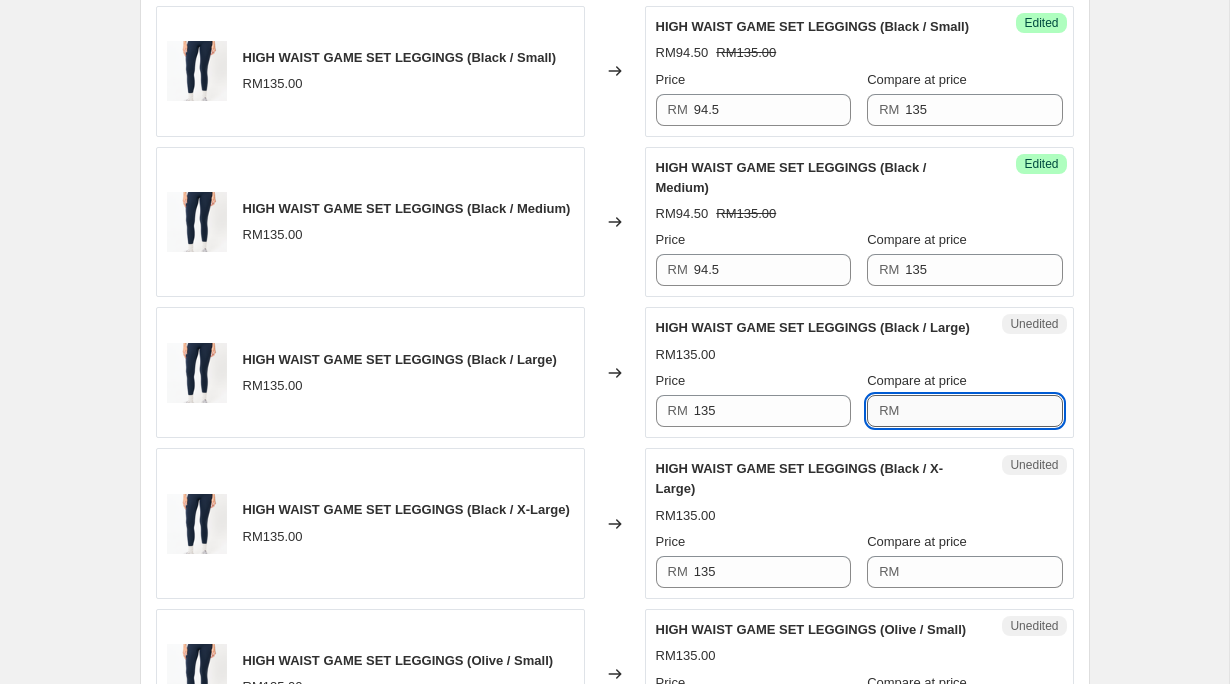 click on "Compare at price" at bounding box center (983, 411) 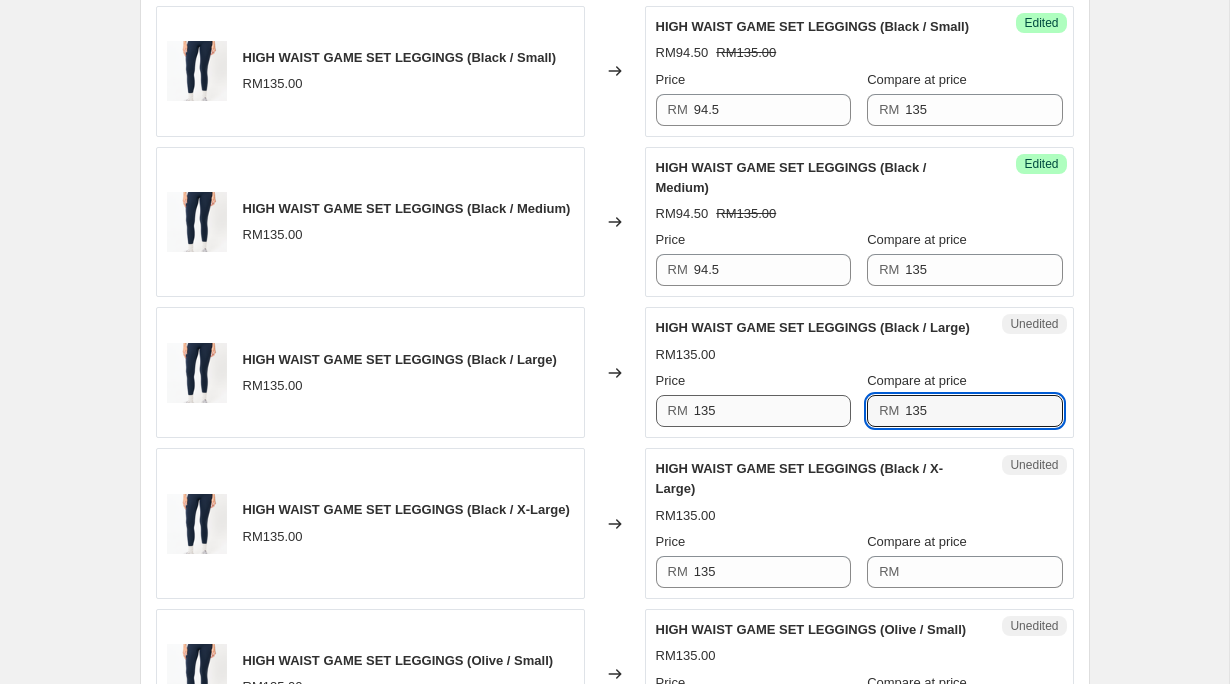type on "135" 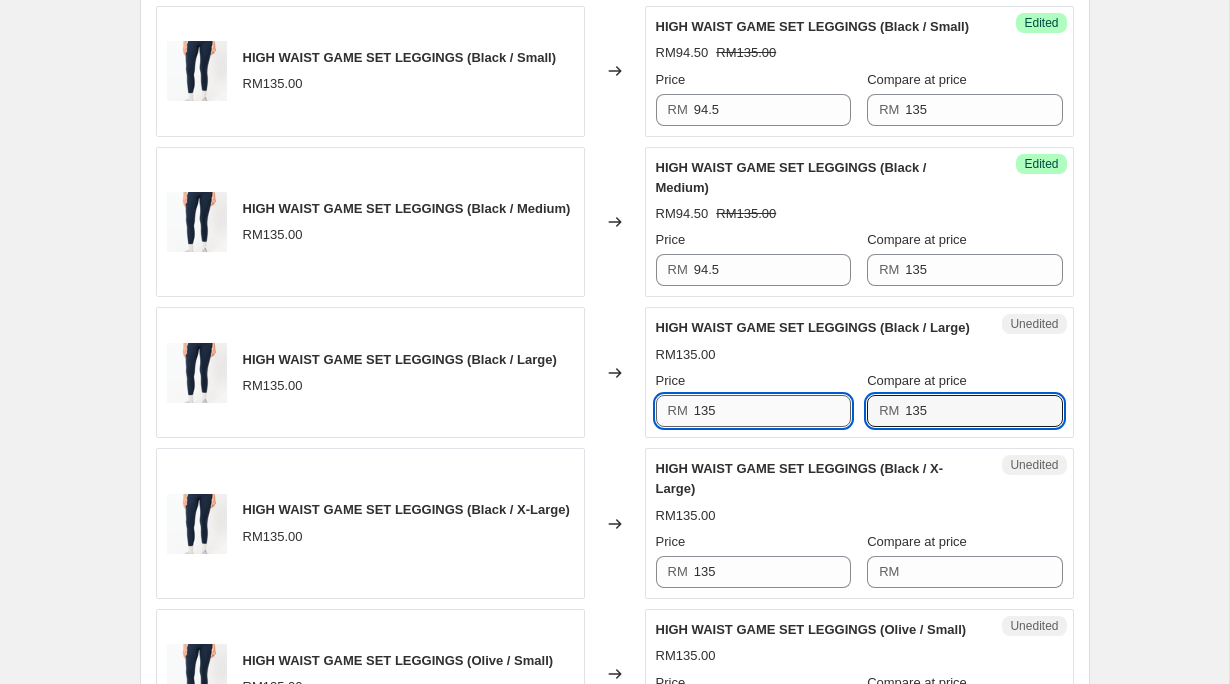 click on "135" at bounding box center (772, 411) 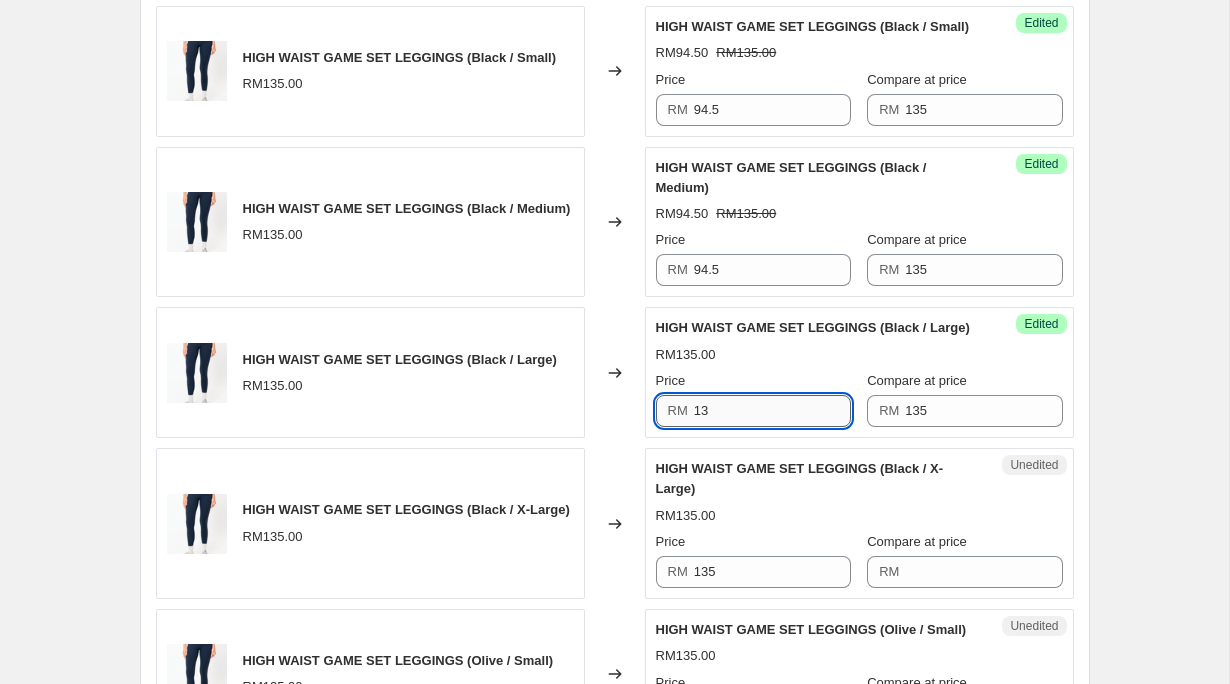 type on "1" 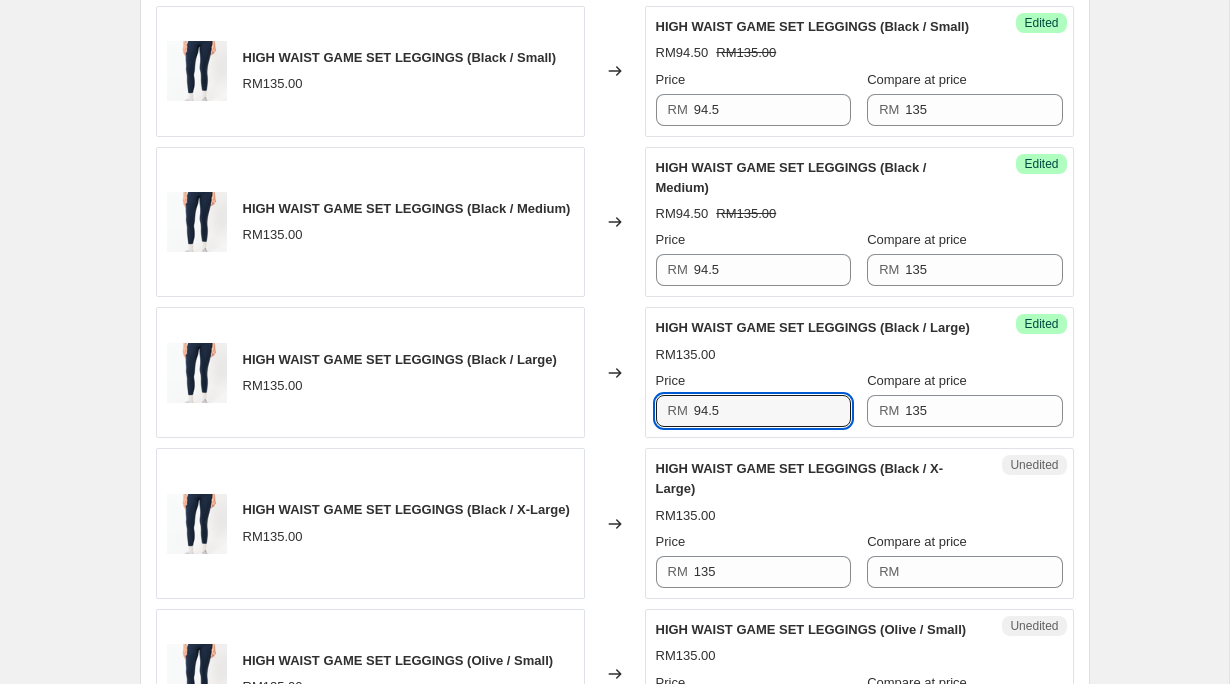 type on "94.5" 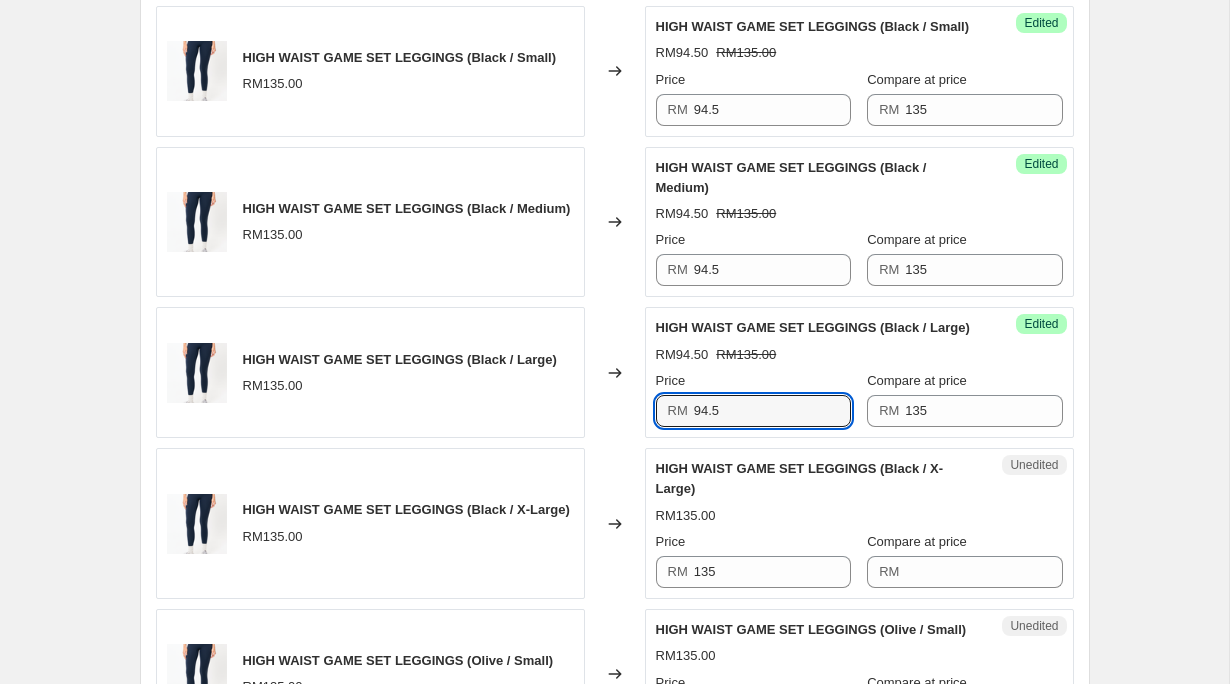 scroll, scrollTop: 3121, scrollLeft: 0, axis: vertical 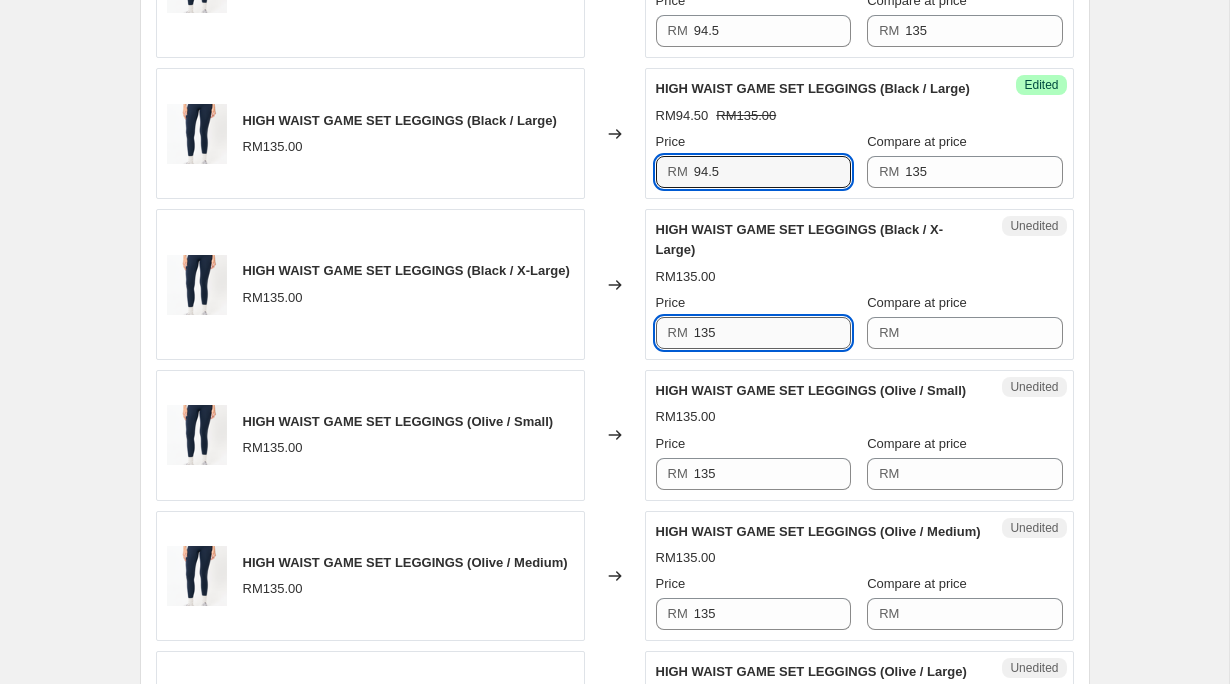 click on "135" at bounding box center [772, 333] 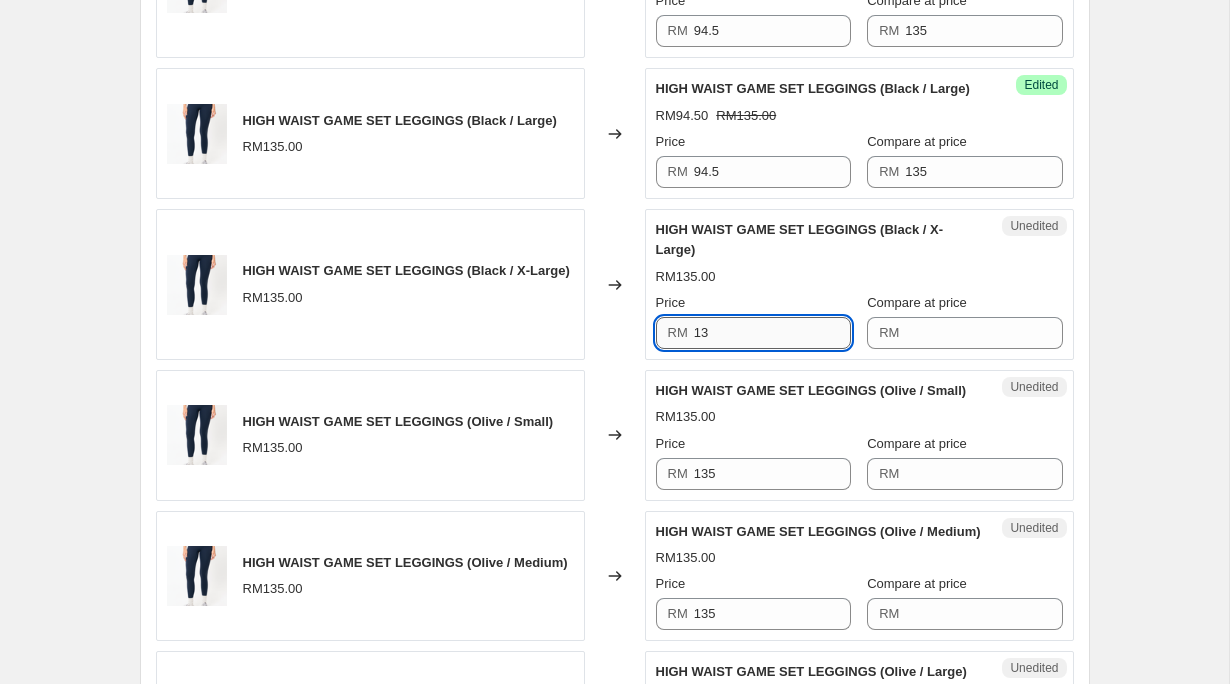 type on "1" 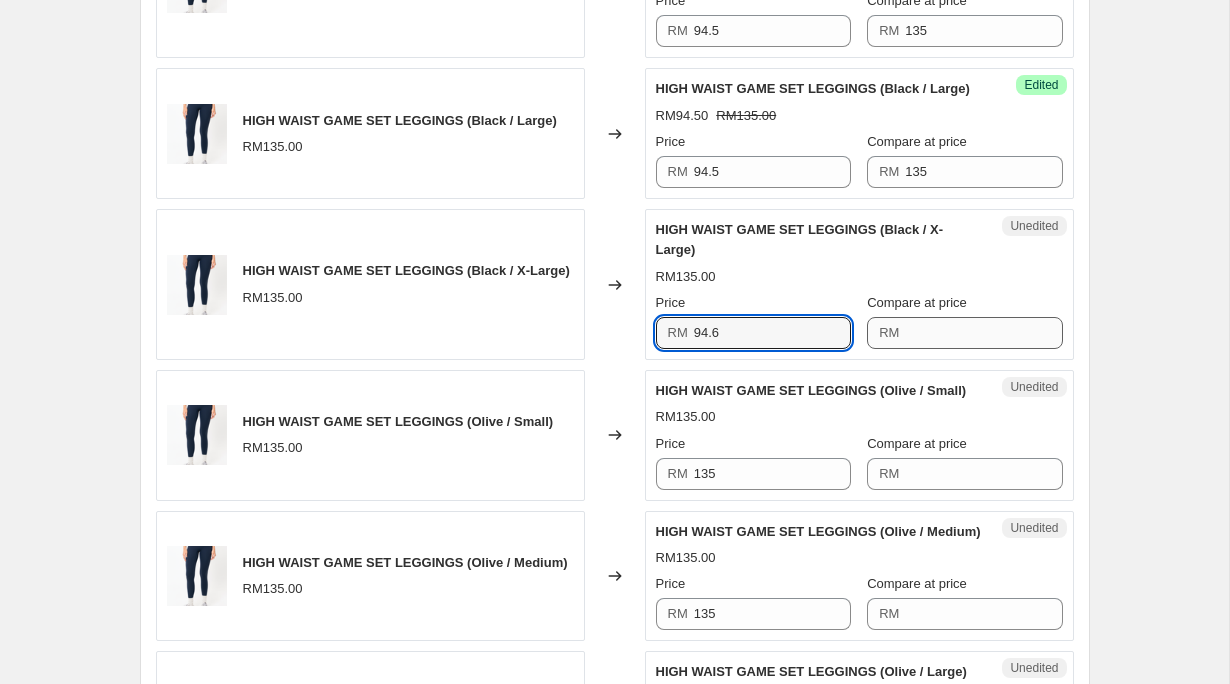 type on "94.6" 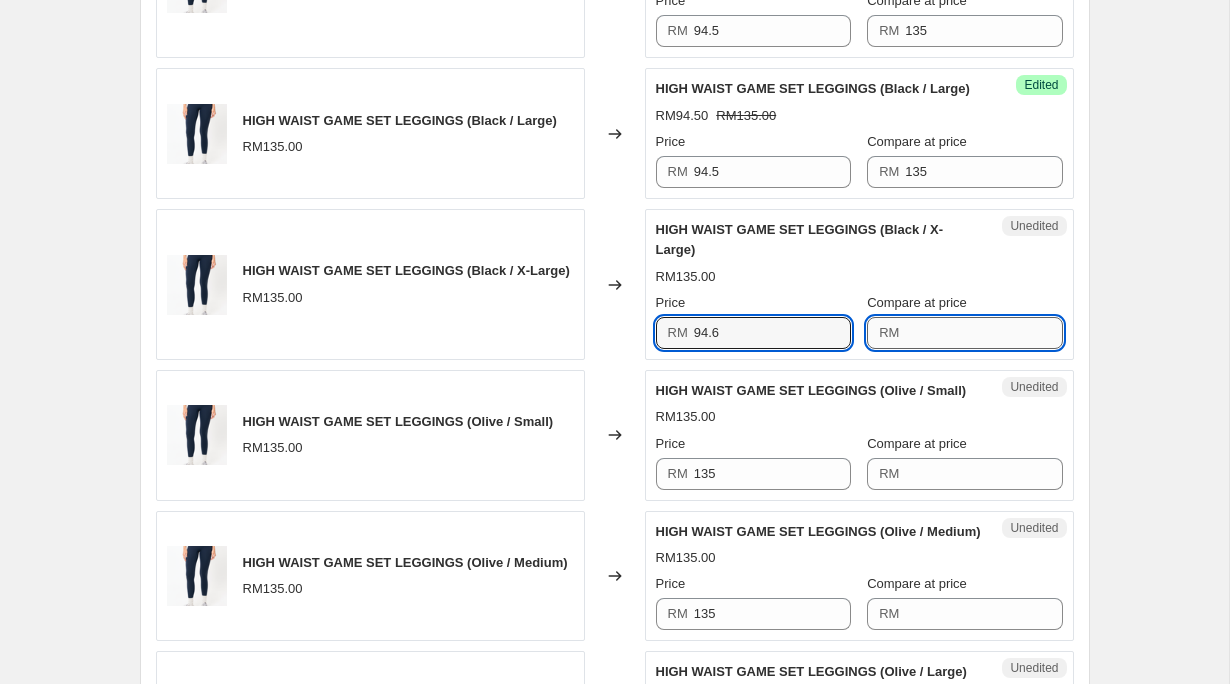 click on "Compare at price" at bounding box center [983, 333] 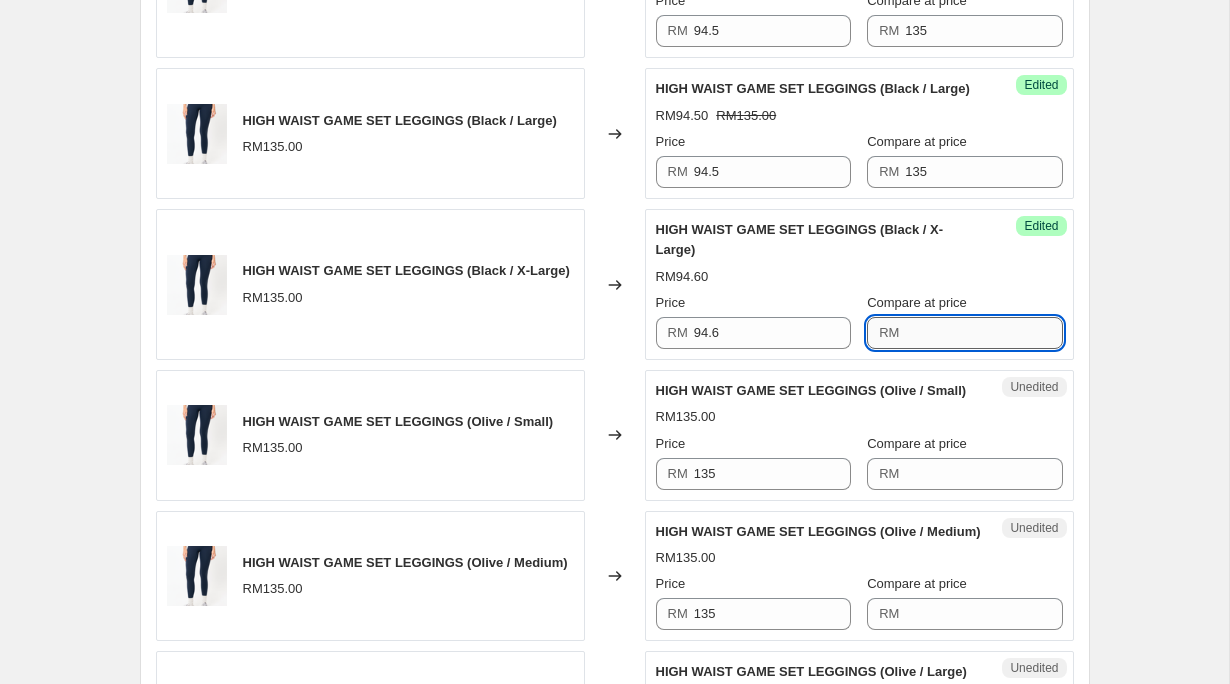 type on "2" 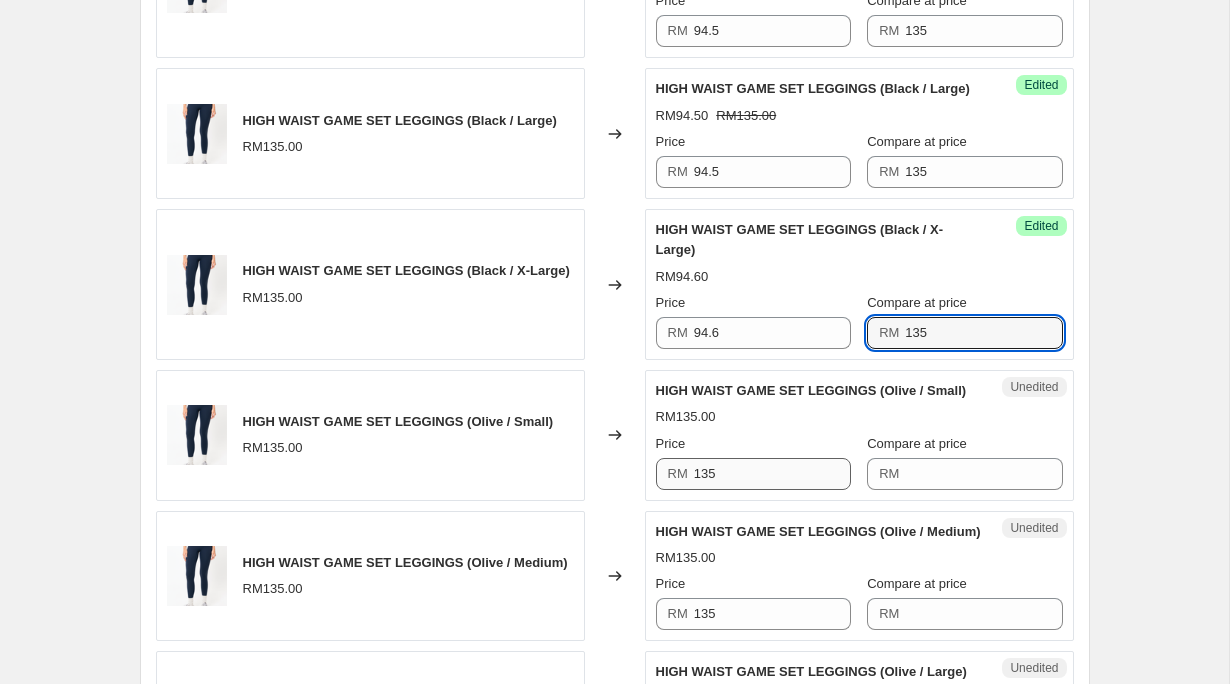 type on "135" 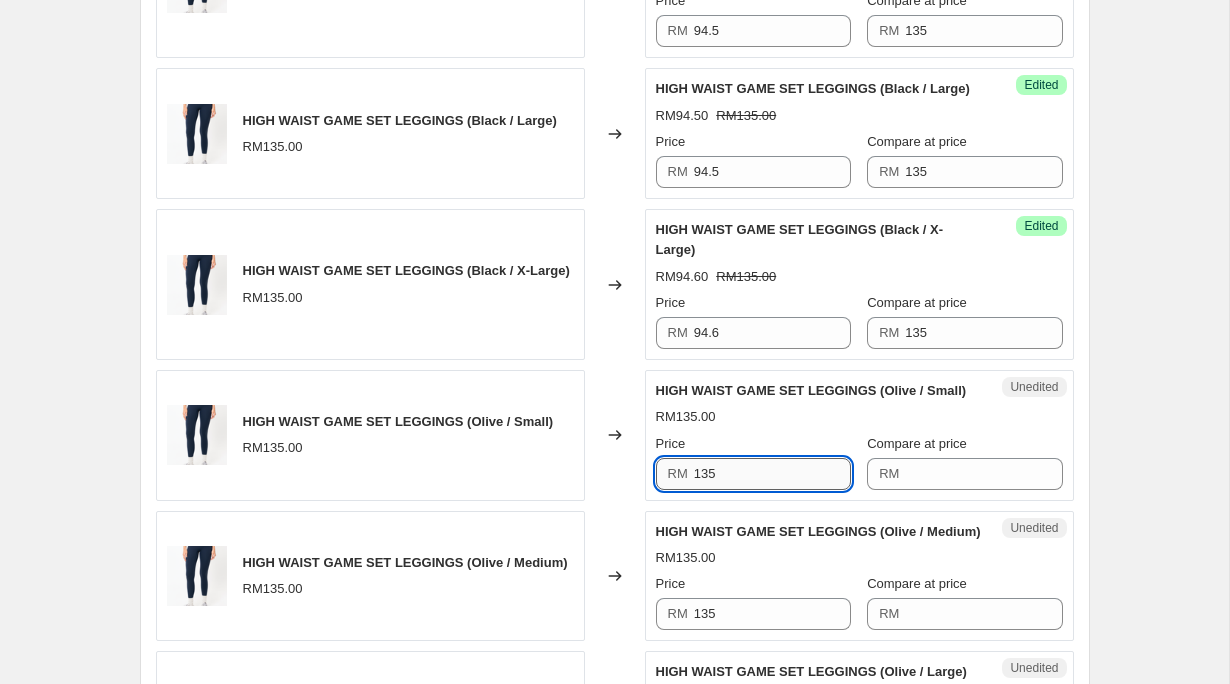 click on "135" at bounding box center (772, 474) 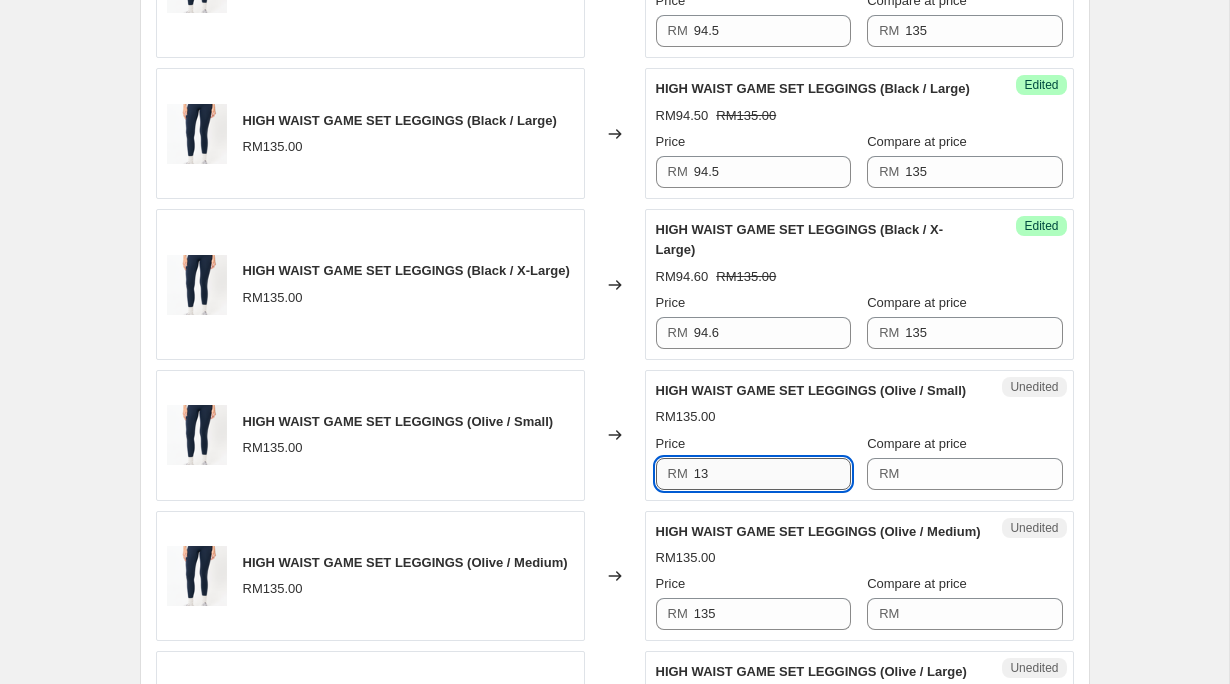 type on "1" 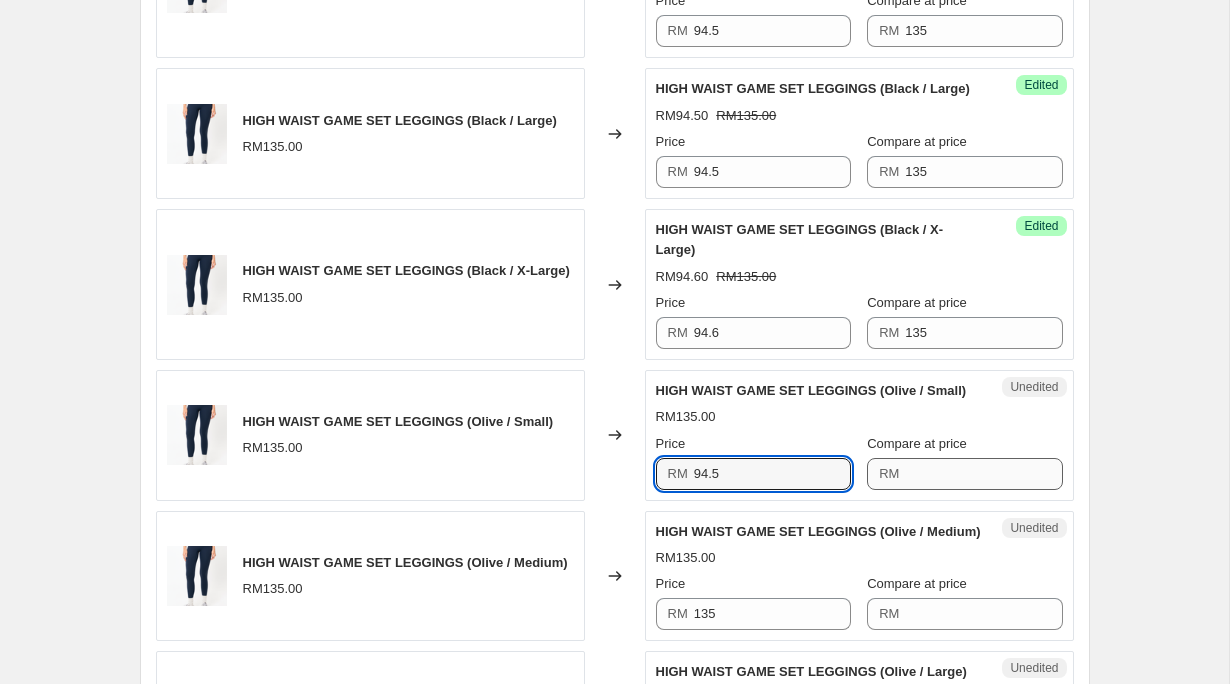 type on "94.5" 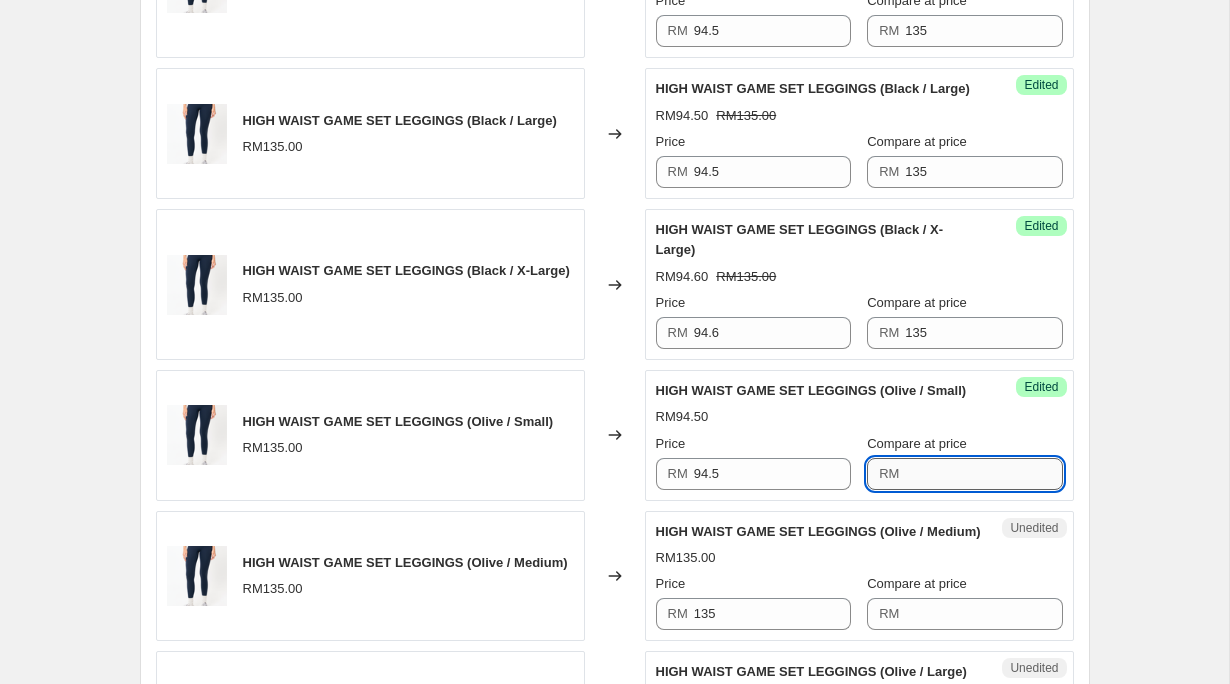 click on "Compare at price" at bounding box center [983, 474] 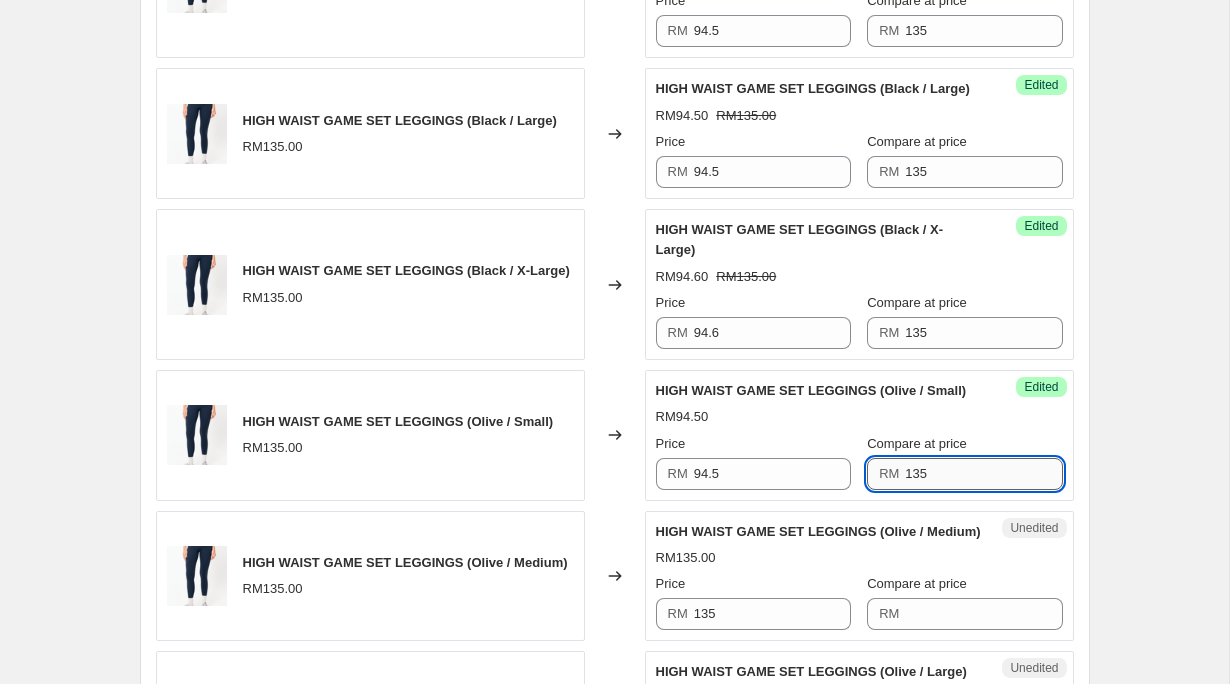 scroll, scrollTop: 3476, scrollLeft: 0, axis: vertical 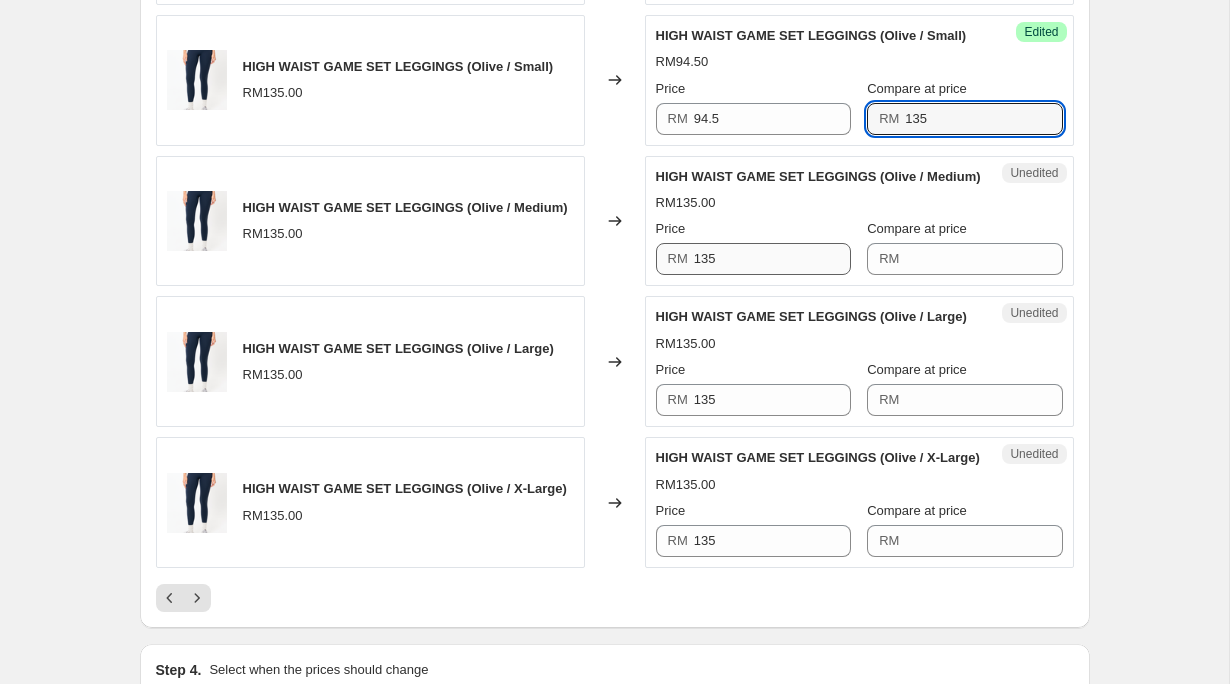 type on "135" 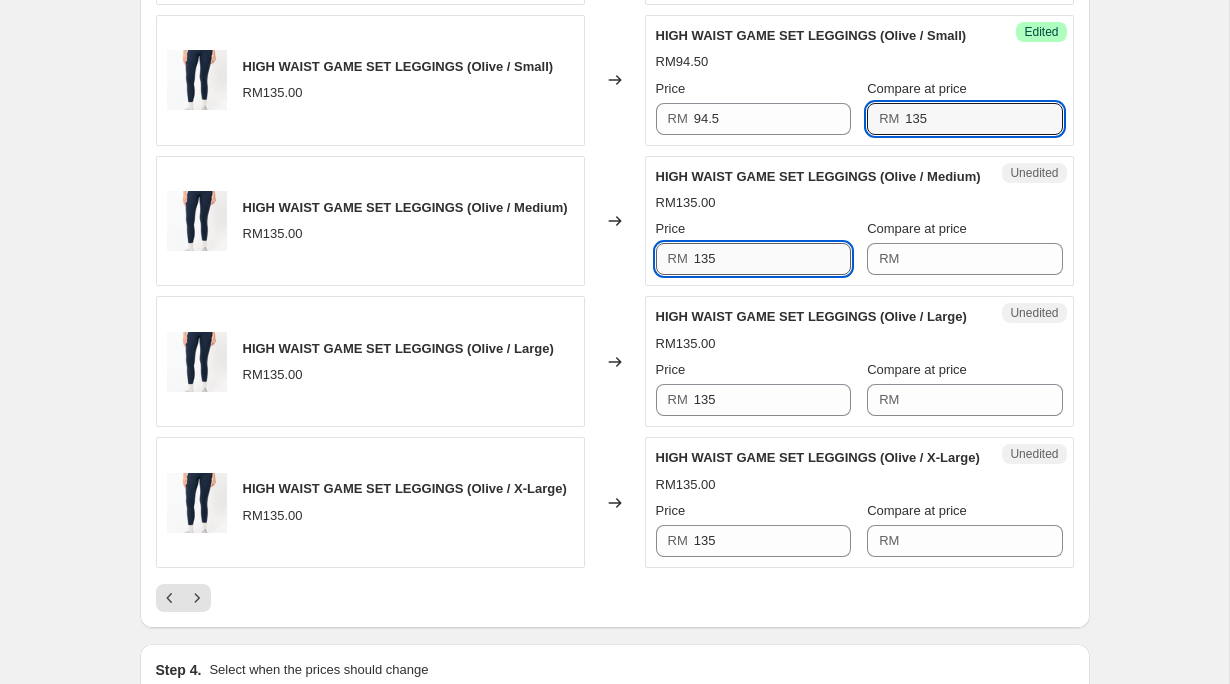 click on "135" at bounding box center (772, 259) 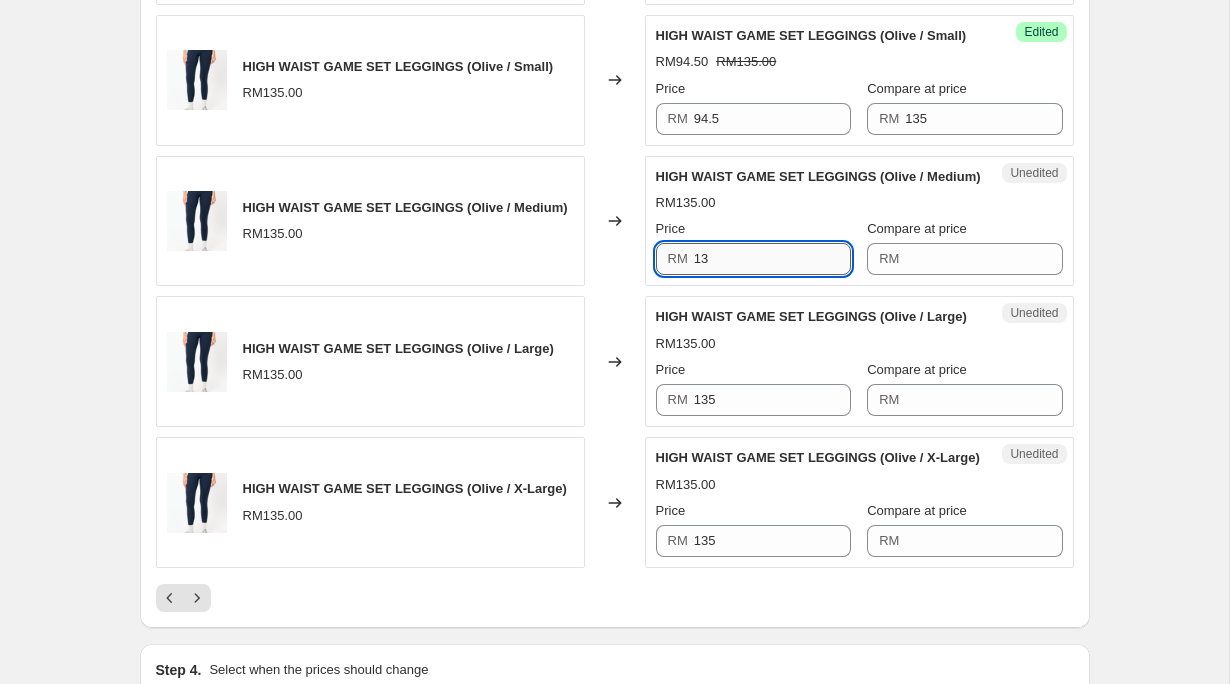 type on "1" 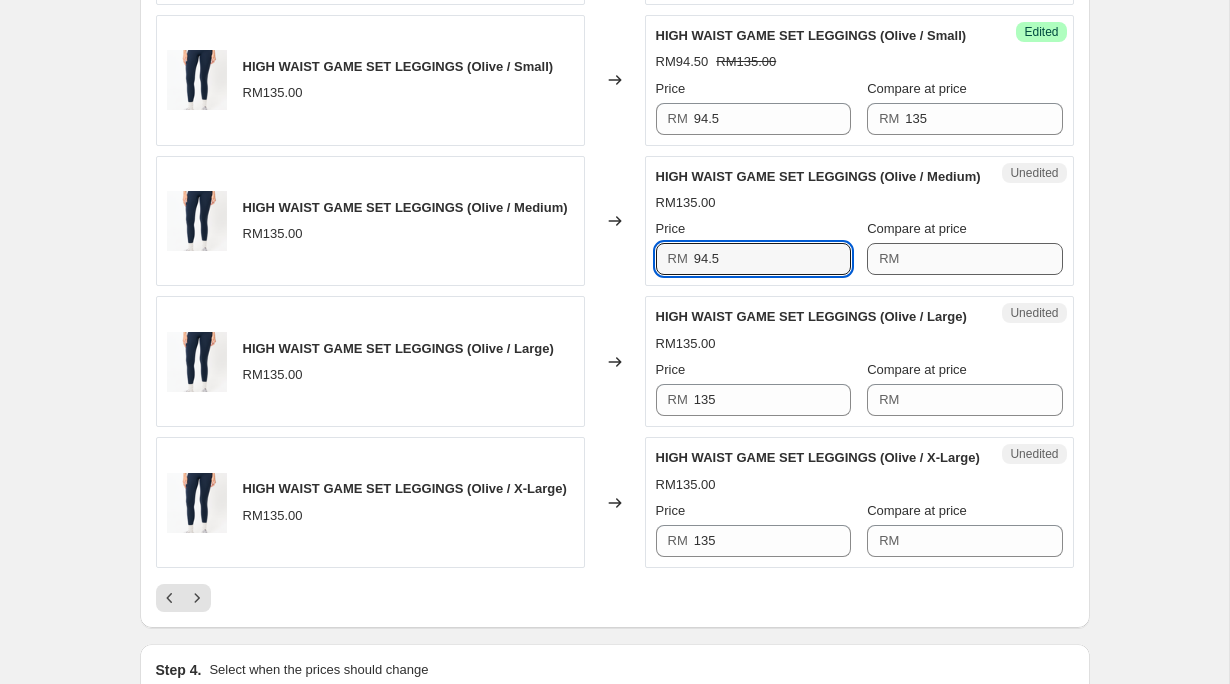 type on "94.5" 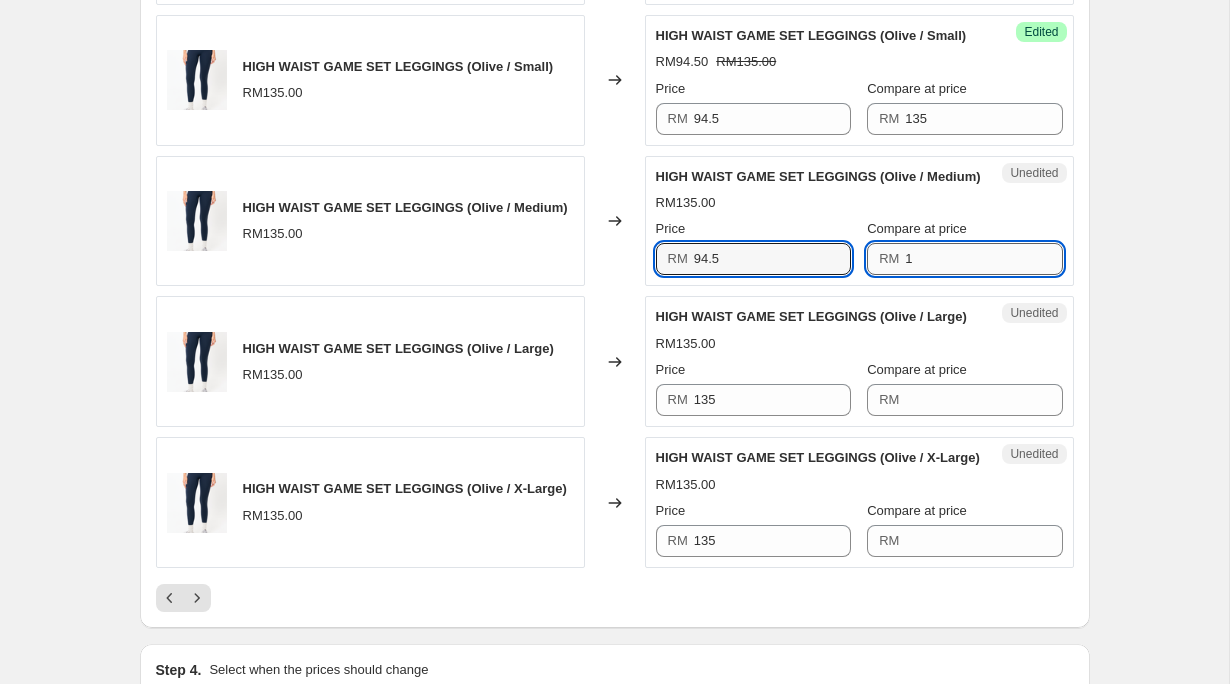 click on "1" at bounding box center (983, 259) 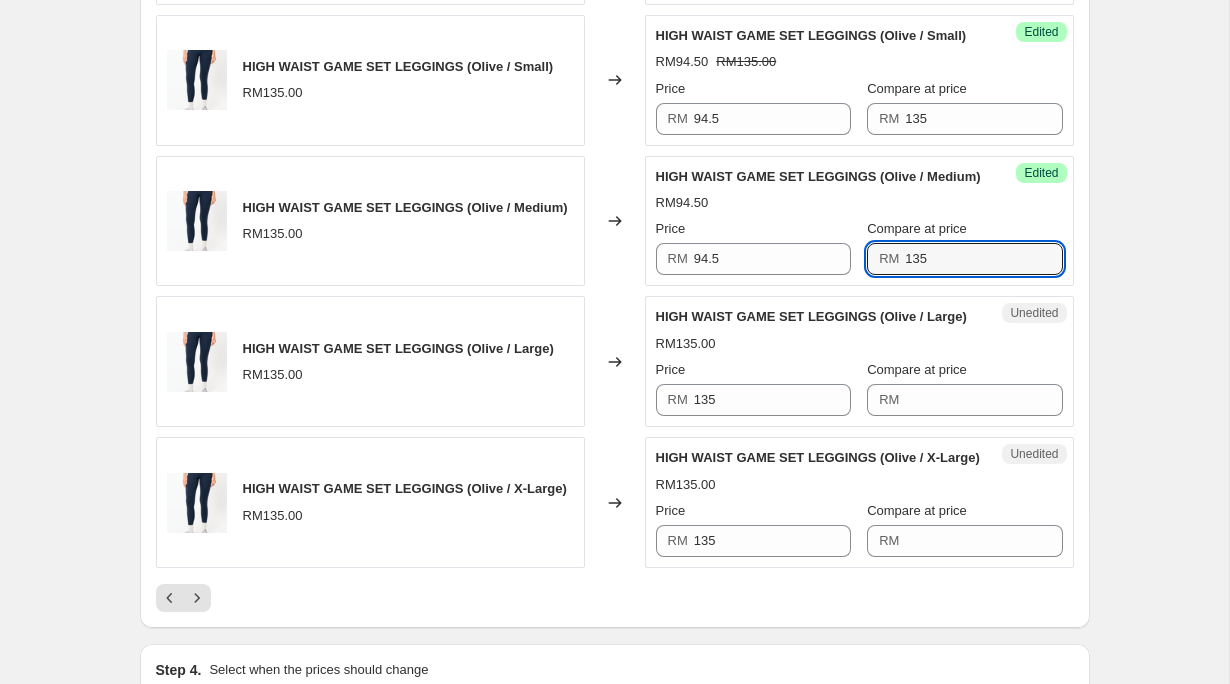 type on "135" 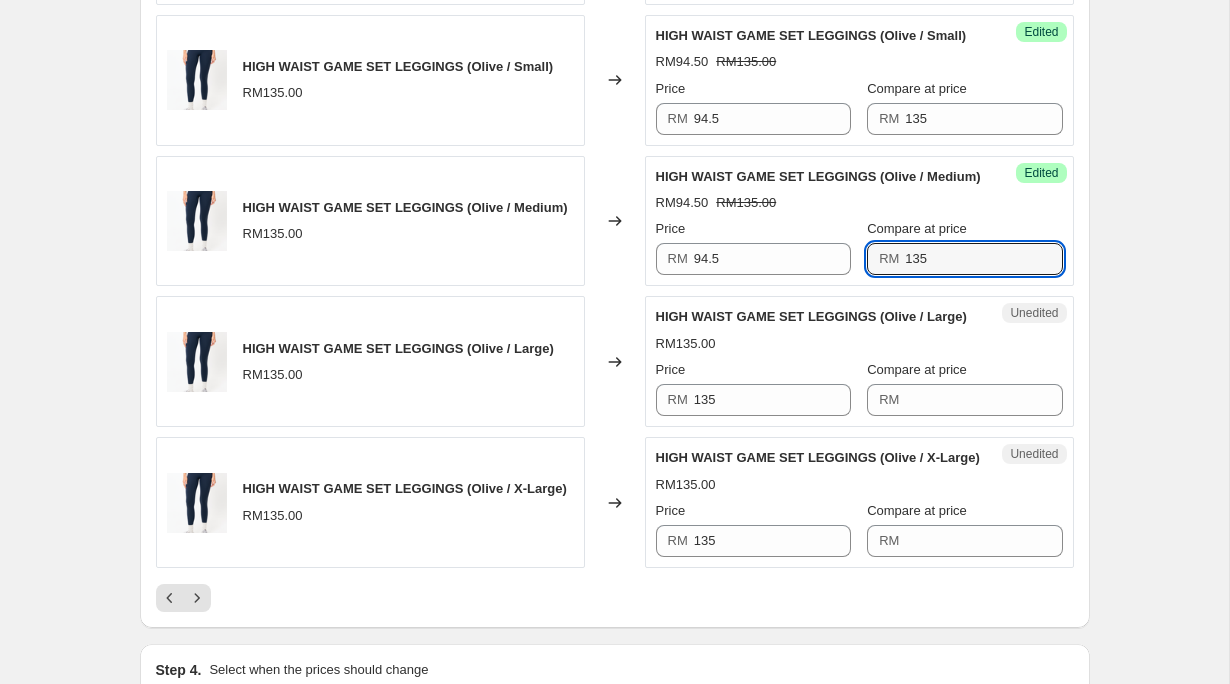 scroll, scrollTop: 3562, scrollLeft: 0, axis: vertical 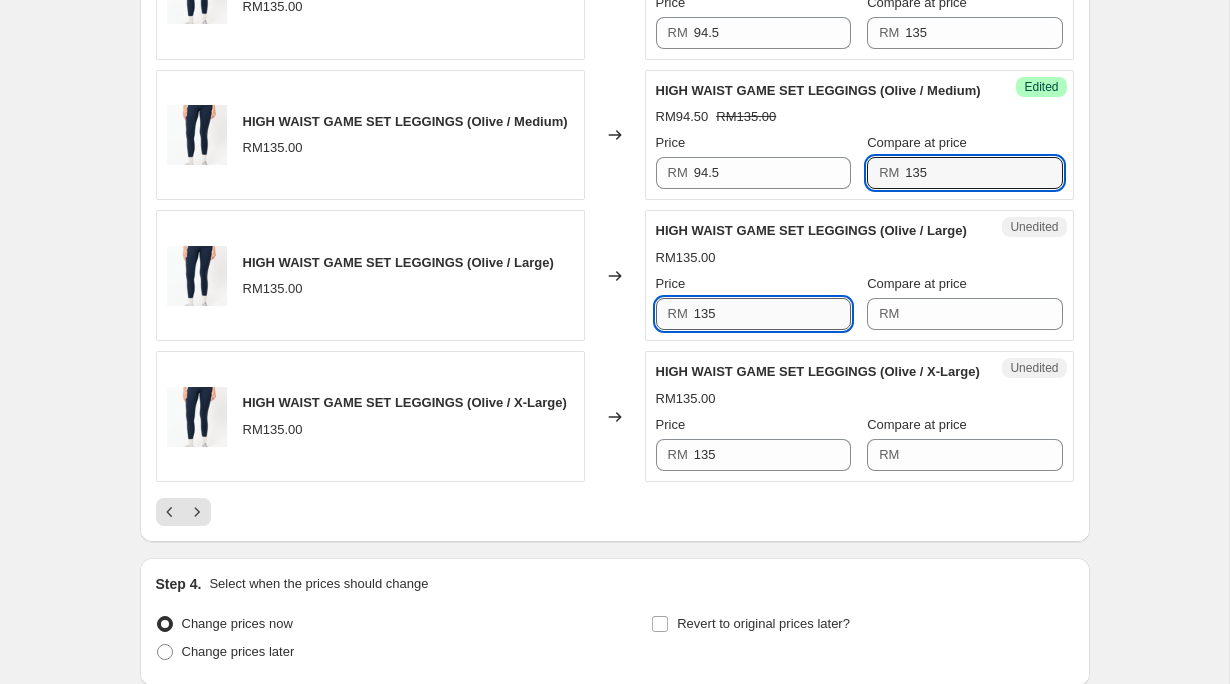 click on "135" at bounding box center (772, 314) 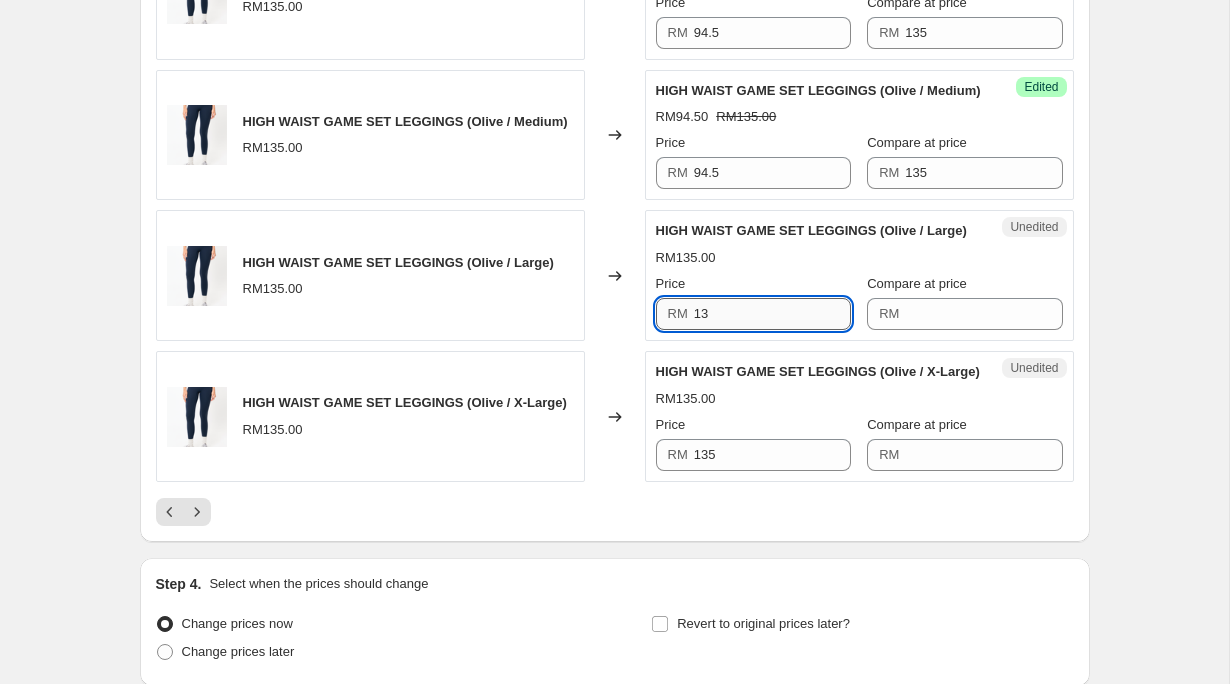 type on "1" 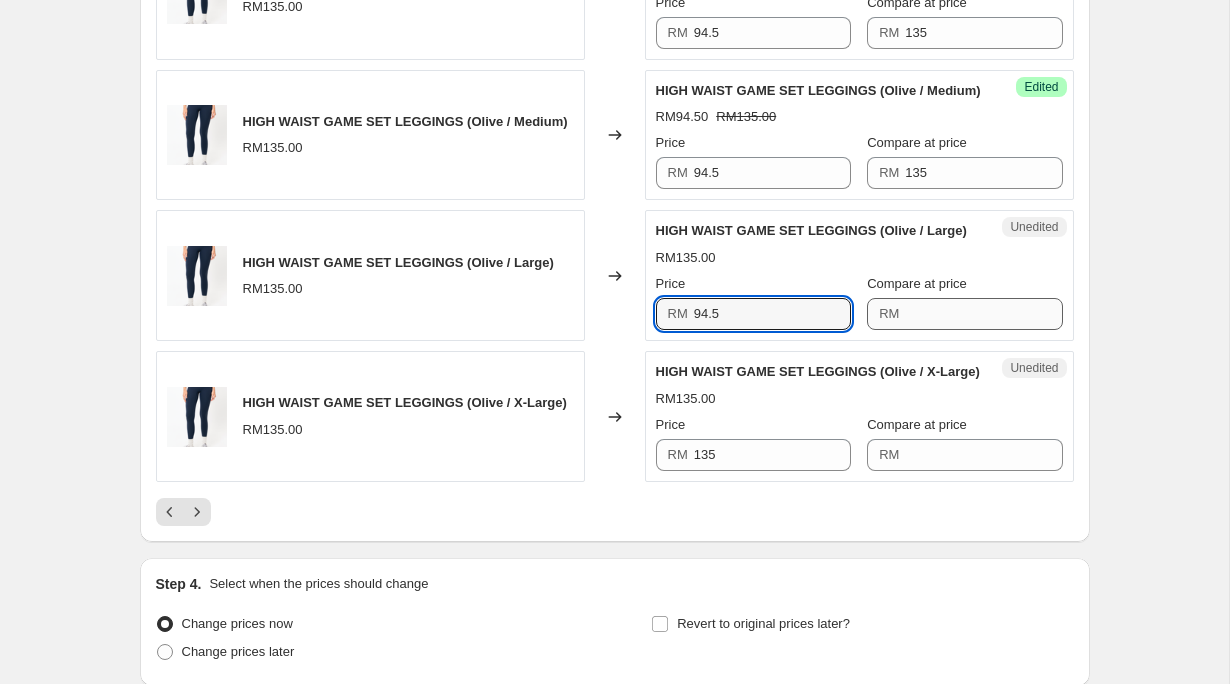 type on "94.5" 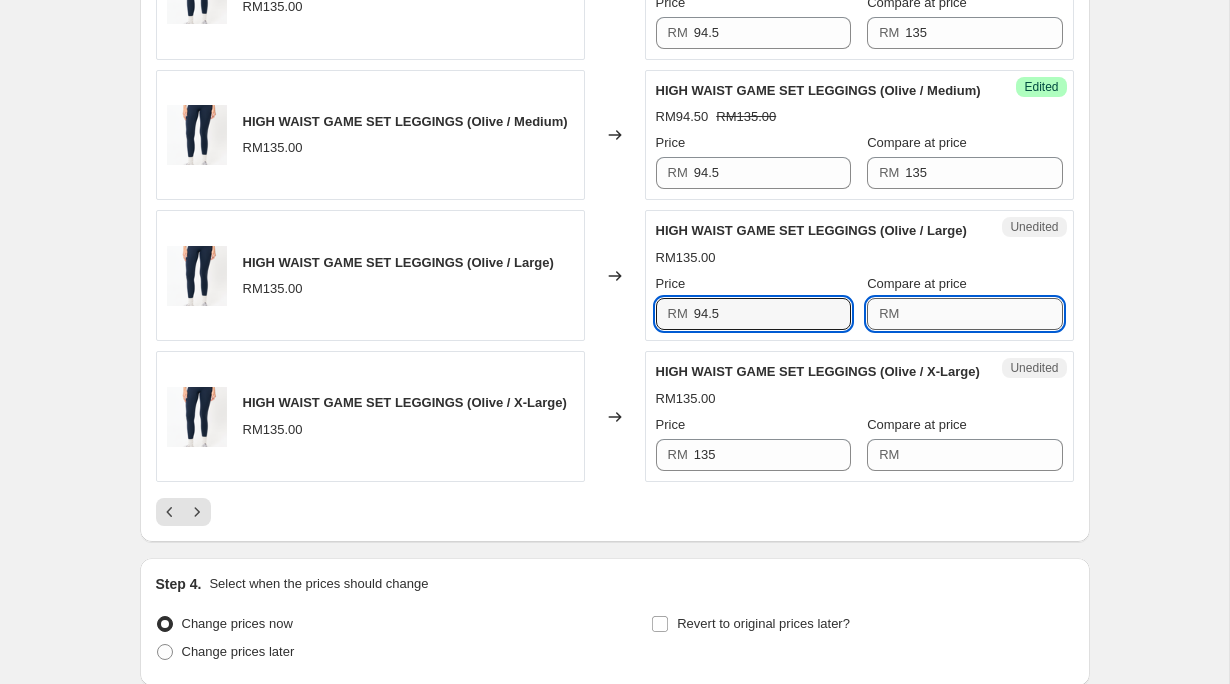 click on "Compare at price" at bounding box center (983, 314) 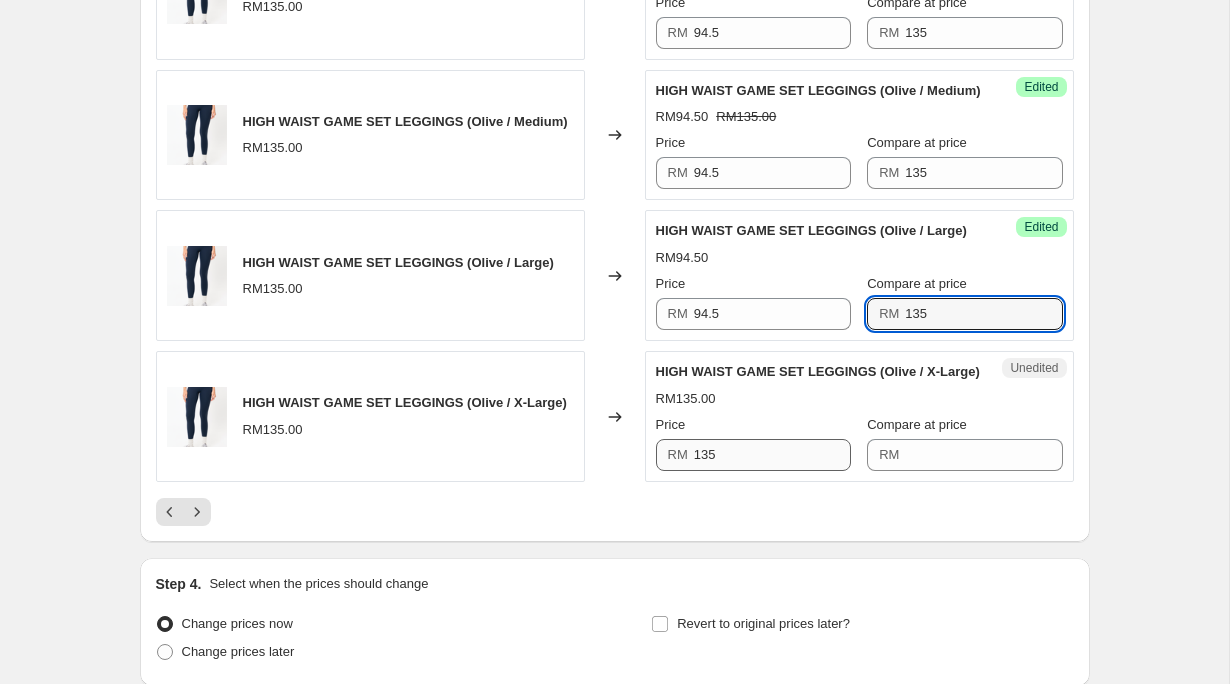 type on "135" 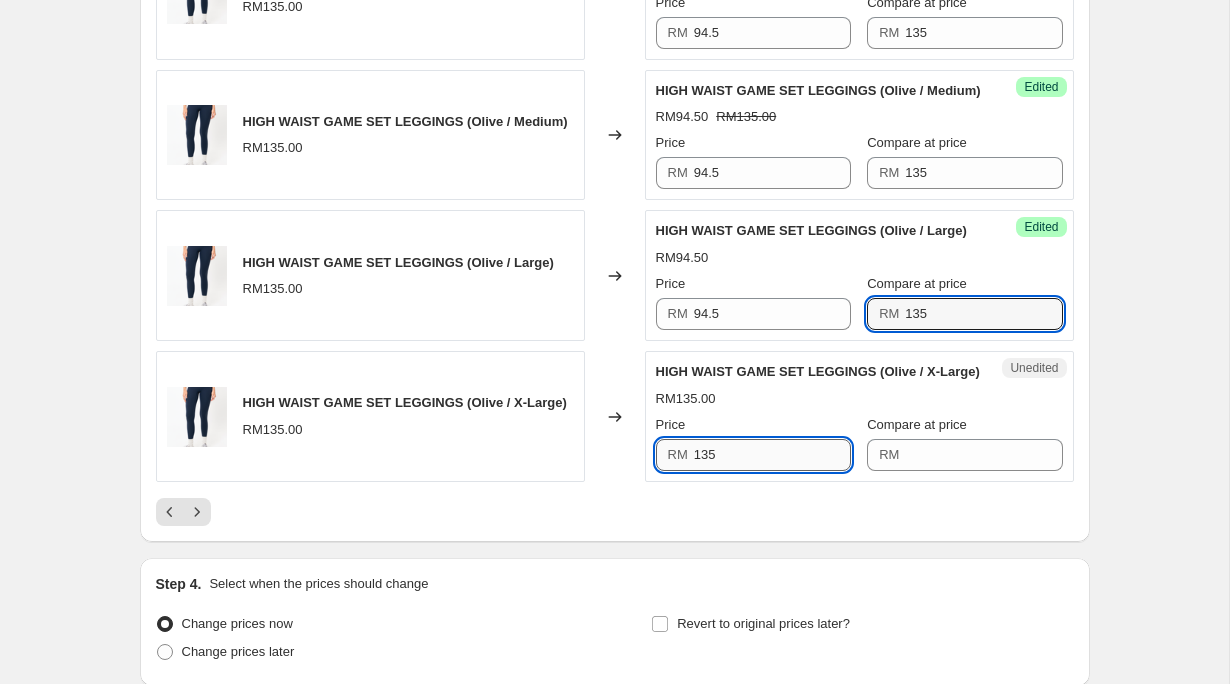 click on "135" at bounding box center [772, 455] 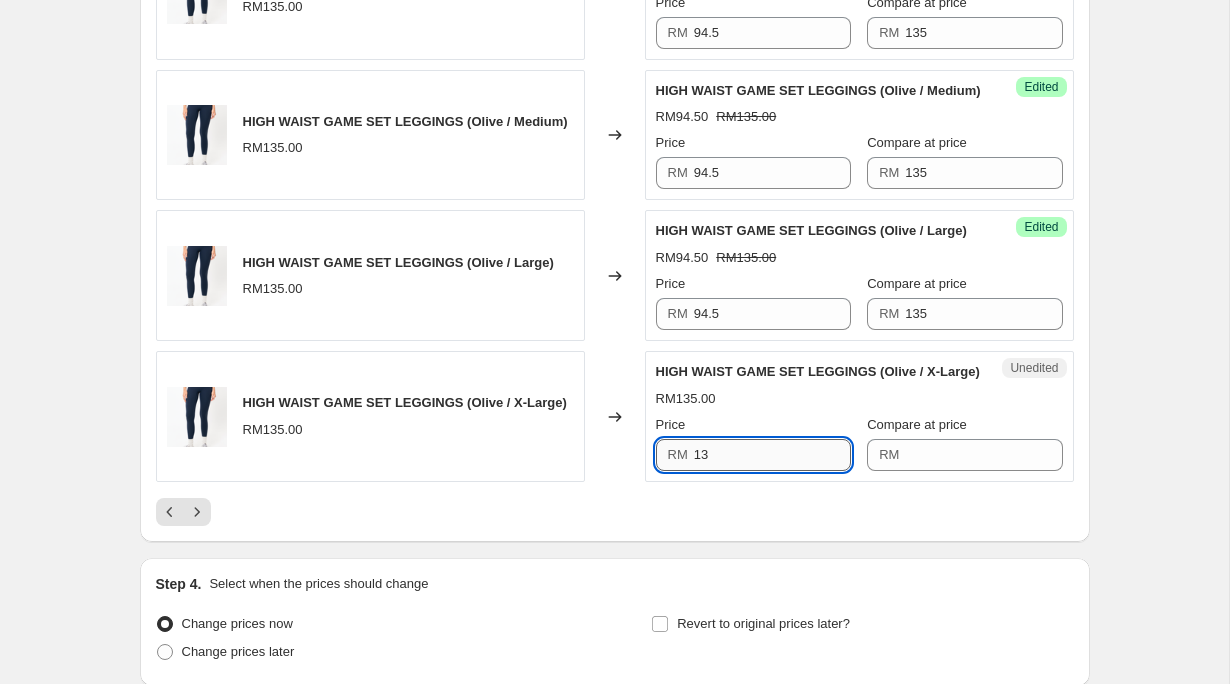type on "1" 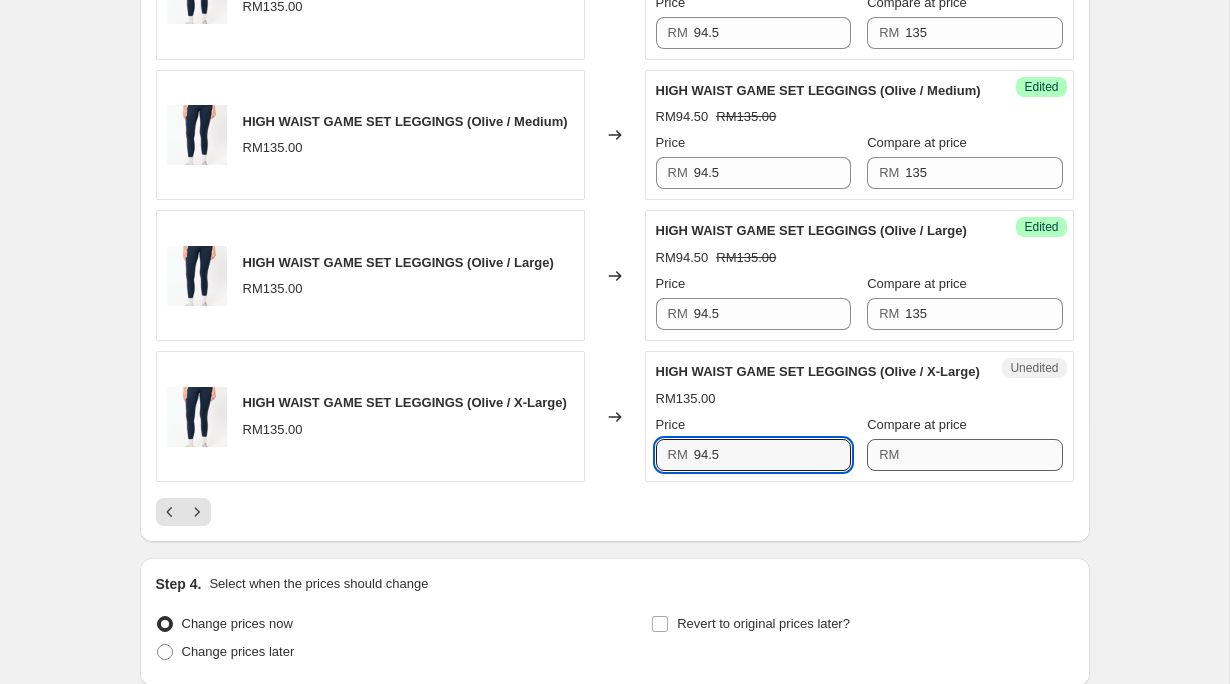 type on "94.5" 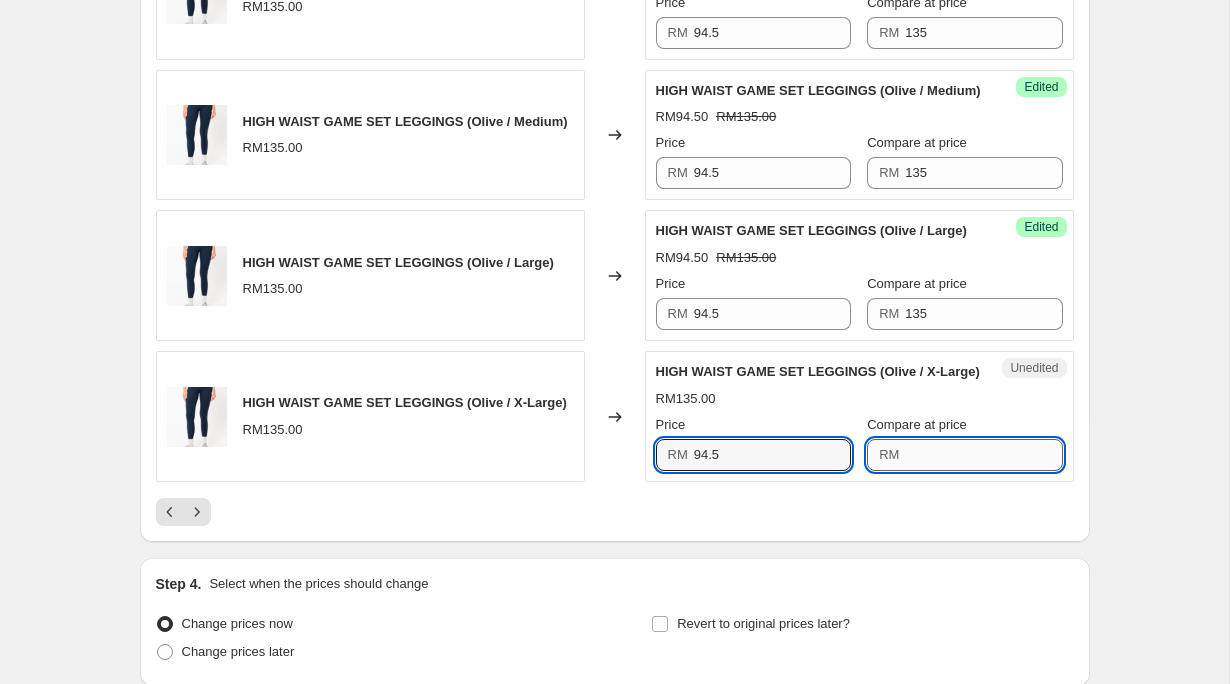click on "Compare at price" at bounding box center (983, 455) 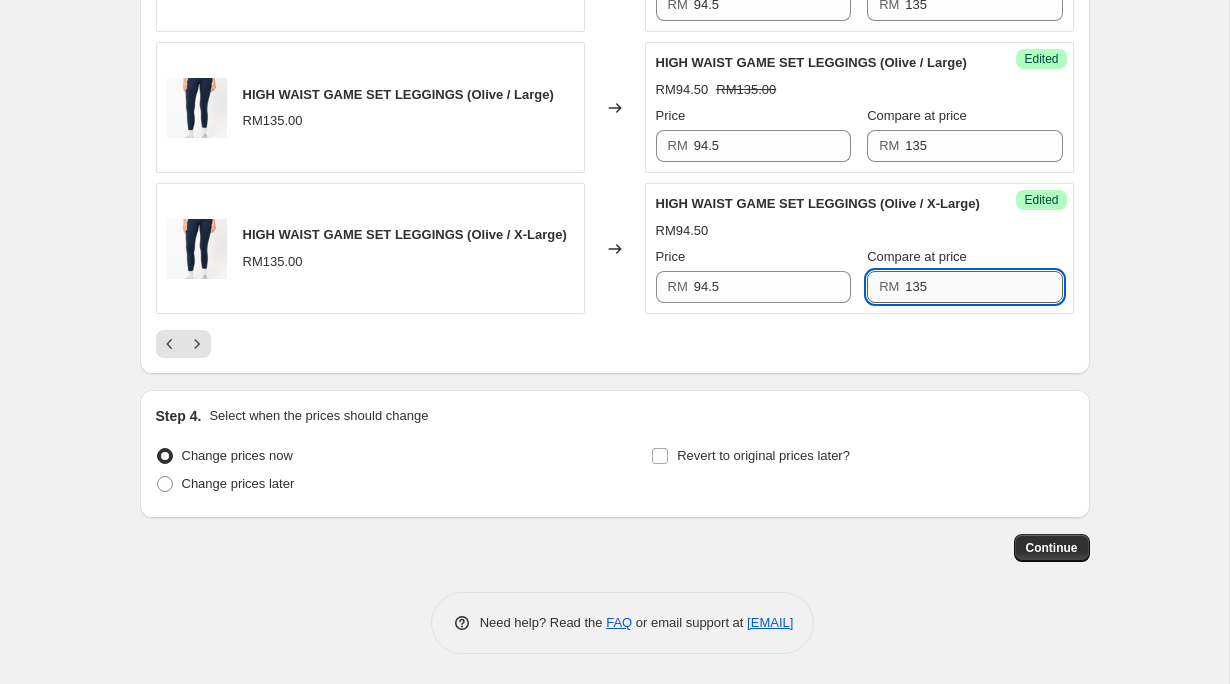 scroll, scrollTop: 3764, scrollLeft: 0, axis: vertical 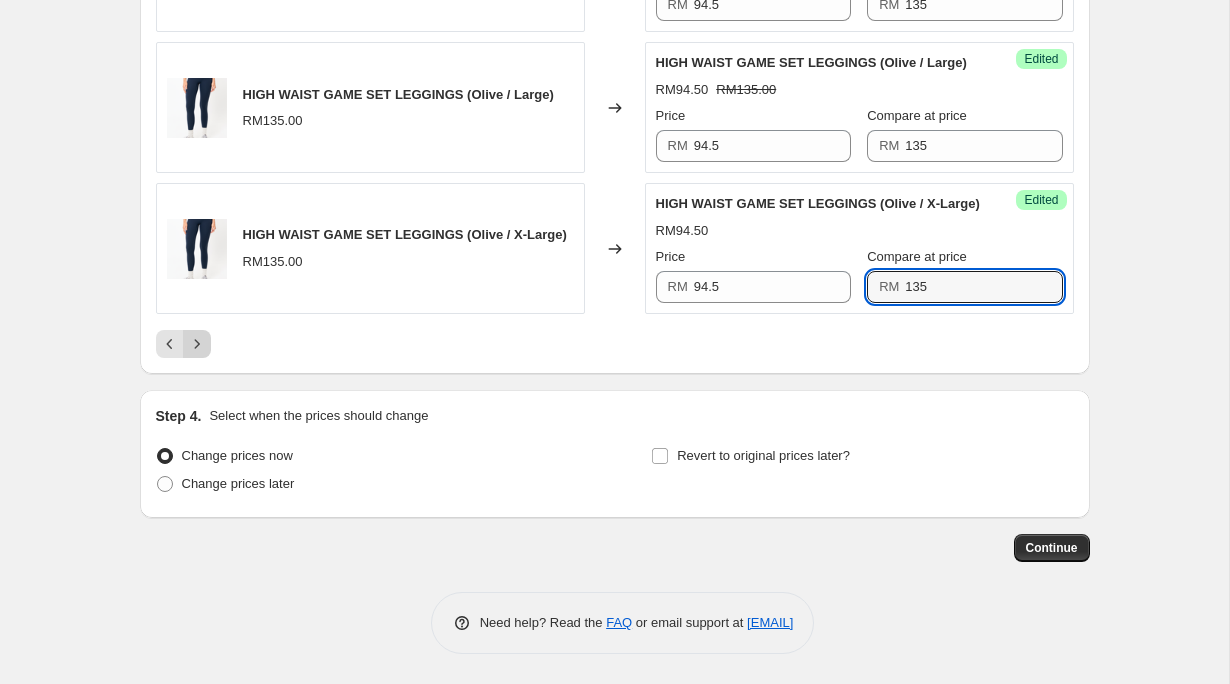 type on "135" 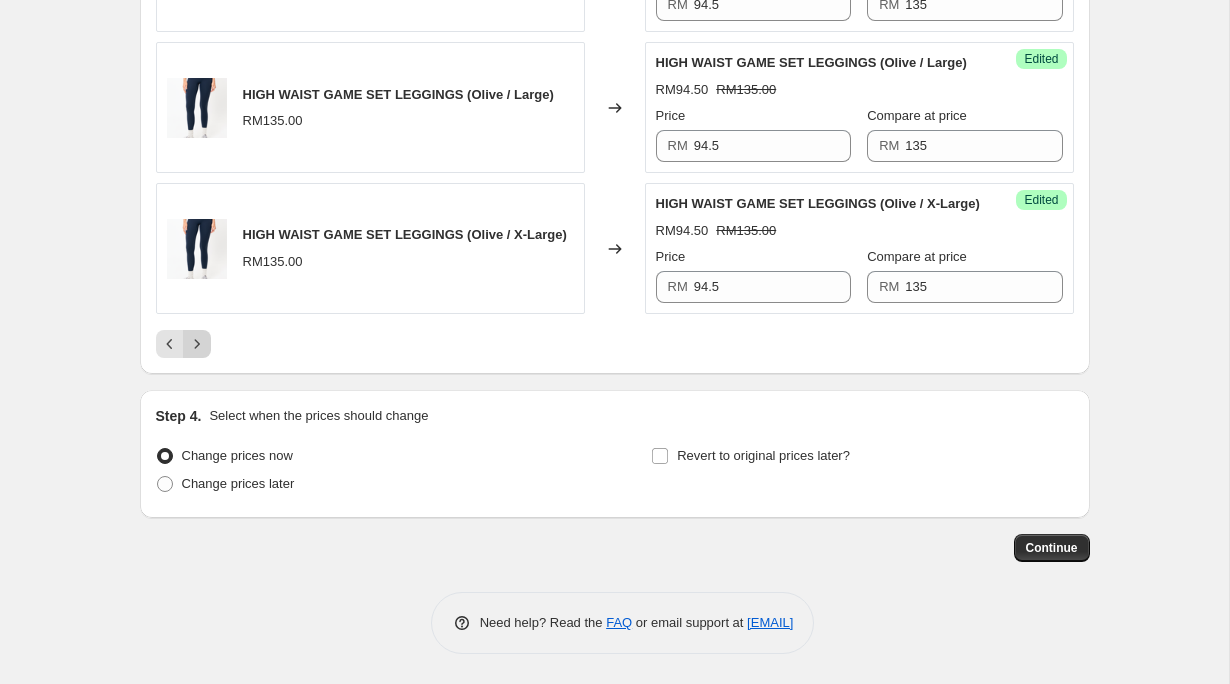 click 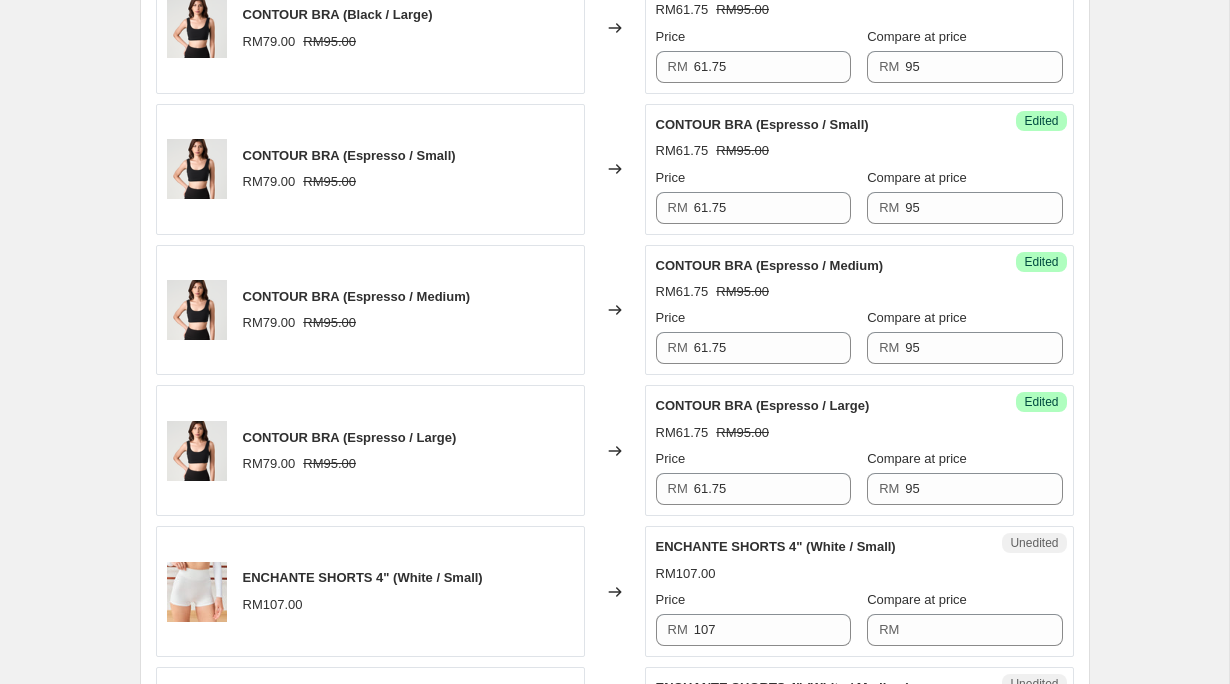 scroll, scrollTop: 2869, scrollLeft: 0, axis: vertical 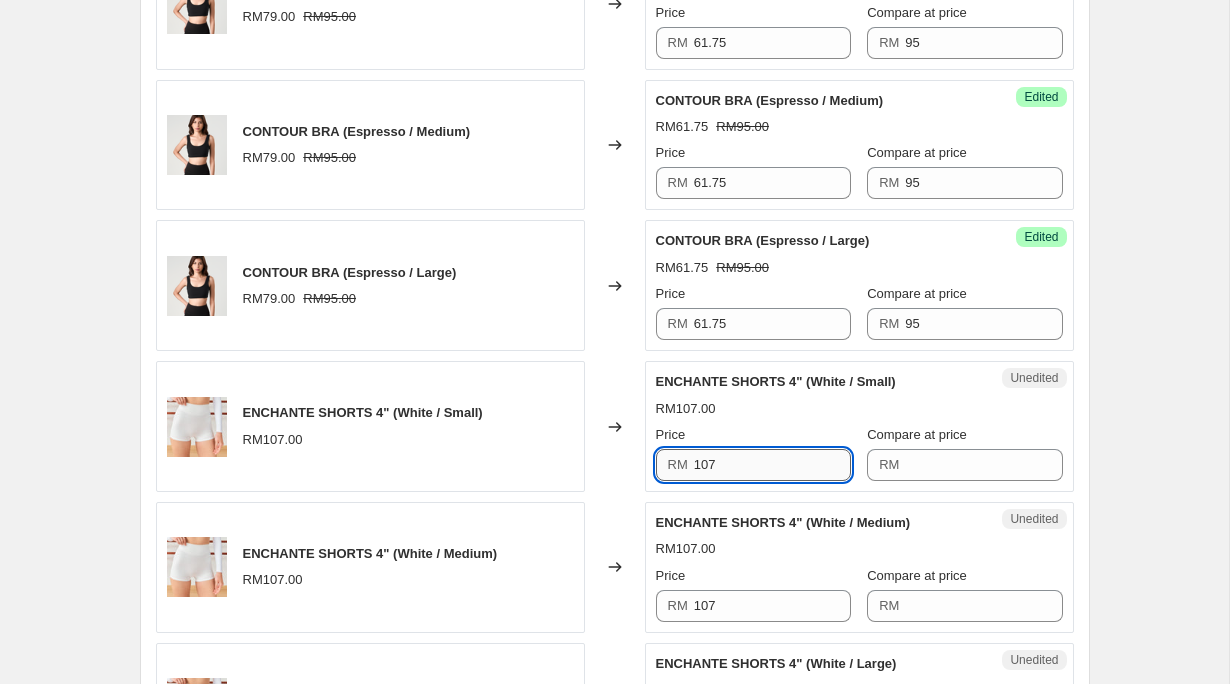 click on "107" at bounding box center (772, 465) 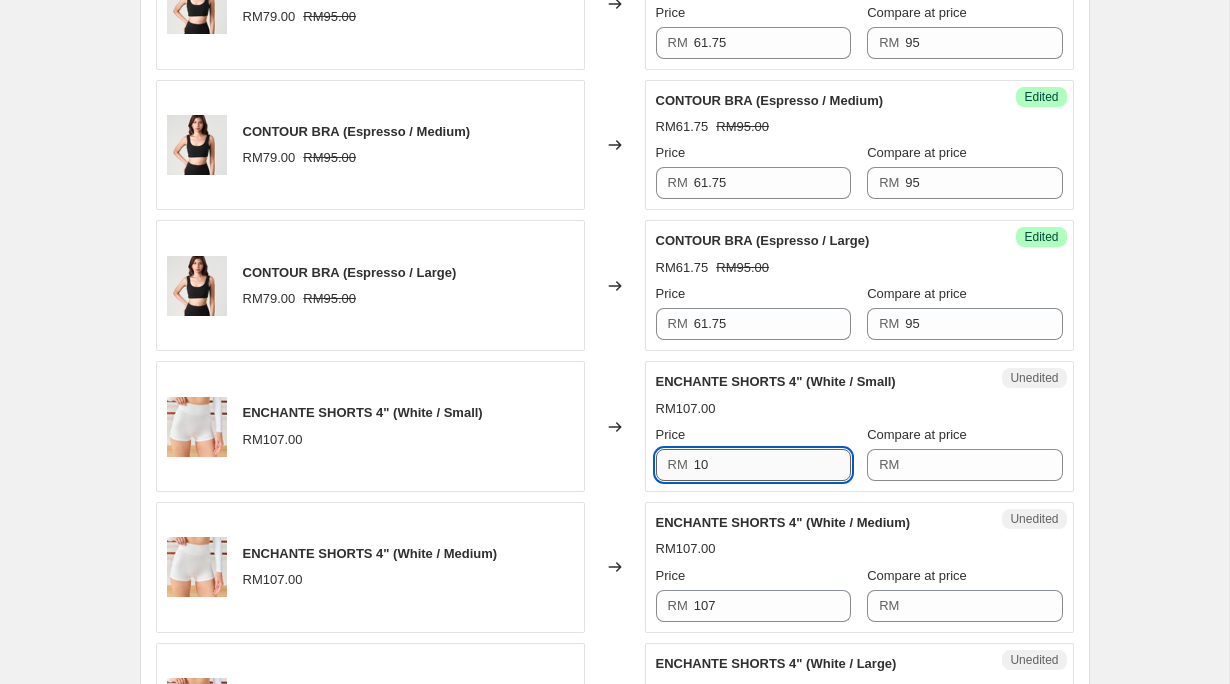 type on "1" 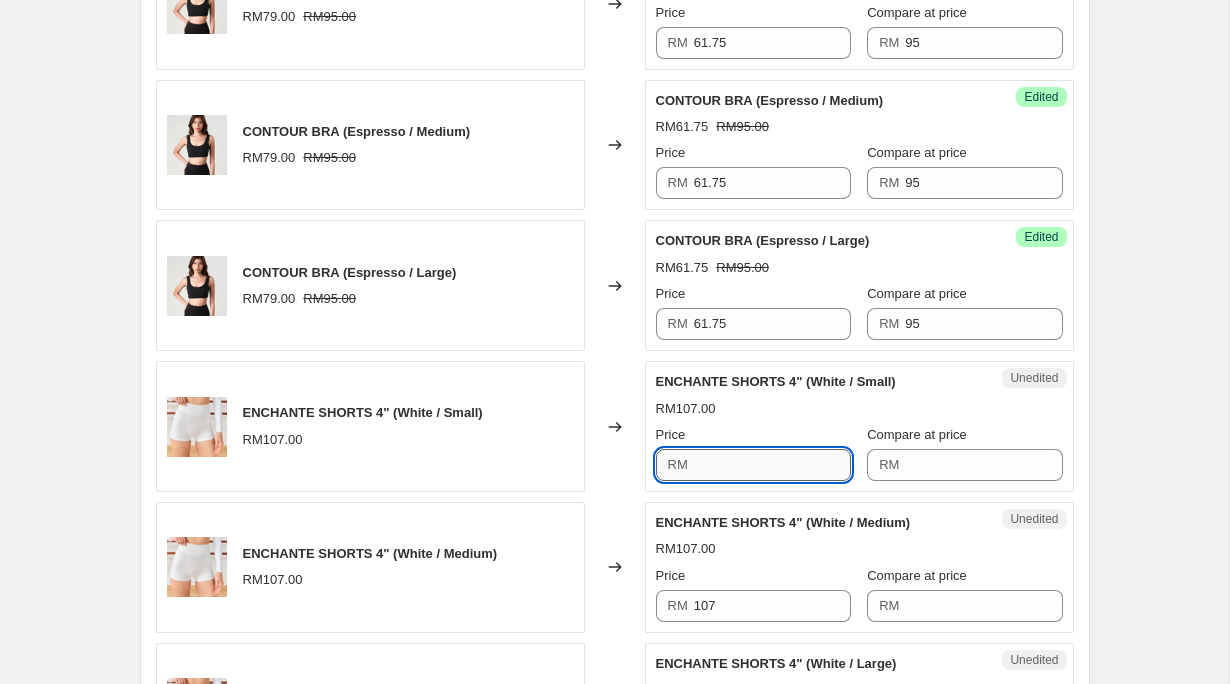 type on "9" 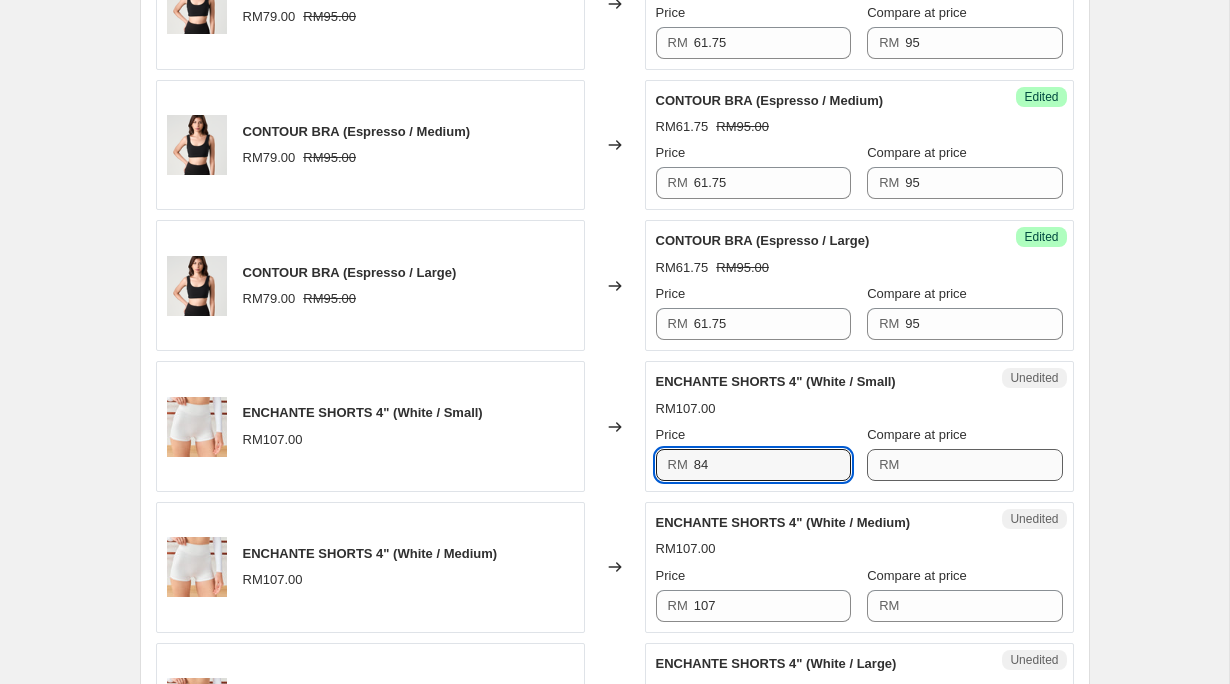 type on "84" 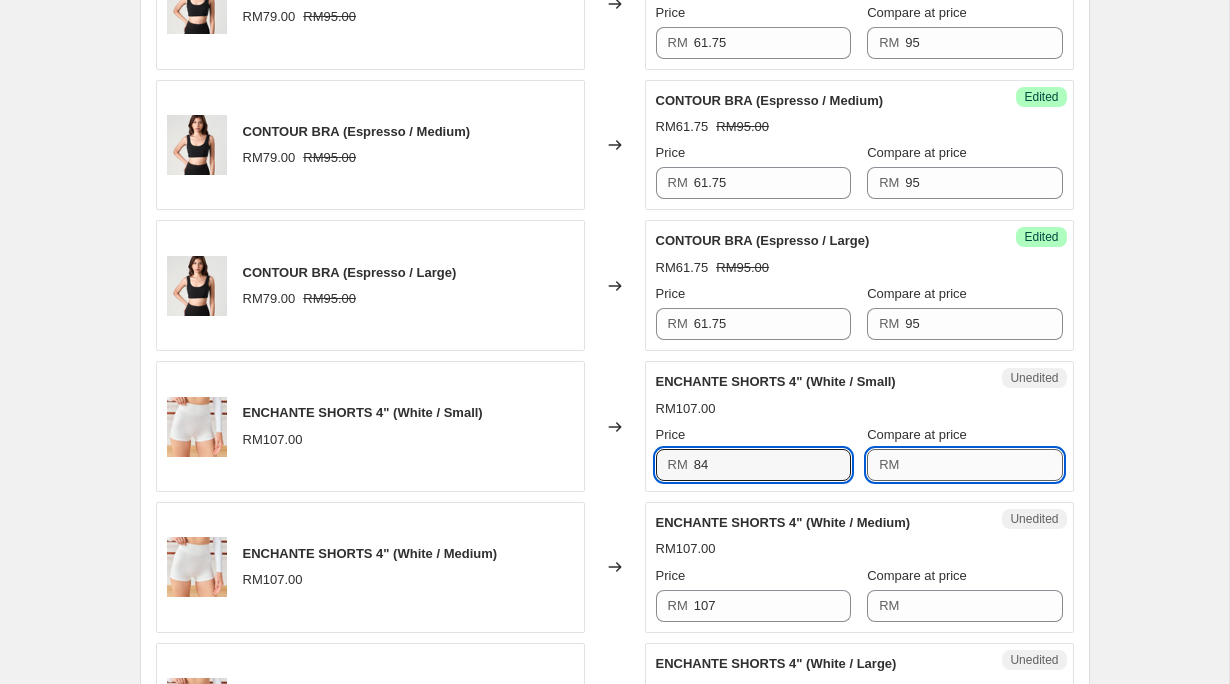 click on "Compare at price" at bounding box center [983, 465] 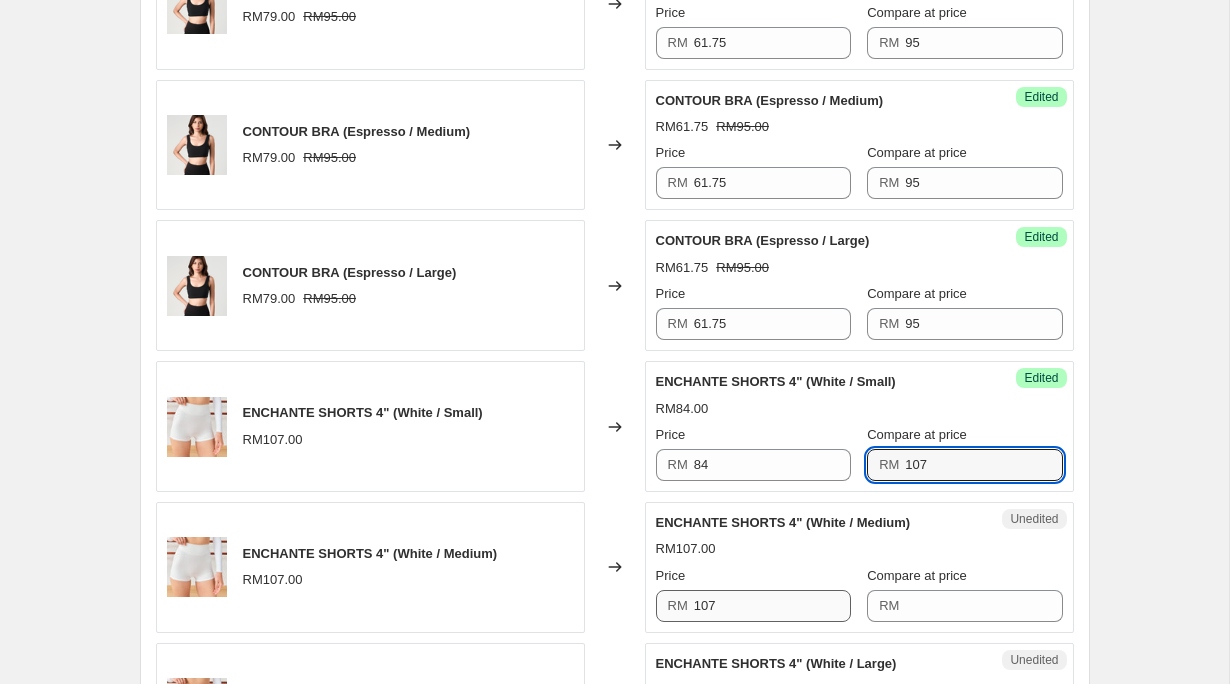 type on "107" 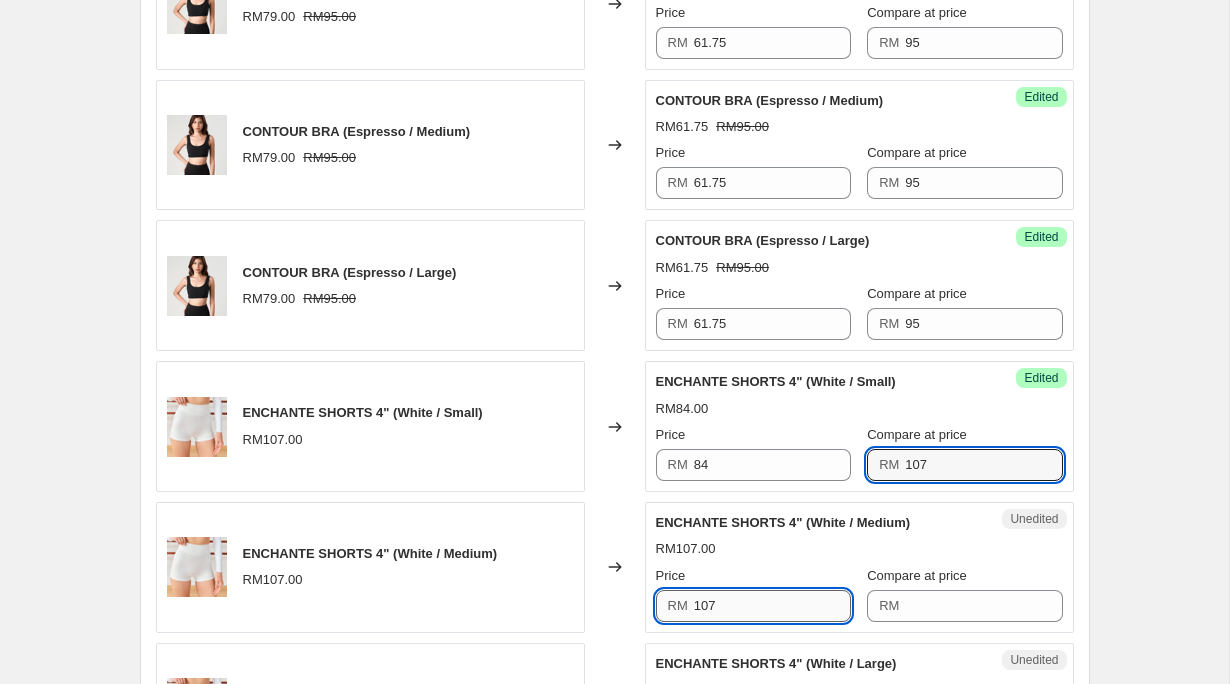 click on "107" at bounding box center (772, 606) 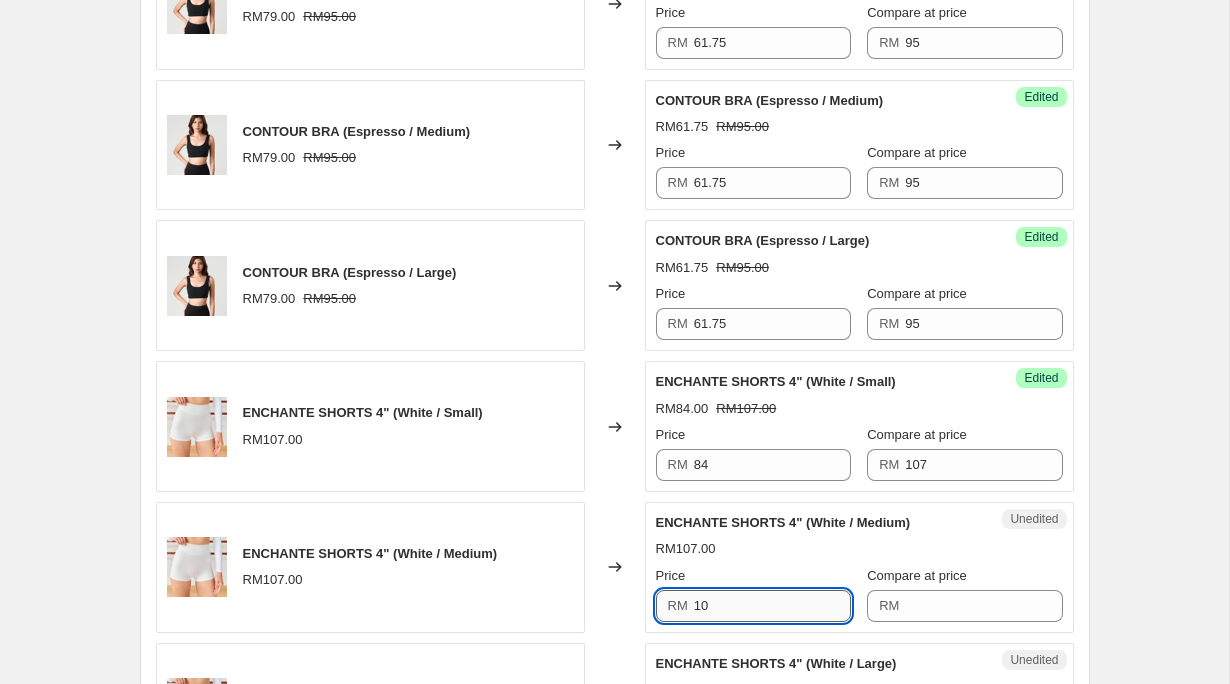 type on "1" 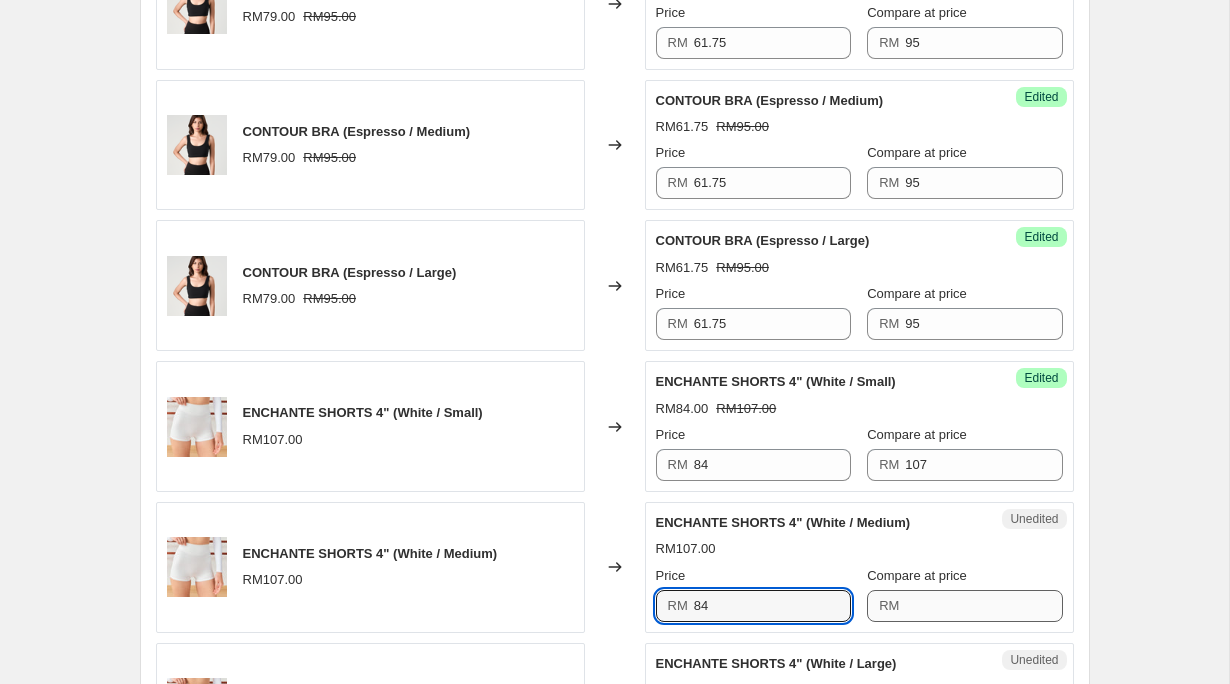 type on "84" 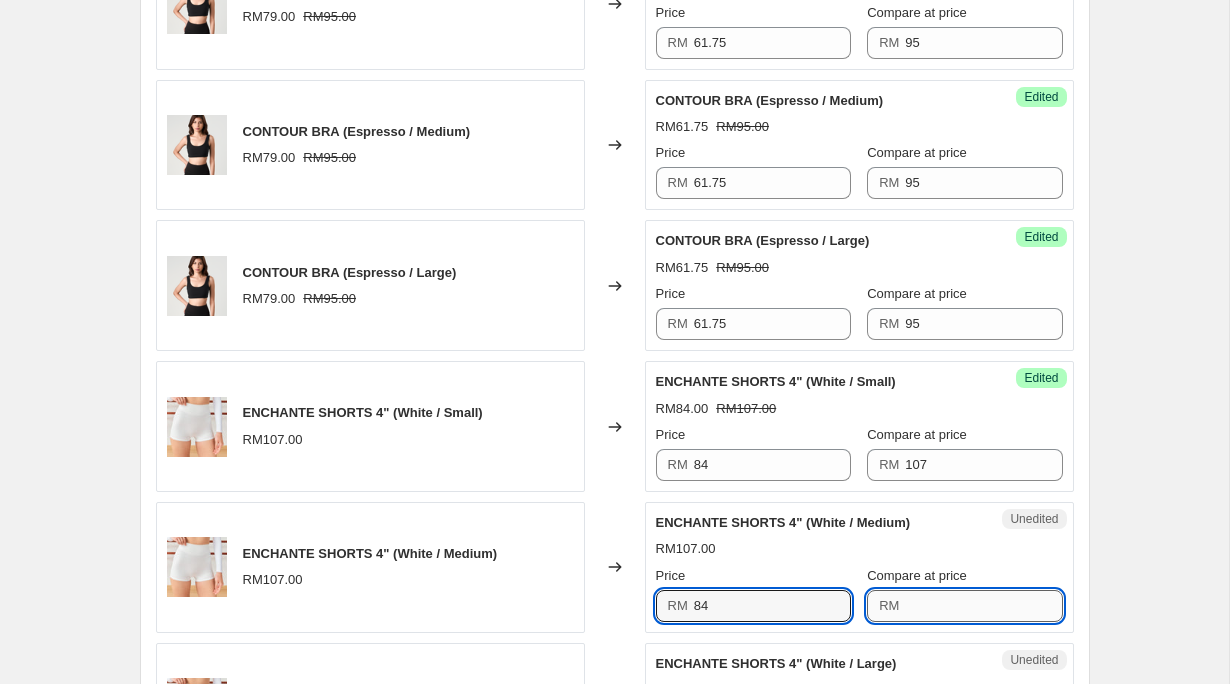 click on "Compare at price" at bounding box center (983, 606) 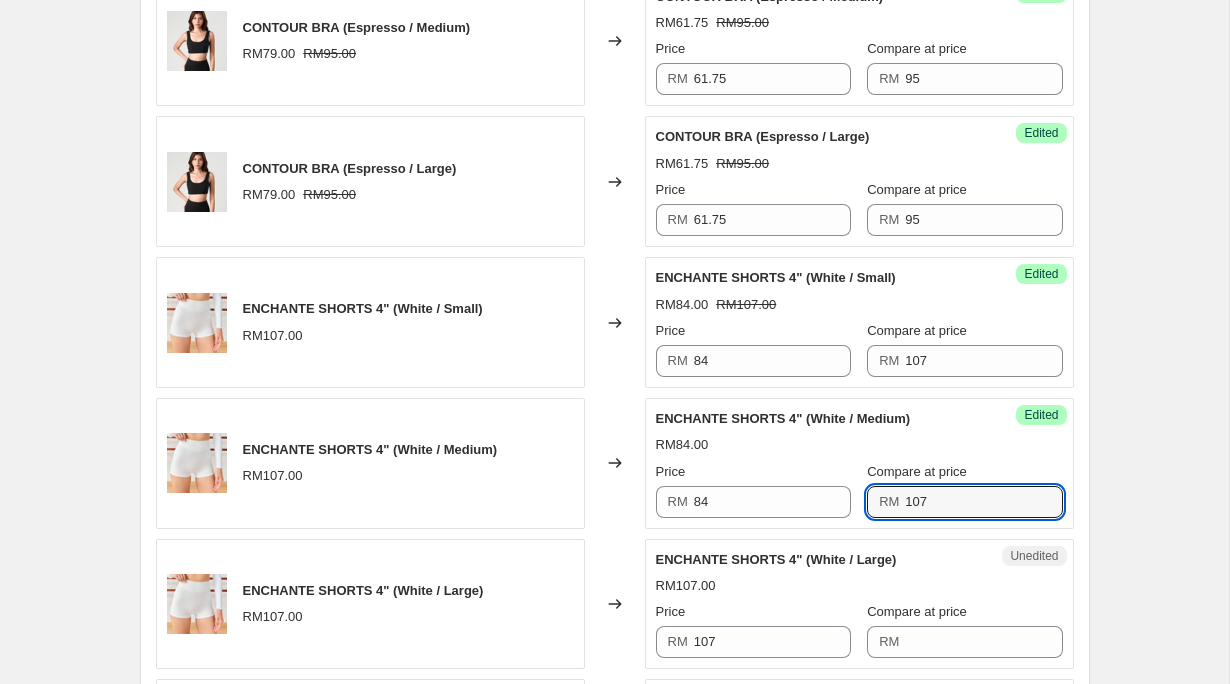 scroll, scrollTop: 3106, scrollLeft: 0, axis: vertical 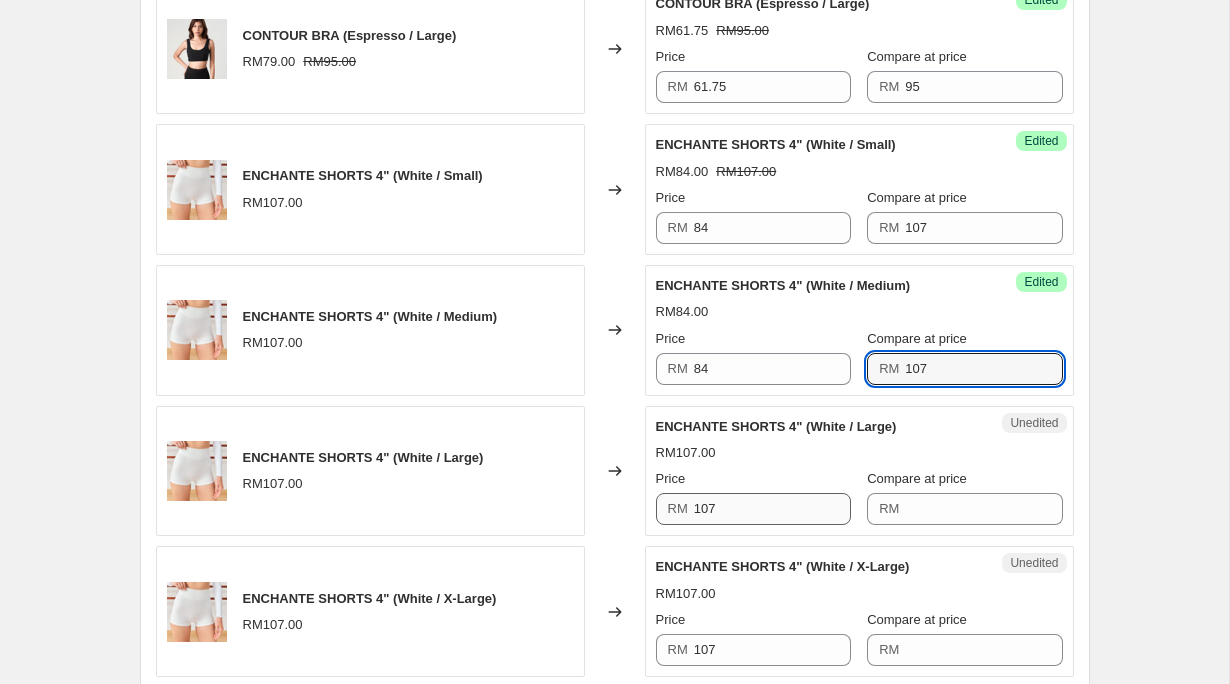 type on "107" 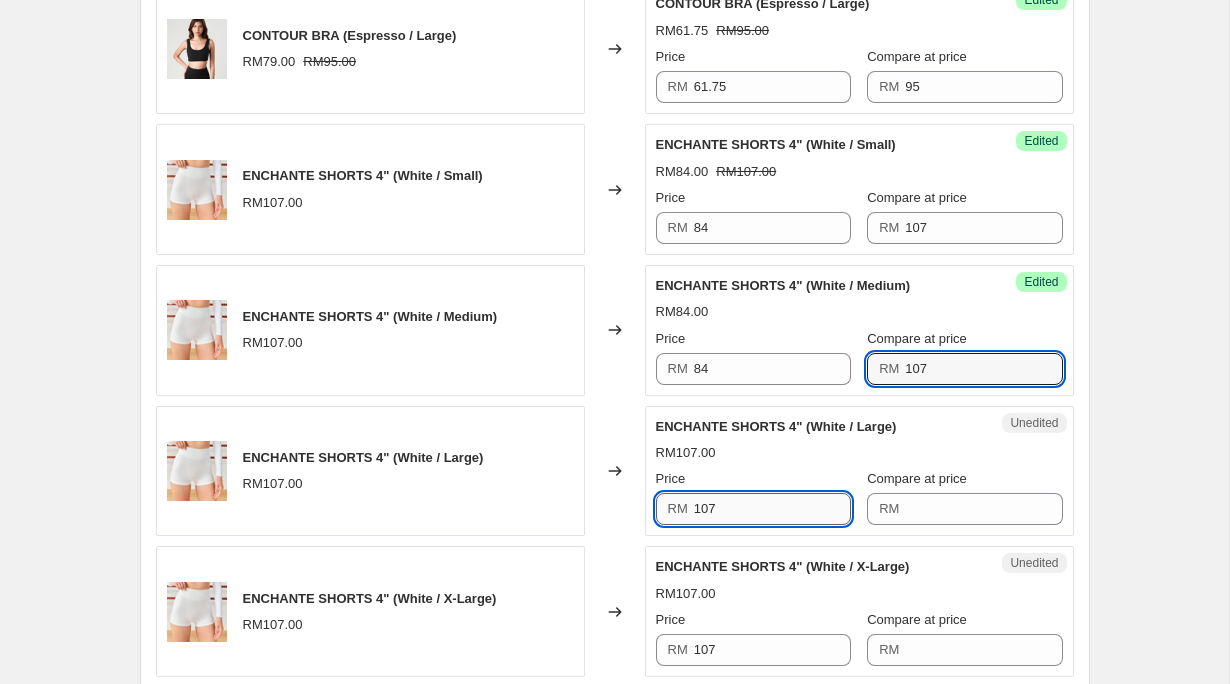 click on "107" at bounding box center (772, 509) 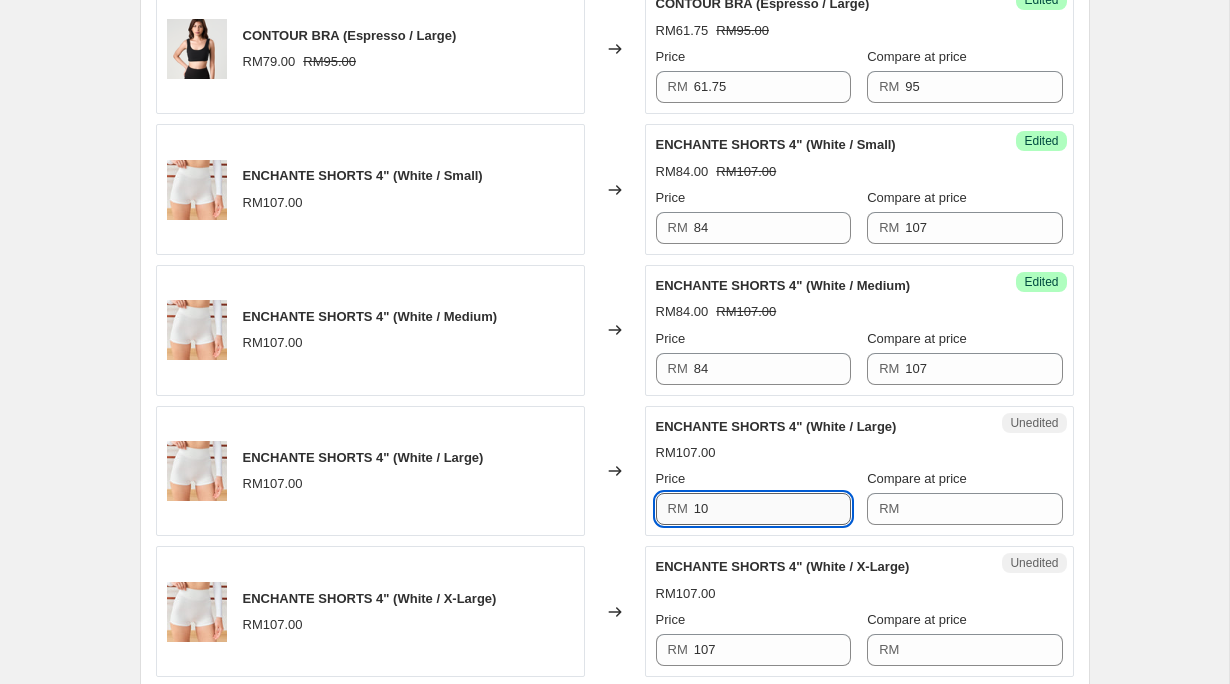 type on "1" 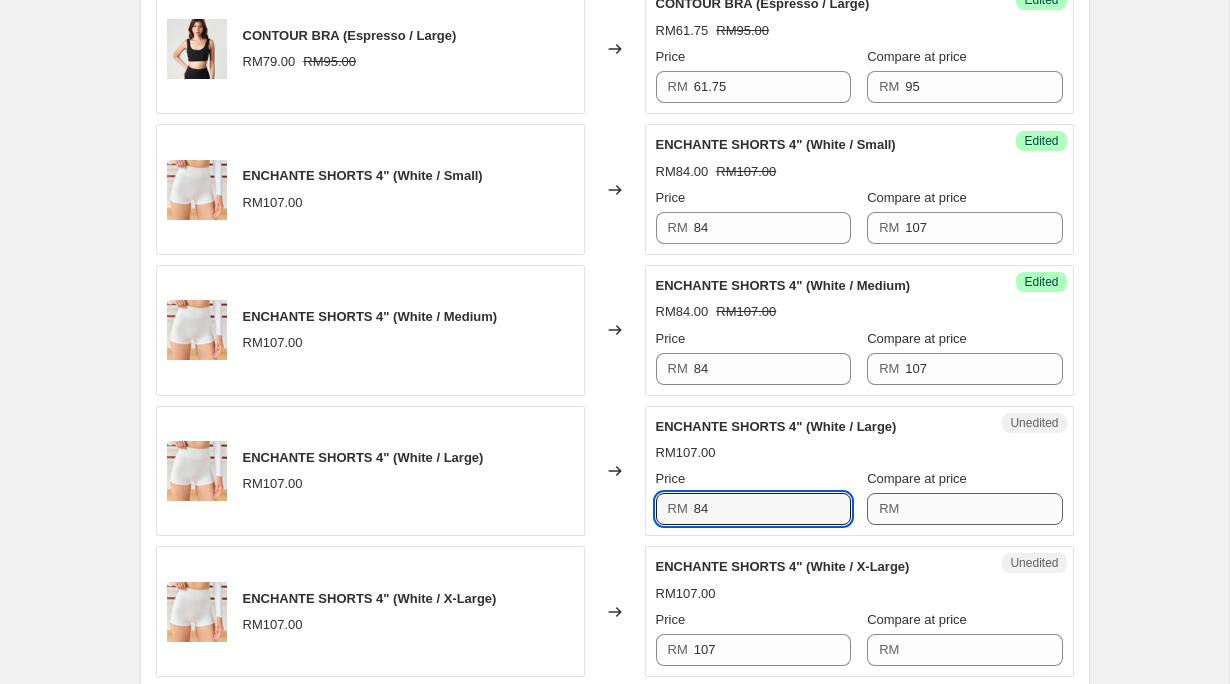 type on "84" 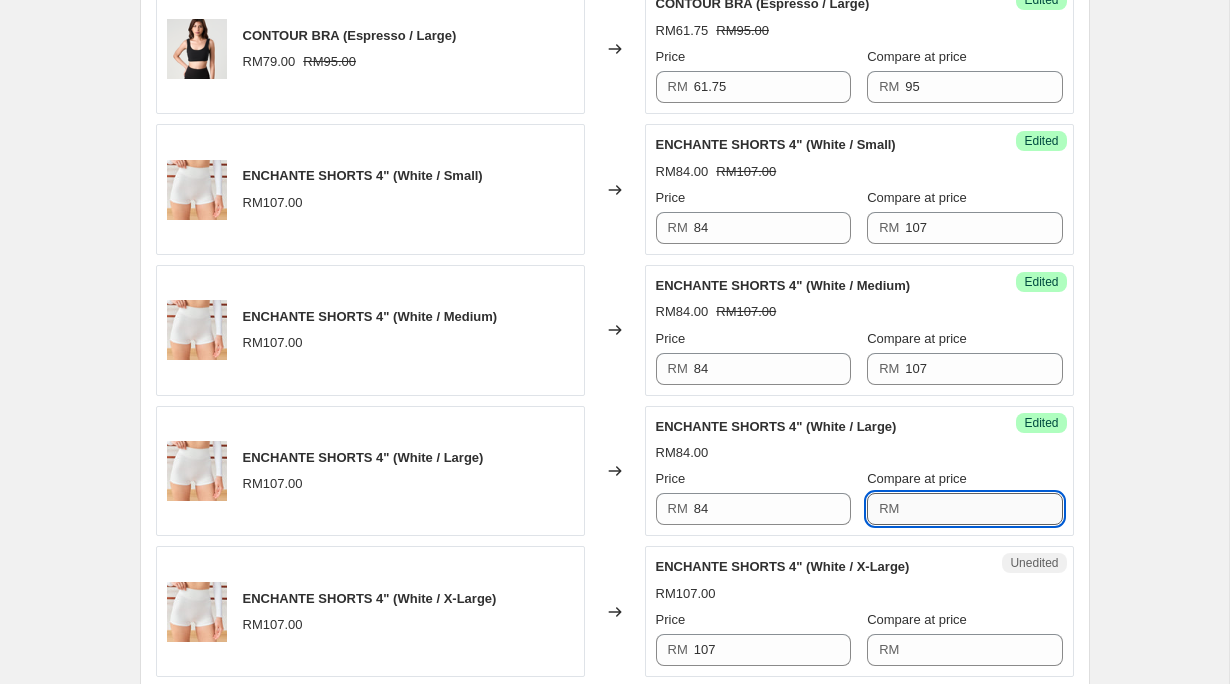 click on "Compare at price" at bounding box center (983, 509) 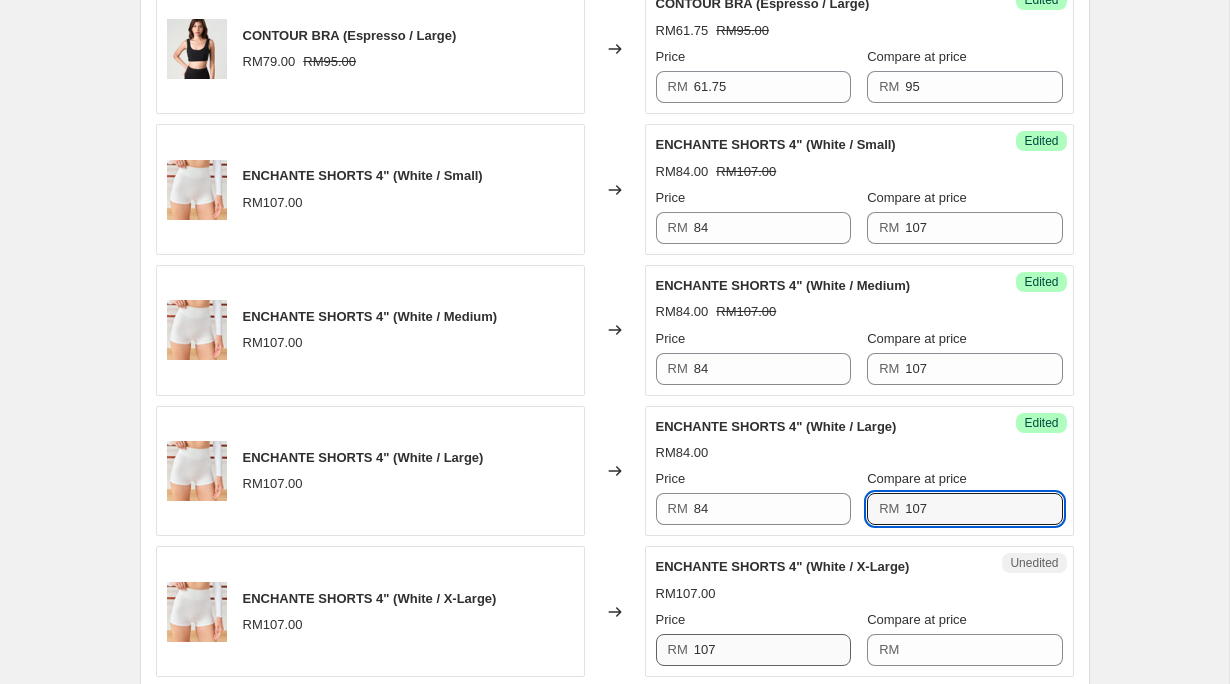 type on "107" 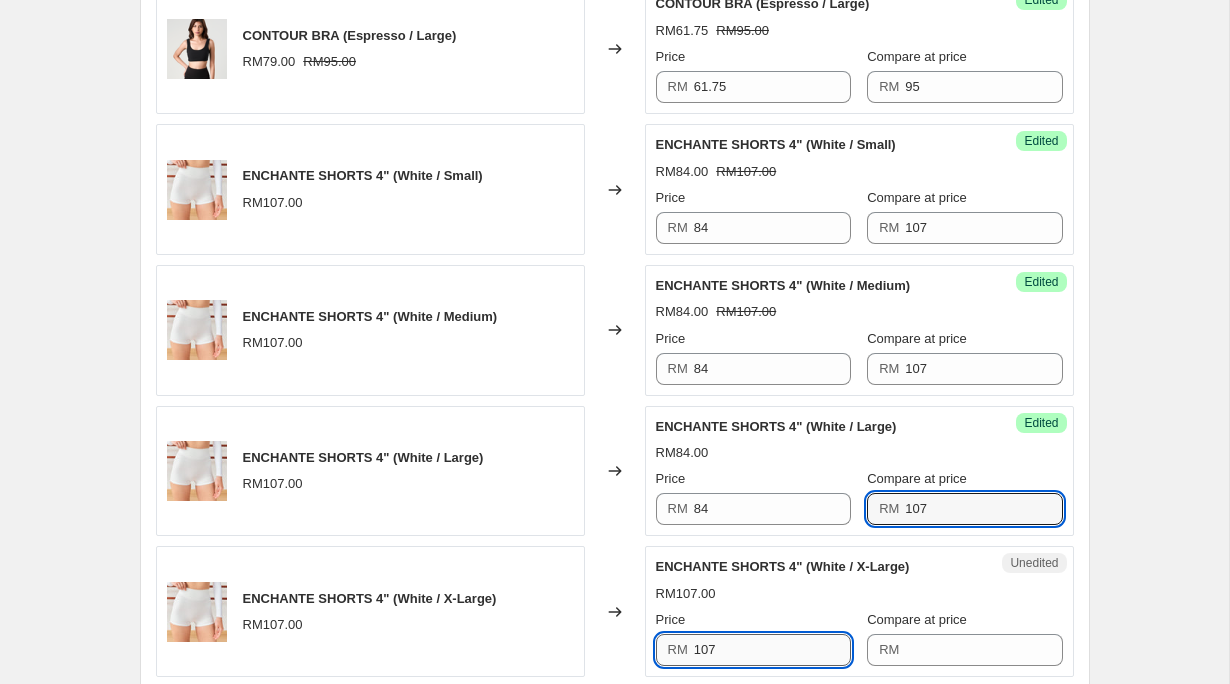 click on "107" at bounding box center [772, 650] 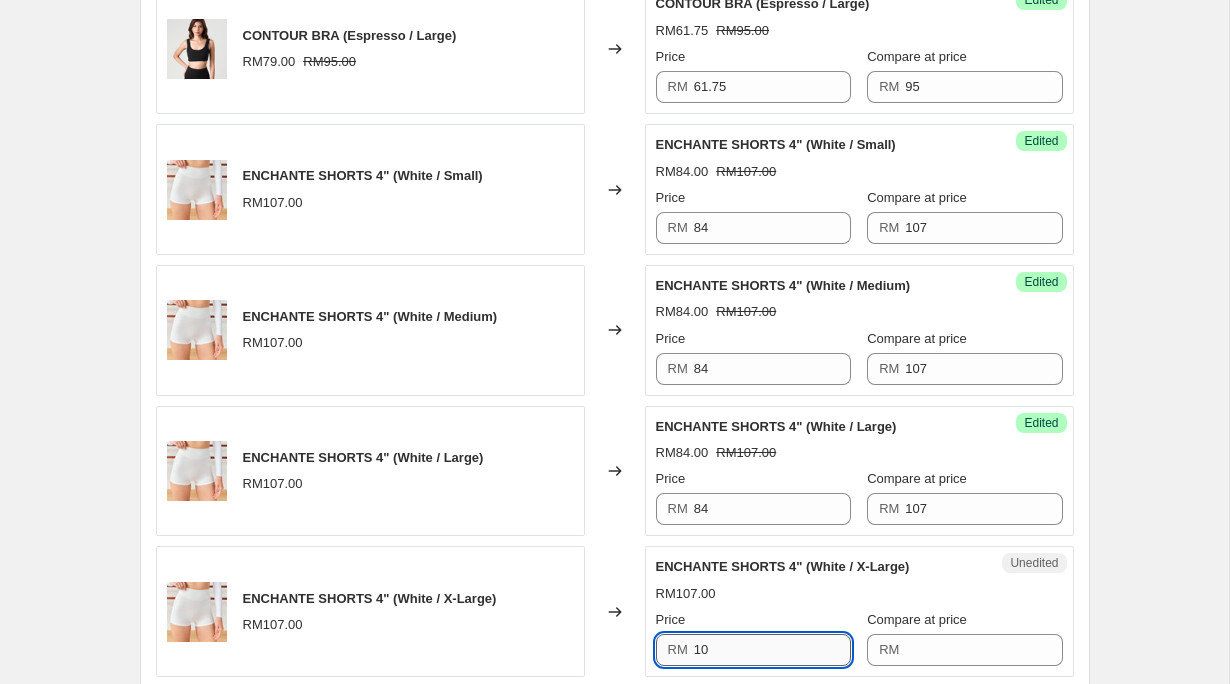 type on "1" 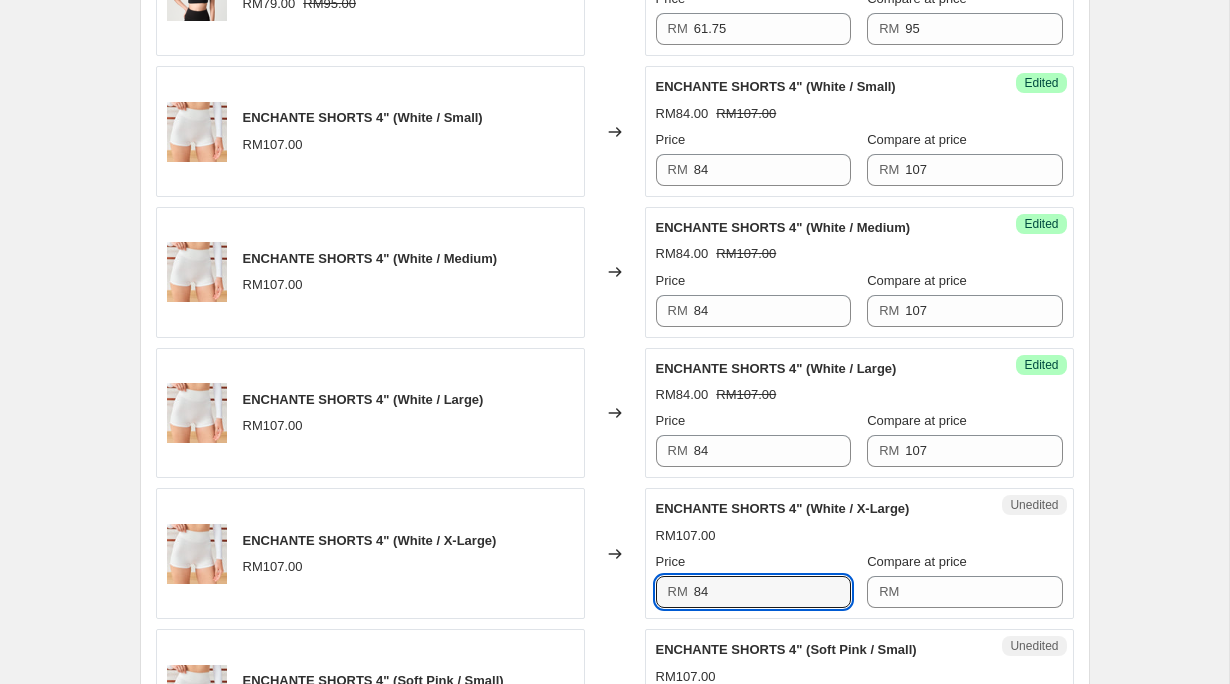 scroll, scrollTop: 3168, scrollLeft: 0, axis: vertical 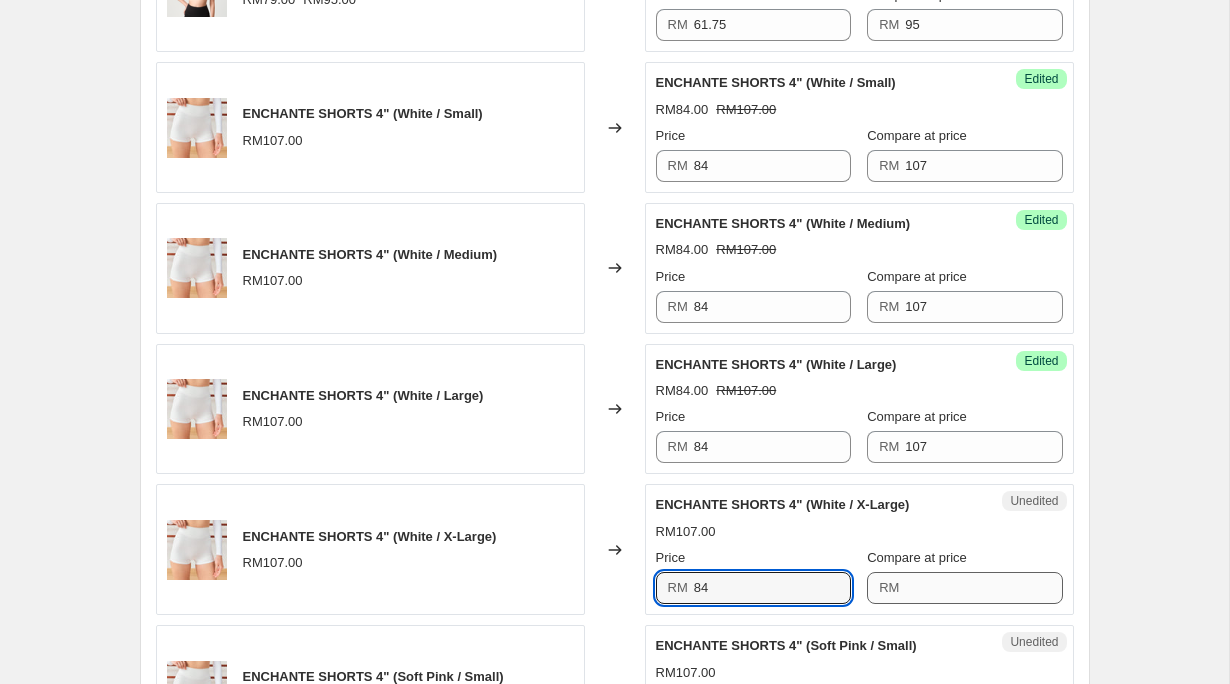 type on "84" 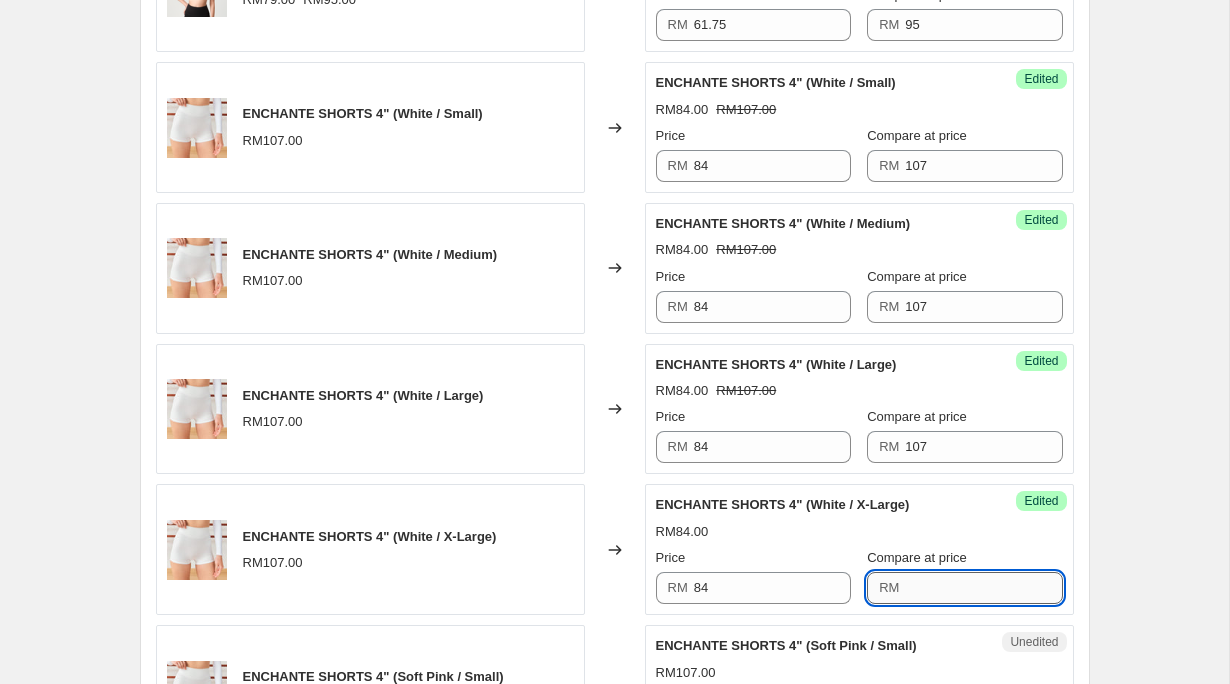 click on "Compare at price" at bounding box center [983, 588] 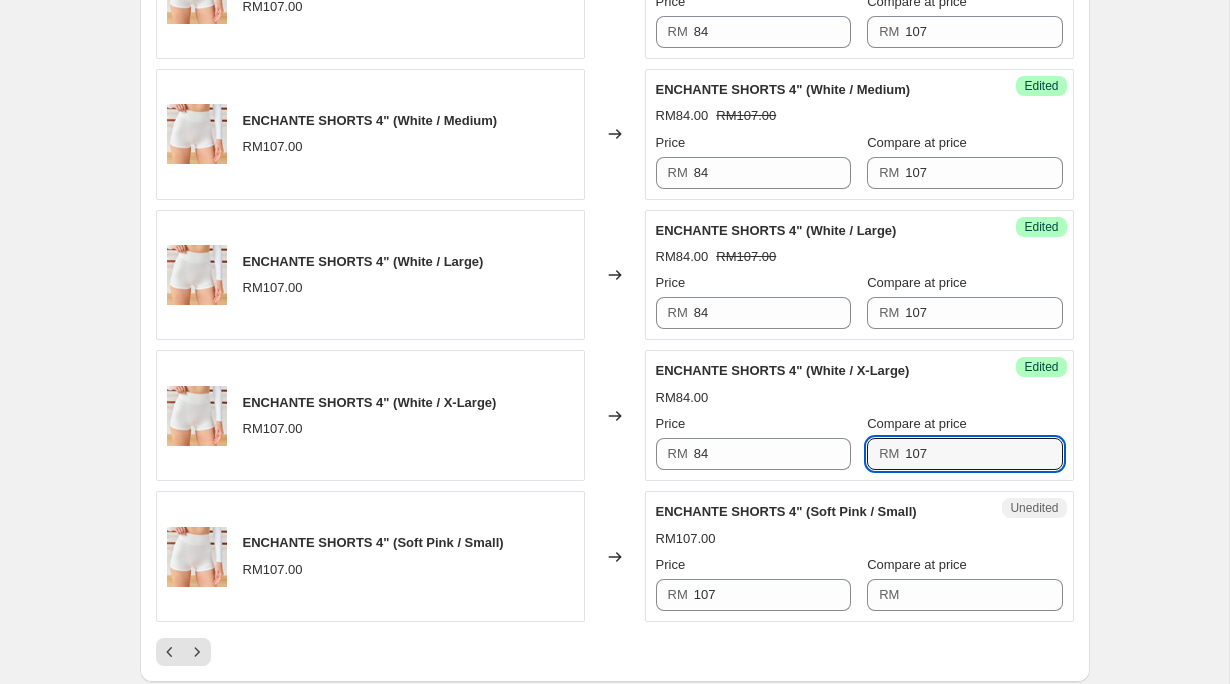 scroll, scrollTop: 3378, scrollLeft: 0, axis: vertical 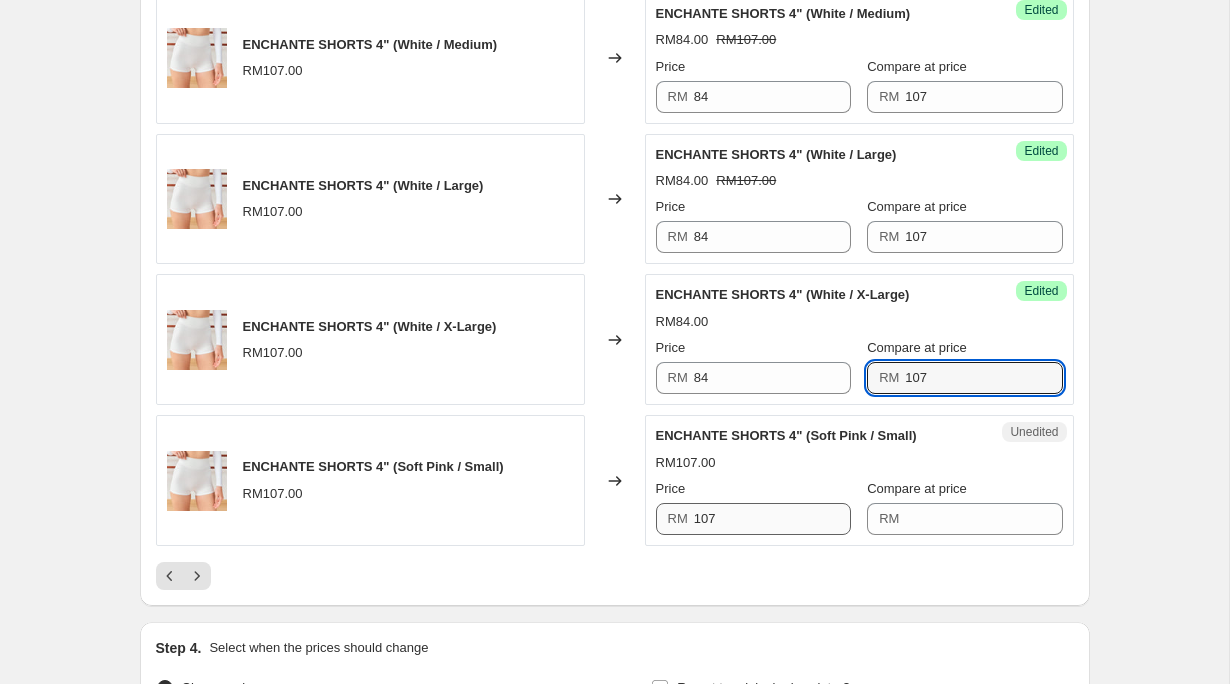 type on "107" 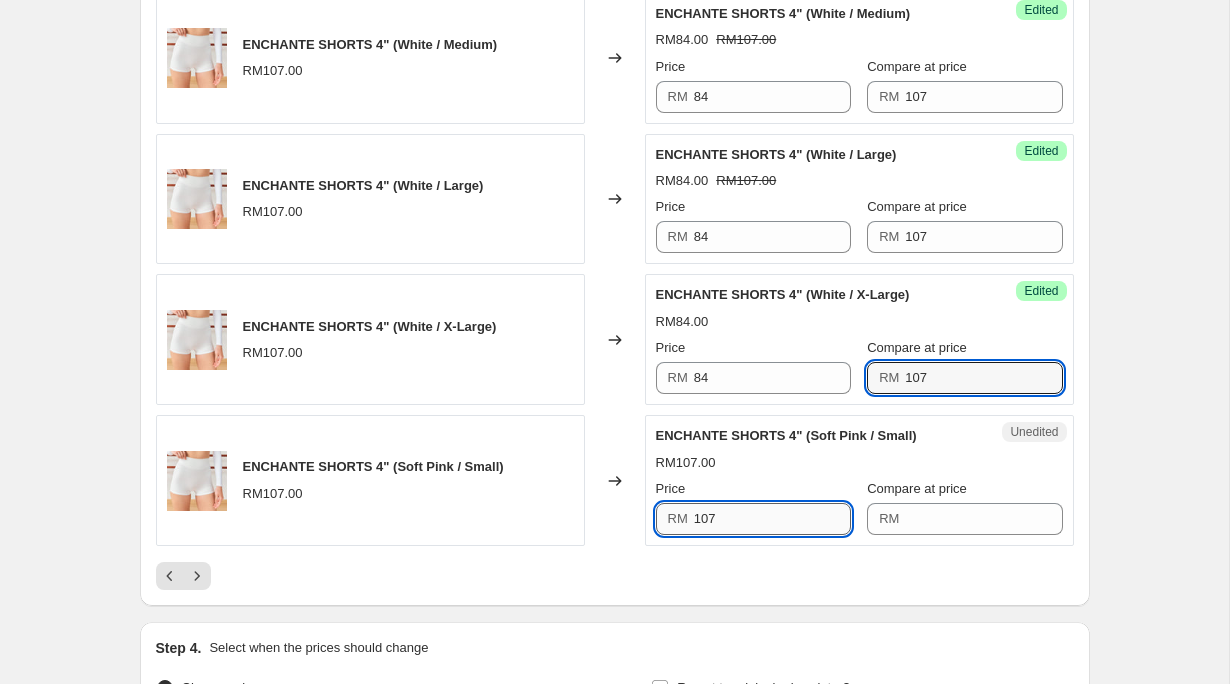 click on "107" at bounding box center (772, 519) 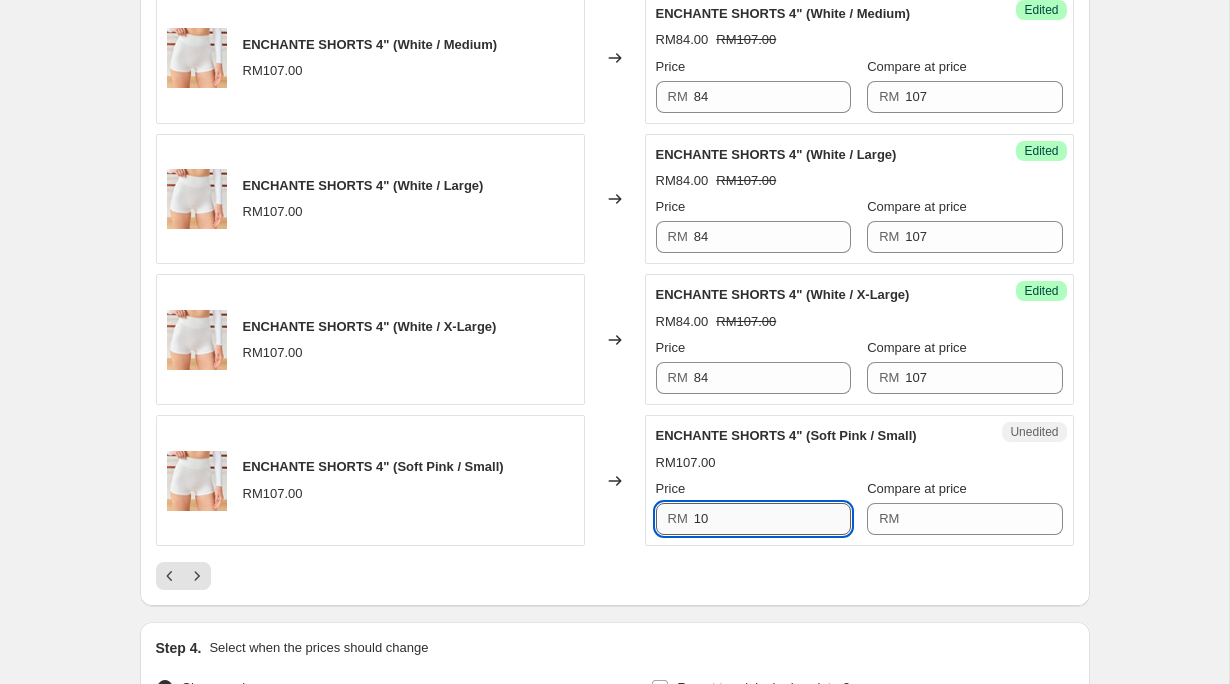 type on "1" 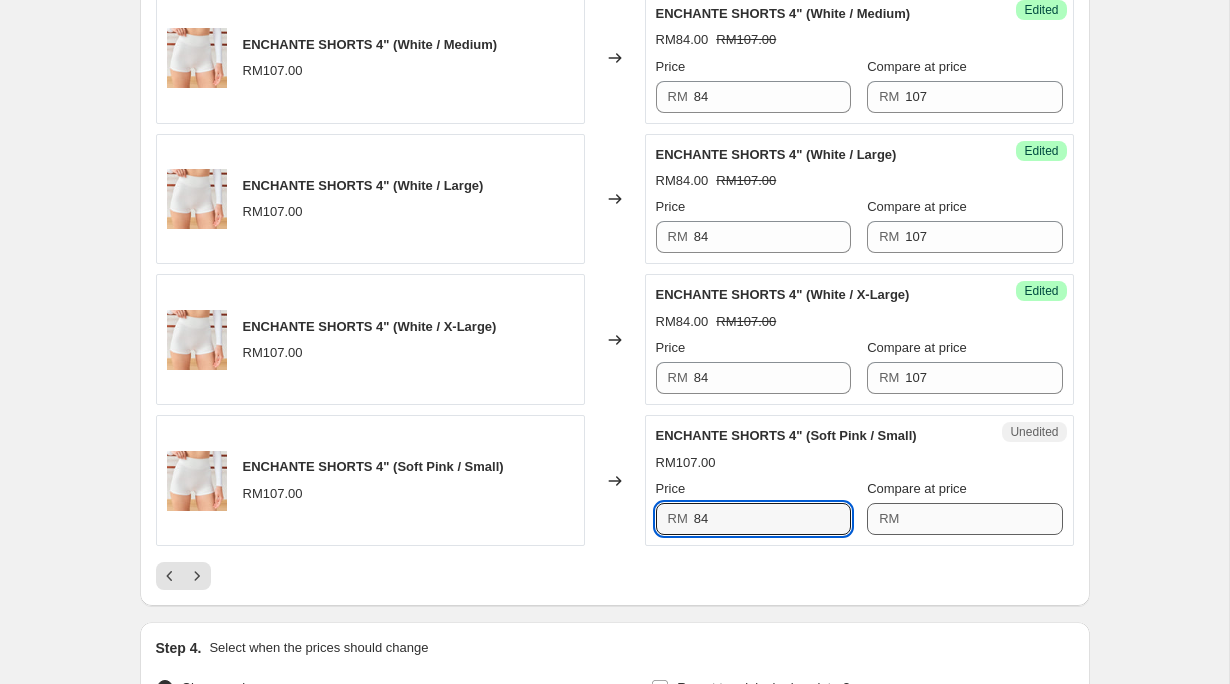 type on "84" 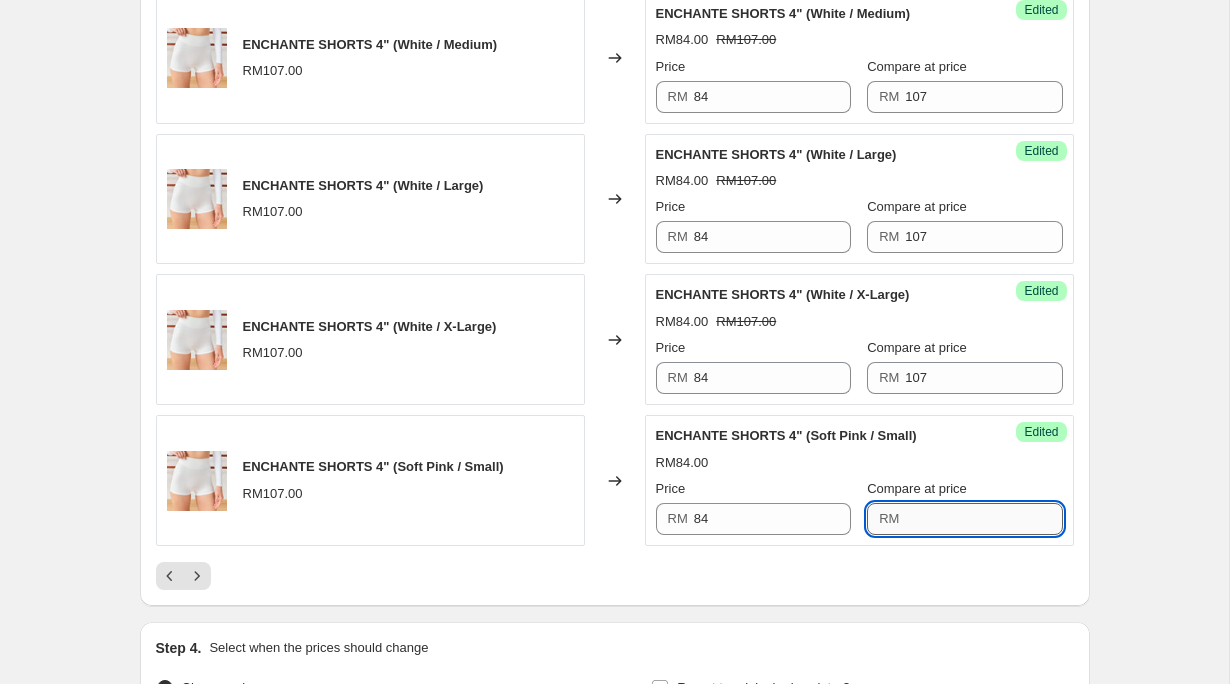 click on "Compare at price" at bounding box center (983, 519) 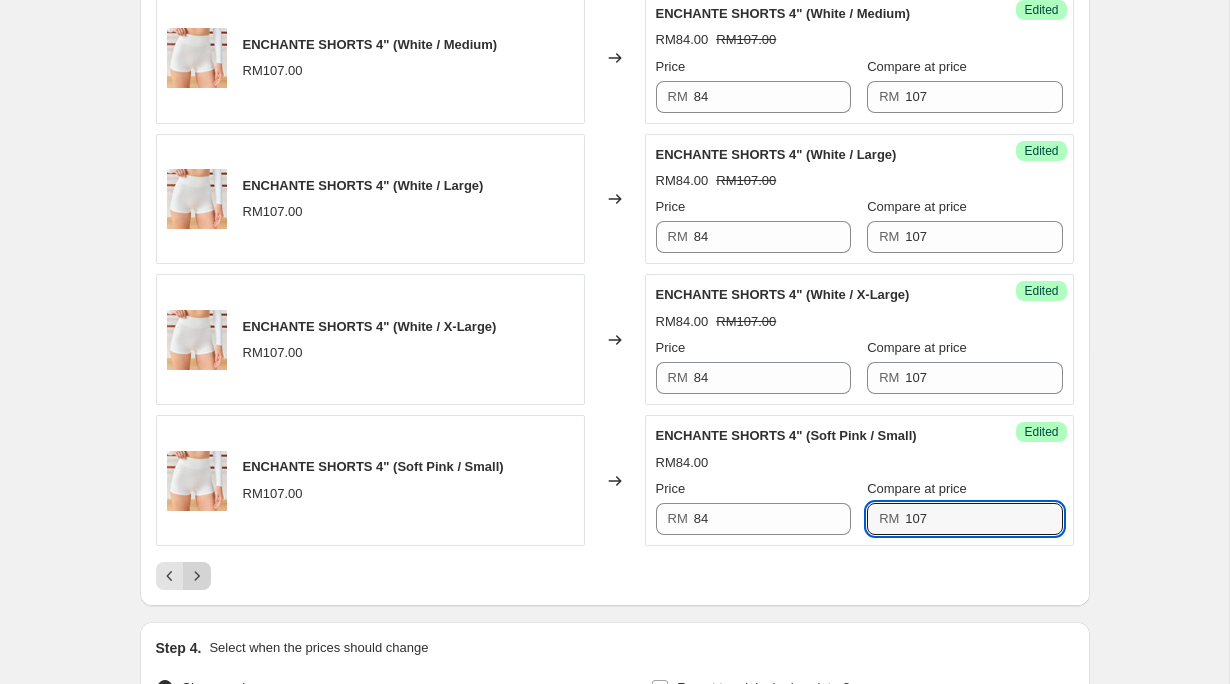 type on "107" 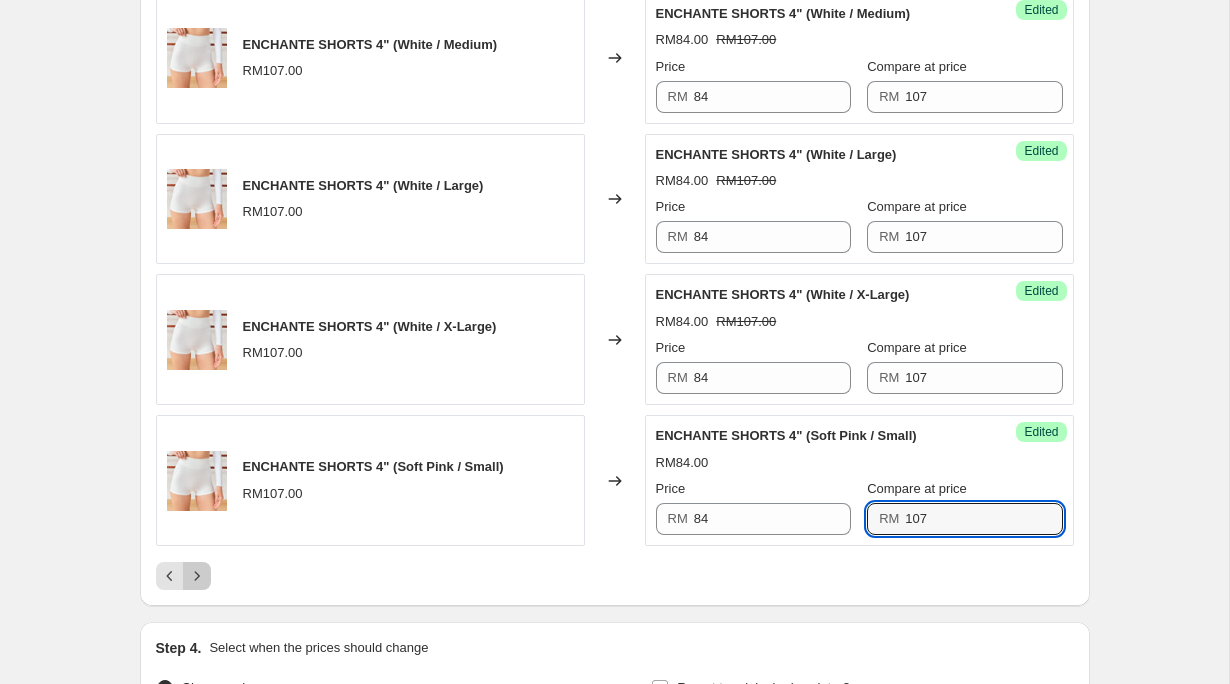 click at bounding box center [197, 576] 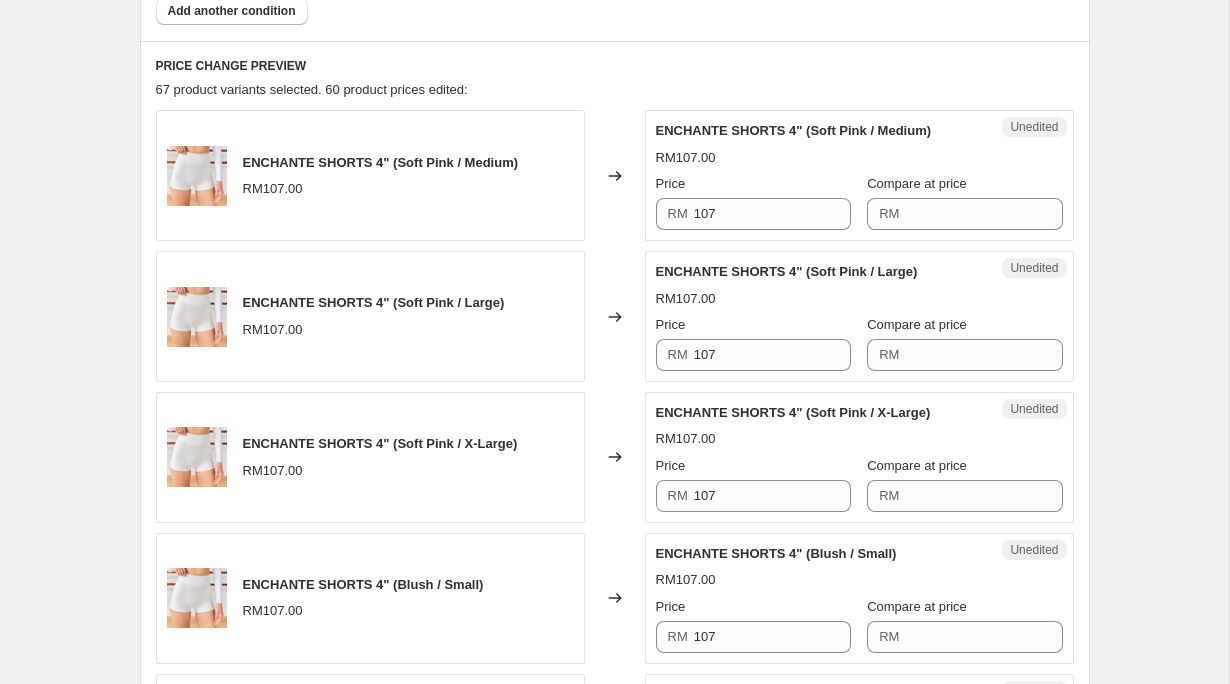 scroll, scrollTop: 826, scrollLeft: 0, axis: vertical 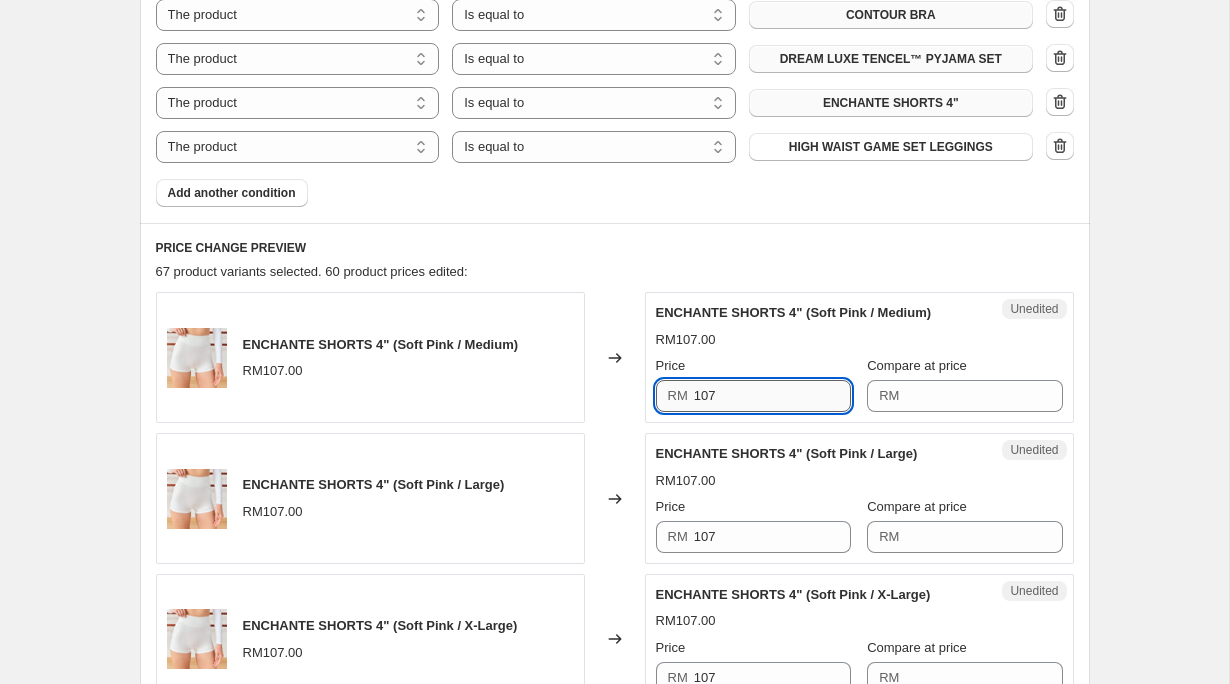 click on "107" at bounding box center (772, 396) 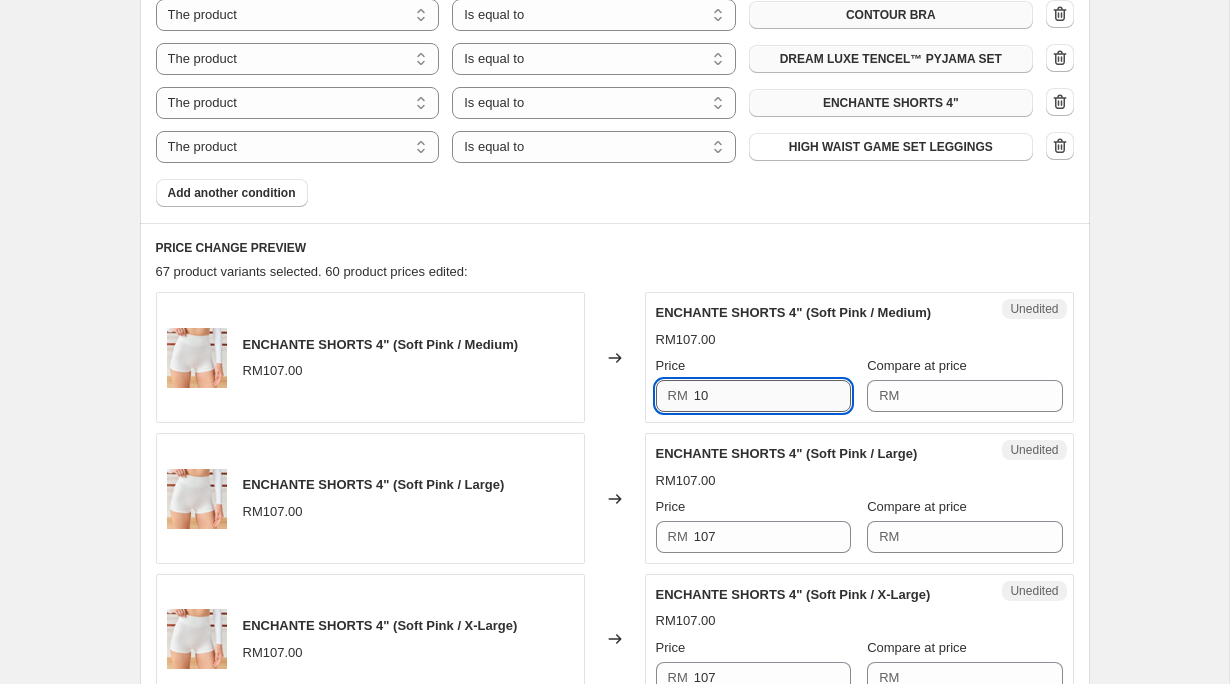 type on "1" 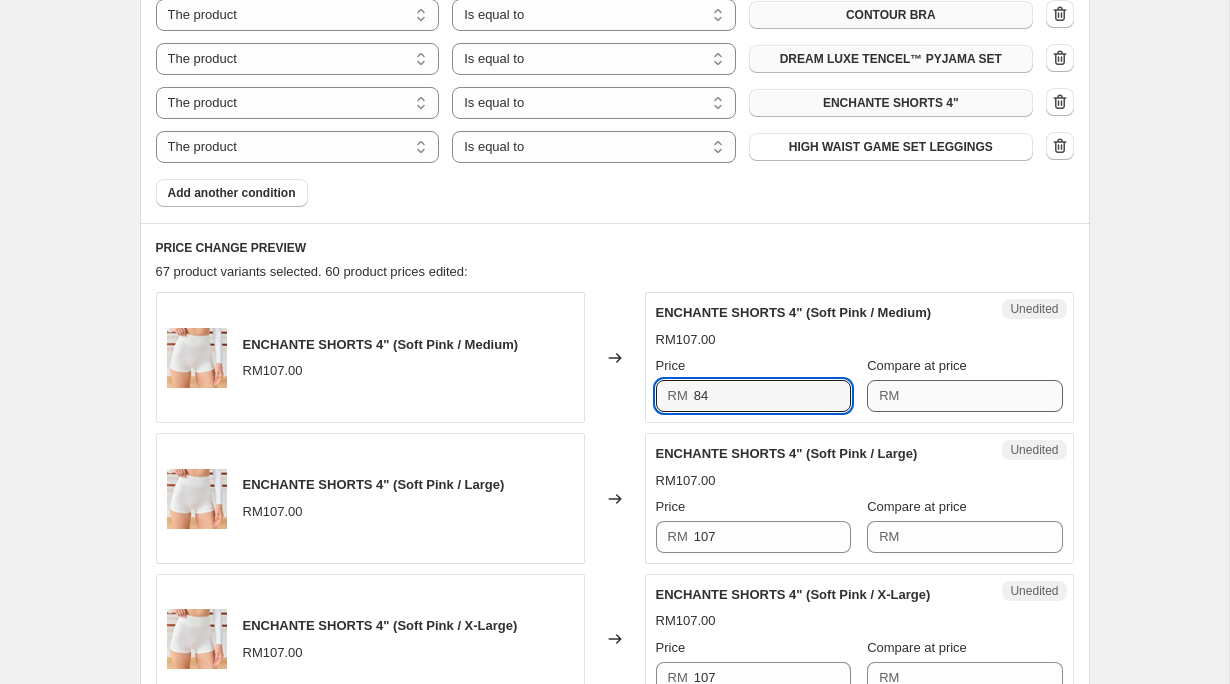 type on "84" 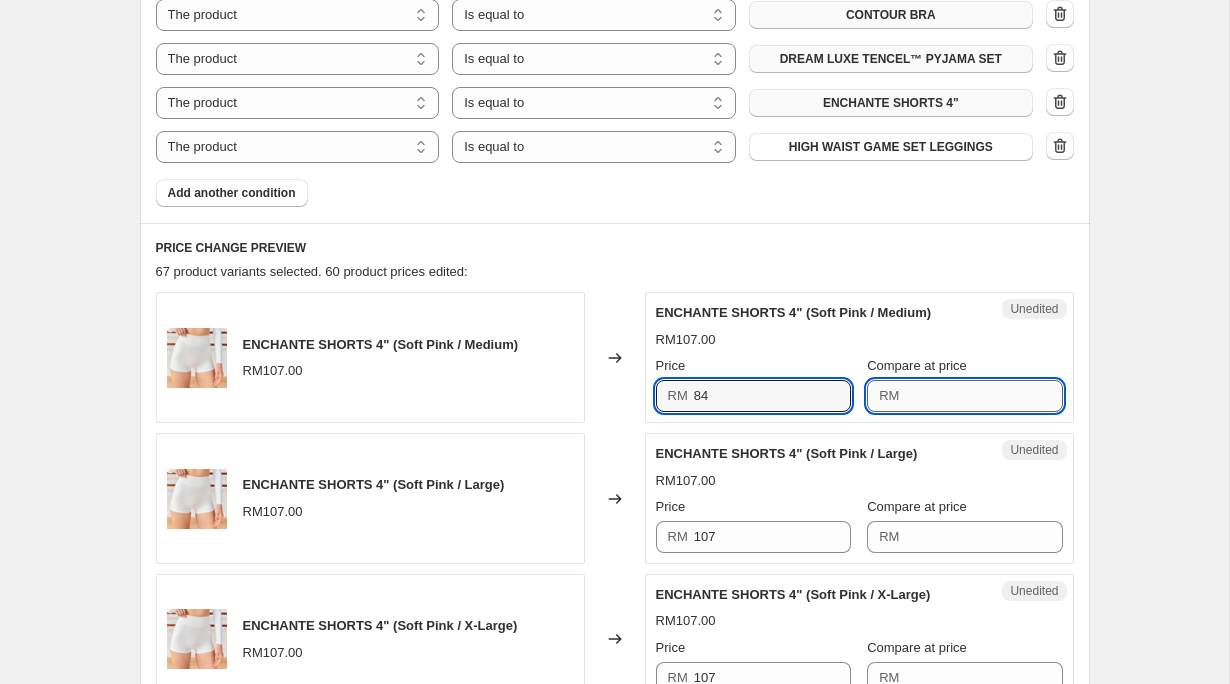 click on "Compare at price" at bounding box center [983, 396] 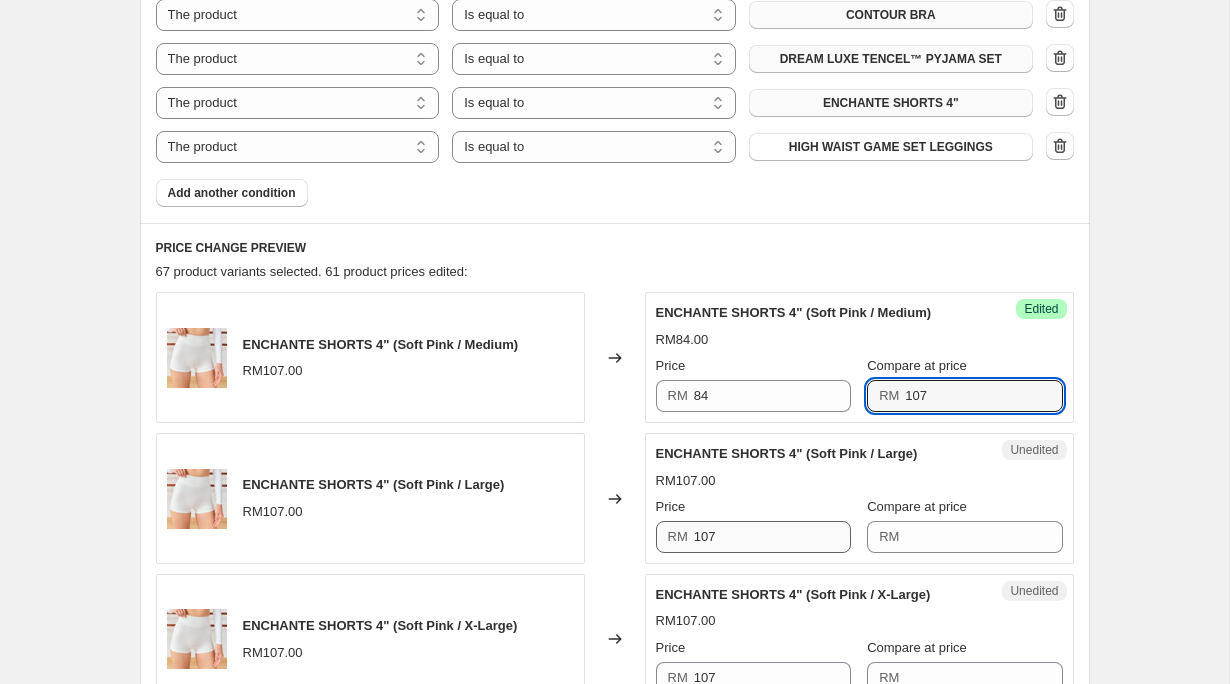 type on "107" 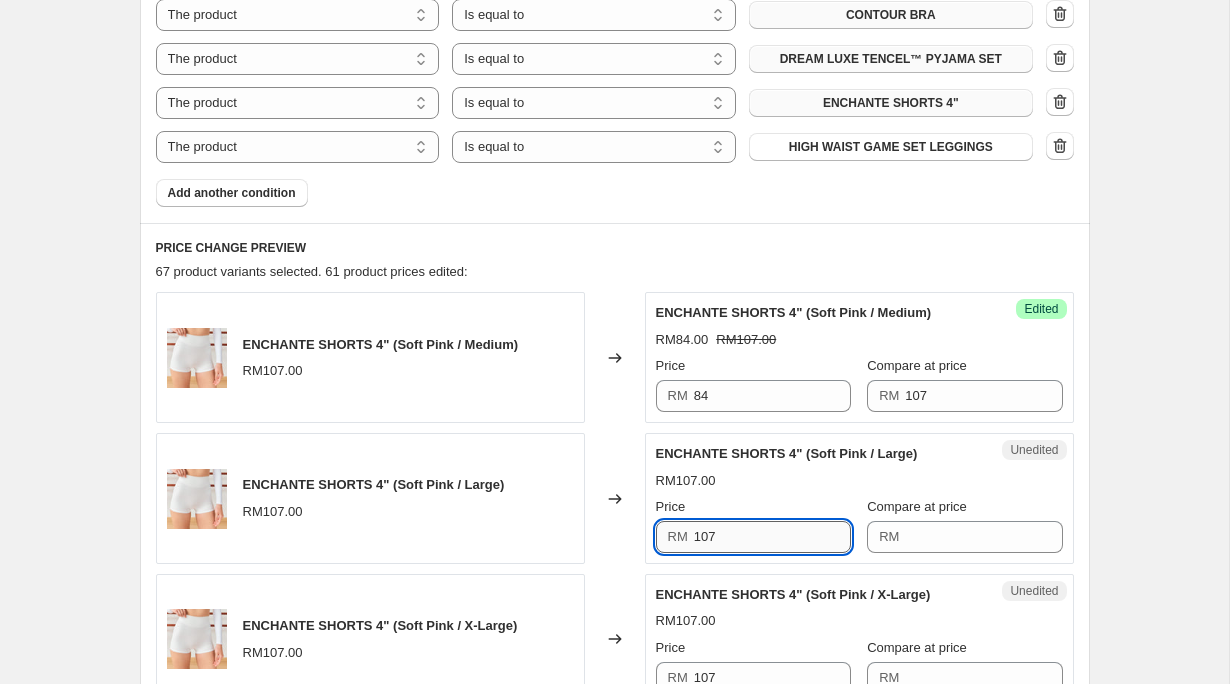 click on "107" at bounding box center (772, 537) 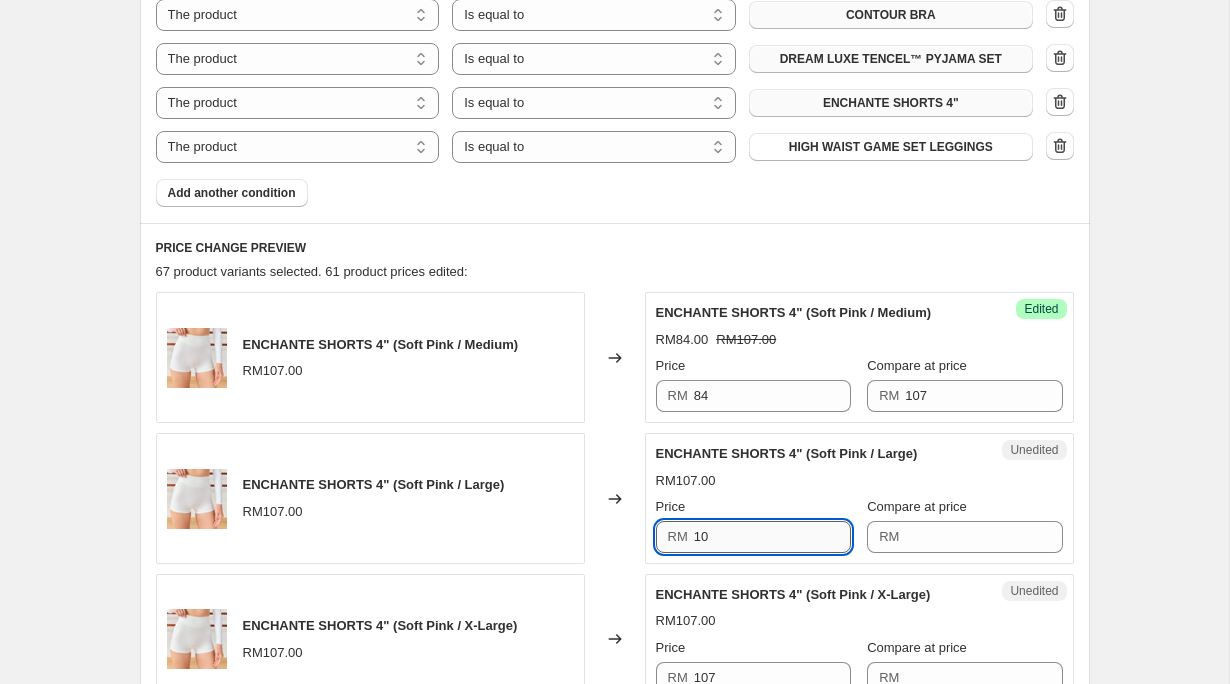 type on "1" 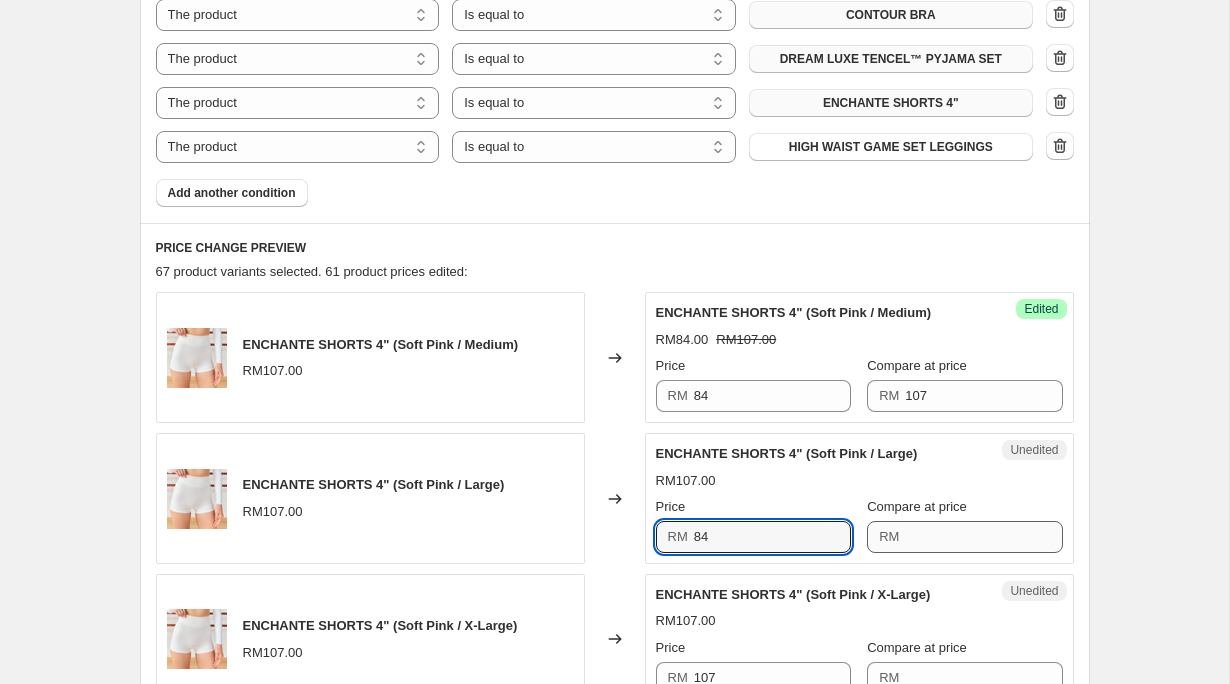 type on "84" 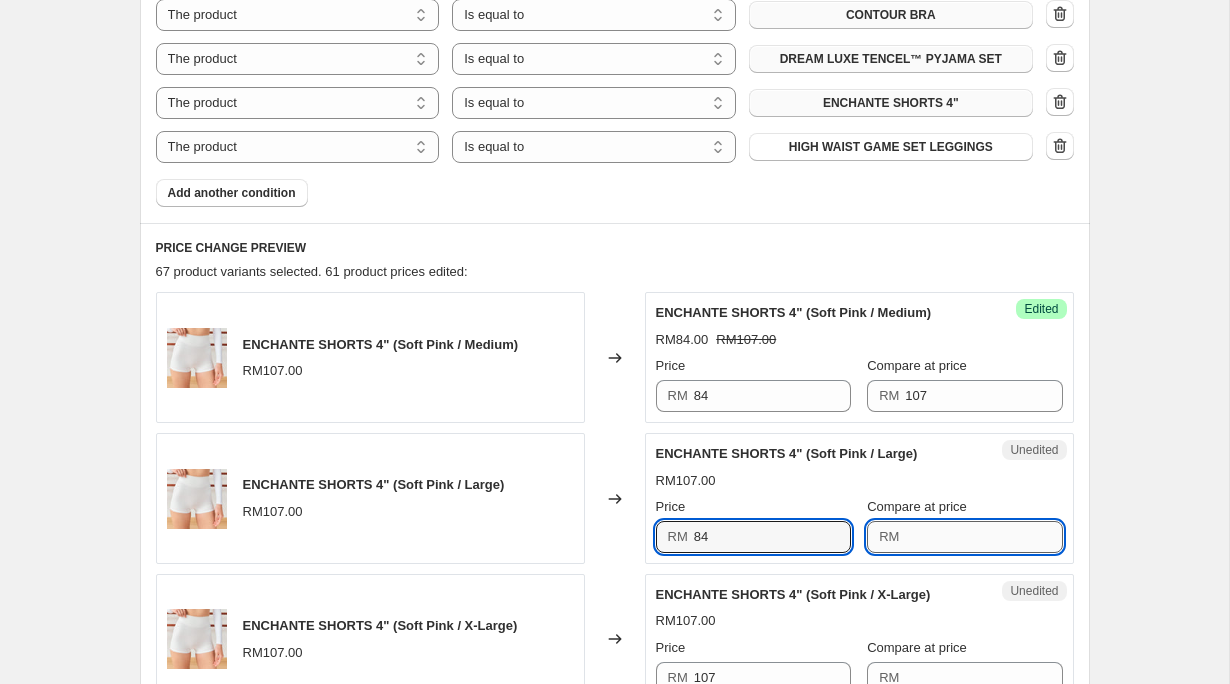 click on "Compare at price" at bounding box center [983, 537] 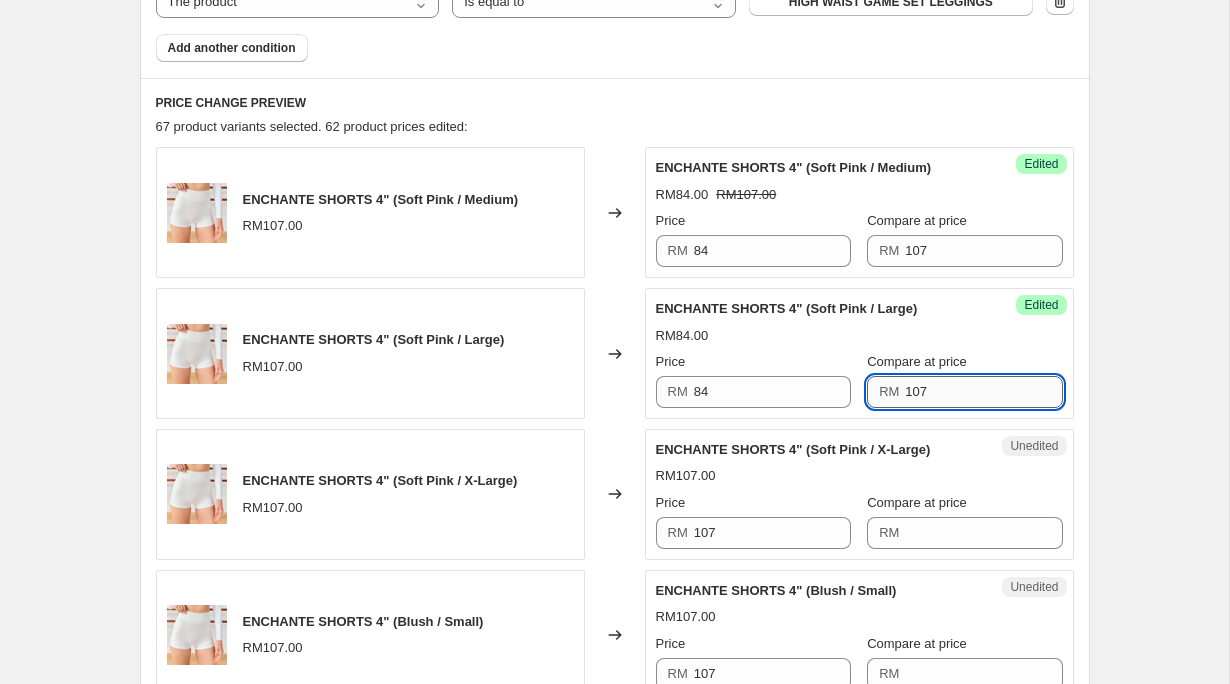 scroll, scrollTop: 1046, scrollLeft: 0, axis: vertical 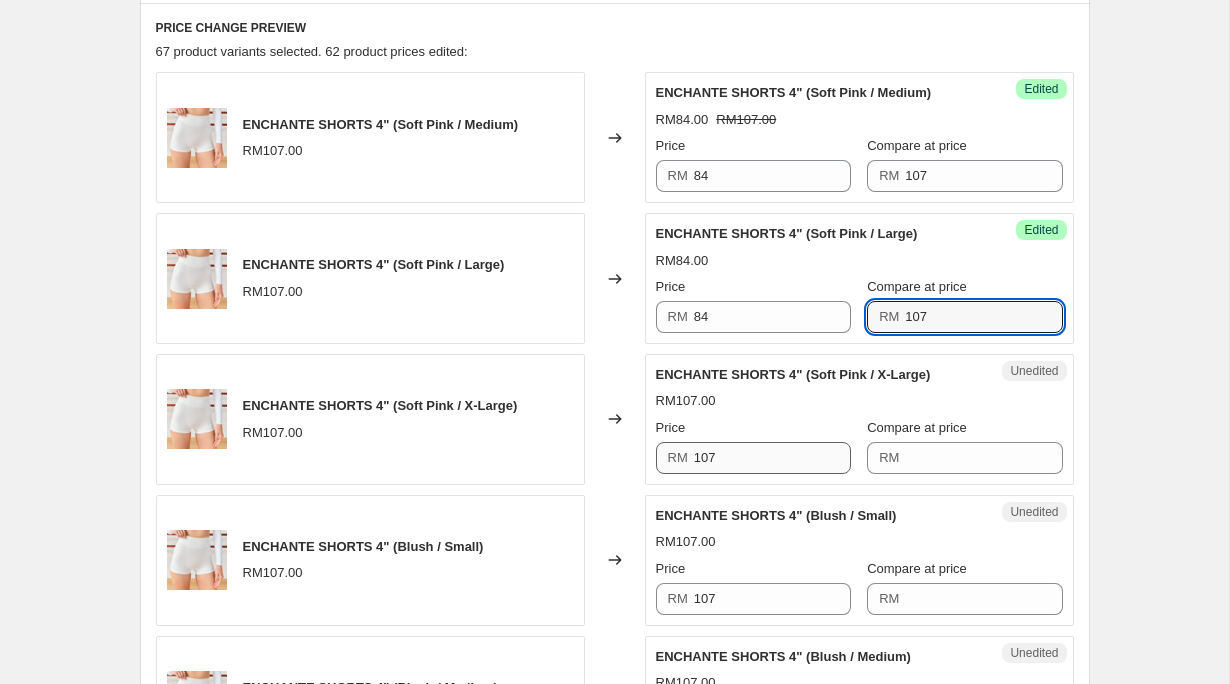 type on "107" 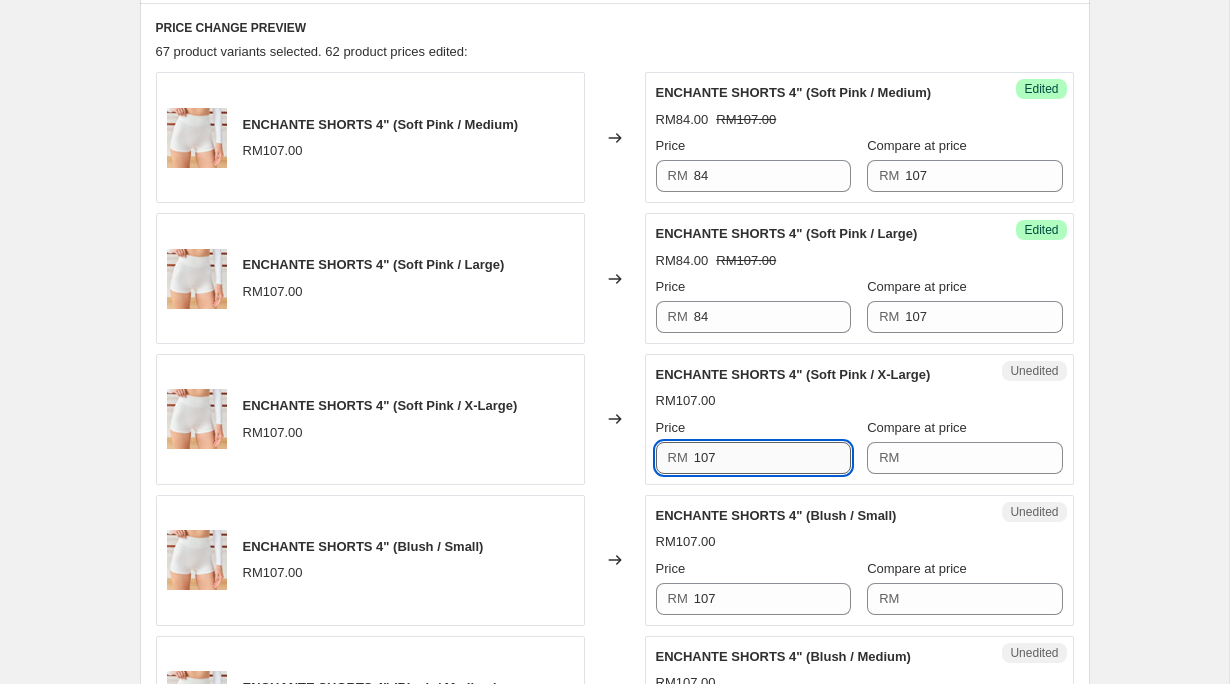 click on "107" at bounding box center [772, 458] 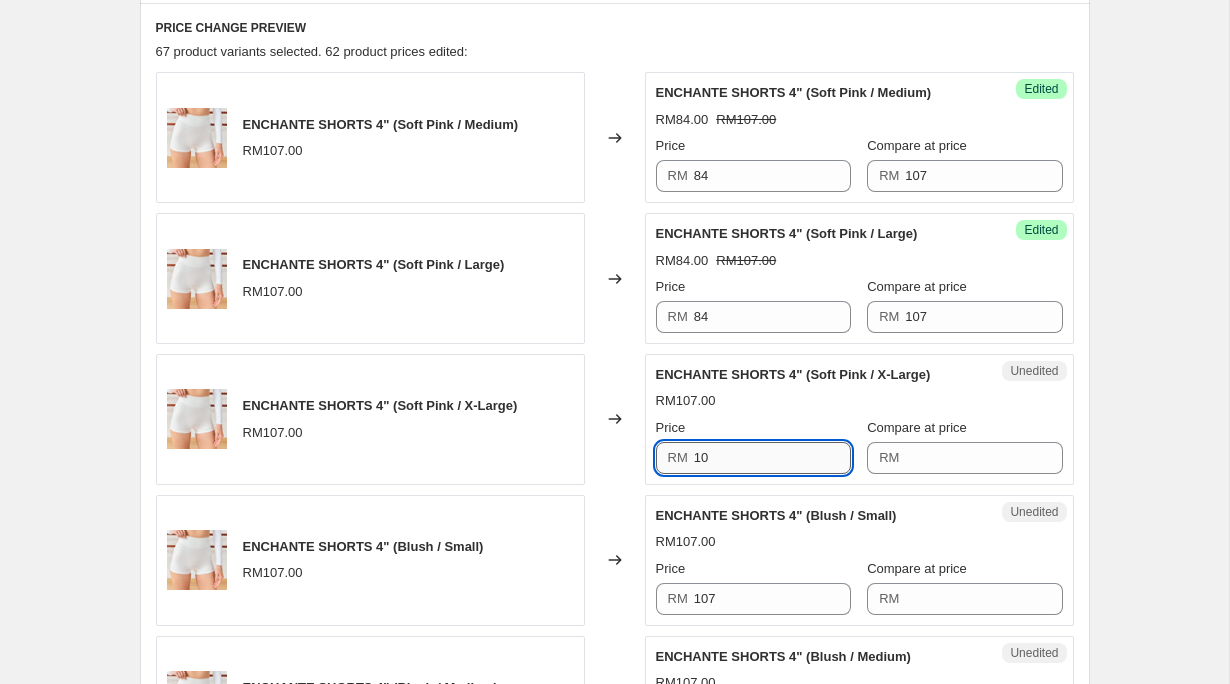 type on "1" 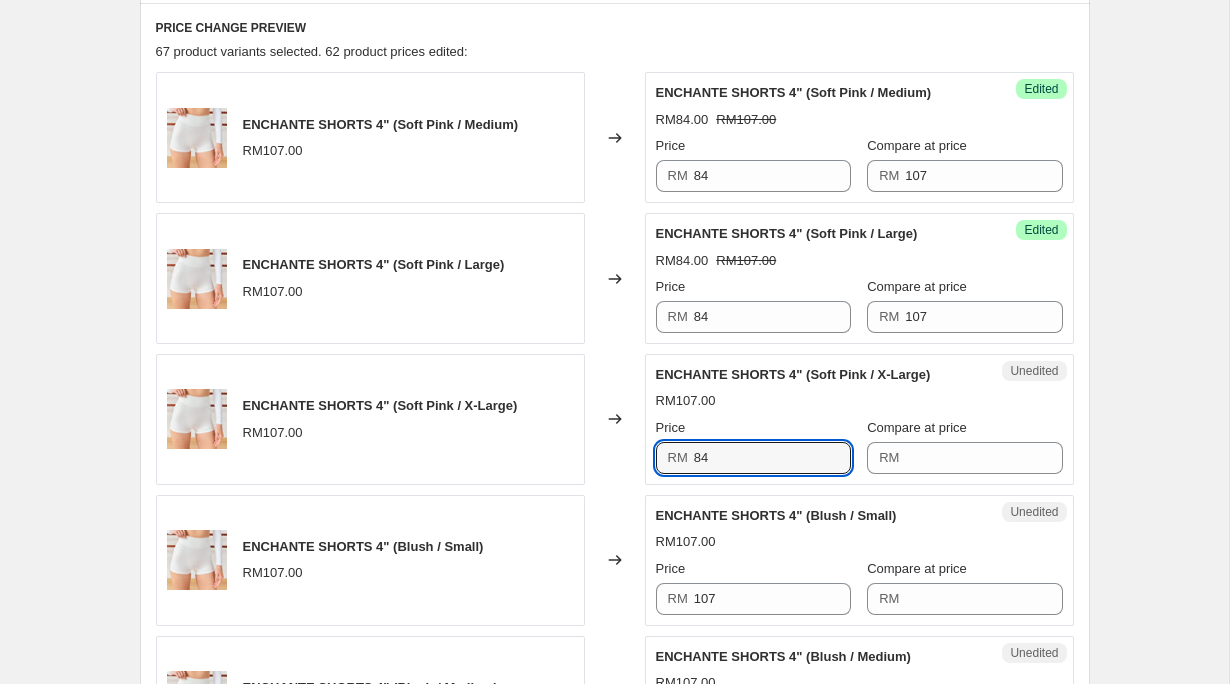 type on "84" 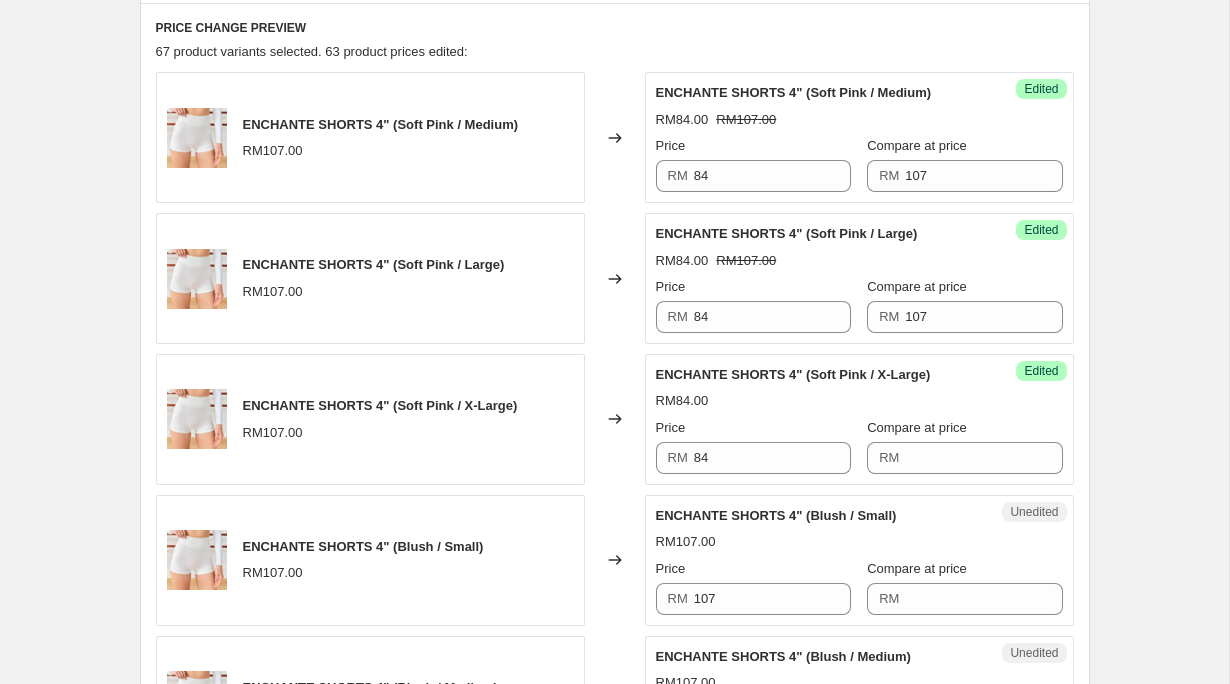 click on "Success Edited ENCHANTE SHORTS 4" (Soft Pink / X-Large) RM84.00 Price RM 84 Compare at price RM" at bounding box center (859, 419) 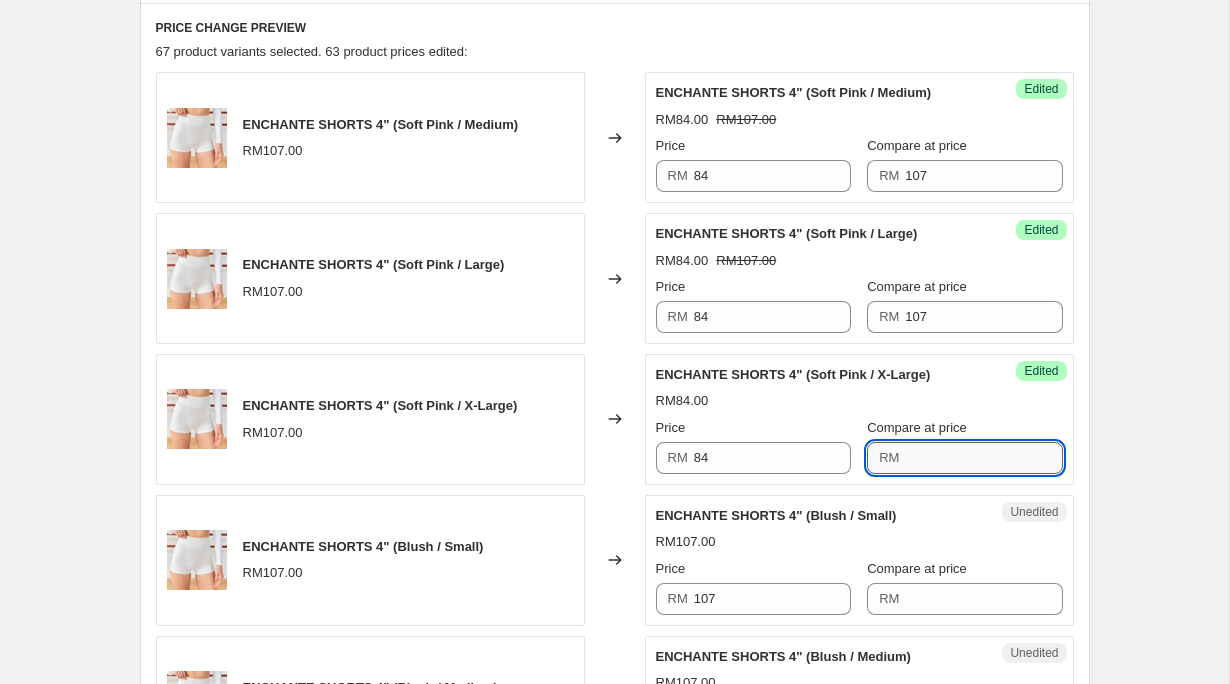 click on "Compare at price" at bounding box center [983, 458] 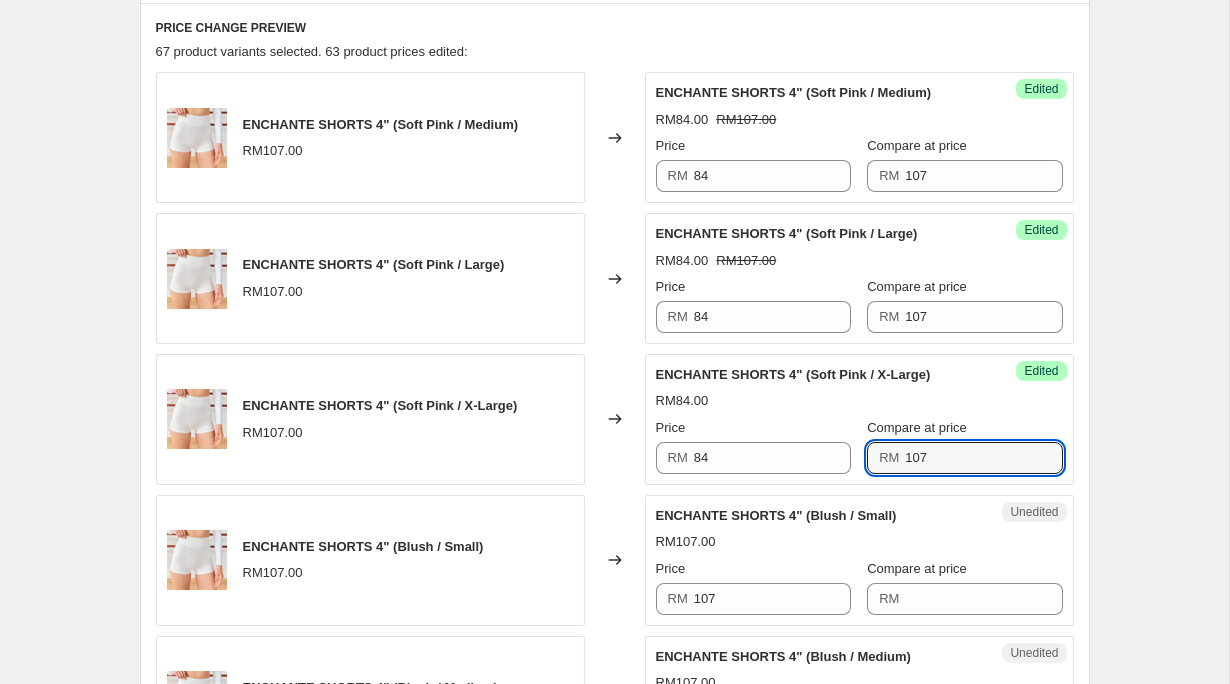 type on "107" 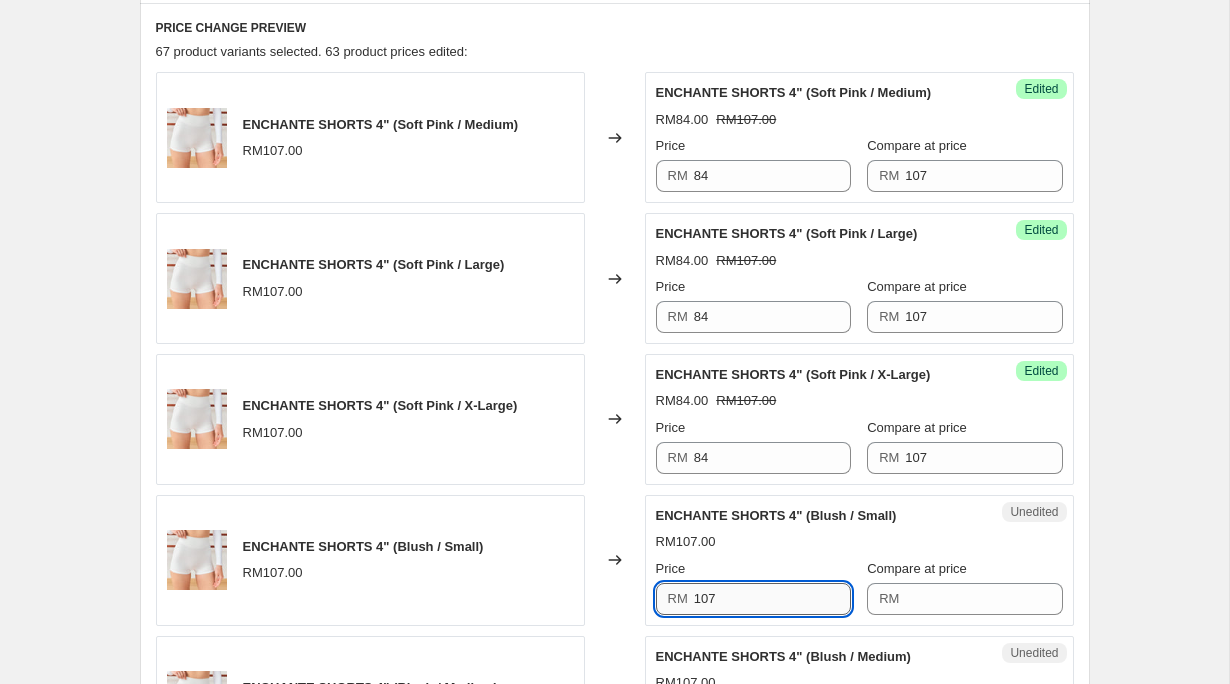 click on "107" at bounding box center (772, 599) 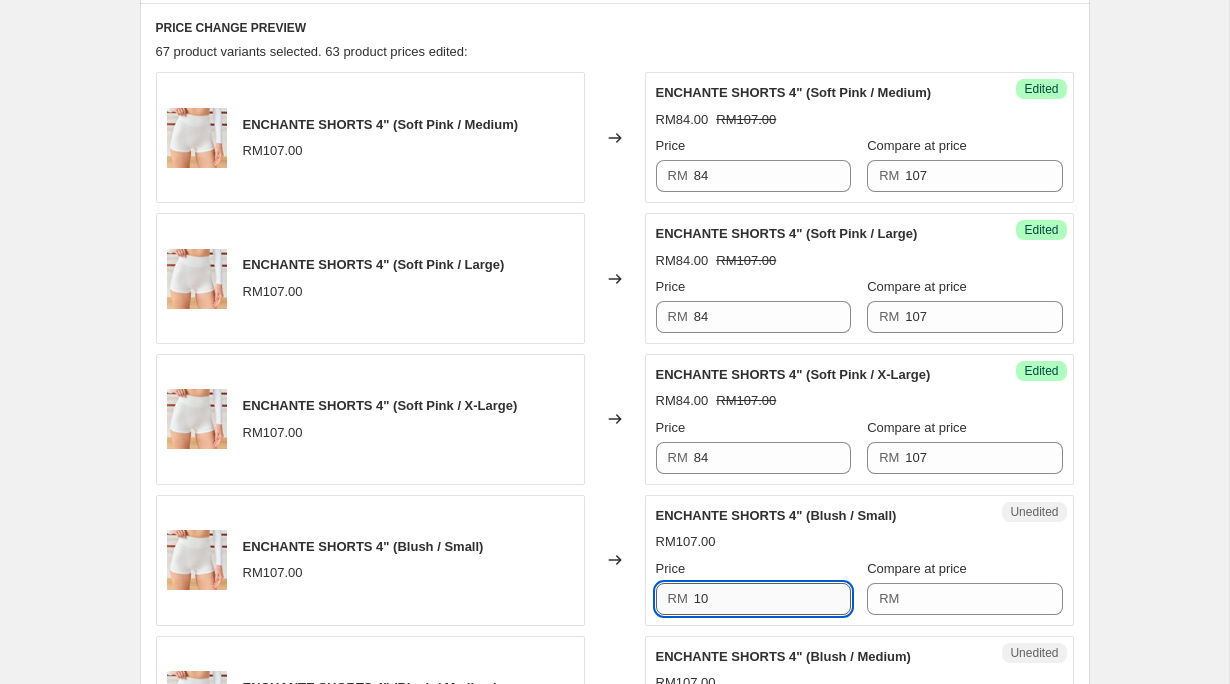 type on "1" 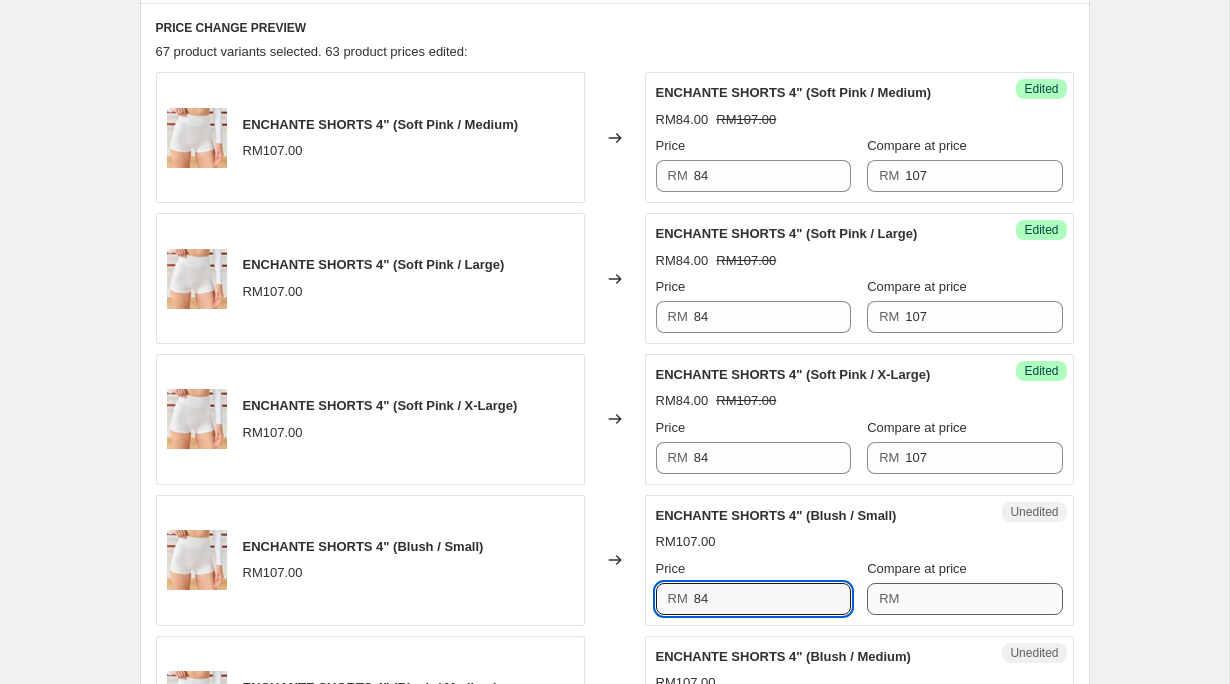type on "84" 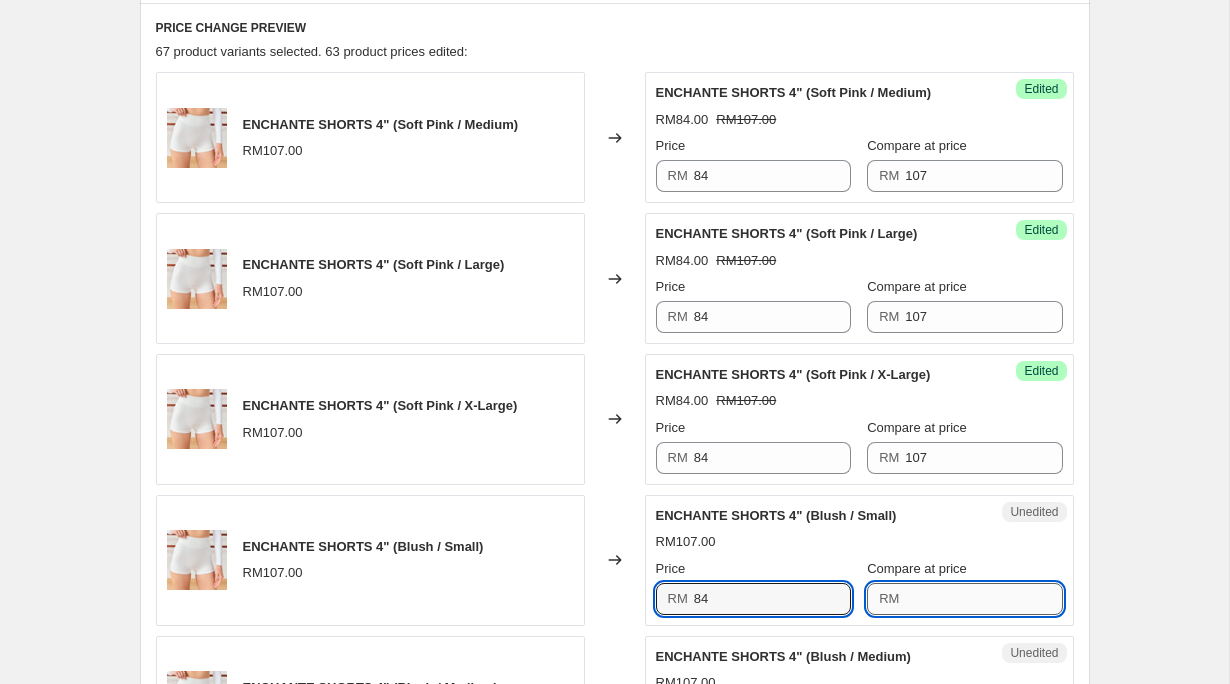 click on "Compare at price" at bounding box center [983, 599] 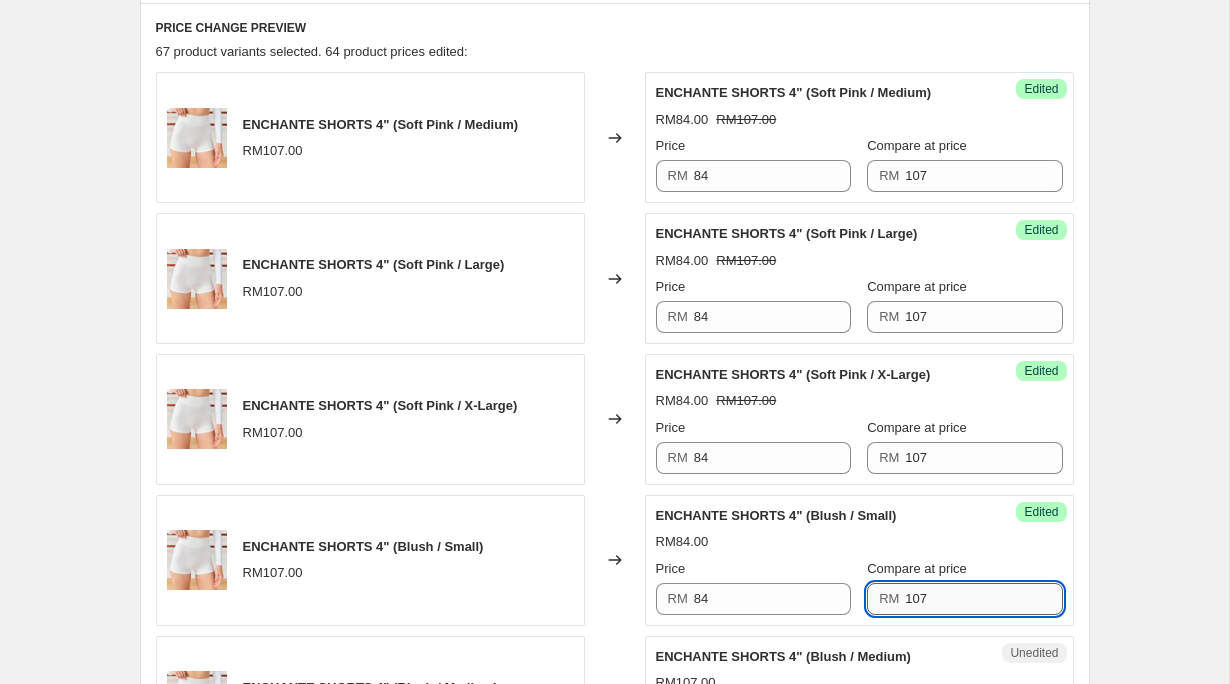 scroll, scrollTop: 1175, scrollLeft: 0, axis: vertical 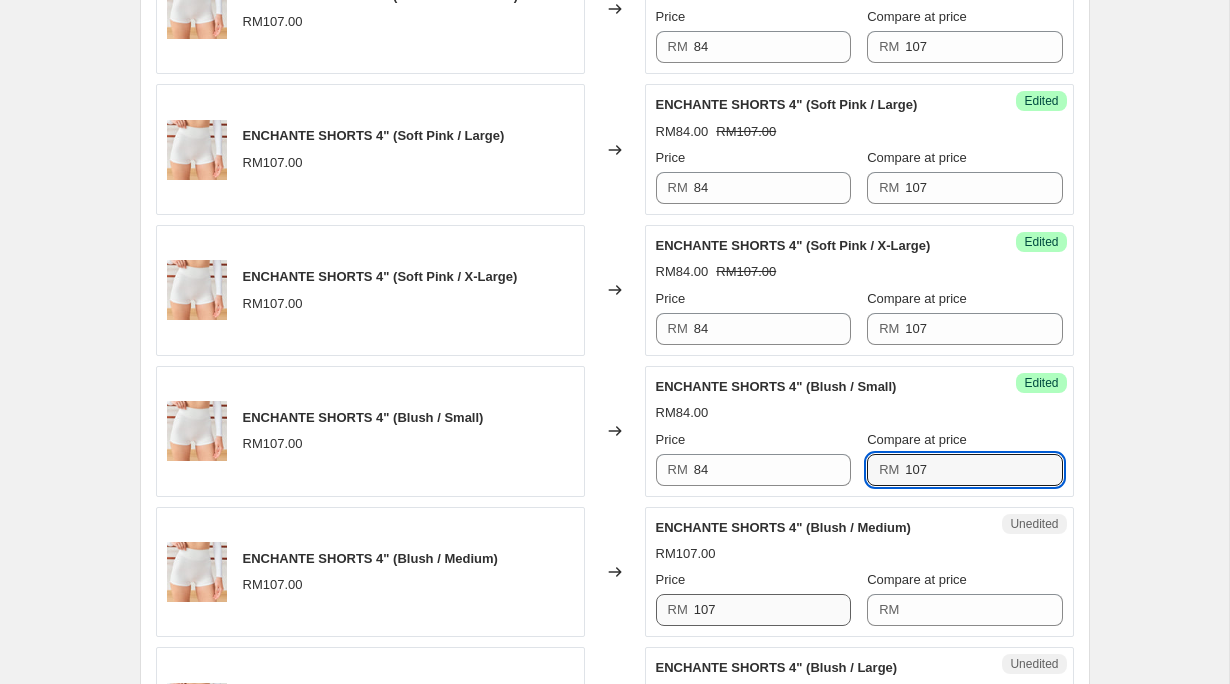 type on "107" 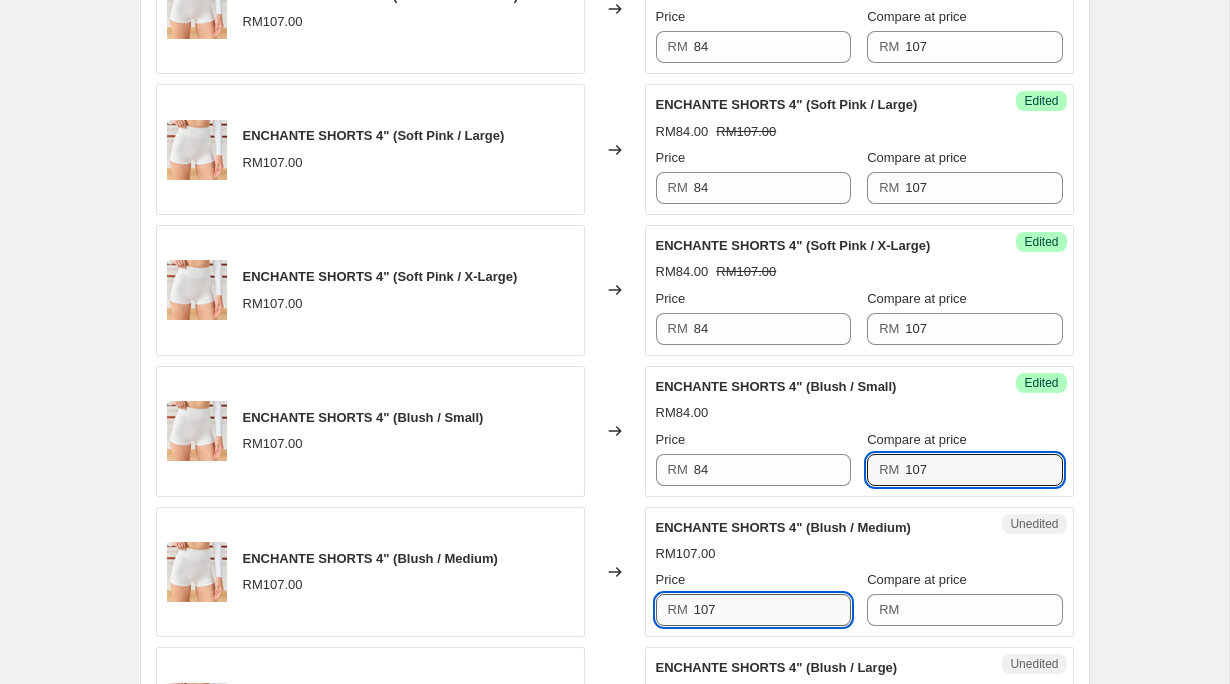 click on "107" at bounding box center [772, 610] 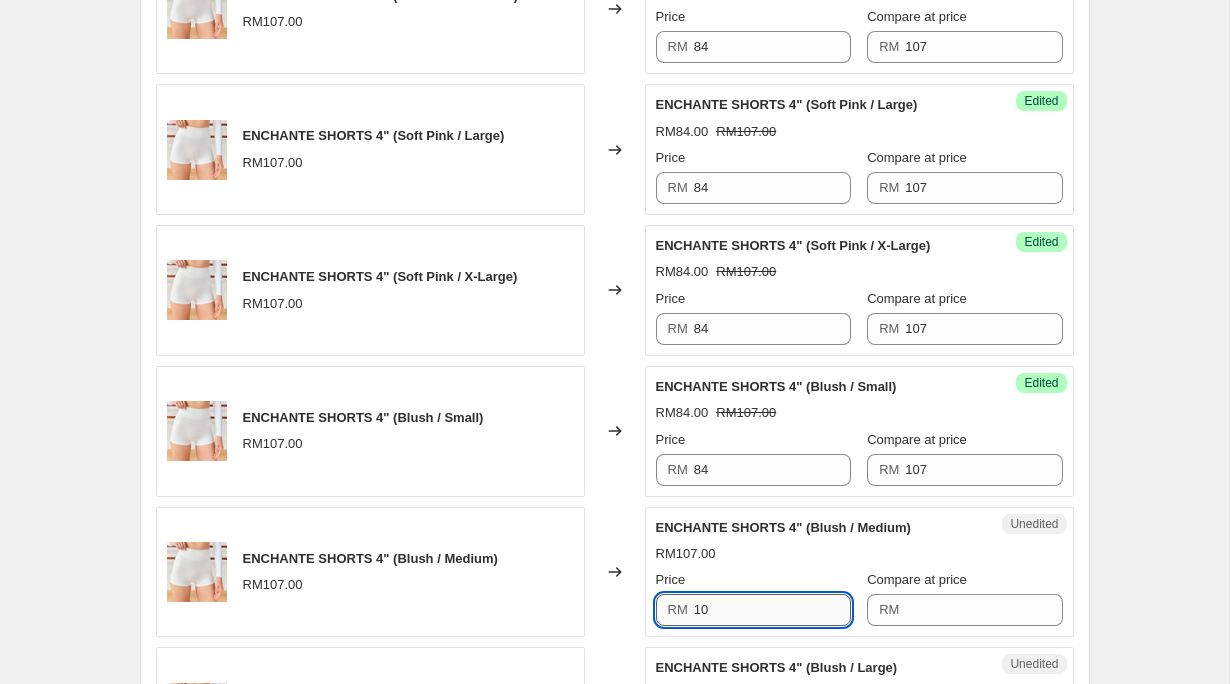 type on "1" 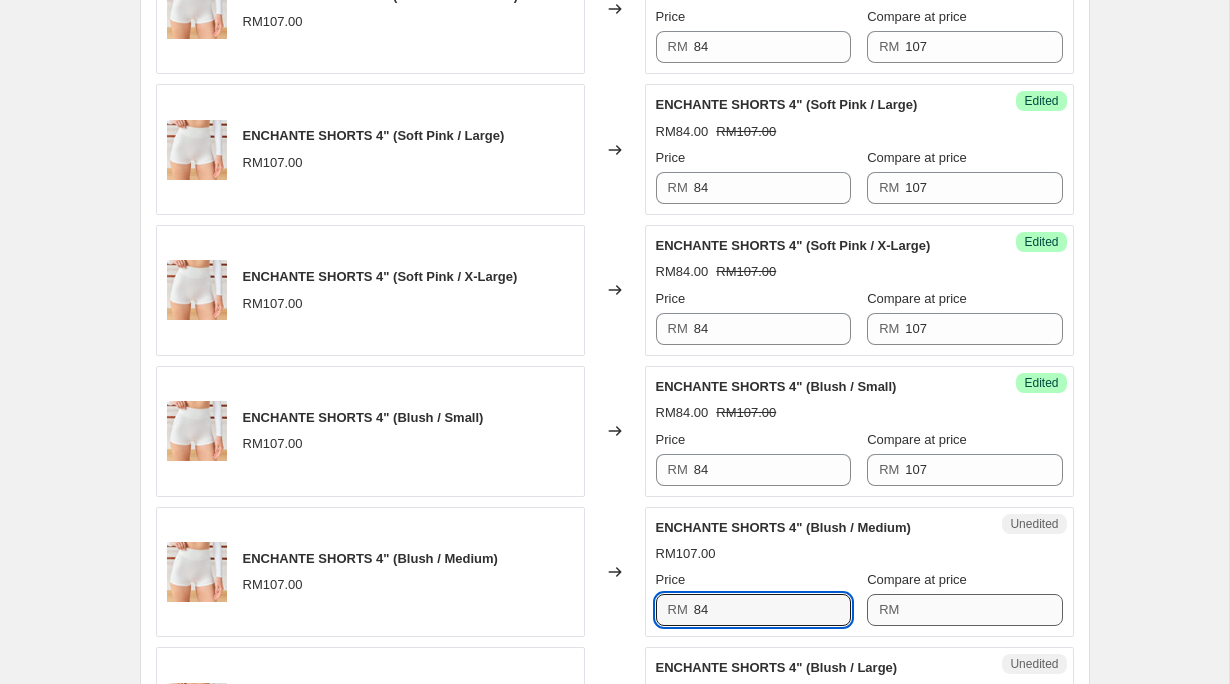 type 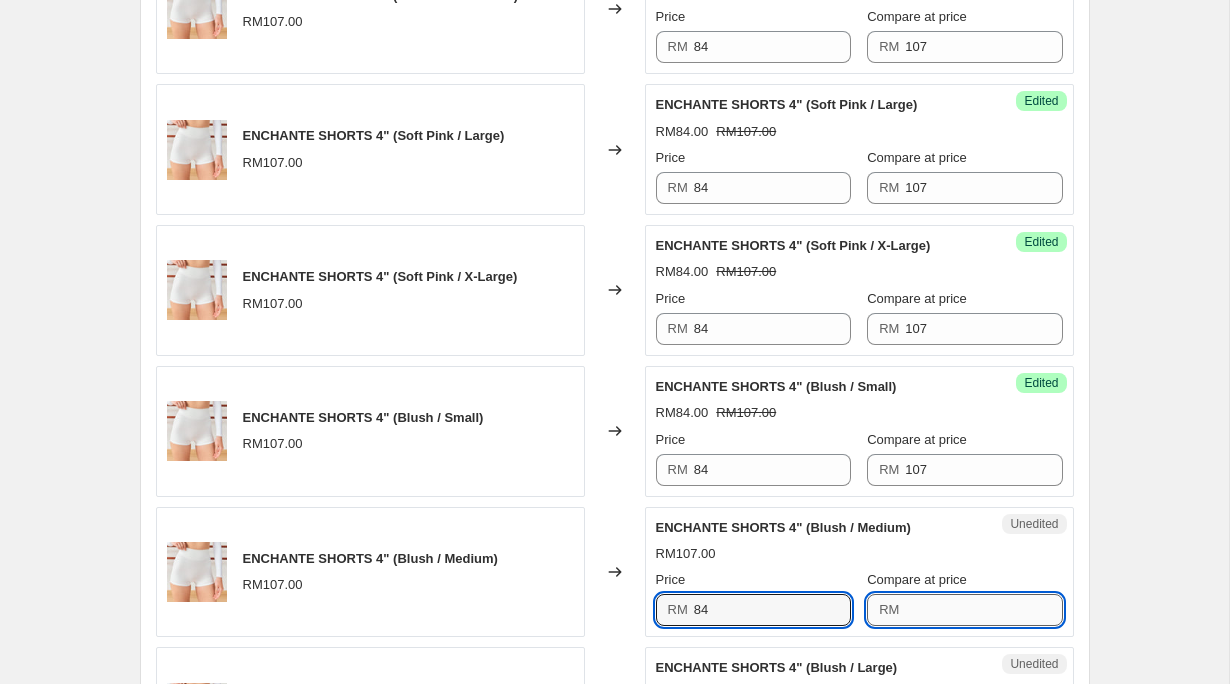 click on "Compare at price" at bounding box center (983, 610) 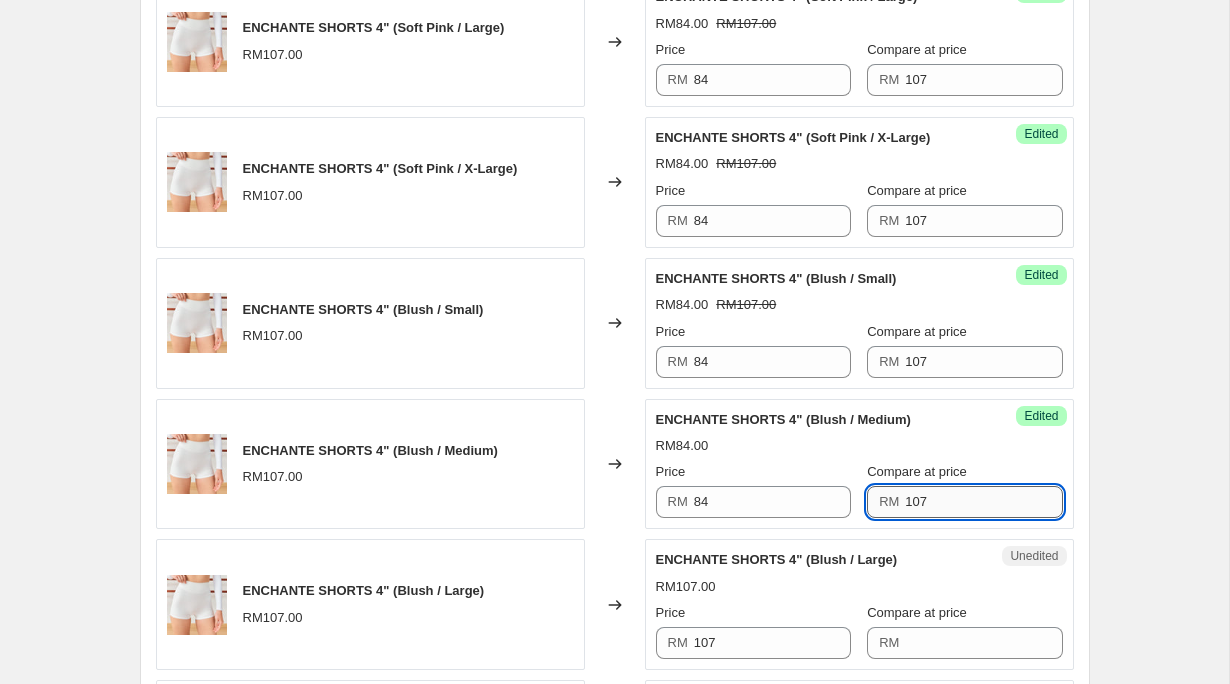 scroll, scrollTop: 1302, scrollLeft: 0, axis: vertical 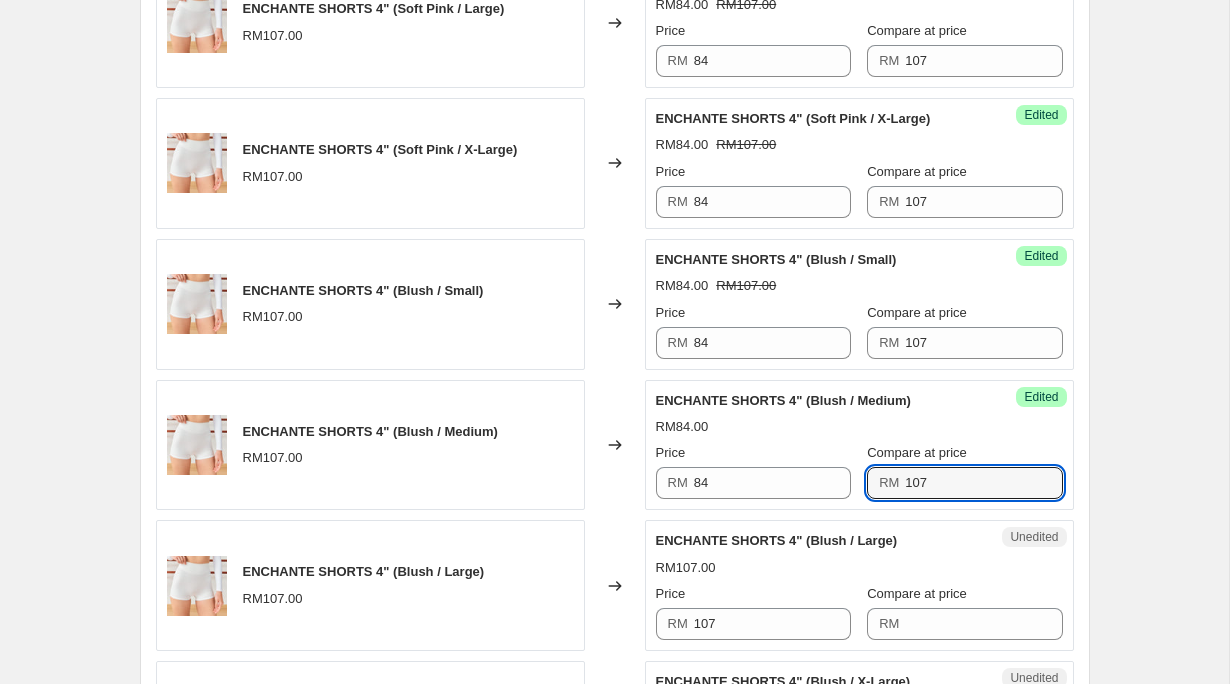 click on "Price" at bounding box center (753, 594) 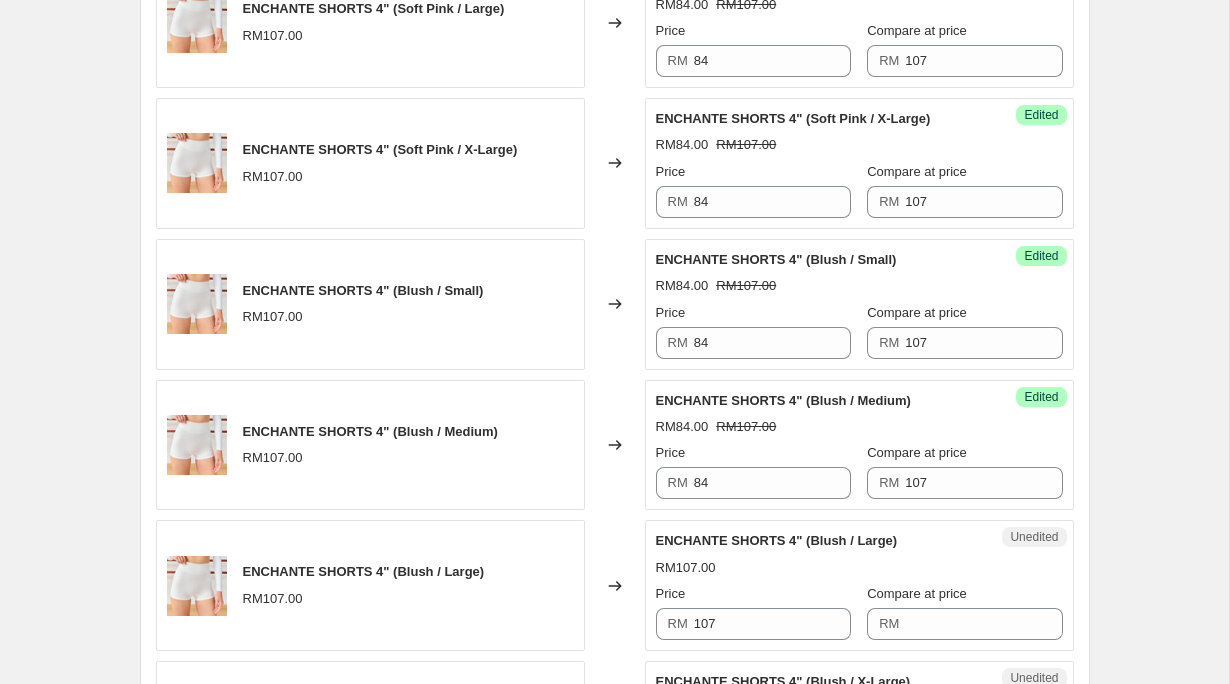 click on "Unedited ENCHANTE SHORTS 4" (Blush / Large) RM107.00 Price RM 107 Compare at price RM" at bounding box center (859, 585) 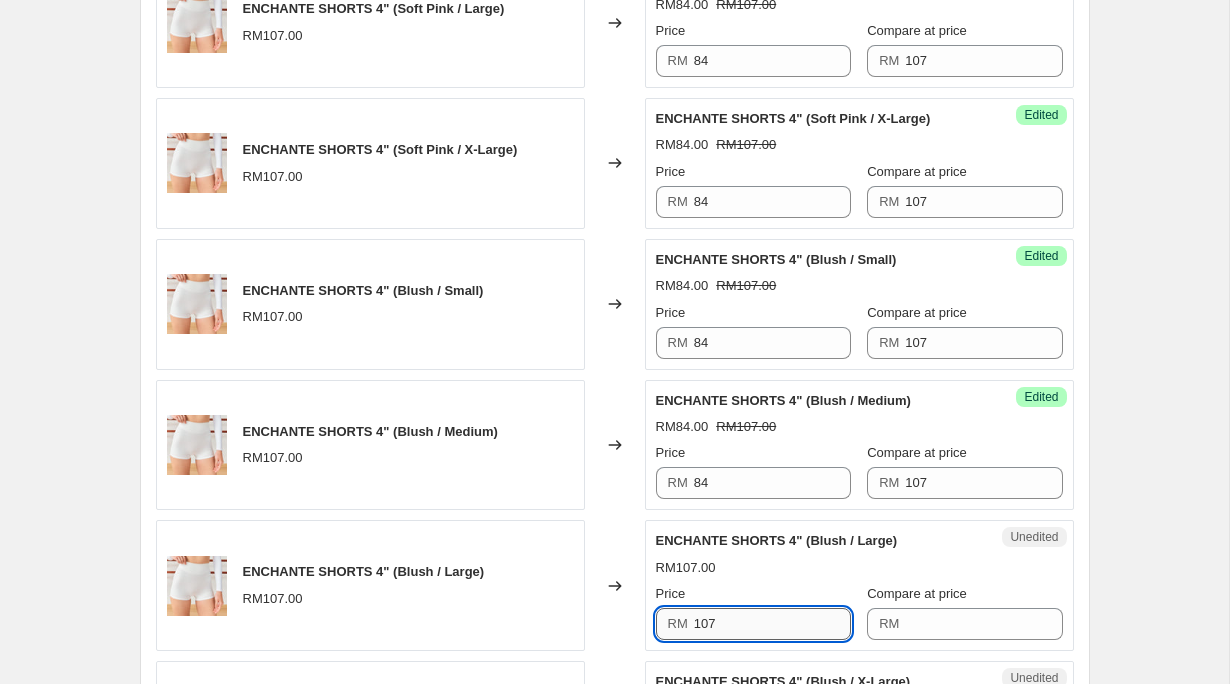 click on "107" at bounding box center (772, 624) 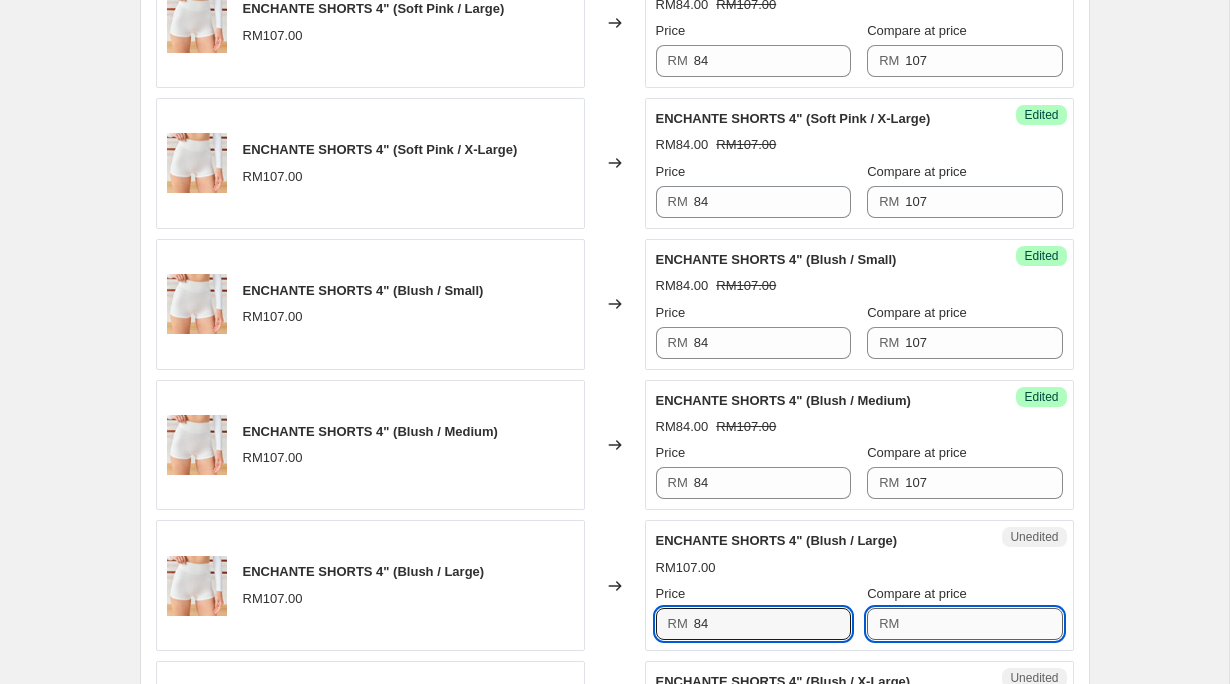click on "Compare at price" at bounding box center [983, 624] 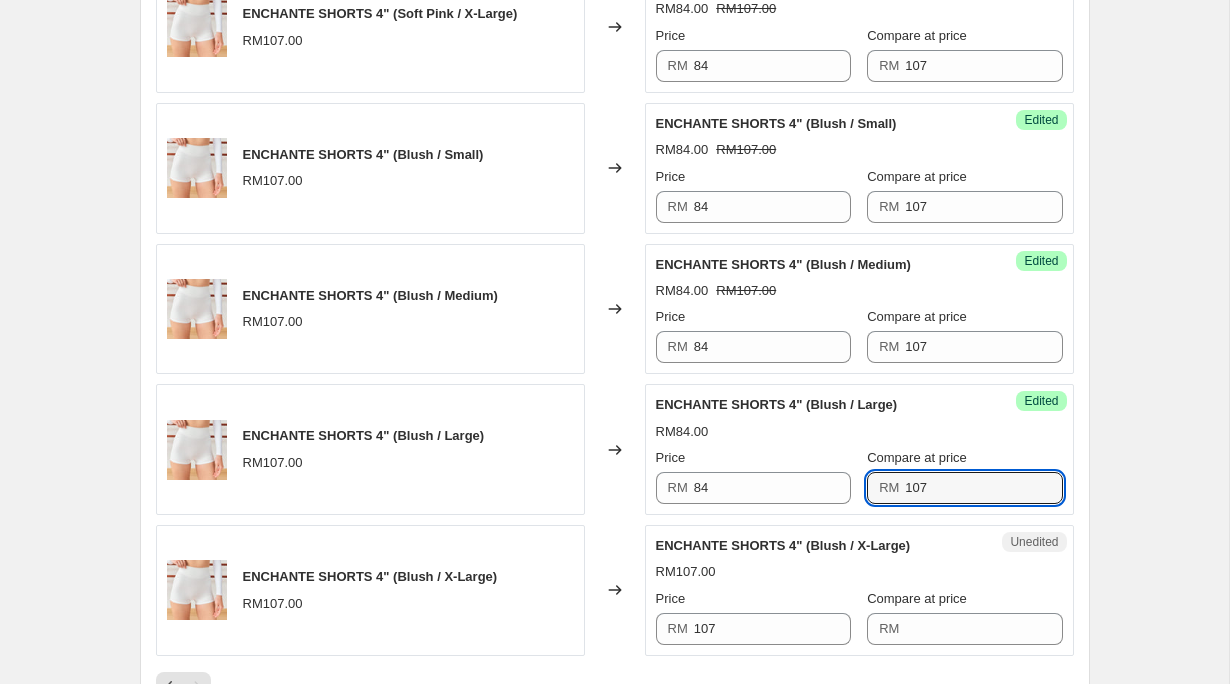 scroll, scrollTop: 1504, scrollLeft: 0, axis: vertical 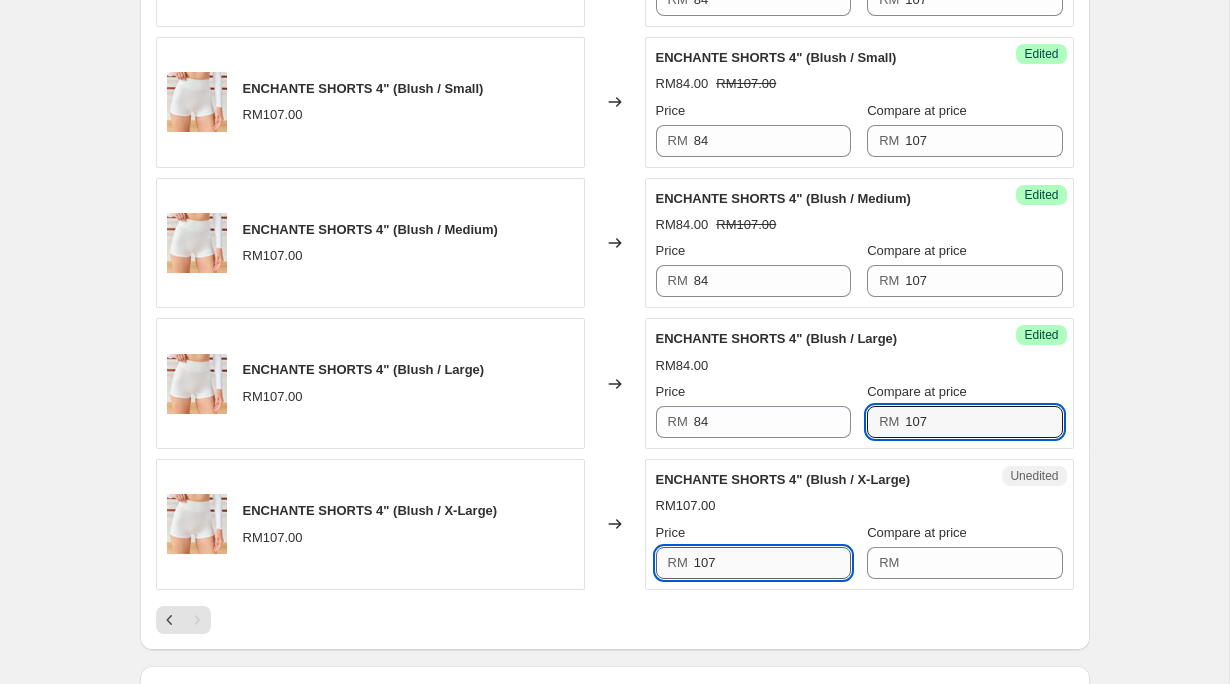 click on "107" at bounding box center (772, 563) 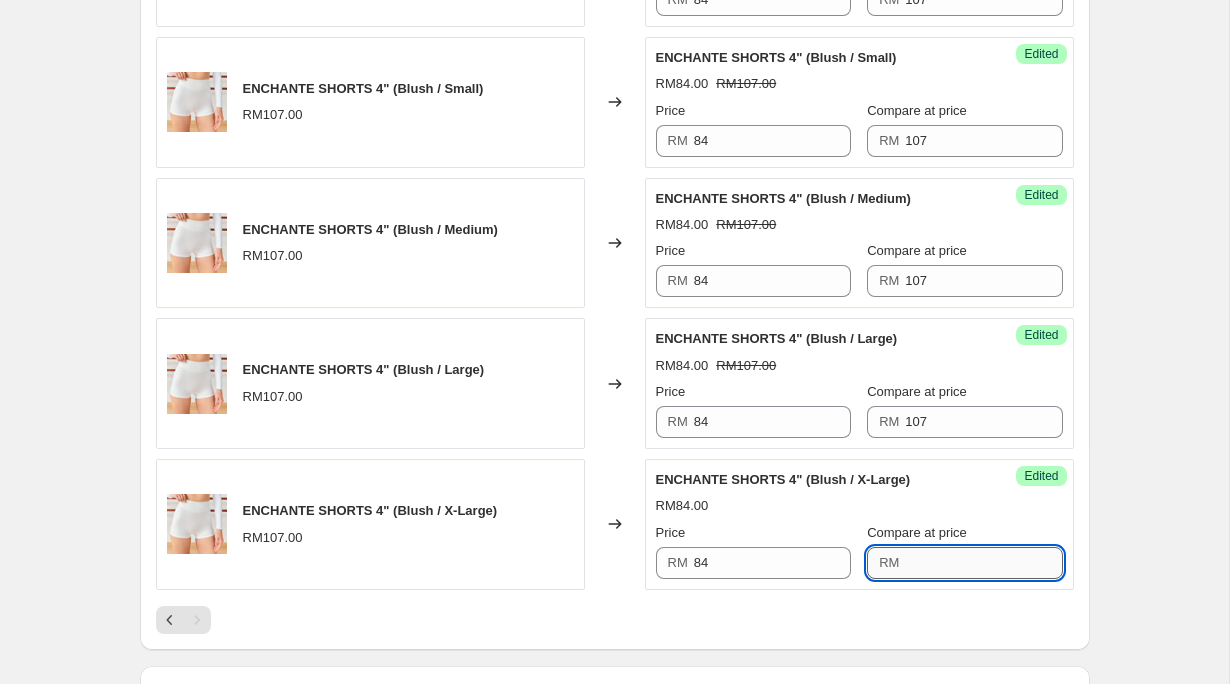 click on "Compare at price" at bounding box center (983, 563) 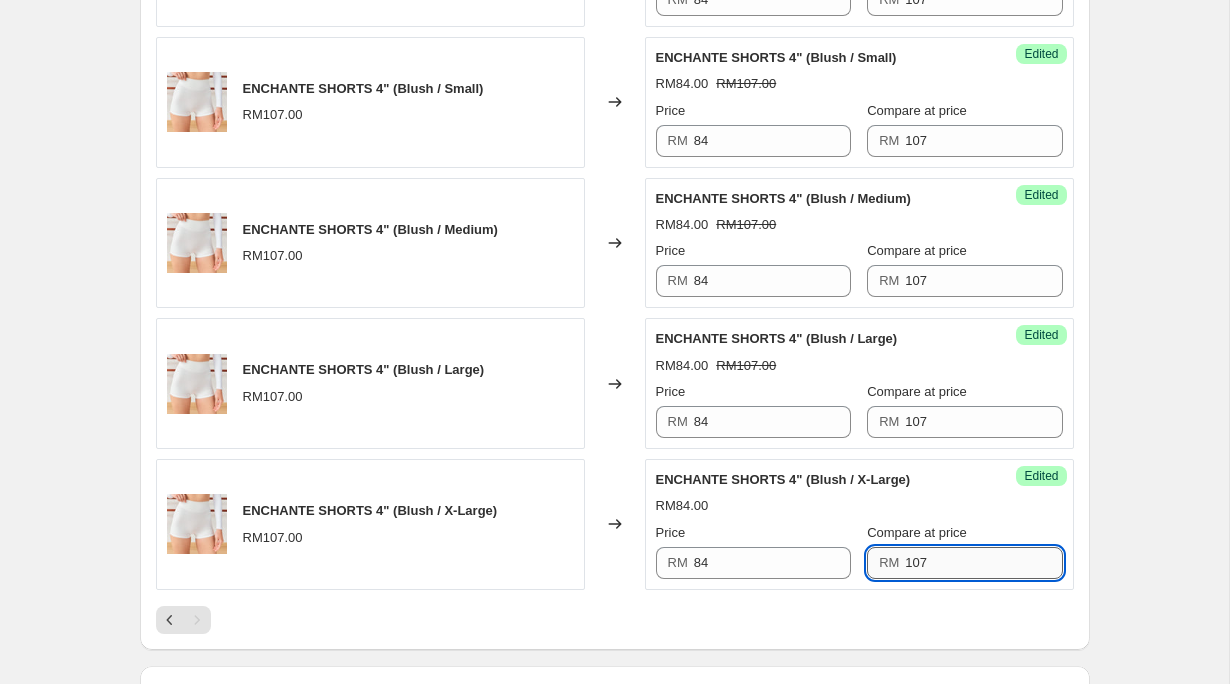 scroll, scrollTop: 1780, scrollLeft: 0, axis: vertical 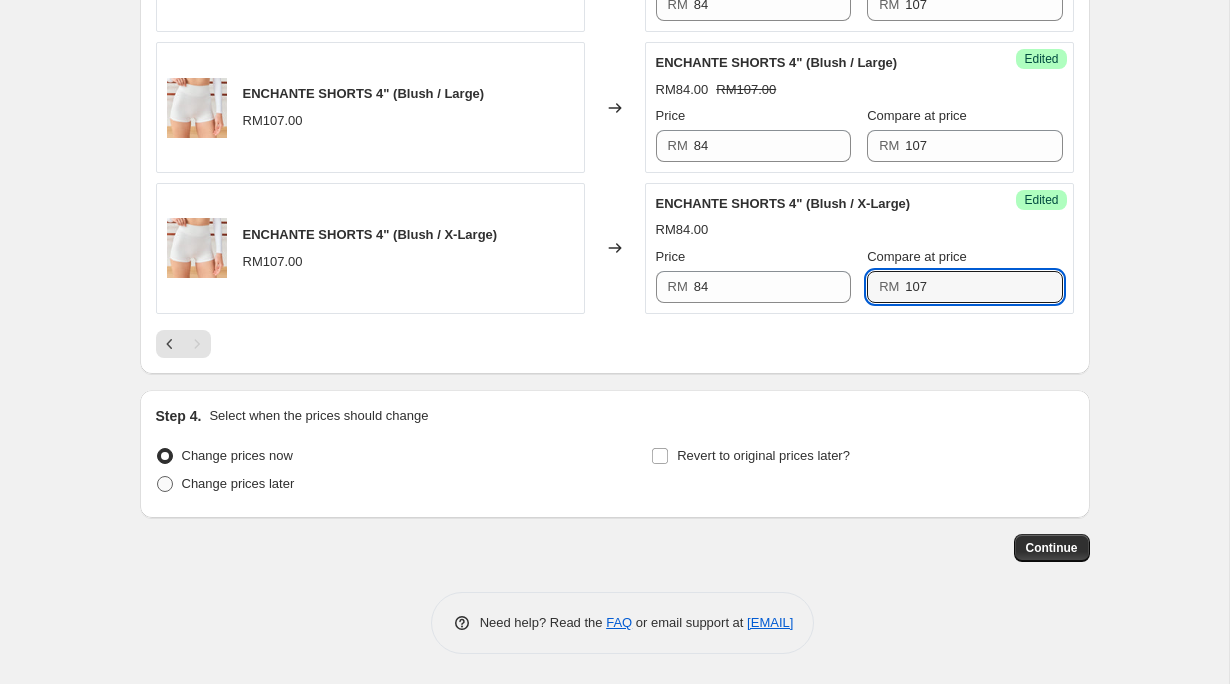 click on "Change prices later" at bounding box center [238, 483] 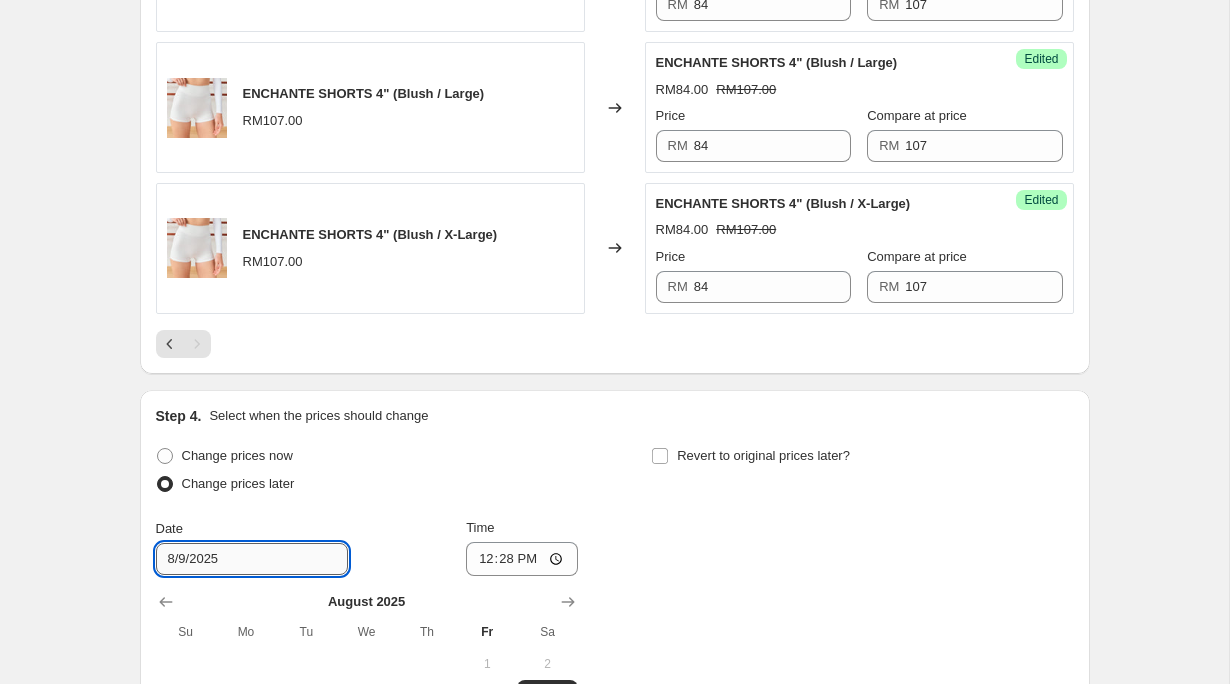 click on "8/9/2025" at bounding box center [252, 559] 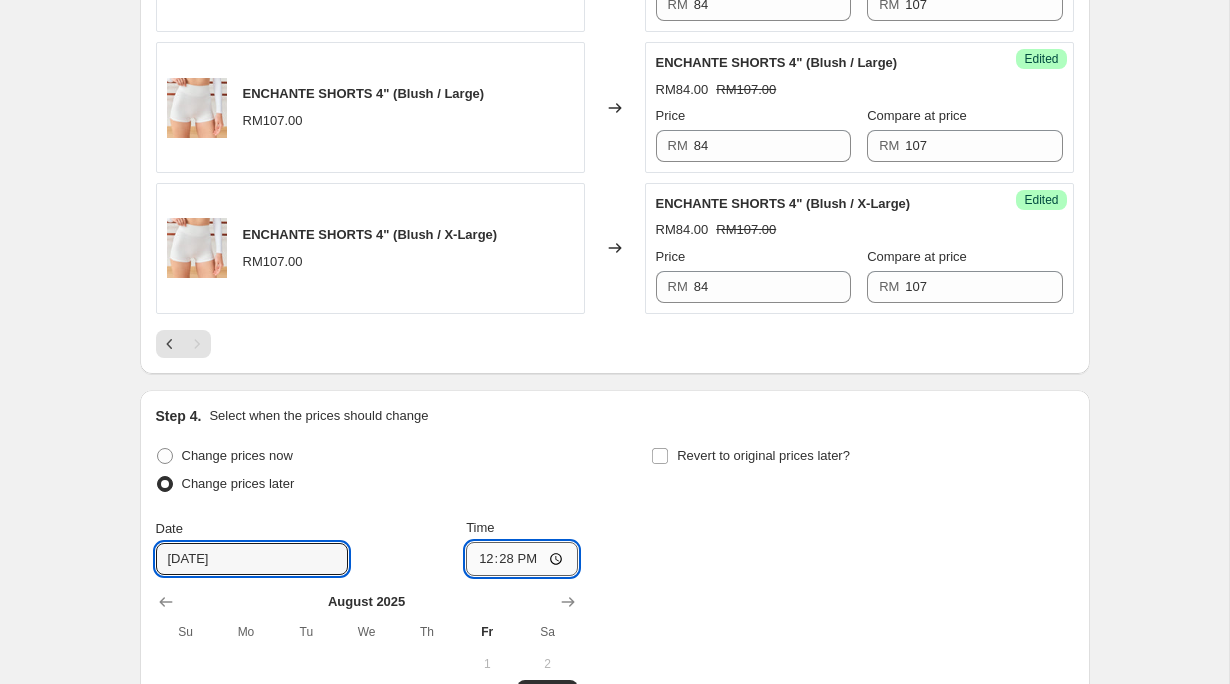 click on "12:28" at bounding box center (522, 559) 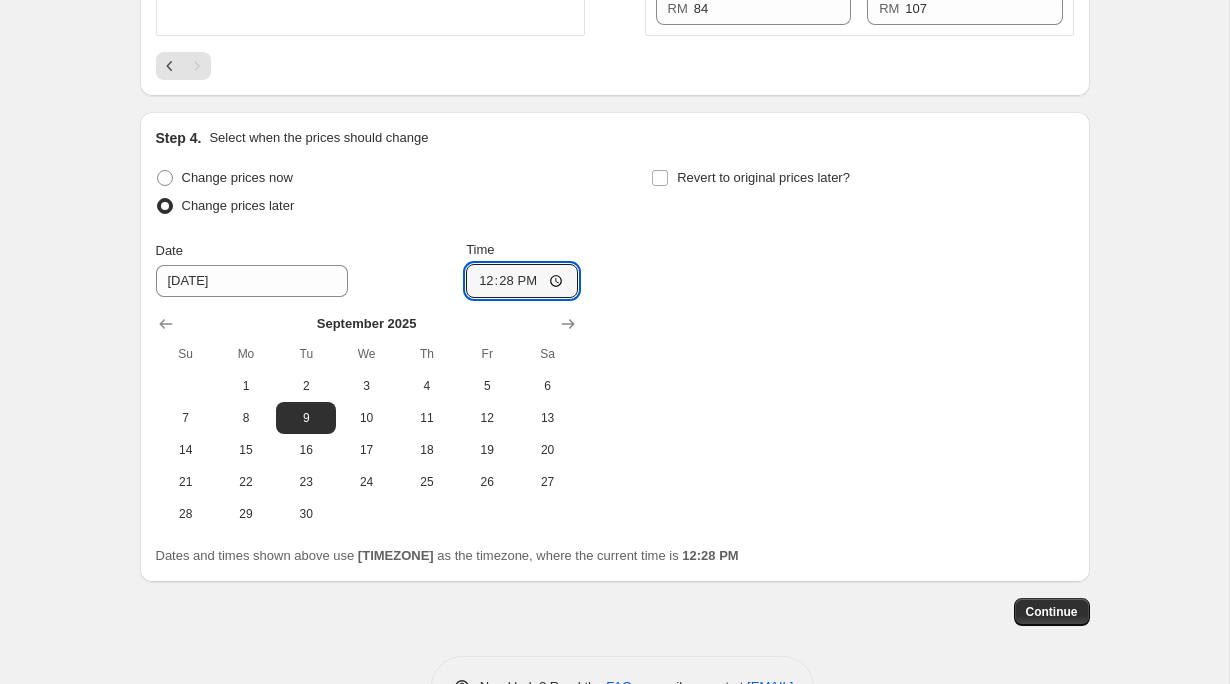 scroll, scrollTop: 2027, scrollLeft: 0, axis: vertical 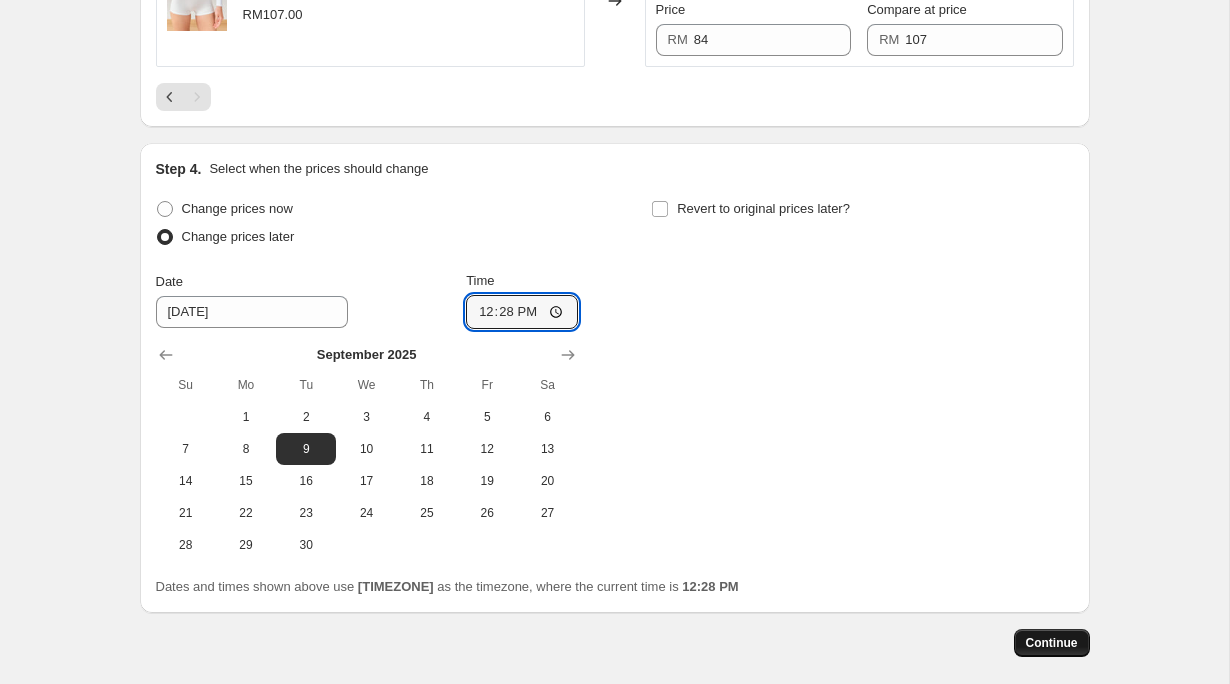 click on "Continue" at bounding box center [1052, 643] 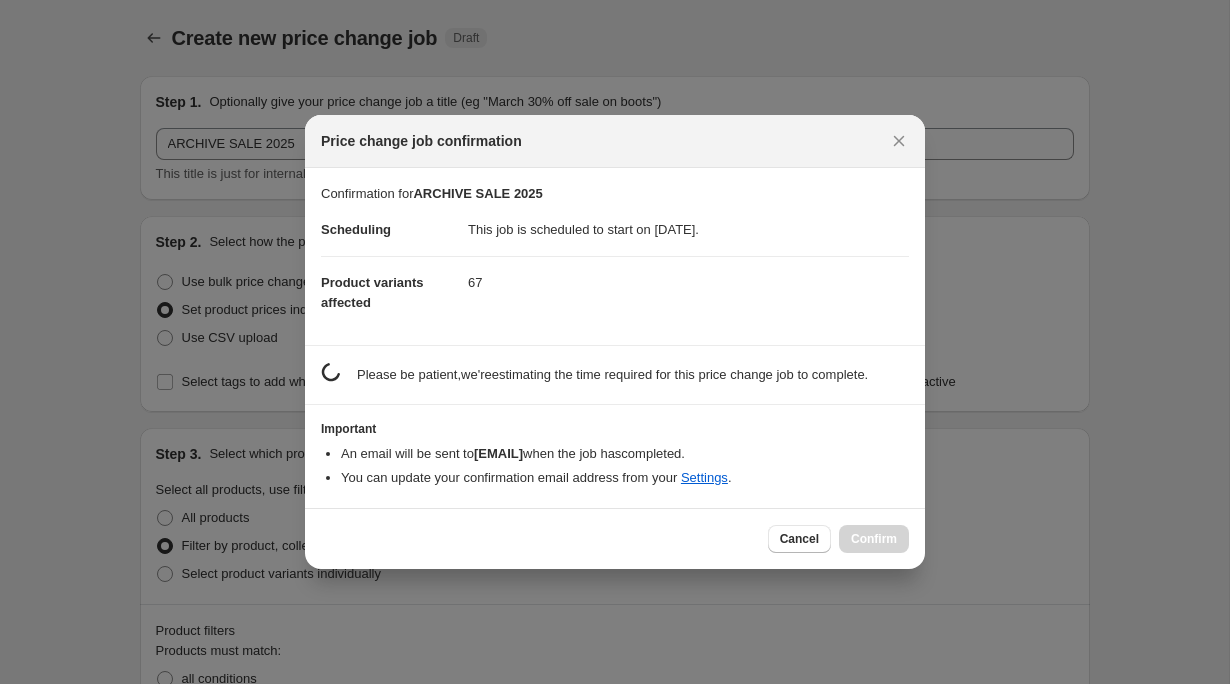 scroll, scrollTop: 0, scrollLeft: 0, axis: both 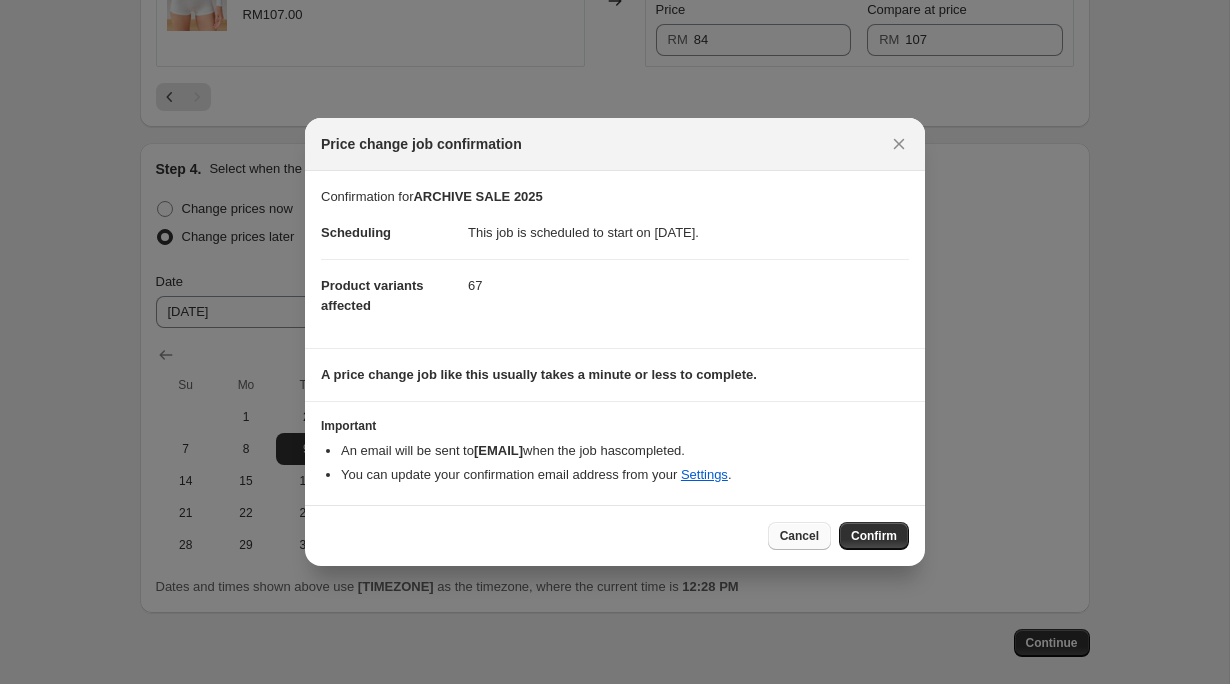 click on "Cancel" at bounding box center [799, 536] 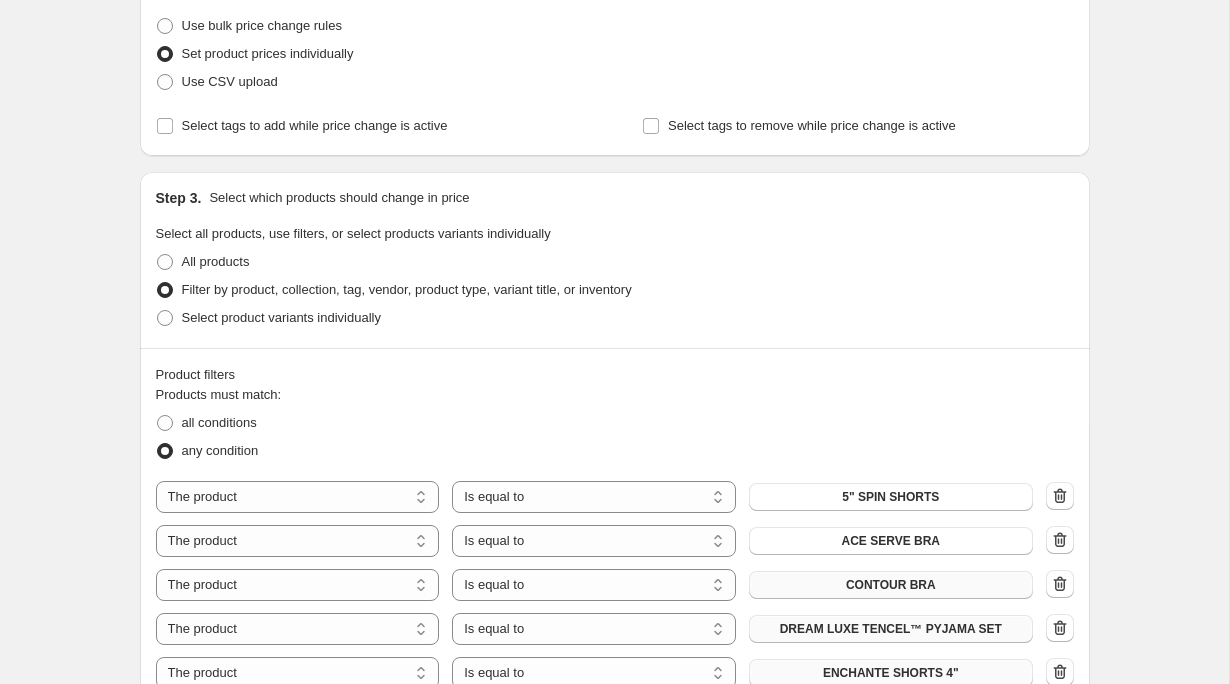 scroll, scrollTop: 478, scrollLeft: 0, axis: vertical 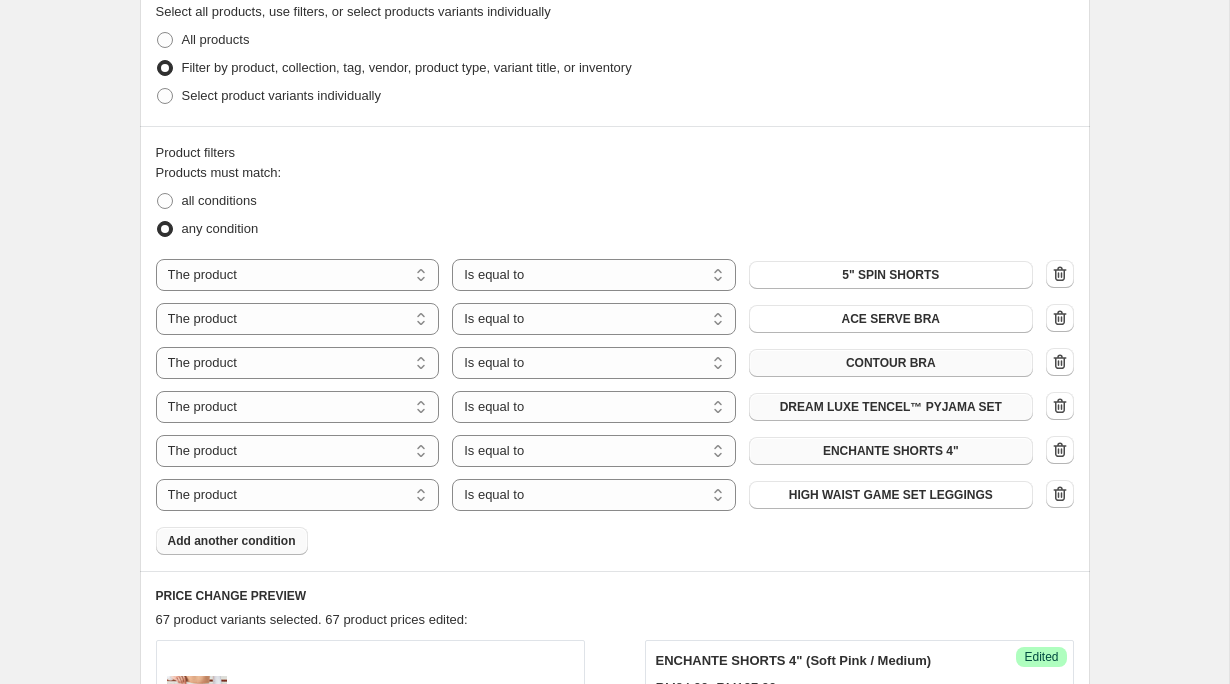 click on "Add another condition" at bounding box center (232, 541) 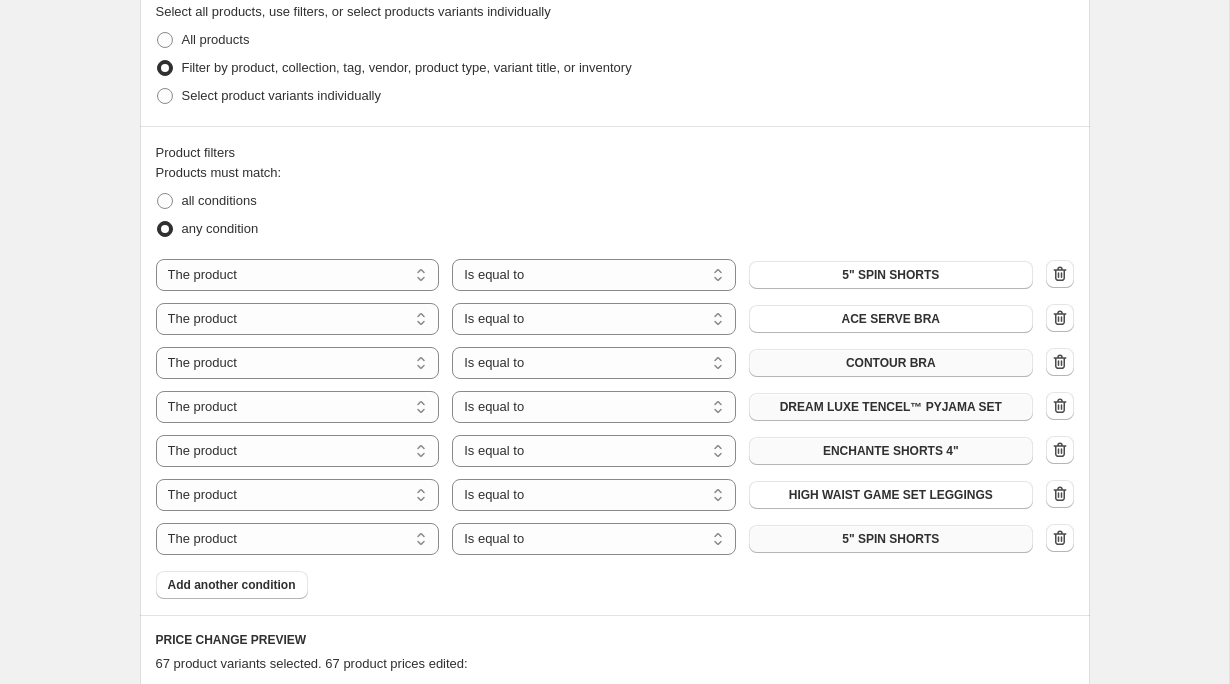 click on "5" SPIN SHORTS" at bounding box center [891, 539] 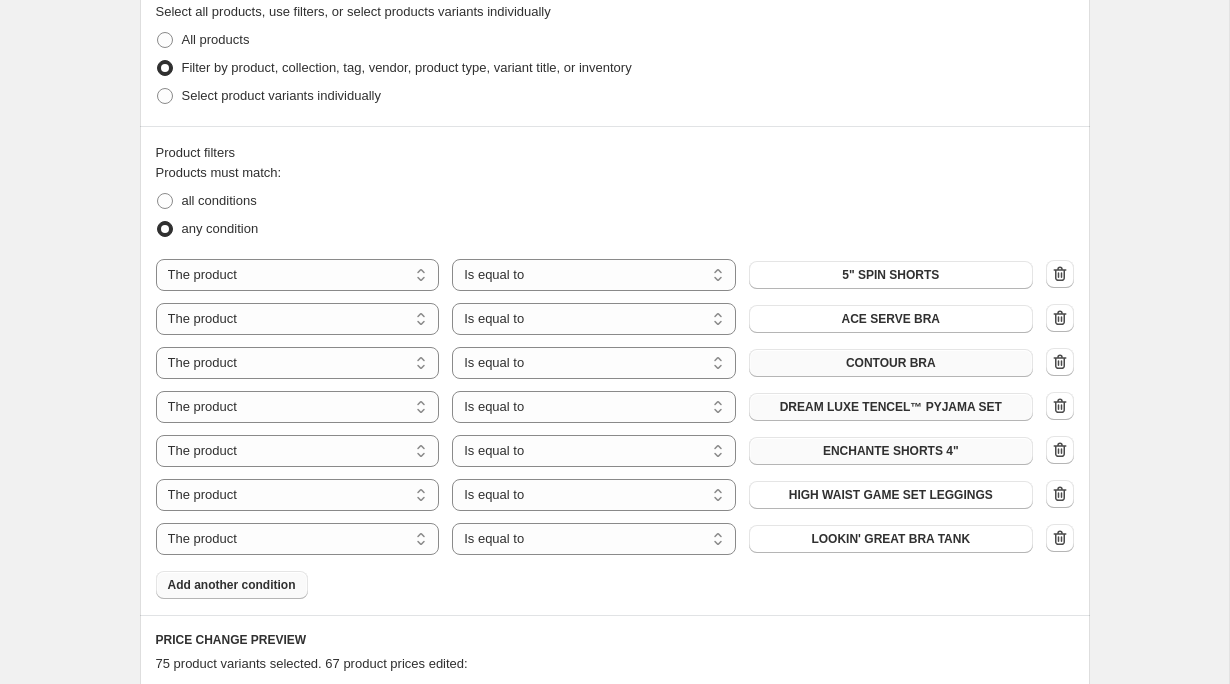 click on "Add another condition" at bounding box center [232, 585] 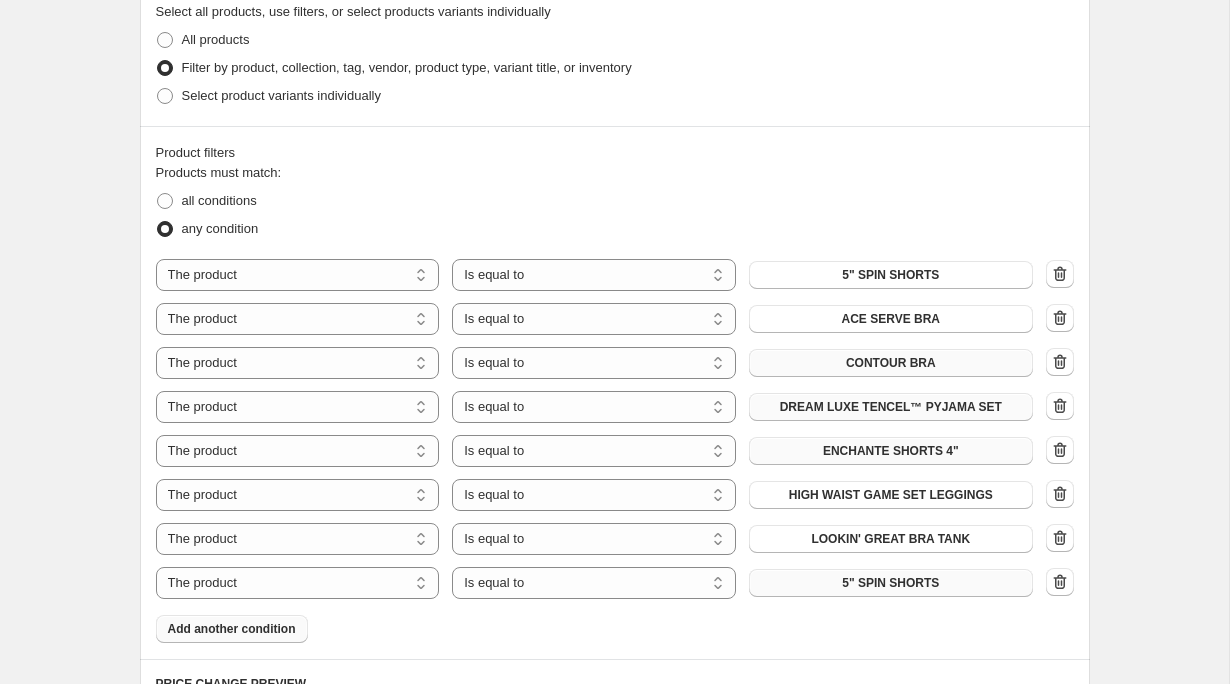 click on "5" SPIN SHORTS" at bounding box center [890, 583] 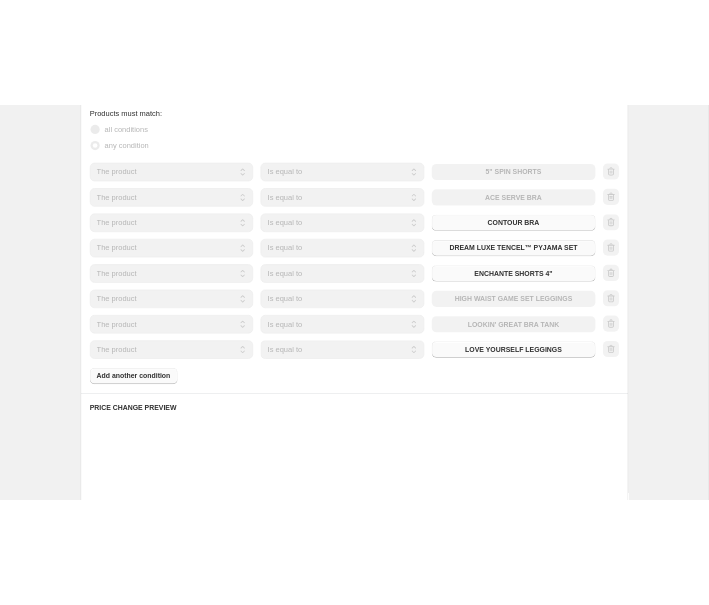 scroll, scrollTop: 702, scrollLeft: 0, axis: vertical 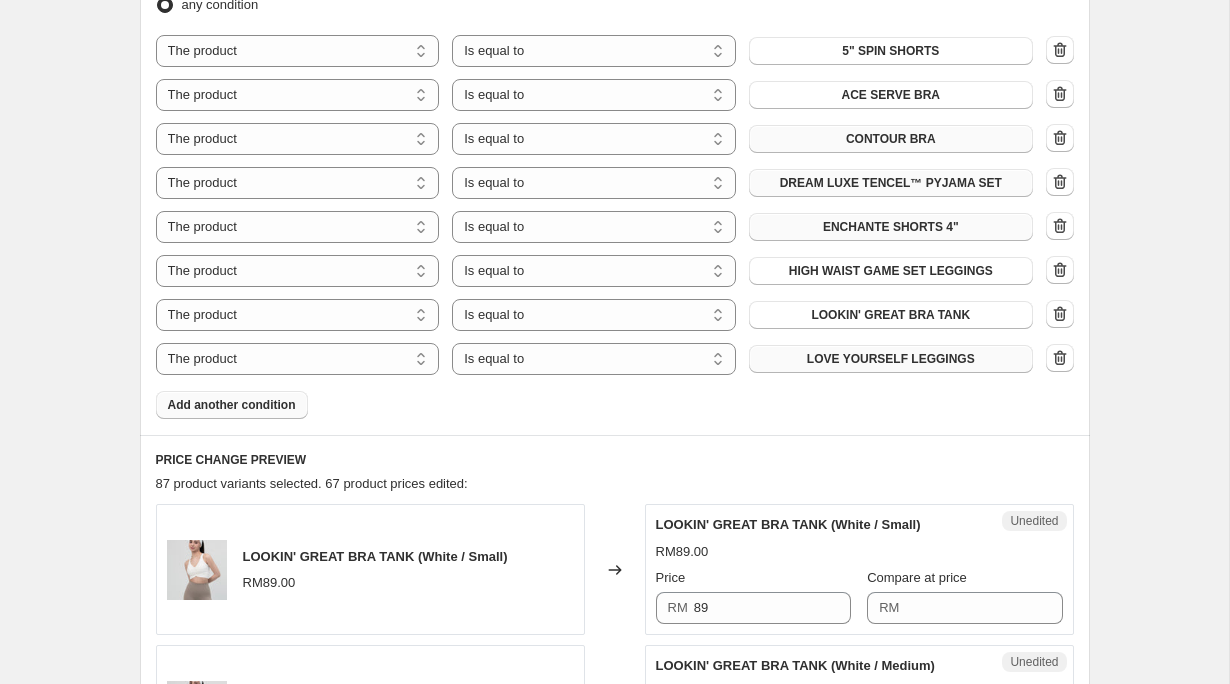click on "Add another condition" at bounding box center [232, 405] 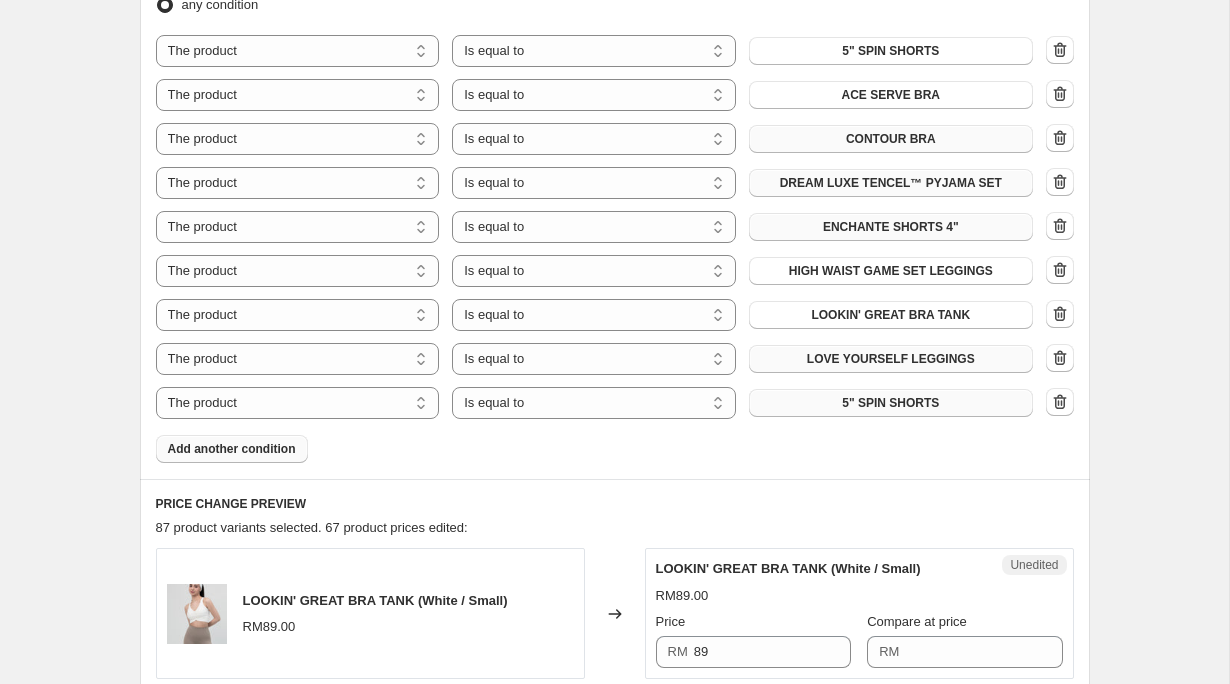 click on "5" SPIN SHORTS" at bounding box center (891, 403) 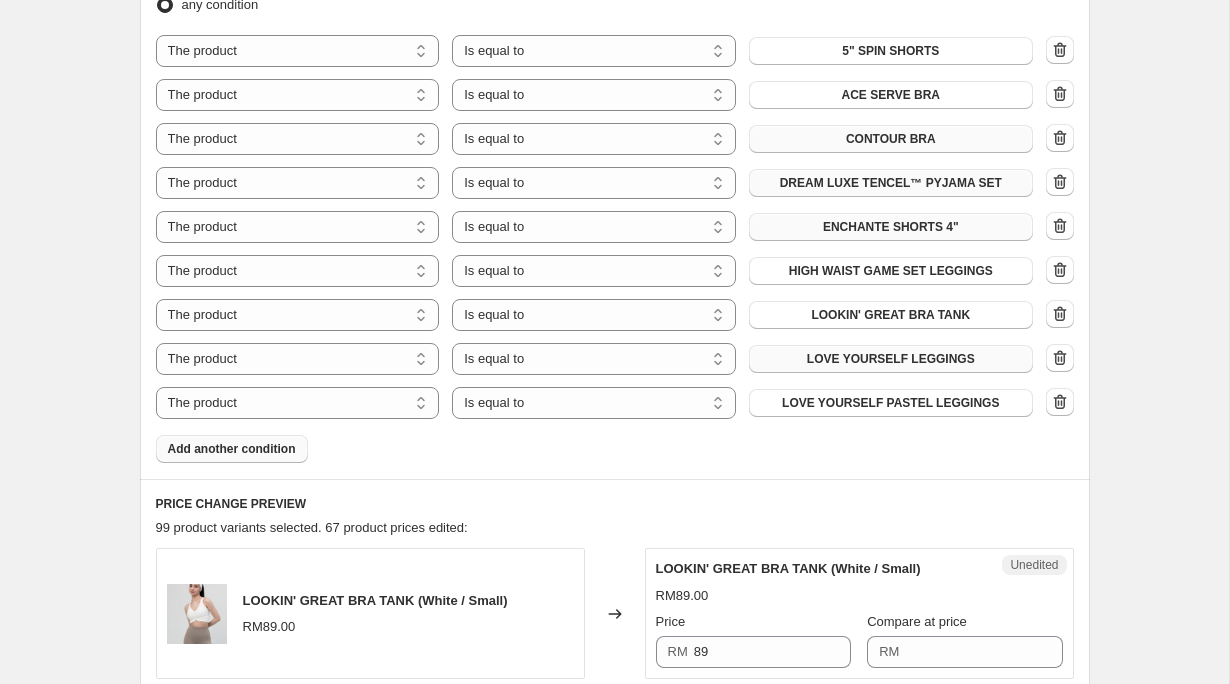 click on "Add another condition" at bounding box center (232, 449) 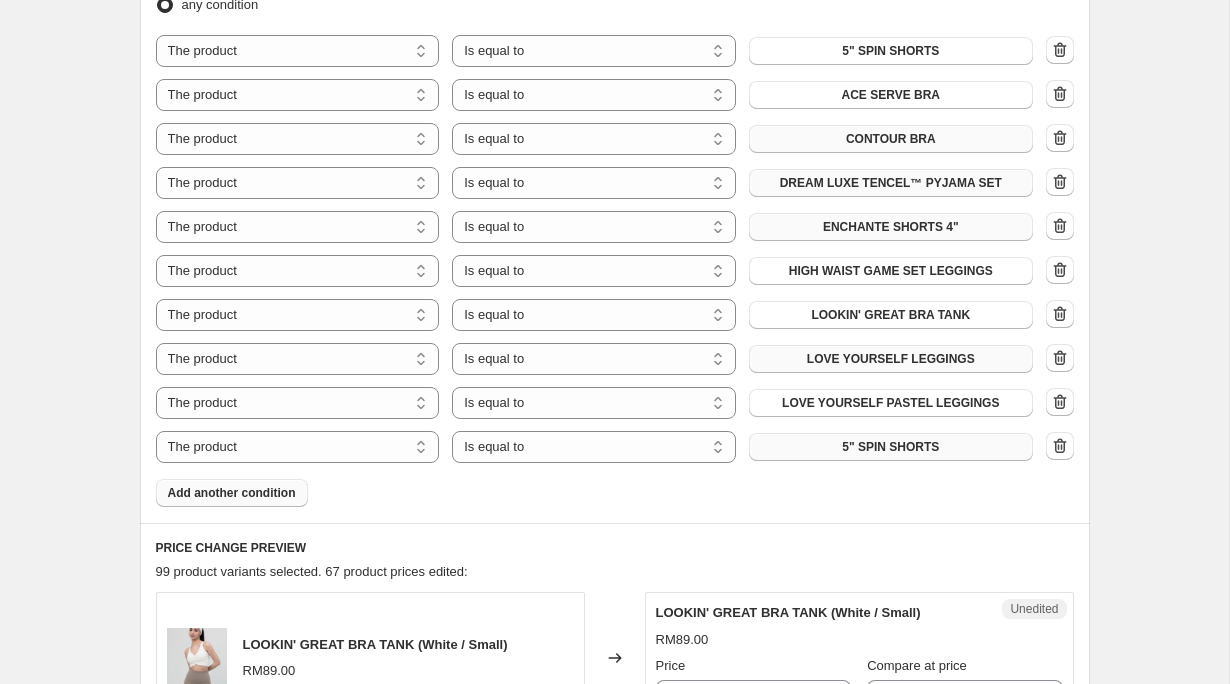 click on "5" SPIN SHORTS" at bounding box center (890, 447) 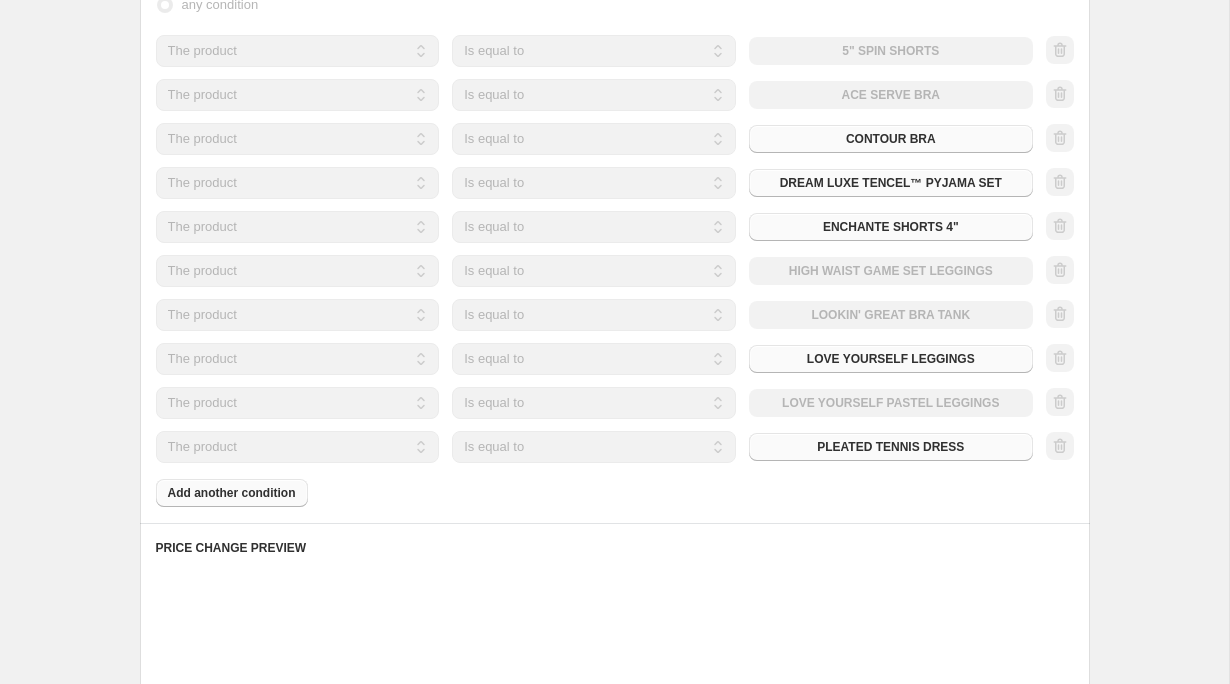 click on "Products must match: all conditions any condition The product The product's collection The product's tag The product's vendor The product's type The product's status The variant's title Inventory quantity The product Is equal to Is not equal to Is equal to 5" SPIN SHORTS The product The product's collection The product's tag The product's vendor The product's type The product's status The variant's title Inventory quantity The product Is equal to Is not equal to Is equal to ACE SERVE BRA The product The product's collection The product's tag The product's vendor The product's type The product's status The variant's title Inventory quantity The product Is equal to Is not equal to Is equal to CONTOUR BRA The product The product's collection The product's tag The product's vendor The product's type The product's status The variant's title Inventory quantity The product Is equal to Is not equal to Is equal to DREAM LUXE TENCEL™ PYJAMA SET The product The product's collection The product's tag The product's type" at bounding box center [615, 223] 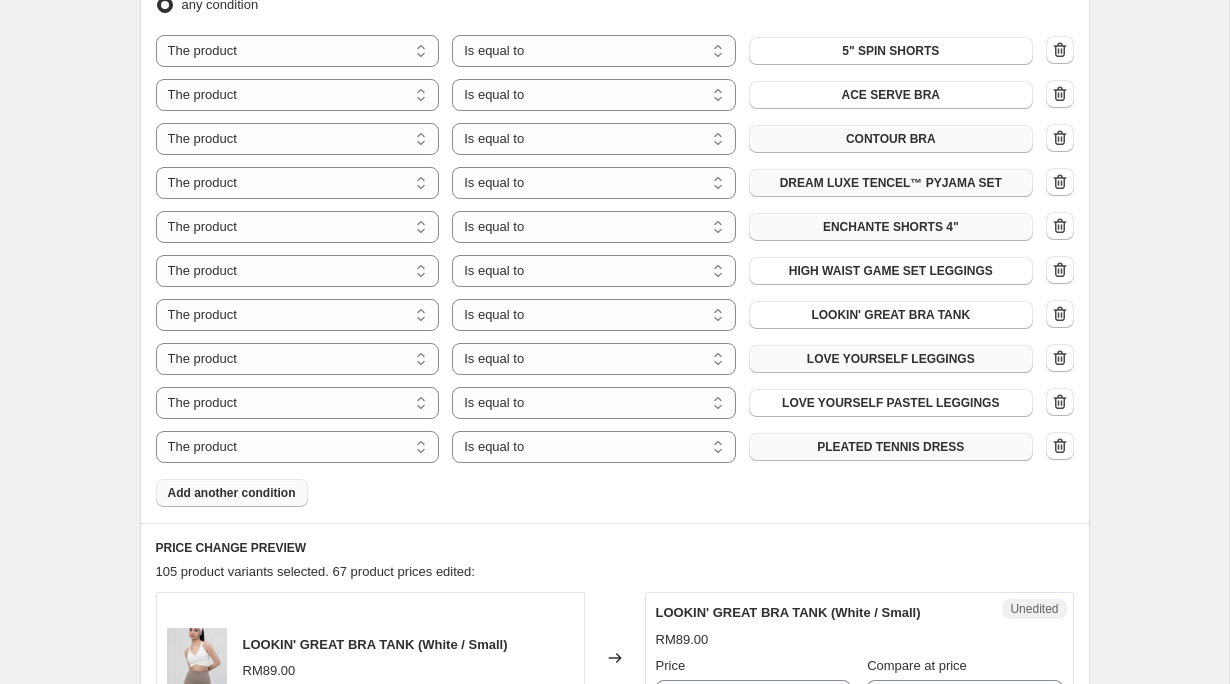 click on "Add another condition" at bounding box center [232, 493] 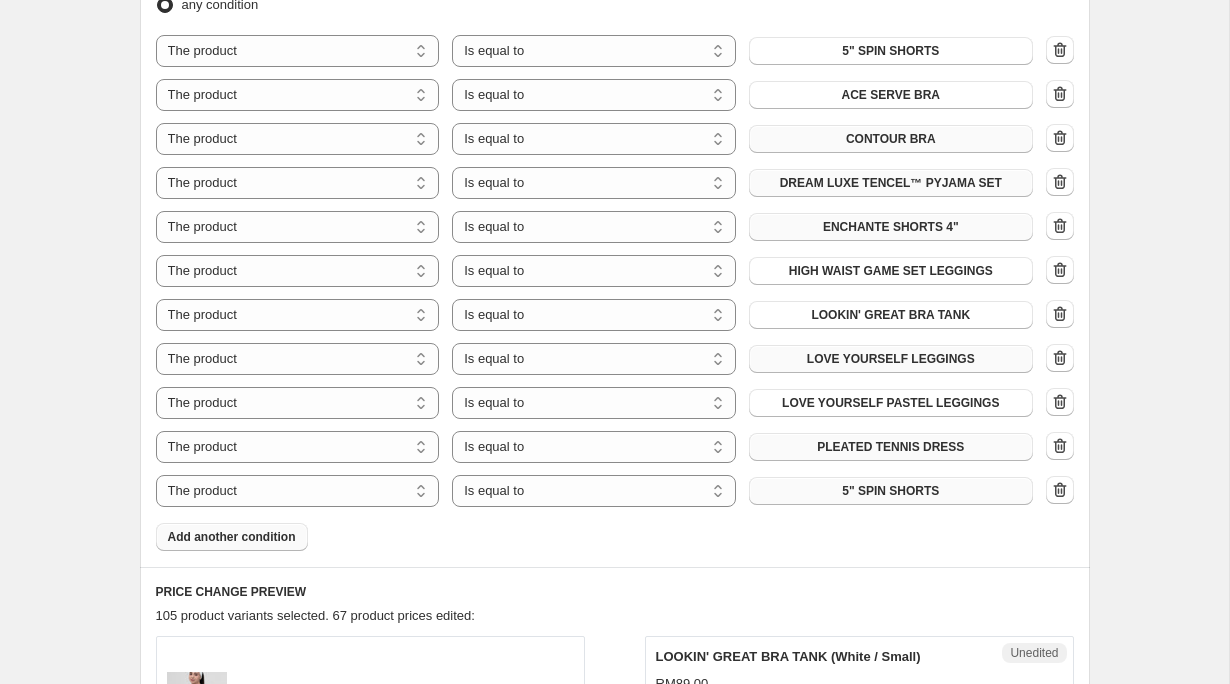click on "5" SPIN SHORTS" at bounding box center (890, 491) 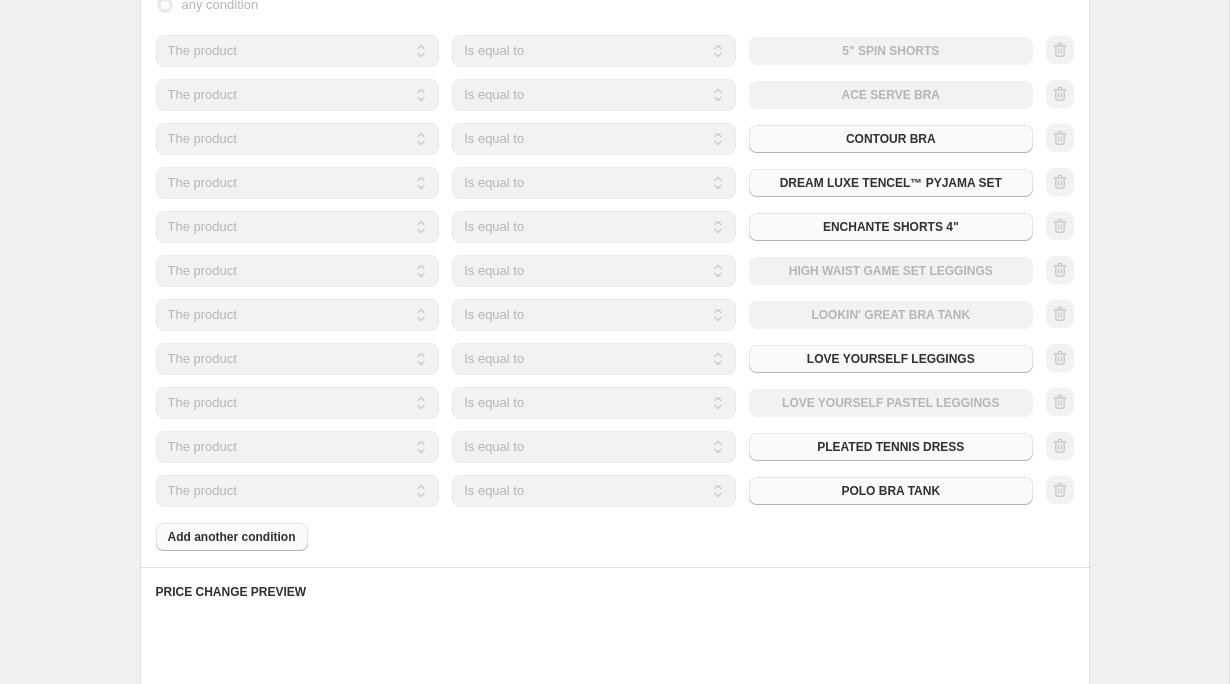 click on "Products must match: all conditions any condition The product The product's collection The product's tag The product's vendor The product's type The product's status The variant's title Inventory quantity The product Is equal to Is not equal to Is equal to 5" SPIN SHORTS The product The product's collection The product's tag The product's vendor The product's type The product's status The variant's title Inventory quantity The product Is equal to Is not equal to Is equal to ACE SERVE BRA The product The product's collection The product's tag The product's vendor The product's type The product's status The variant's title Inventory quantity The product Is equal to Is not equal to Is equal to CONTOUR BRA The product The product's collection The product's tag The product's vendor The product's type The product's status The variant's title Inventory quantity The product Is equal to Is not equal to Is equal to DREAM LUXE TENCEL™ PYJAMA SET The product The product's collection The product's tag The product's type" at bounding box center [615, 245] 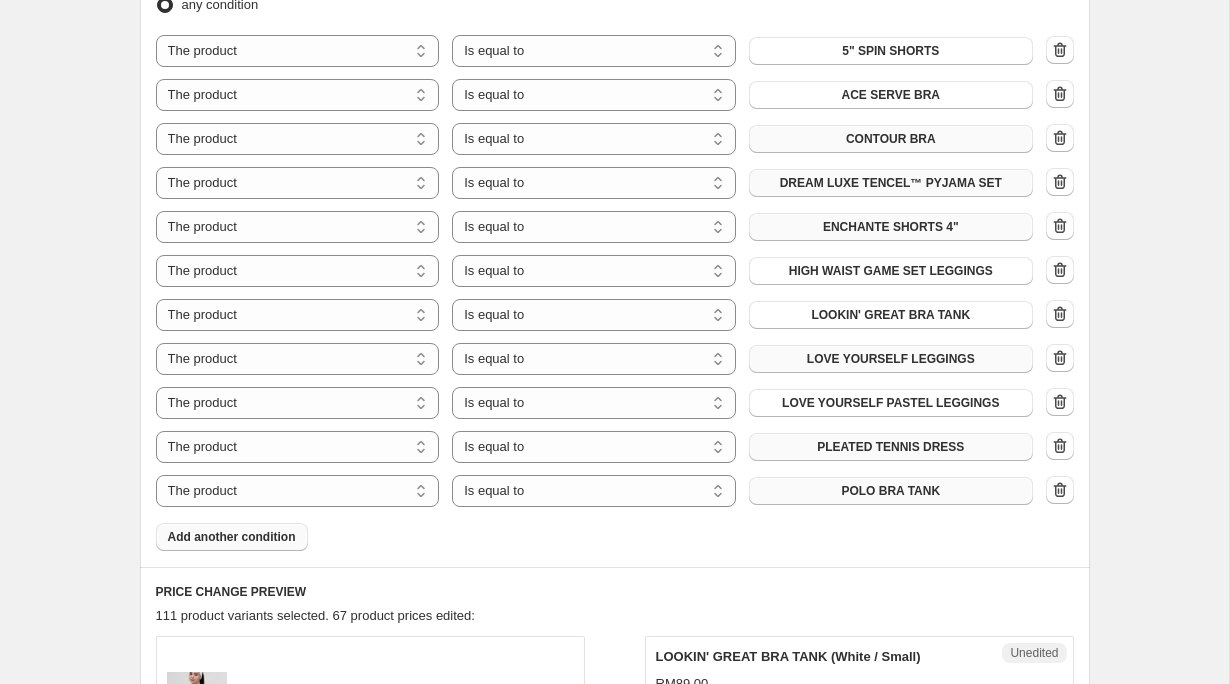 click on "Add another condition" at bounding box center [232, 537] 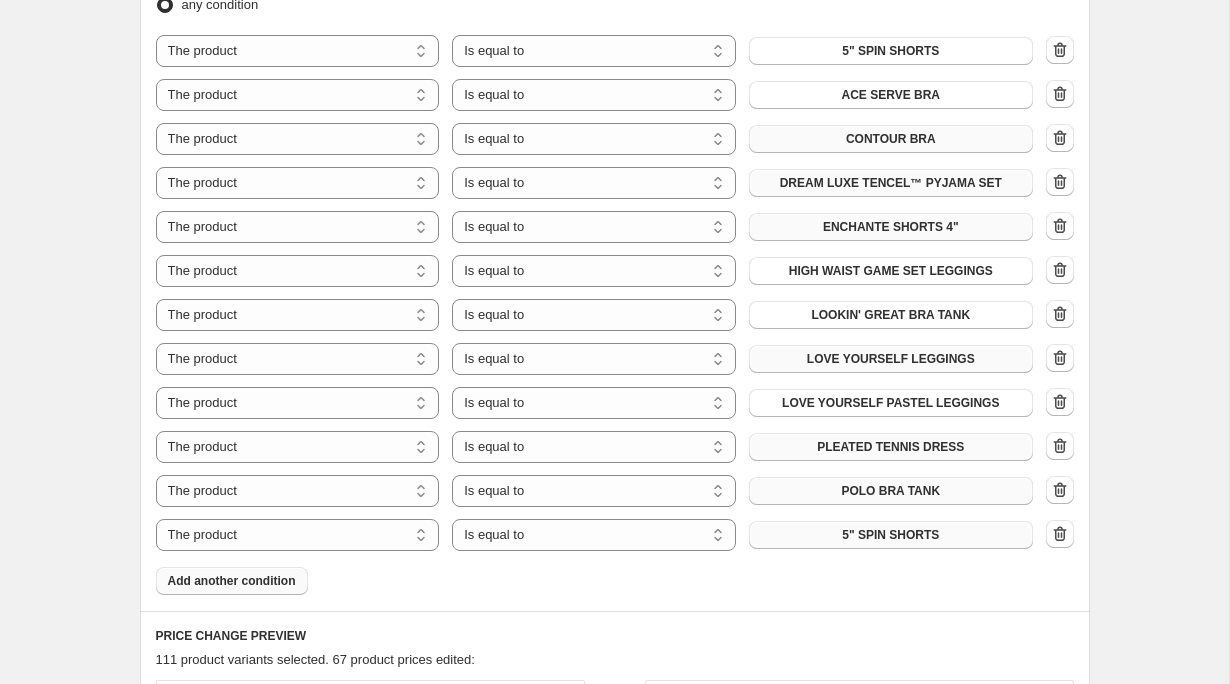 click on "5" SPIN SHORTS" at bounding box center [891, 535] 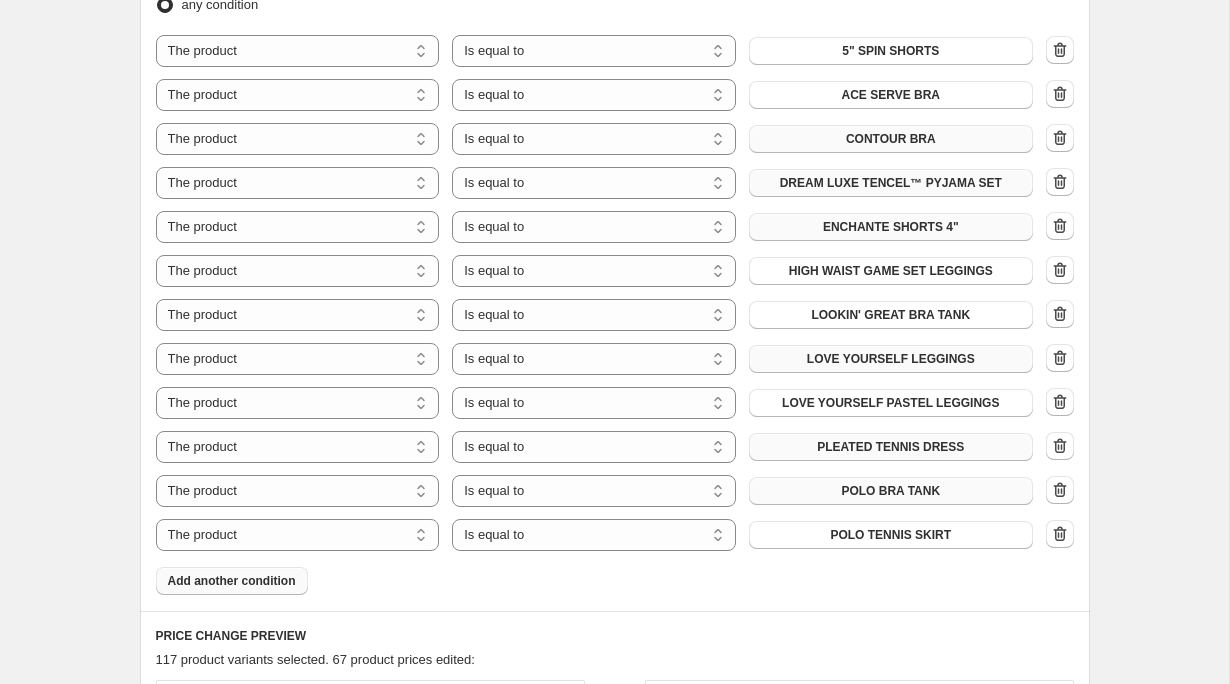 click on "Add another condition" at bounding box center (232, 581) 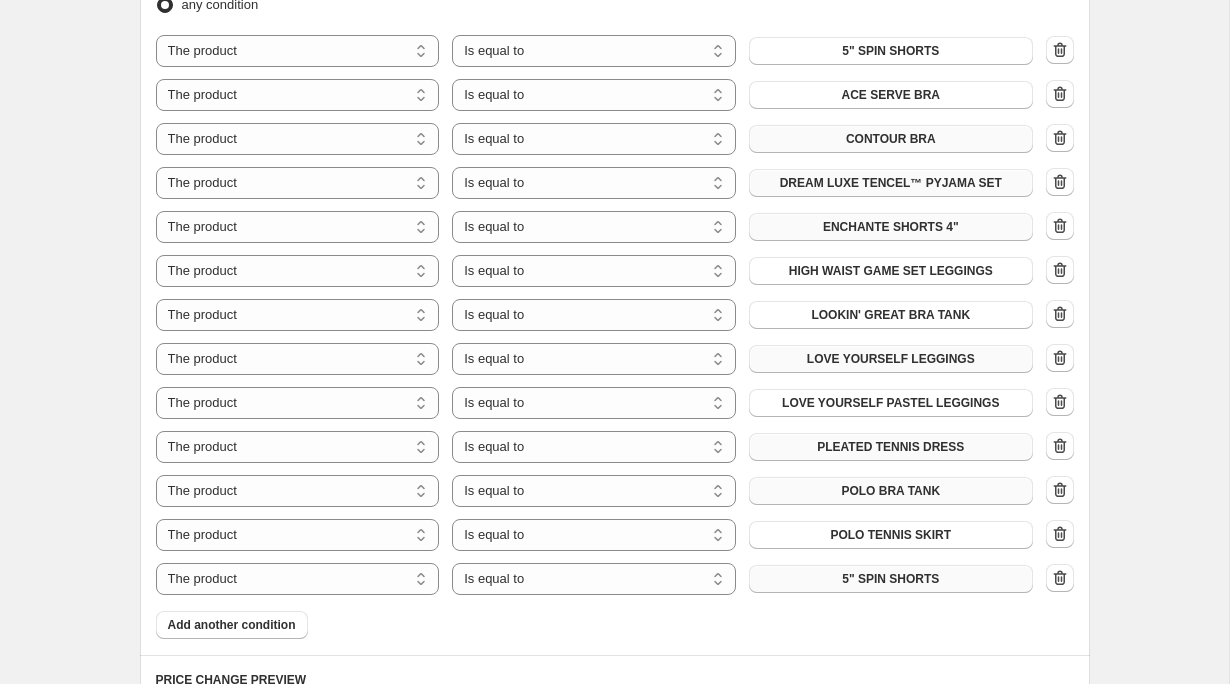 click on "5" SPIN SHORTS" at bounding box center (891, 579) 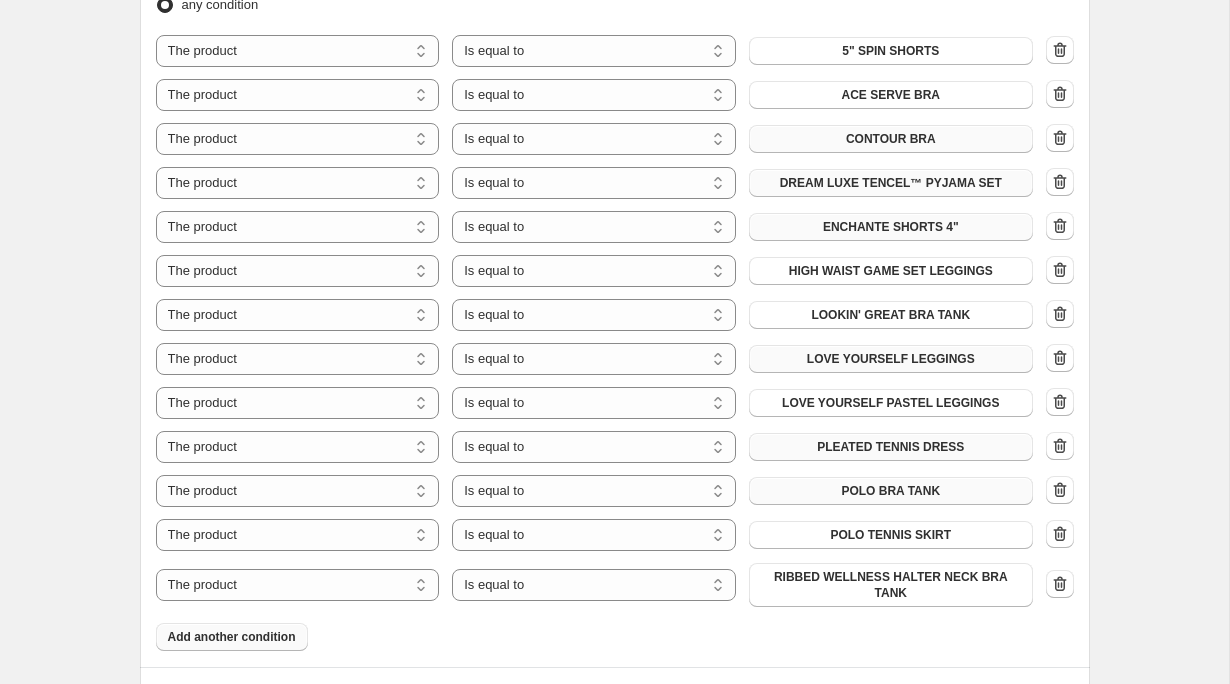 click on "Add another condition" at bounding box center [232, 637] 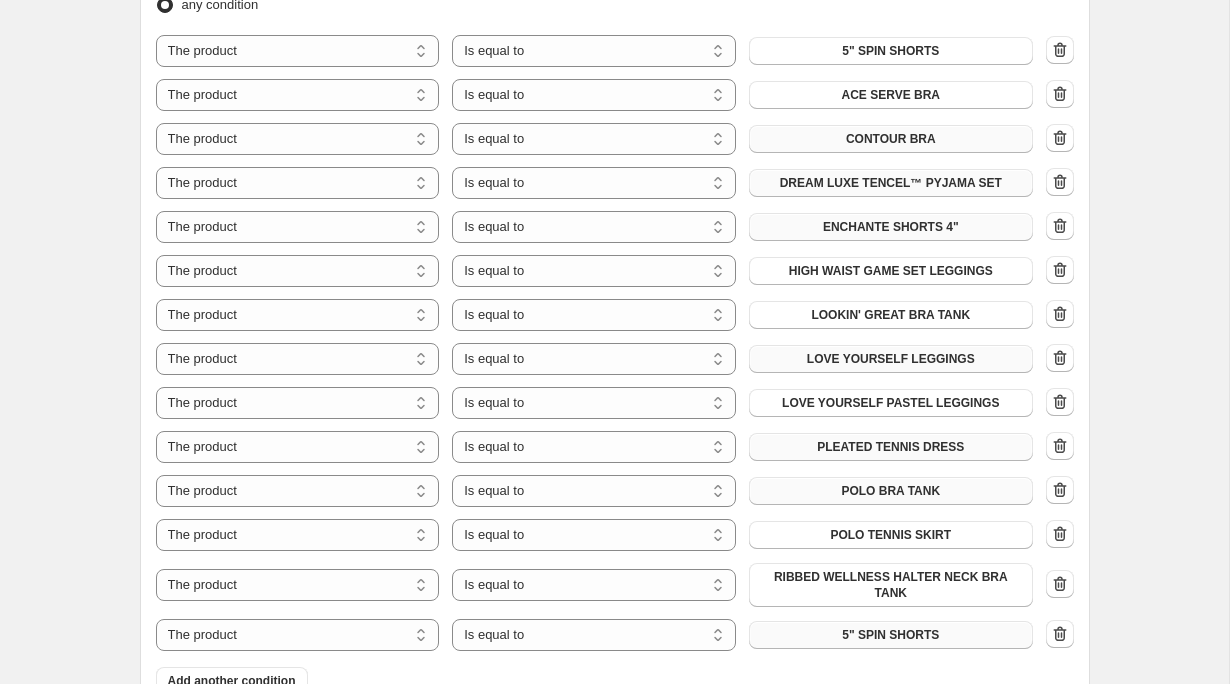 click on "5" SPIN SHORTS" at bounding box center (890, 635) 